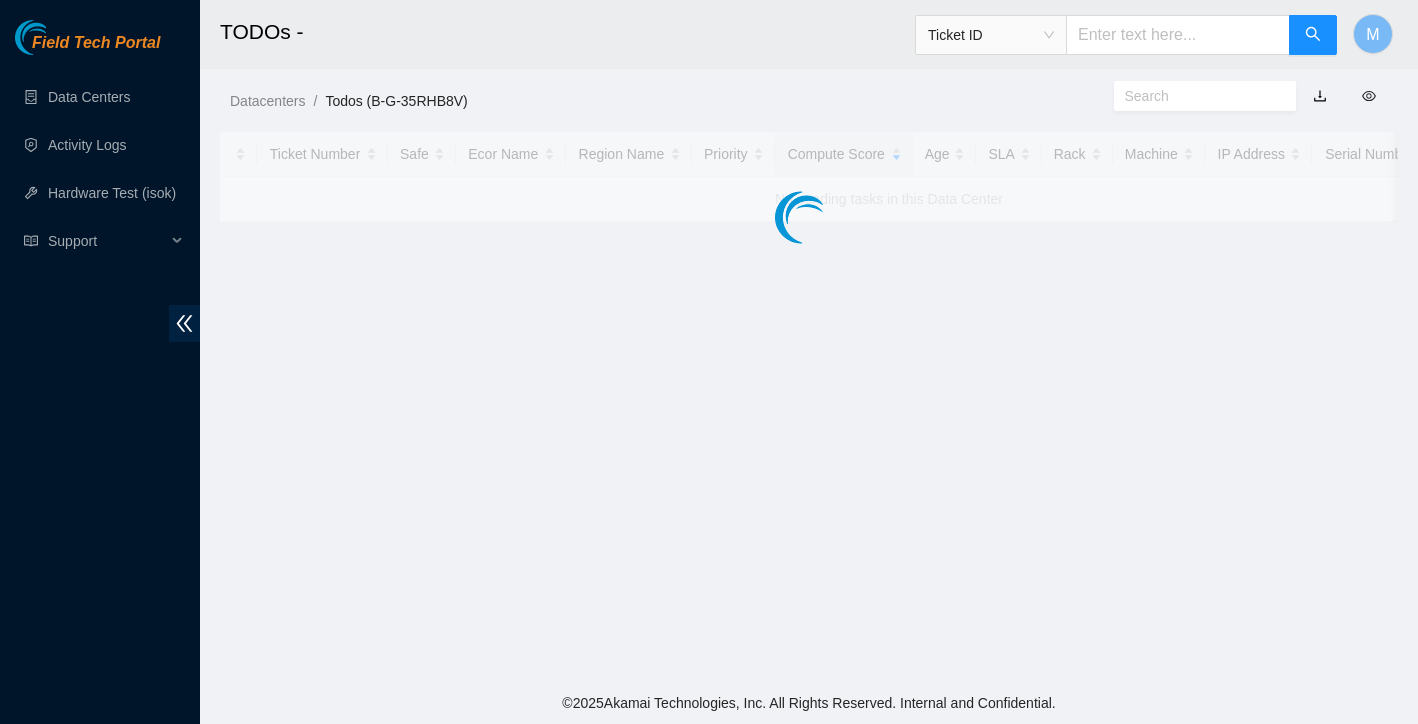 scroll, scrollTop: 0, scrollLeft: 0, axis: both 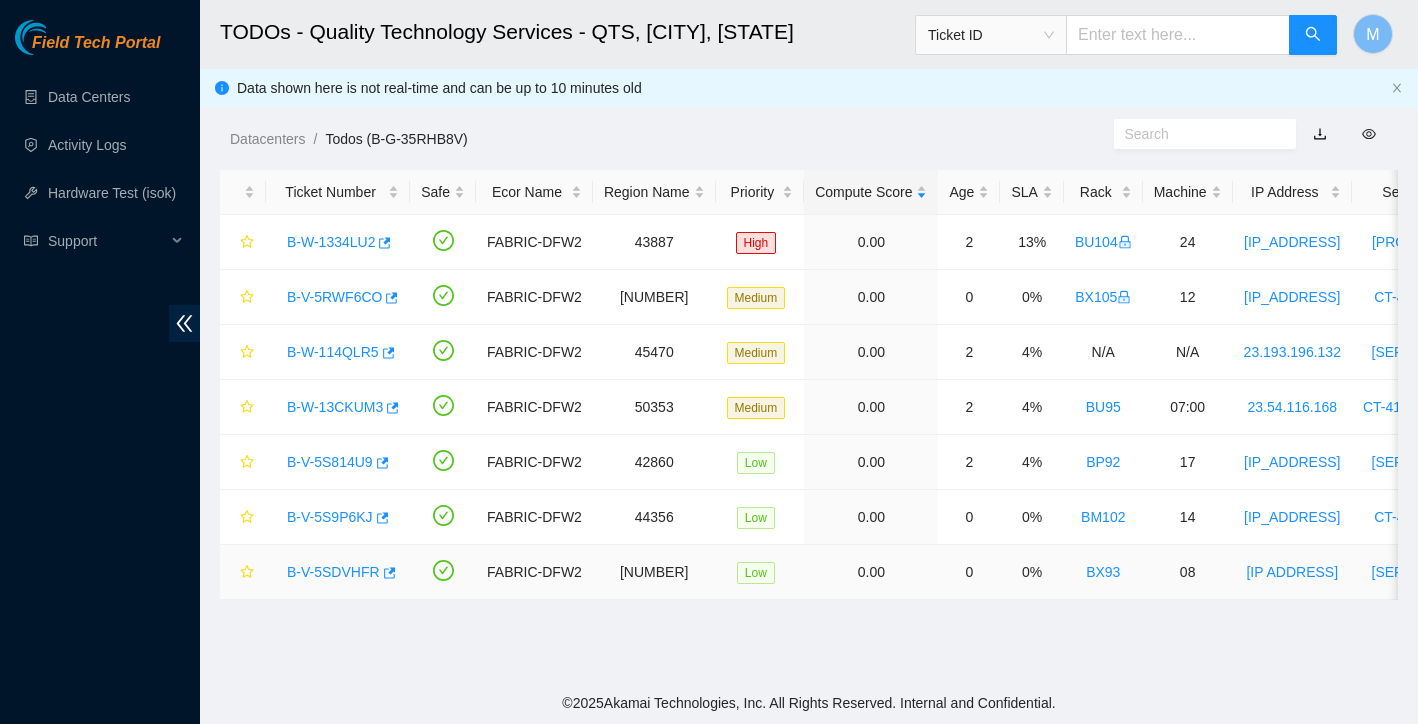 click on "B-V-5SDVHFR" at bounding box center [333, 572] 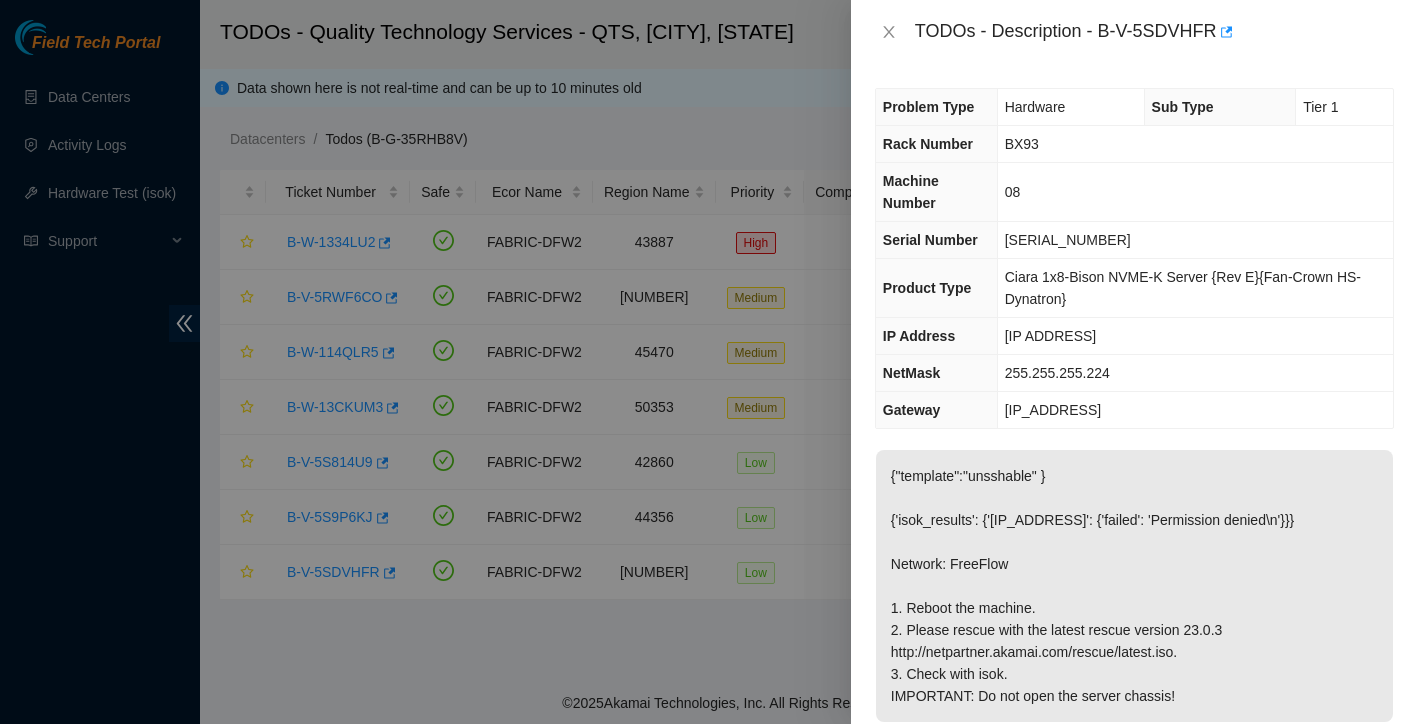 scroll, scrollTop: 15, scrollLeft: 0, axis: vertical 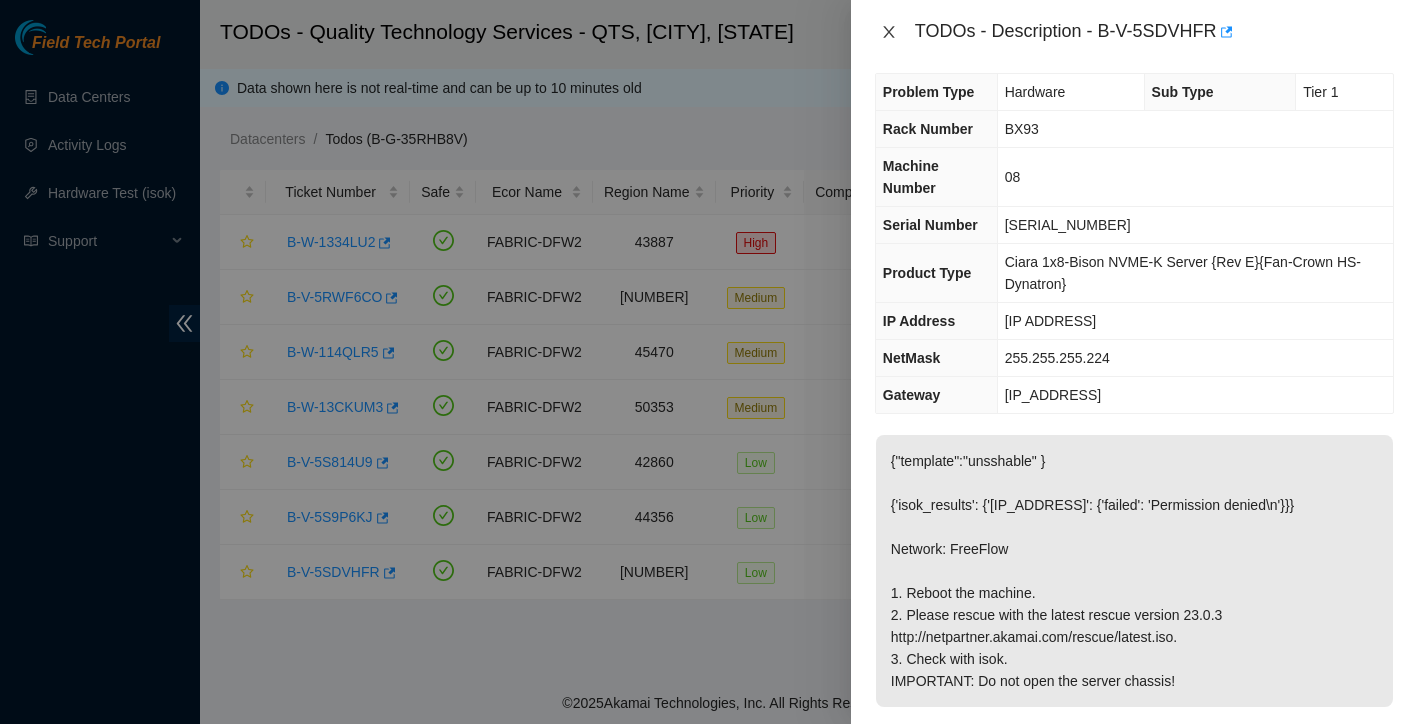 click 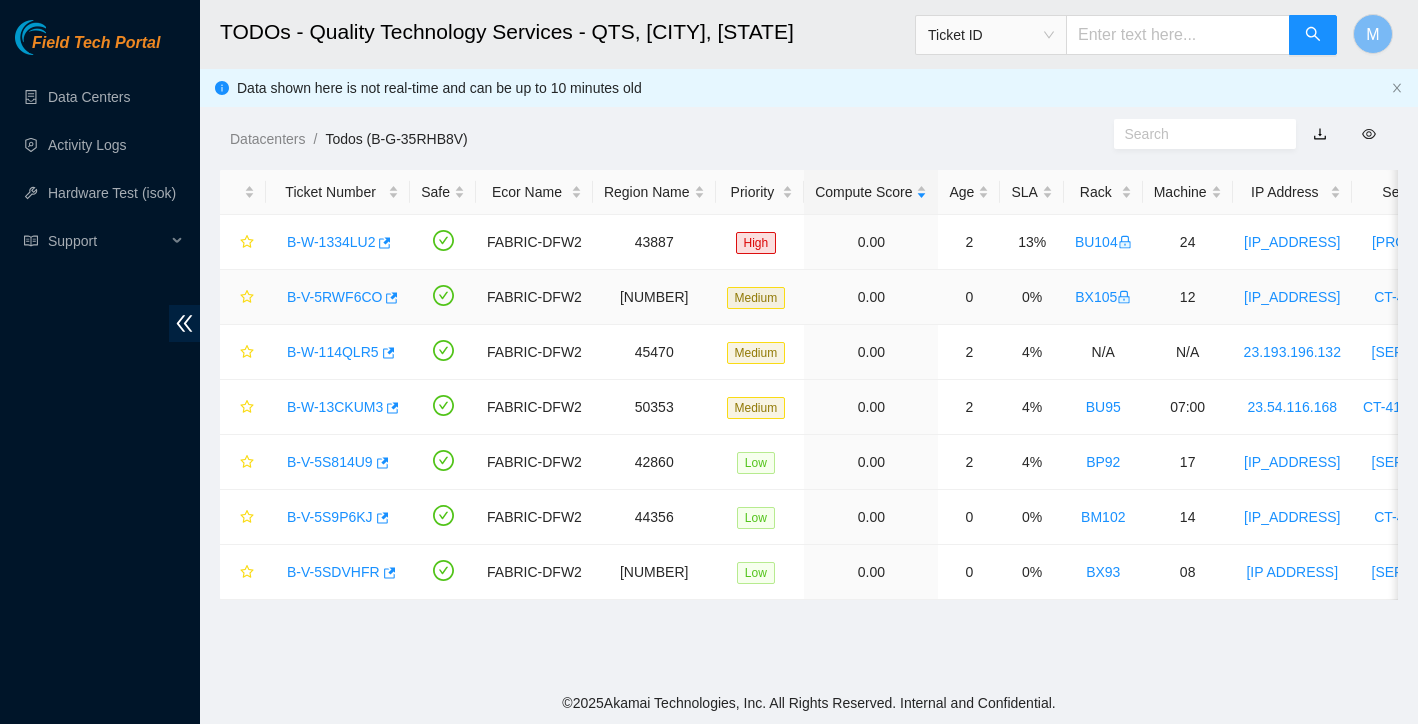 click on "B-V-5RWF6CO" at bounding box center (334, 297) 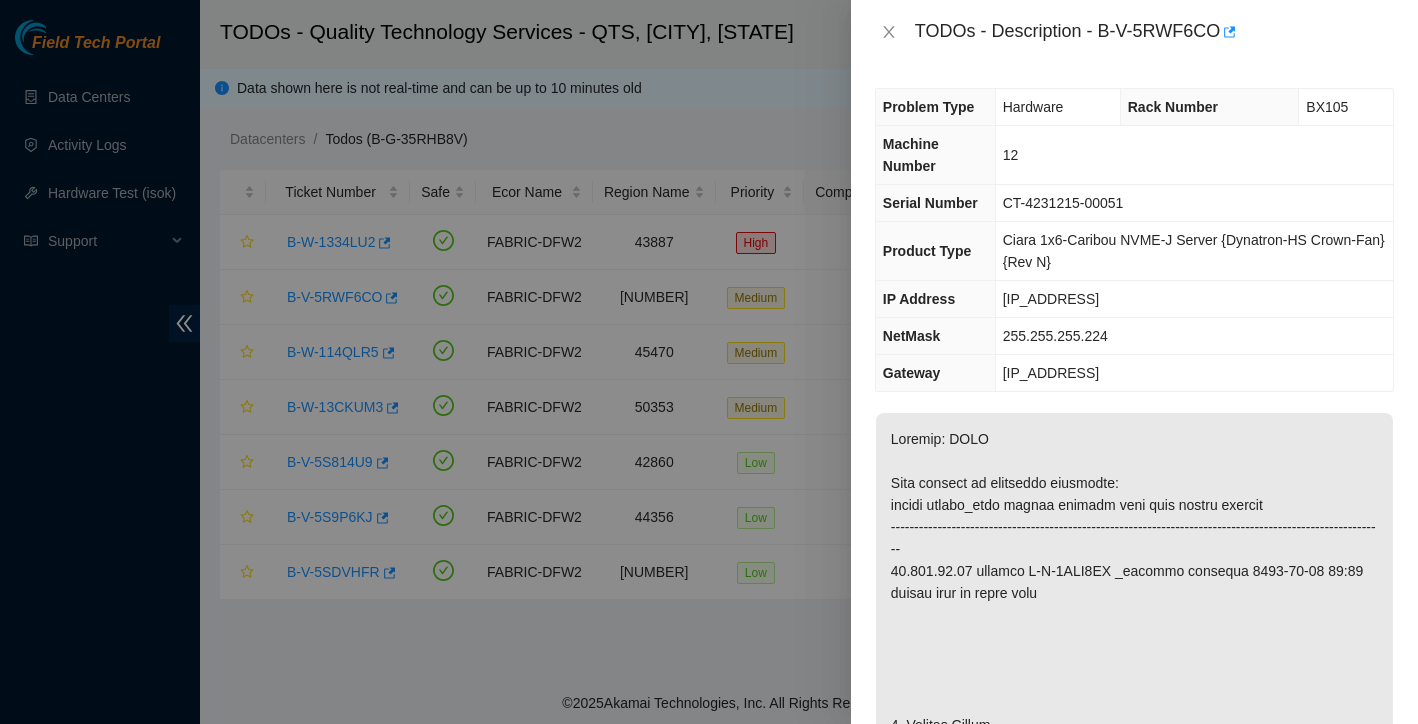 scroll, scrollTop: -2, scrollLeft: 0, axis: vertical 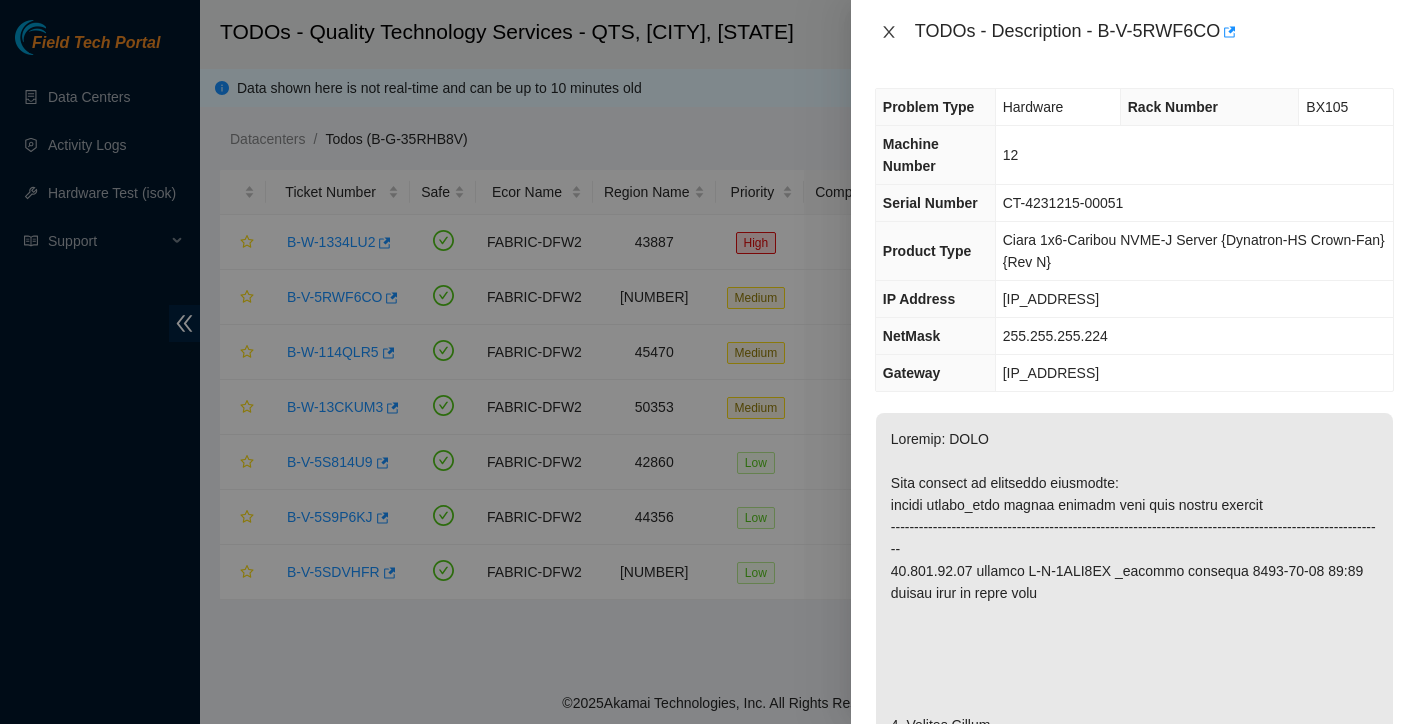 click 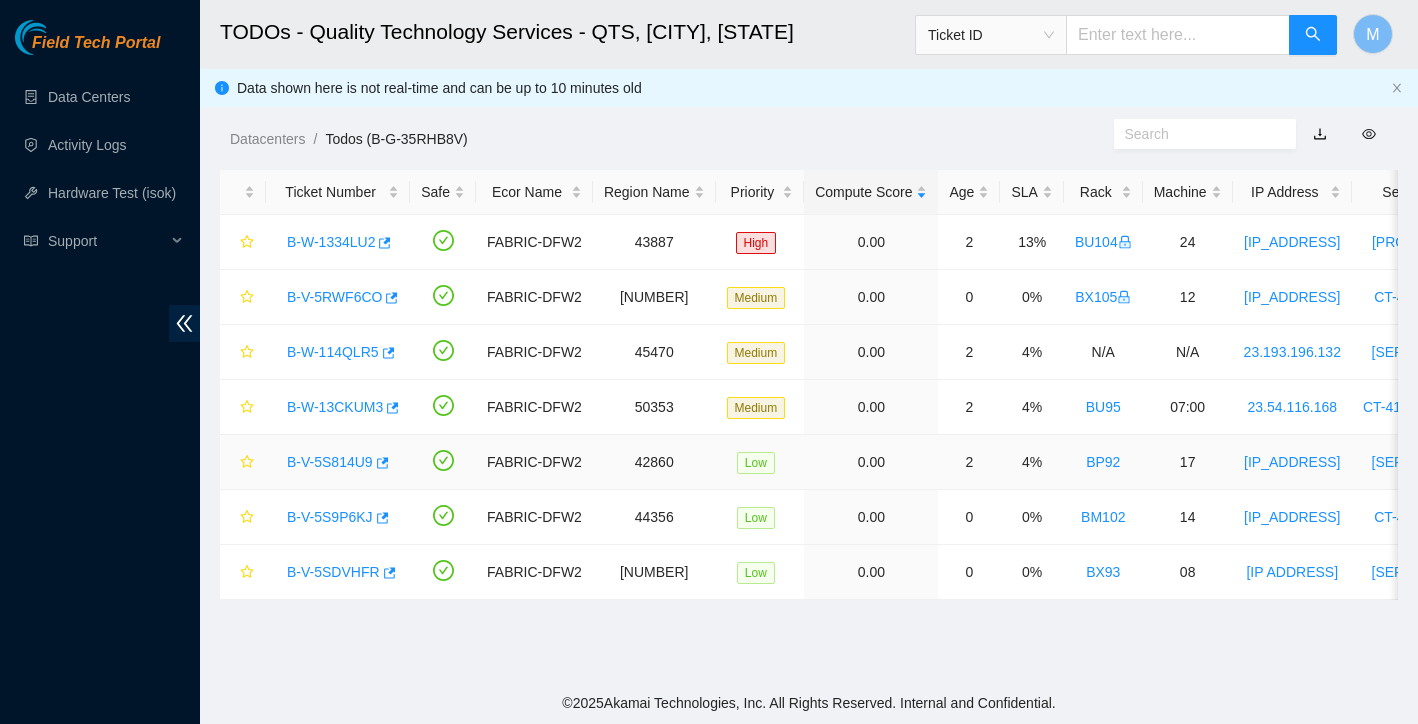 click on "B-V-5S814U9" at bounding box center [330, 462] 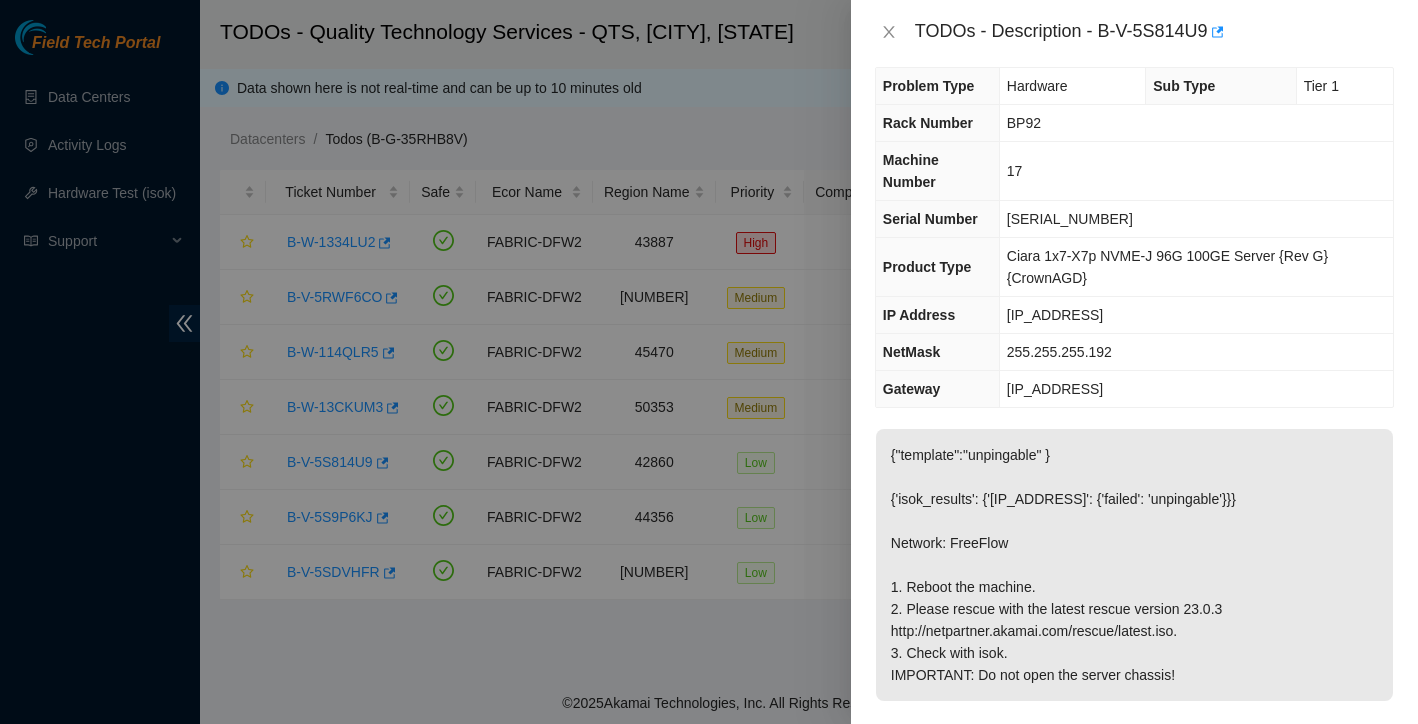 scroll, scrollTop: 25, scrollLeft: 0, axis: vertical 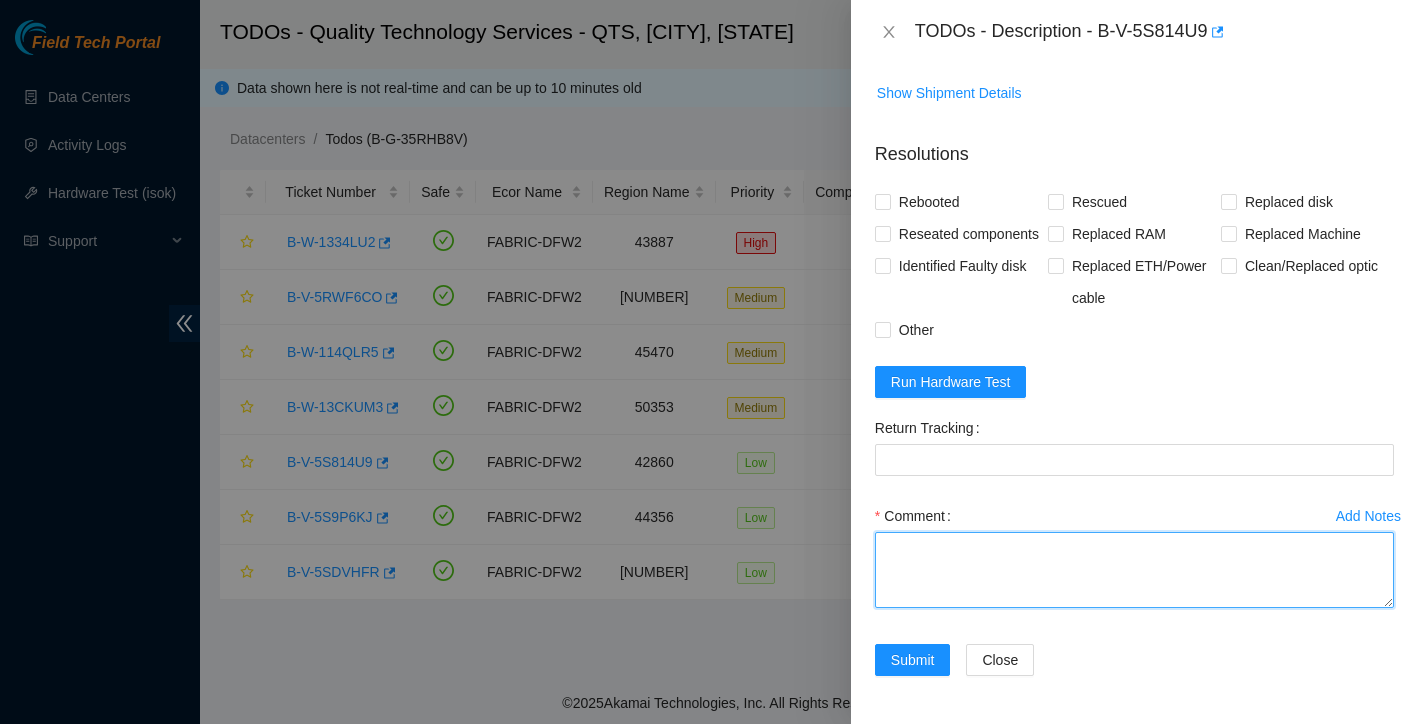 click on "Comment" at bounding box center (1134, 570) 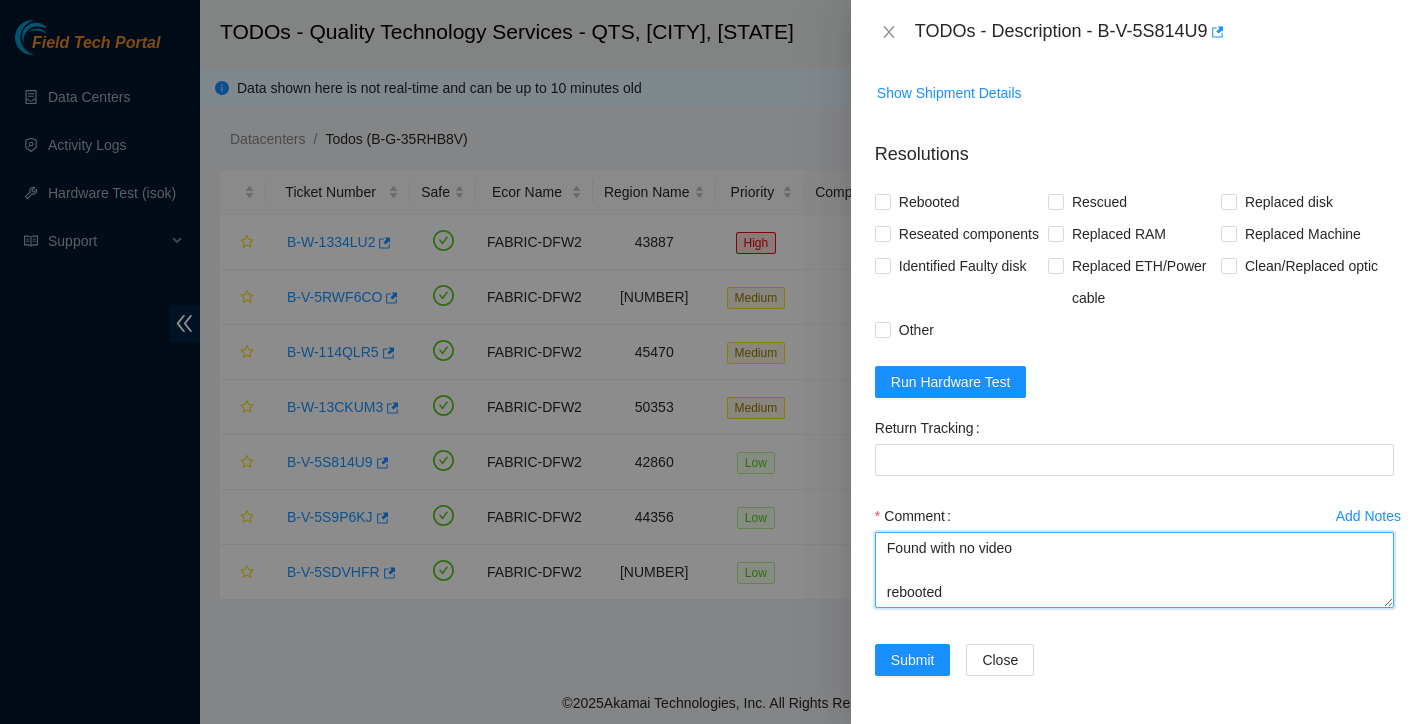 scroll, scrollTop: 801, scrollLeft: 0, axis: vertical 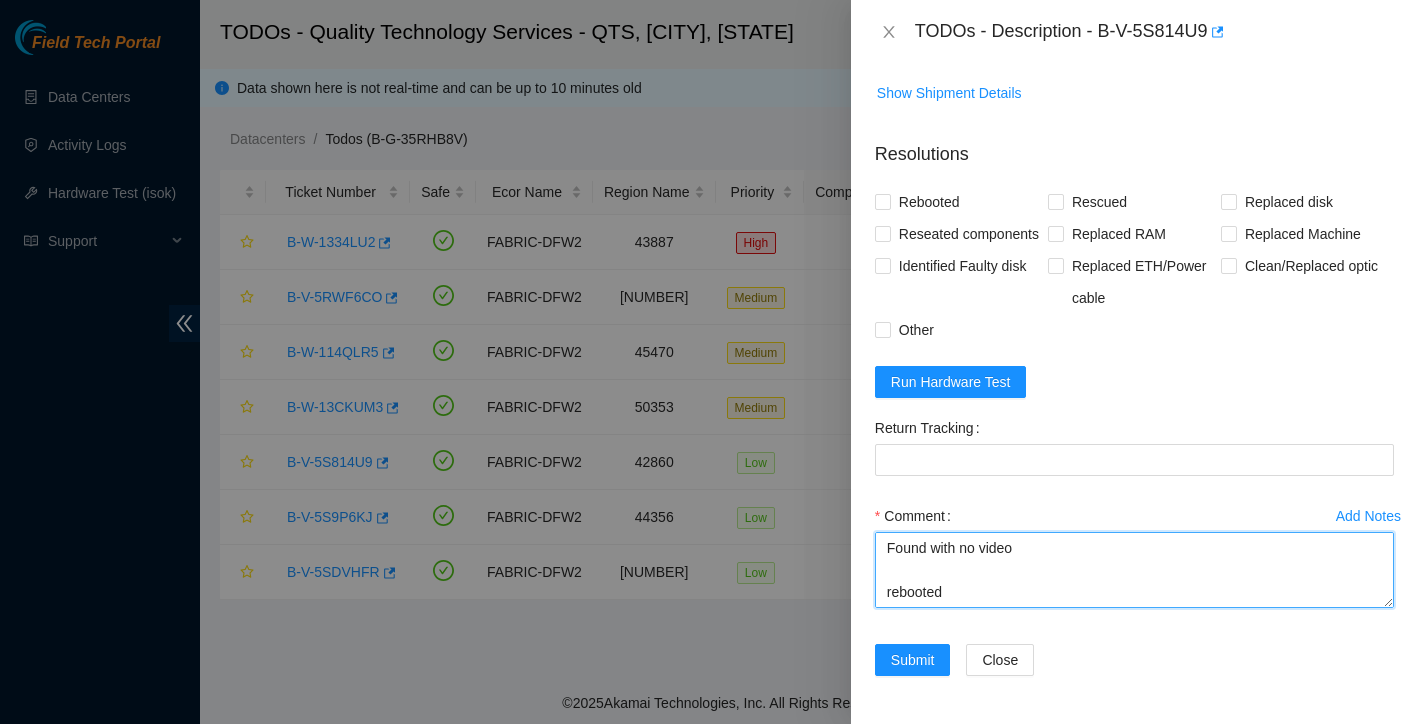 click on "Found with no video
rebooted
still no video
cold reboot ( powered down for 10 min)
video is up
rescued
reconfigfured
isok:" at bounding box center [1134, 570] 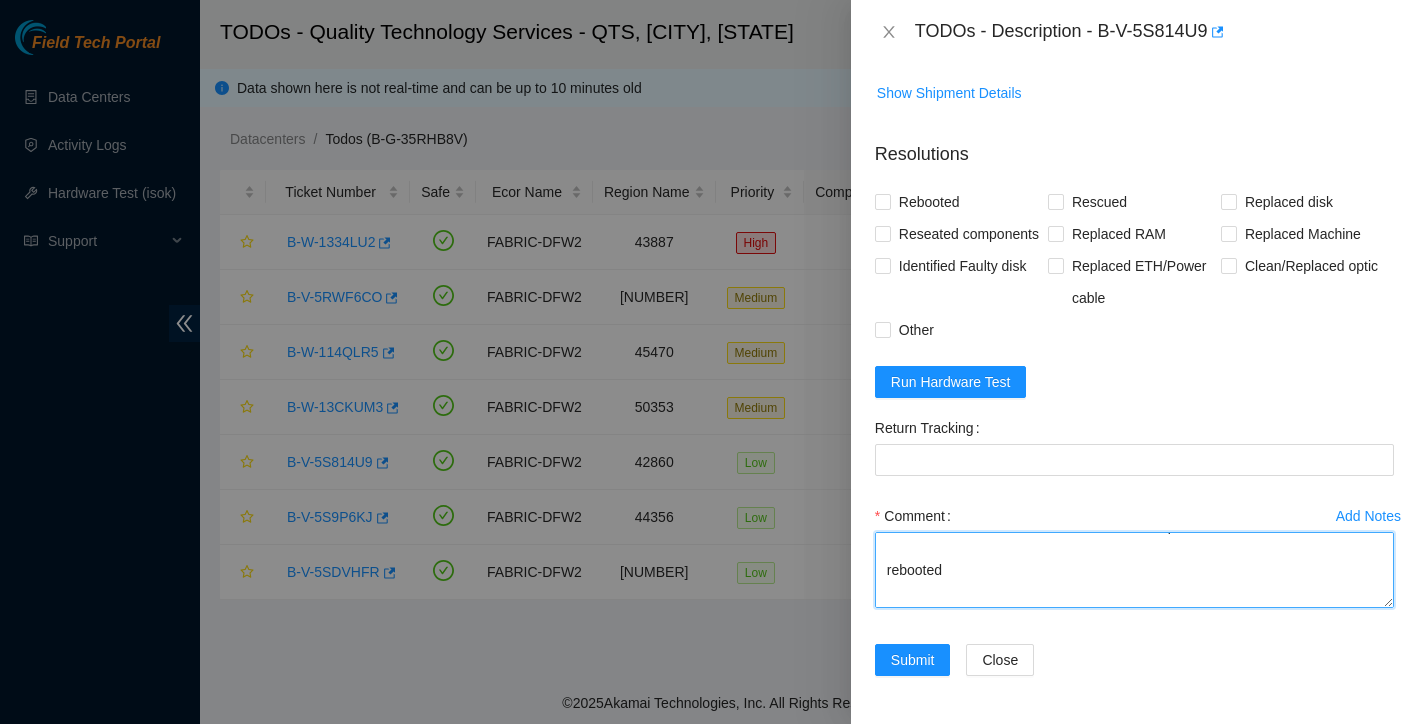 scroll, scrollTop: 29, scrollLeft: 0, axis: vertical 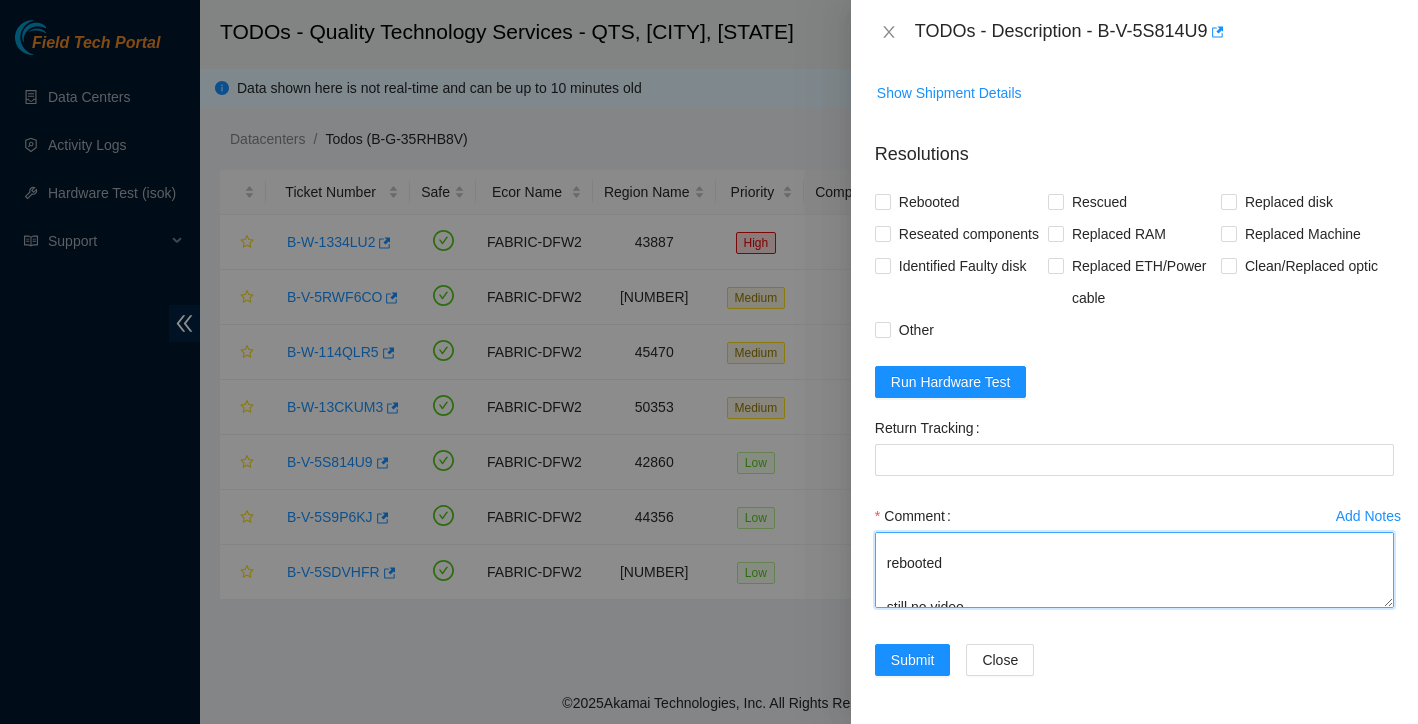 click on "Found with no video and eth1 cable link not up
rebooted
still no video
cold reboot ( powered down for 10 min)
video is up
rescued
reconfigfured
isok:" at bounding box center (1134, 570) 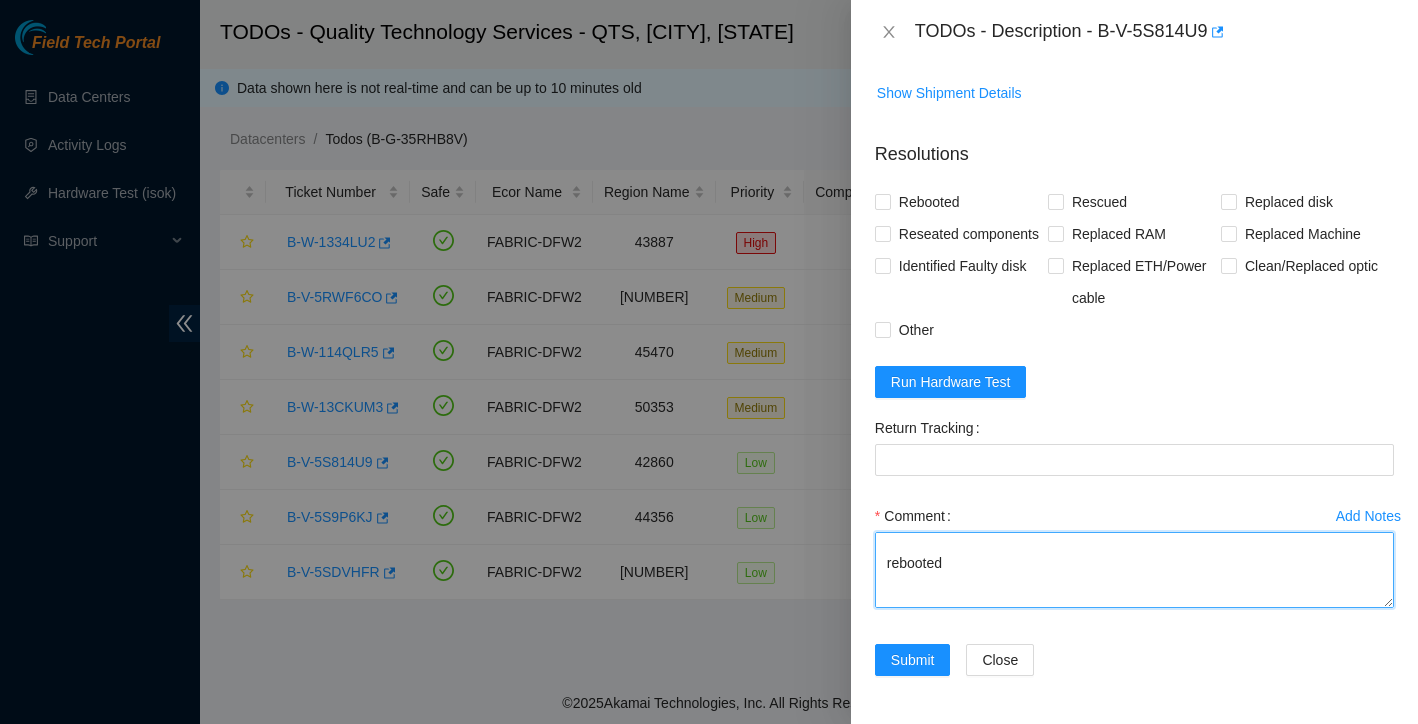 scroll, scrollTop: 37, scrollLeft: 0, axis: vertical 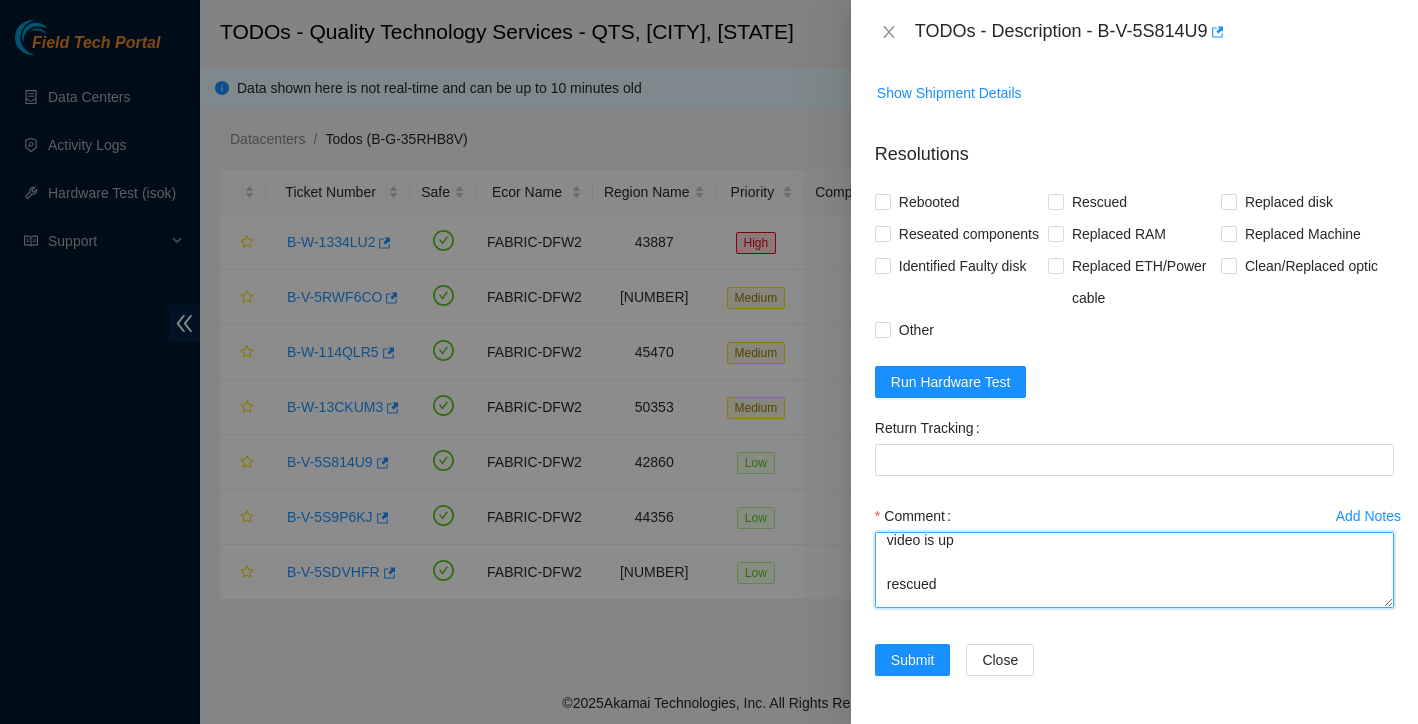 click on "Found with no video and eth1 cable link not up
rebooted
reseated eth 1 cable
still no video
cold reboot ( powered down for 10 min)
video is up
rescued
reconfigfured
isok:" at bounding box center (1134, 570) 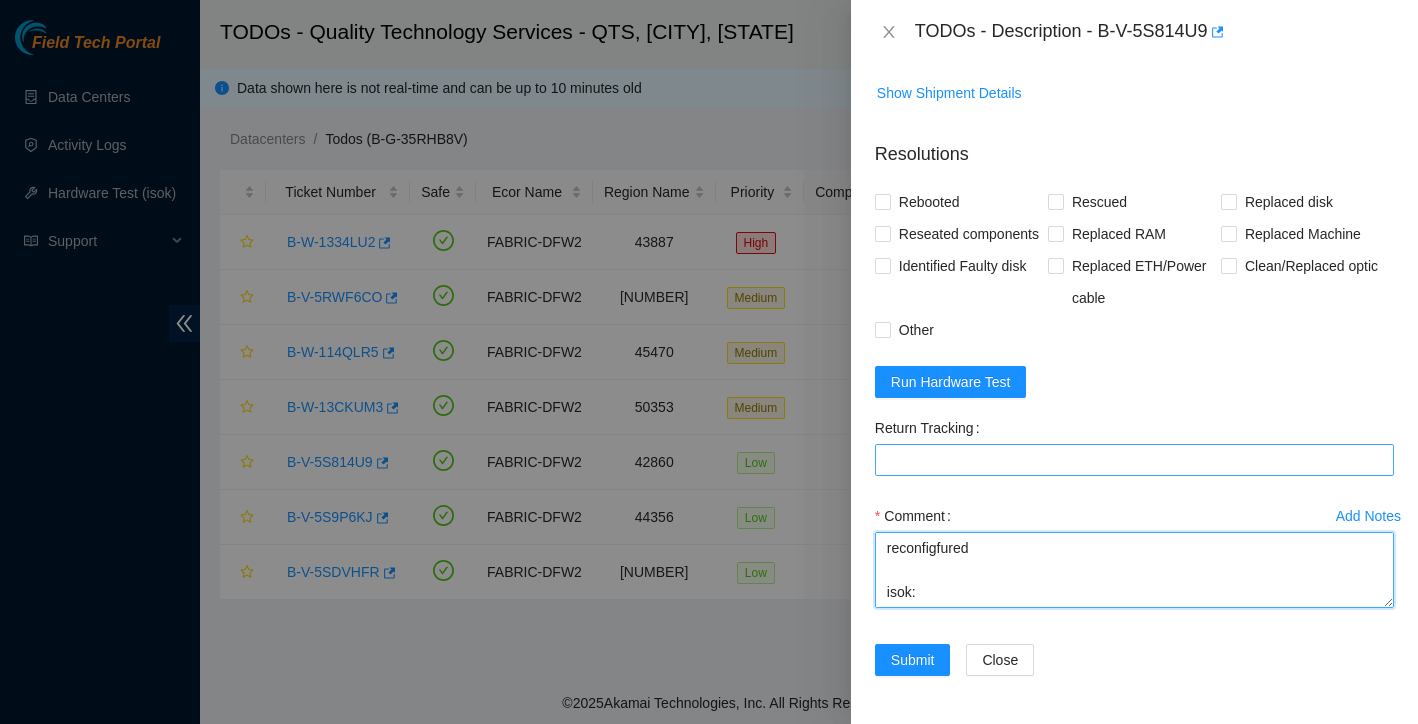 scroll, scrollTop: 396, scrollLeft: 0, axis: vertical 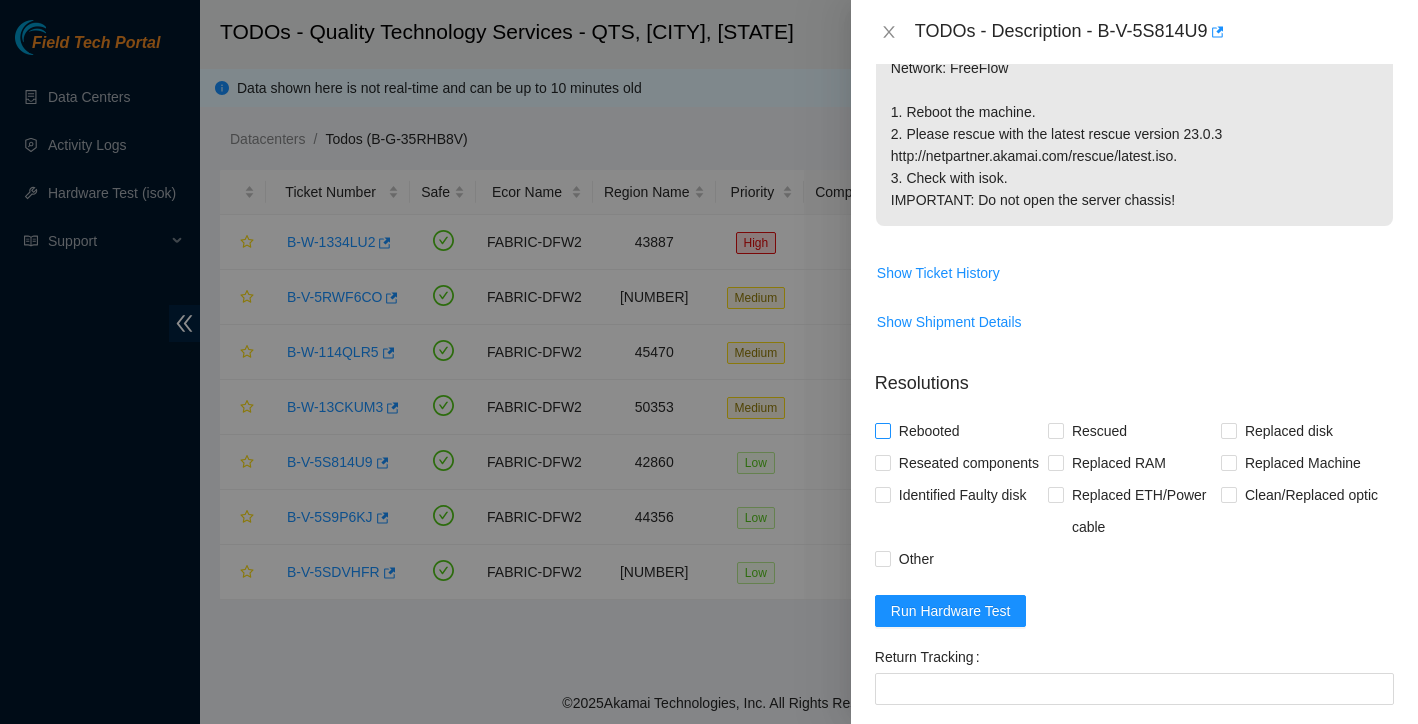 type on "Found with no video and eth1 cable link not up
rebooted
reseated eth 1 cable
still no video
cold reboot ( powered down for 10 min)
video is up
eth1 link is up on server
rescued
reconfigfured
isok:" 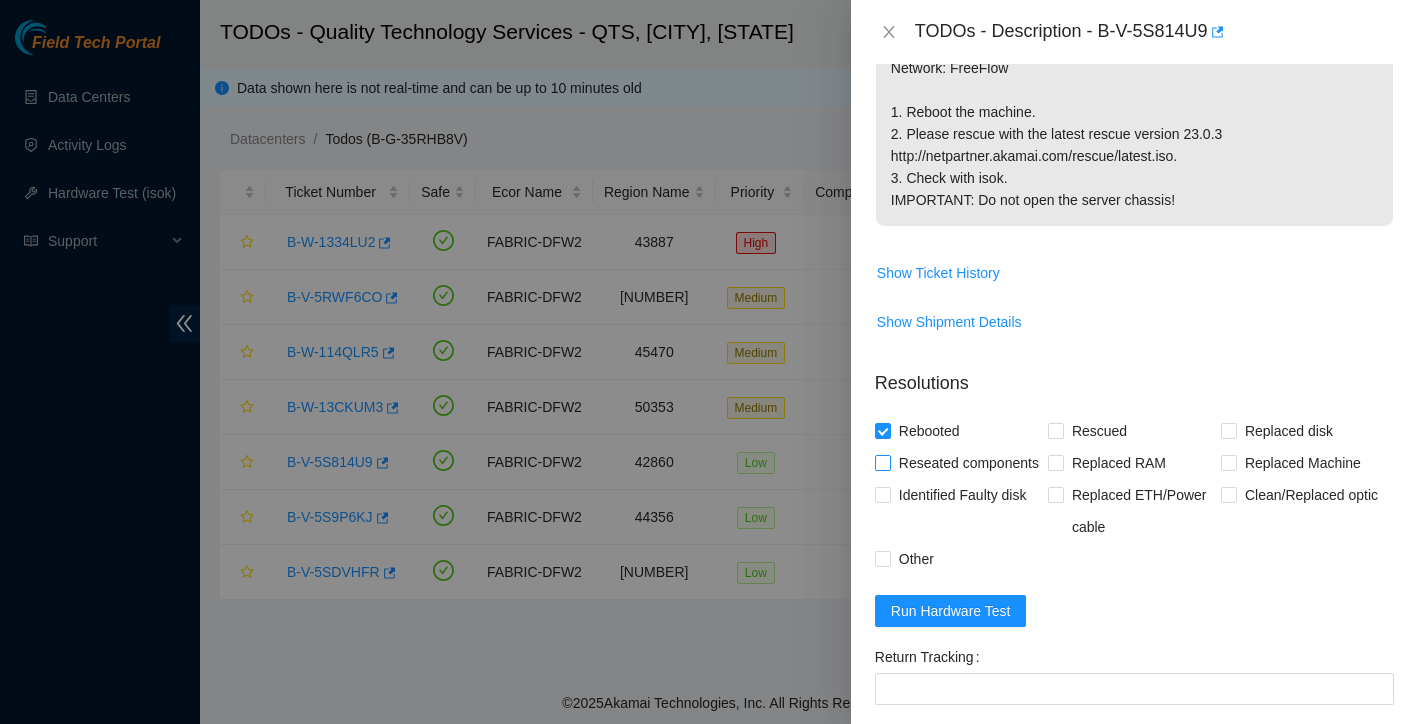 click on "Reseated components" at bounding box center [961, 463] 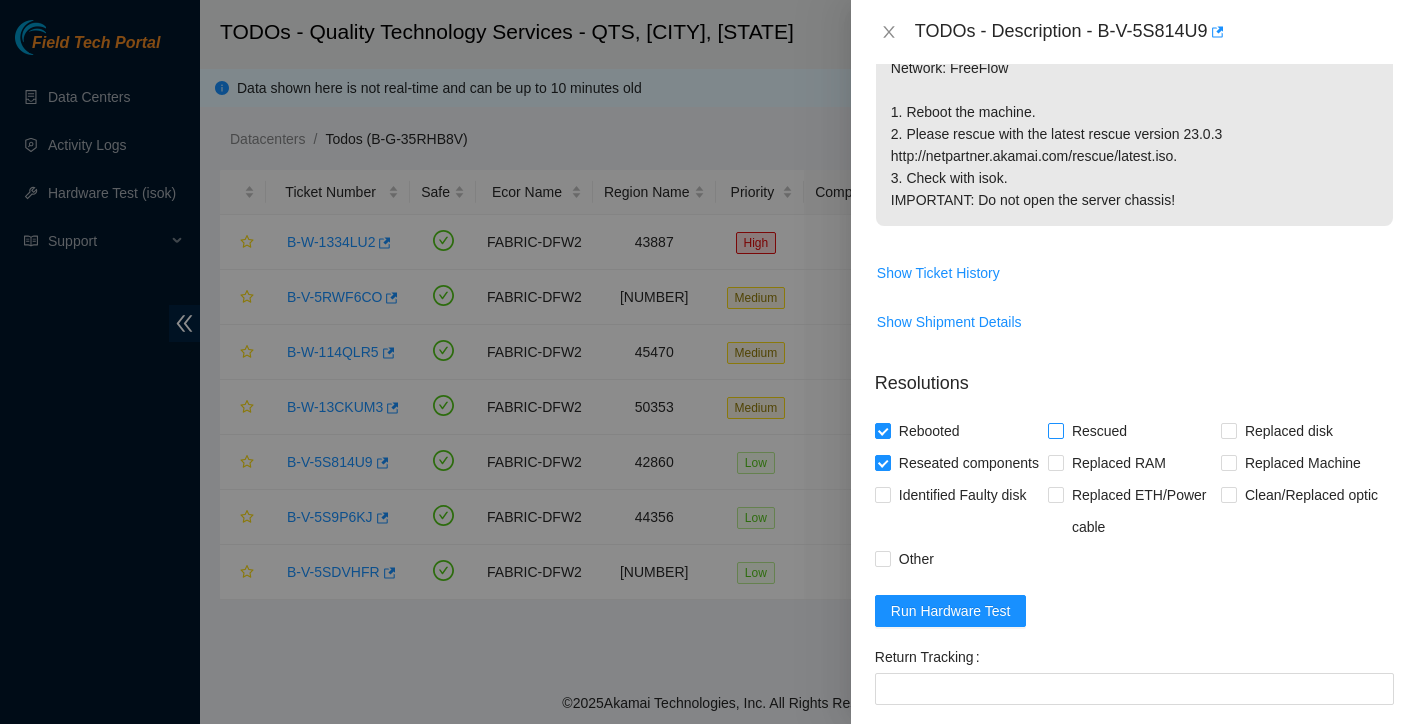 click on "Rescued" at bounding box center (1055, 430) 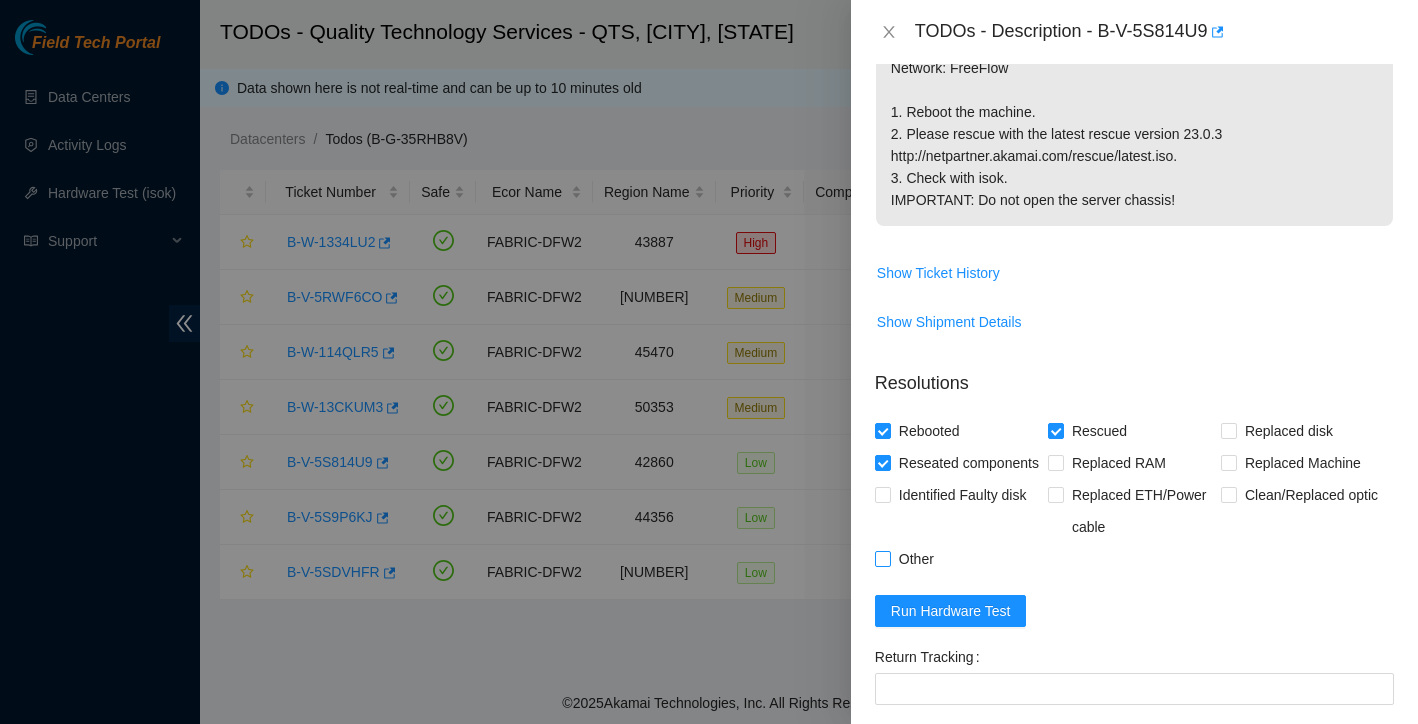 click on "Other" at bounding box center (882, 558) 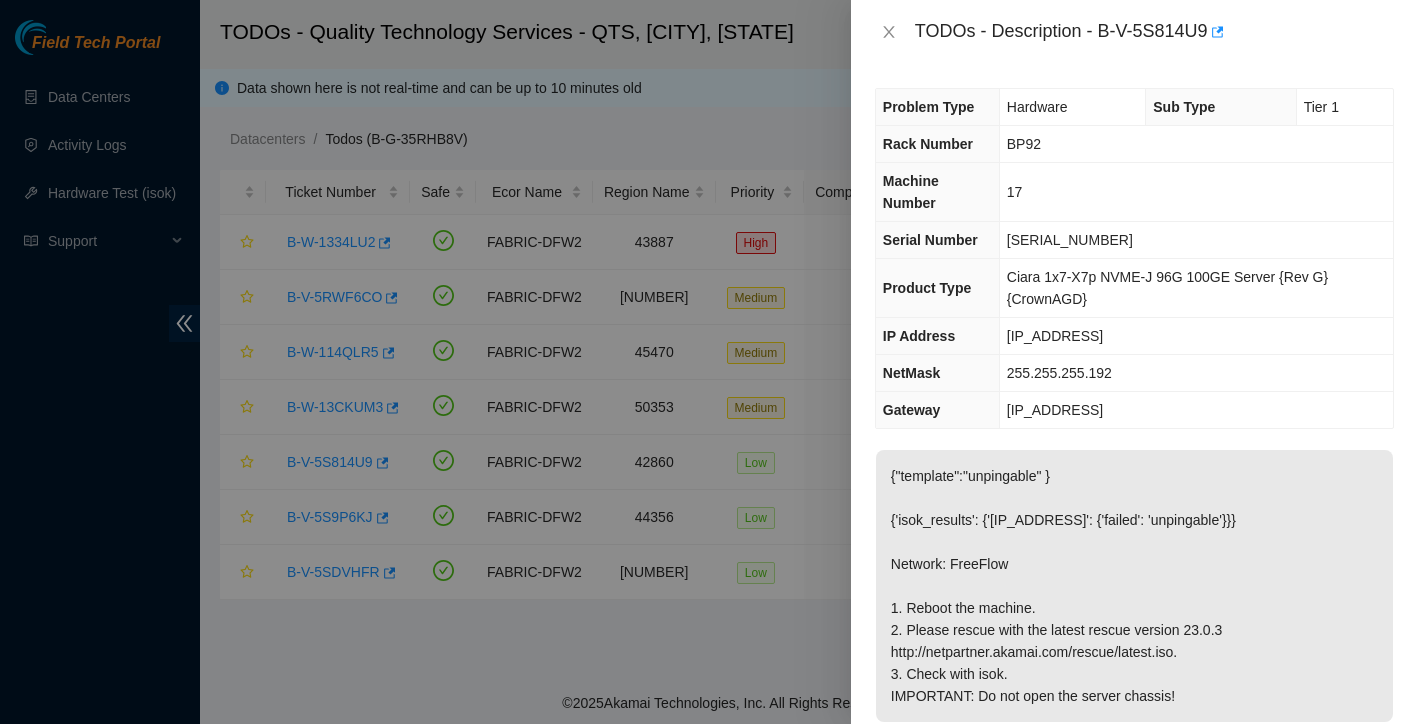 scroll, scrollTop: 0, scrollLeft: 0, axis: both 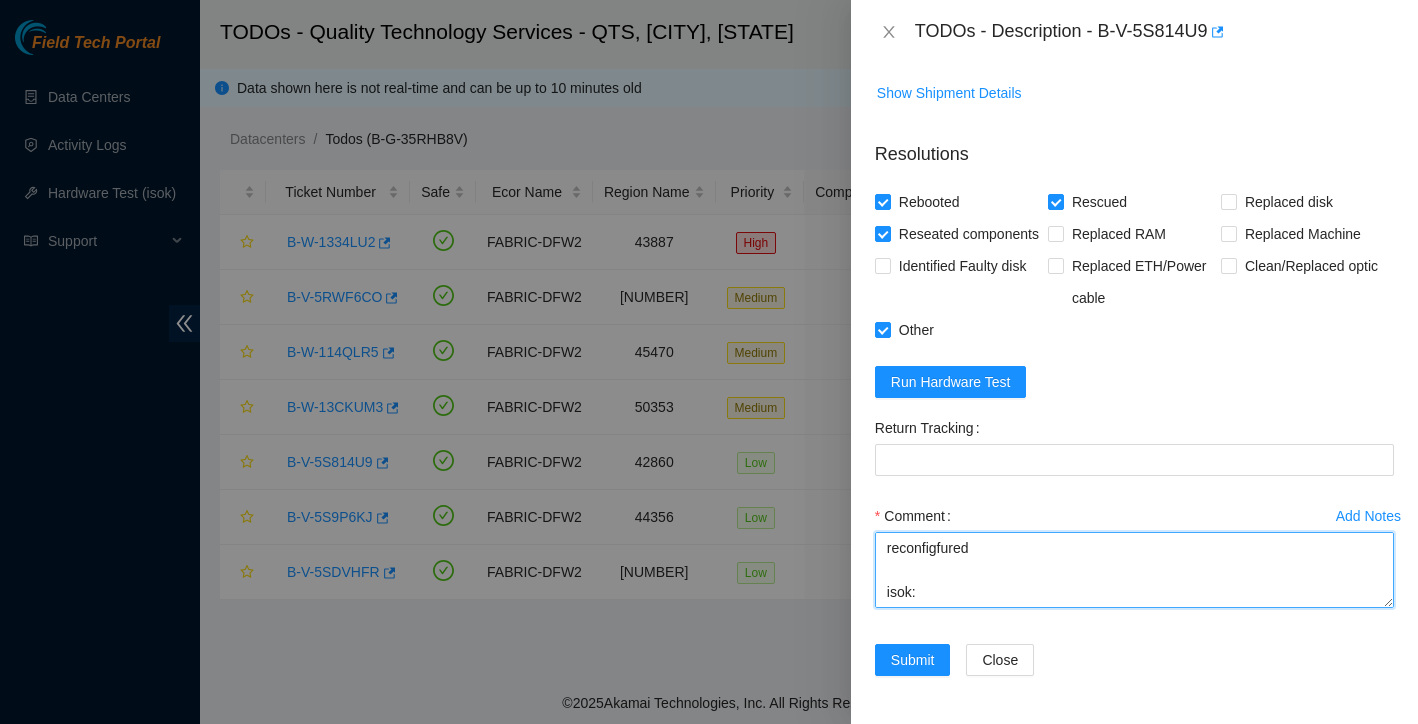 click on "Found with no video and eth1 cable link not up
rebooted
reseated eth 1 cable
still no video
cold reboot ( powered down for 10 min)
video is up
eth1 link is up on server
rescued
reconfigfured
isok:" at bounding box center [1134, 570] 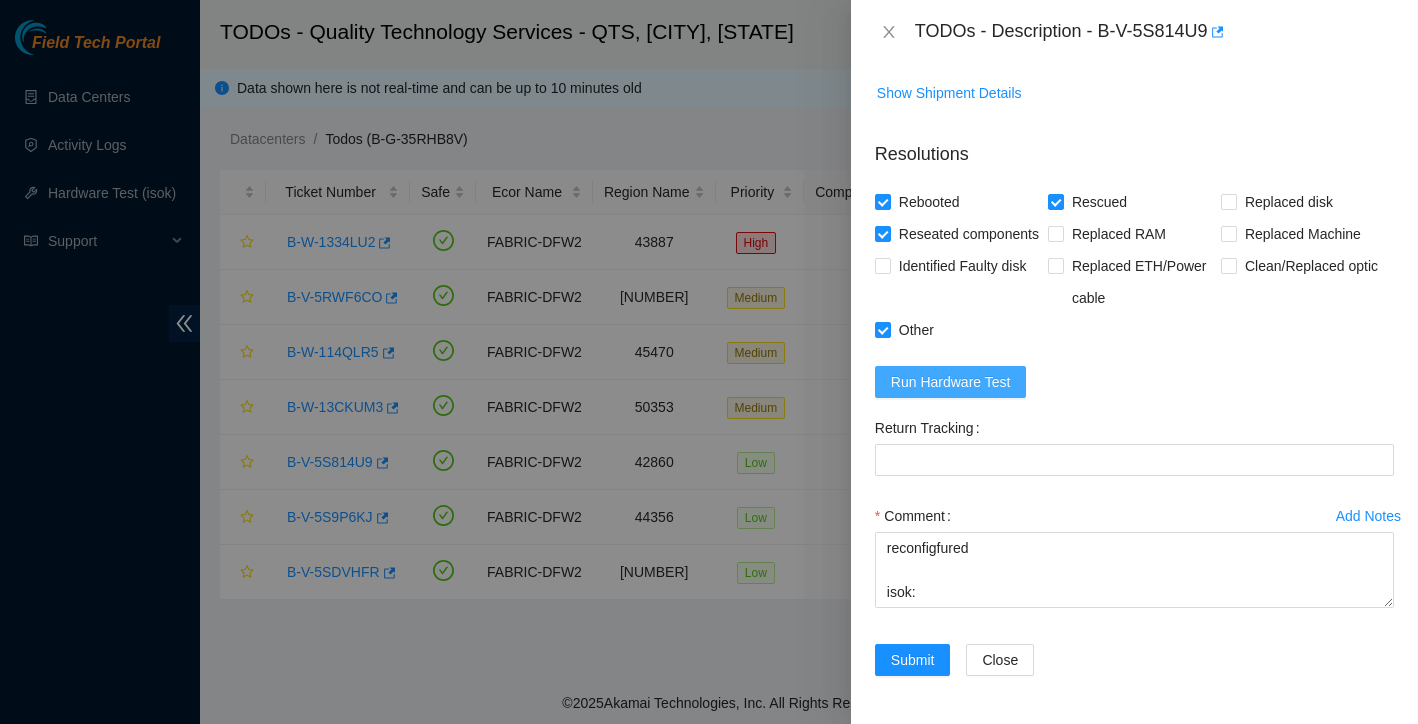 click on "Run Hardware Test" at bounding box center (951, 382) 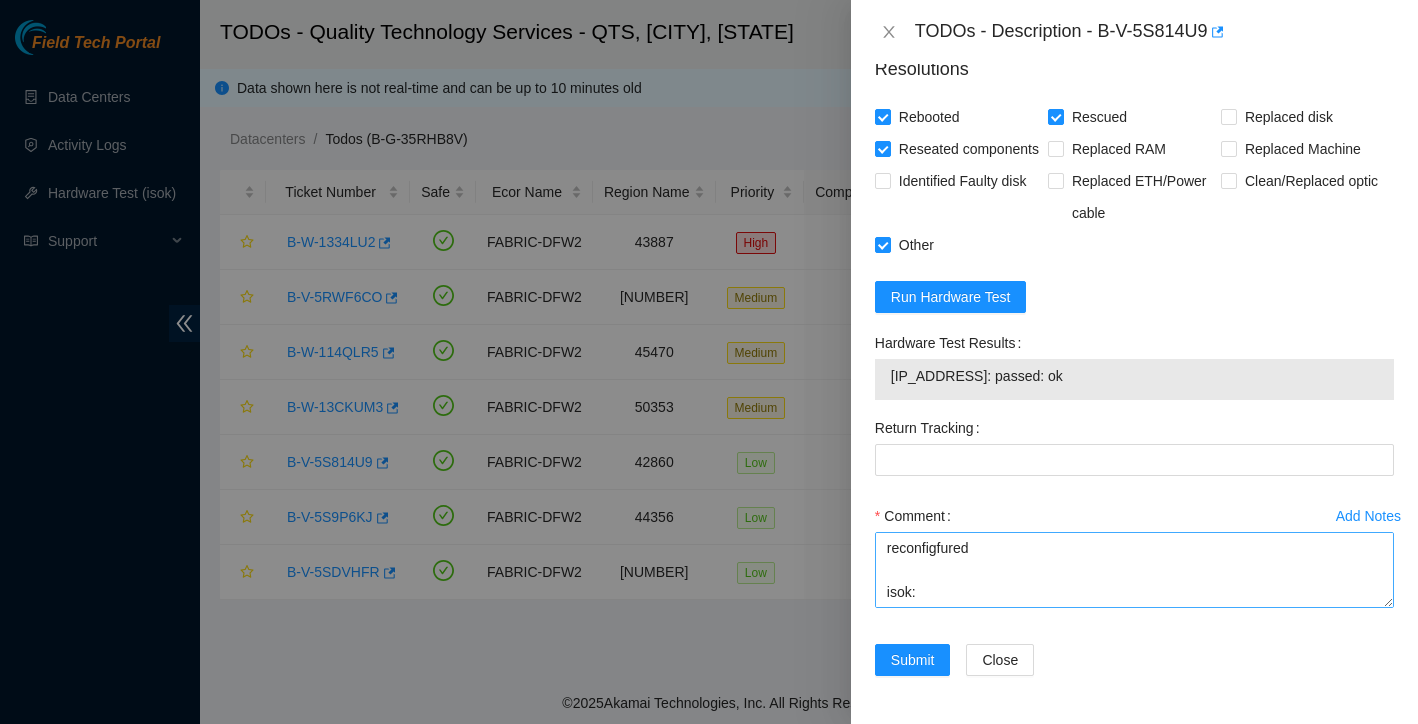 scroll, scrollTop: 886, scrollLeft: 0, axis: vertical 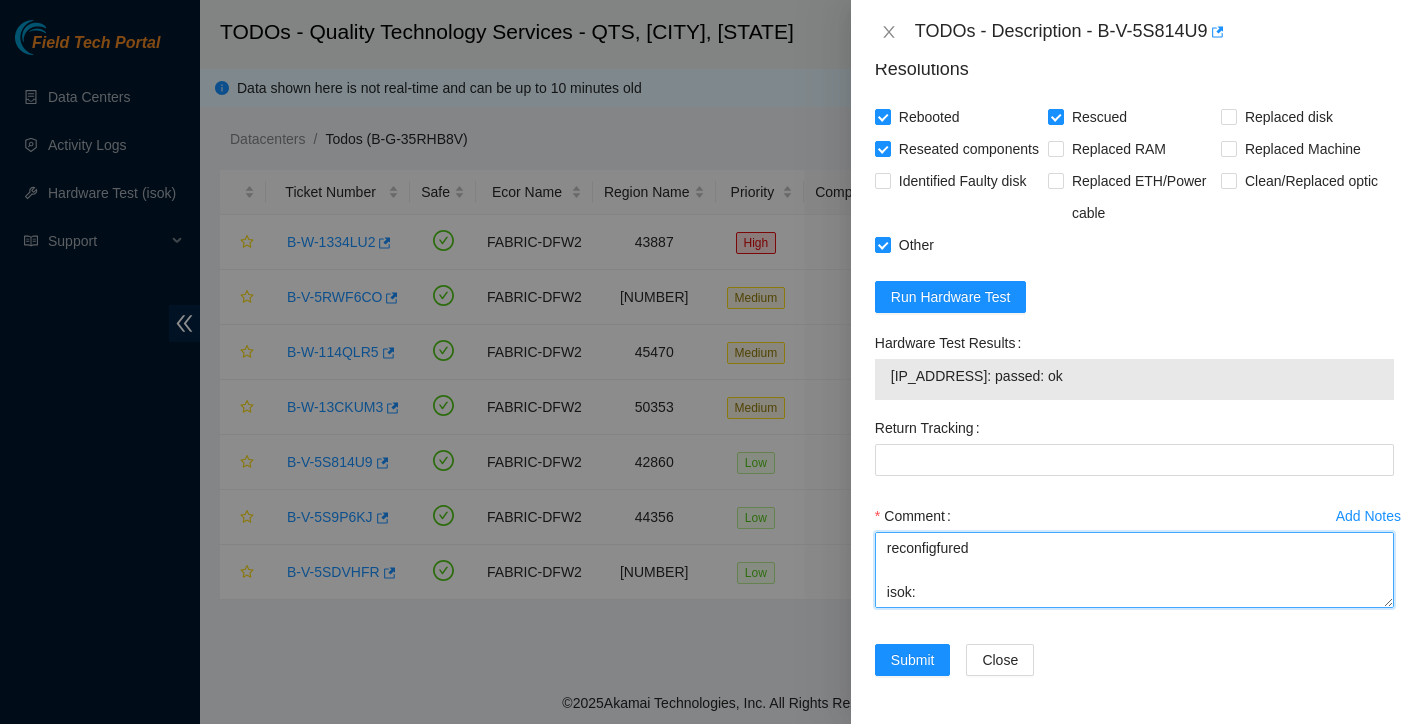 click on "Found with no video and eth1 cable link not up
rebooted
reseated eth 1 cable
still no video
cold reboot ( powered down for 10 min)
video is up
eth1 link is up on server
rescued
reconfigfured
isok:" at bounding box center [1134, 570] 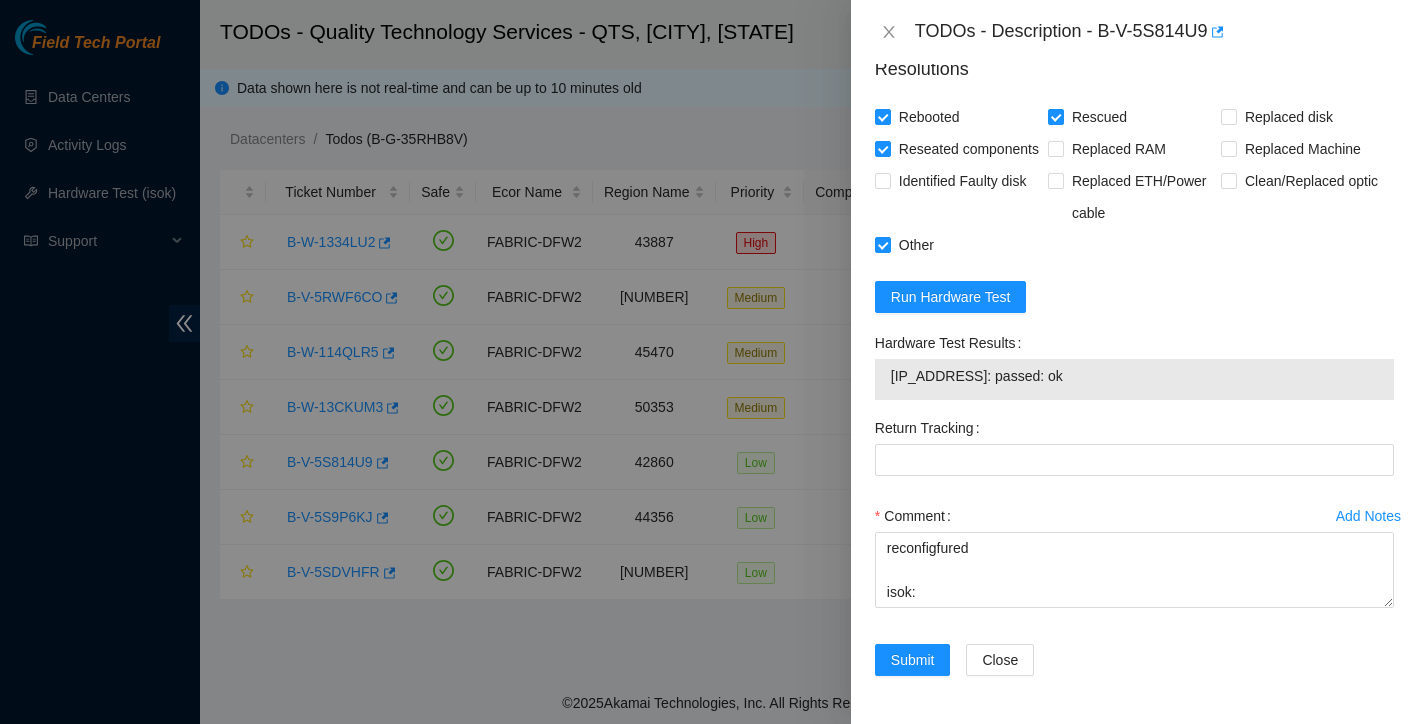 drag, startPoint x: 891, startPoint y: 378, endPoint x: 1070, endPoint y: 385, distance: 179.13683 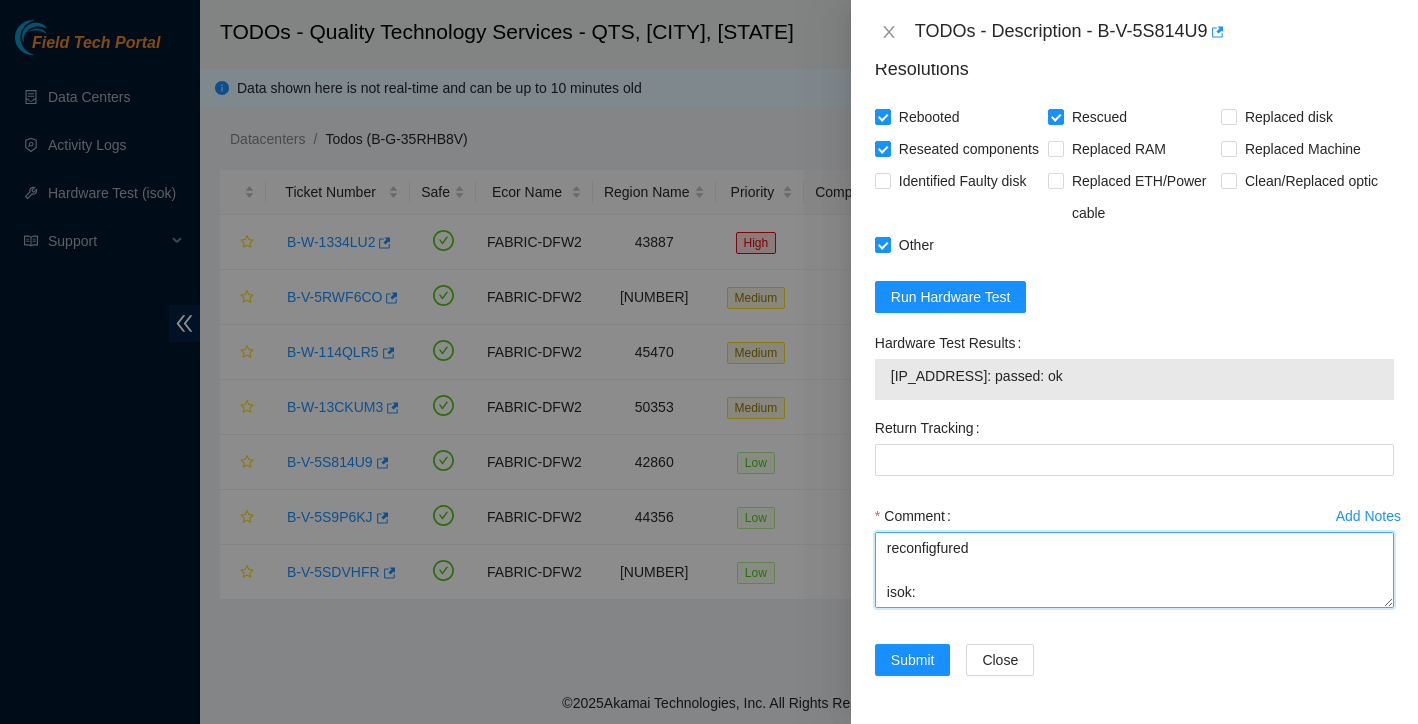 click on "Found with no video and eth1 cable link not up
rebooted
reseated eth 1 cable
still no video
cold reboot ( powered down for 10 min)
video is up
eth1 link is up on server
rescued
reconfigfured
isok:" at bounding box center (1134, 570) 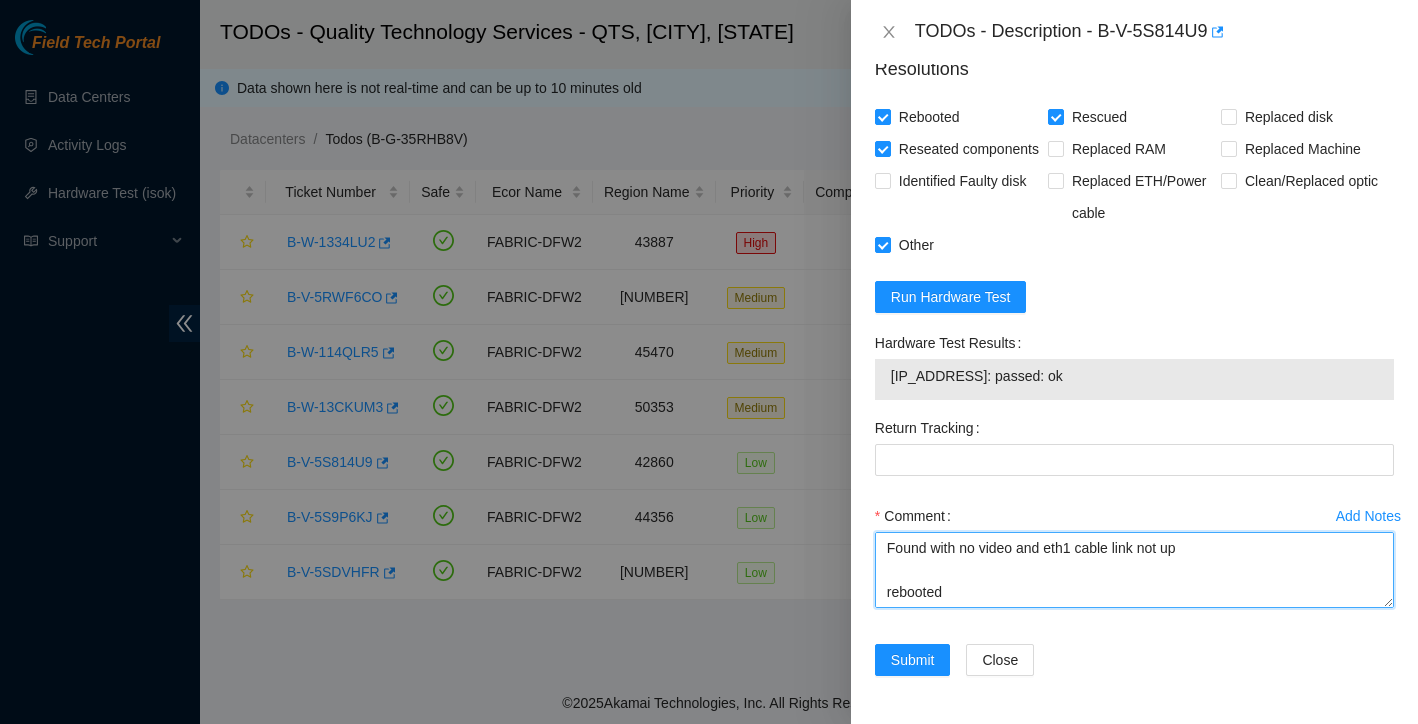 scroll, scrollTop: 0, scrollLeft: 0, axis: both 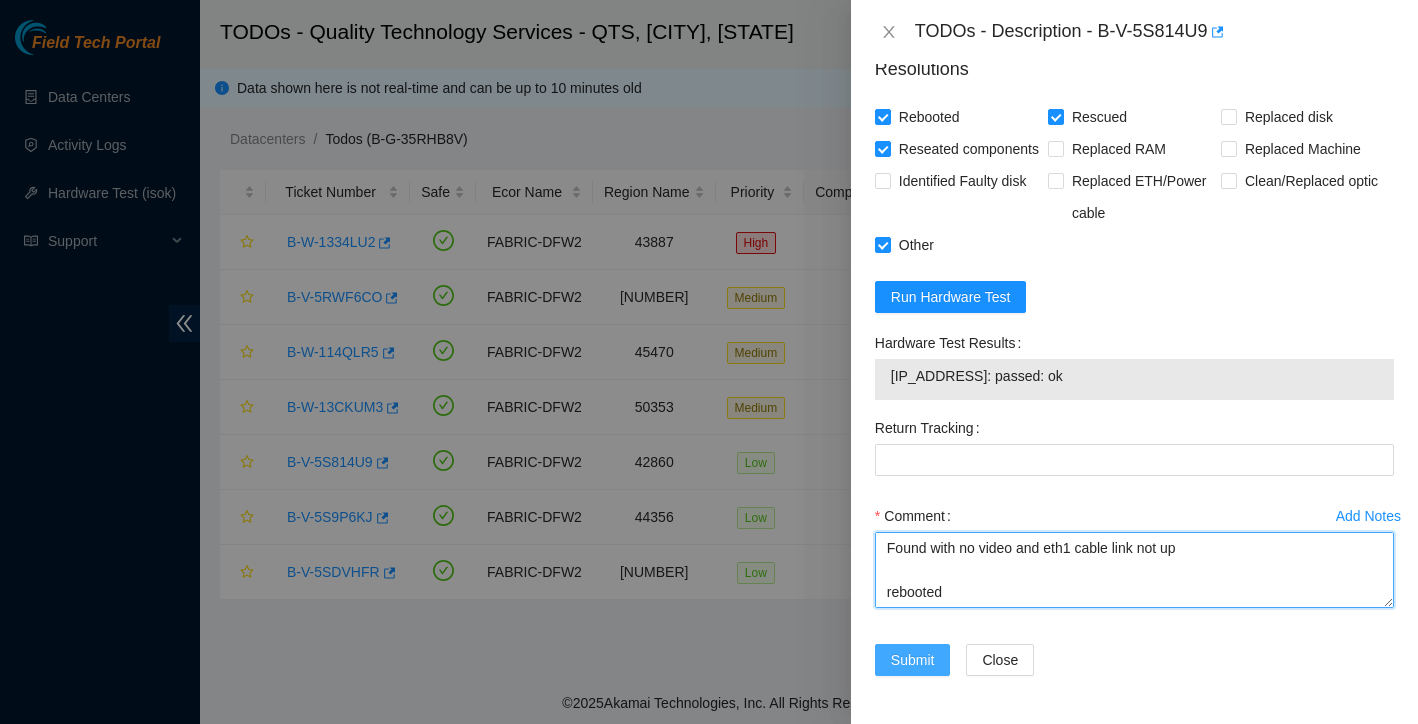 type on "Found with no video and eth1 cable link not up
rebooted
reseated eth 1 cable
still no video
cold reboot ( powered down for 10 min)
video is up
eth1 link is up on server
rescued
reconfigfured
isok: 23.199.44.148: passed: ok" 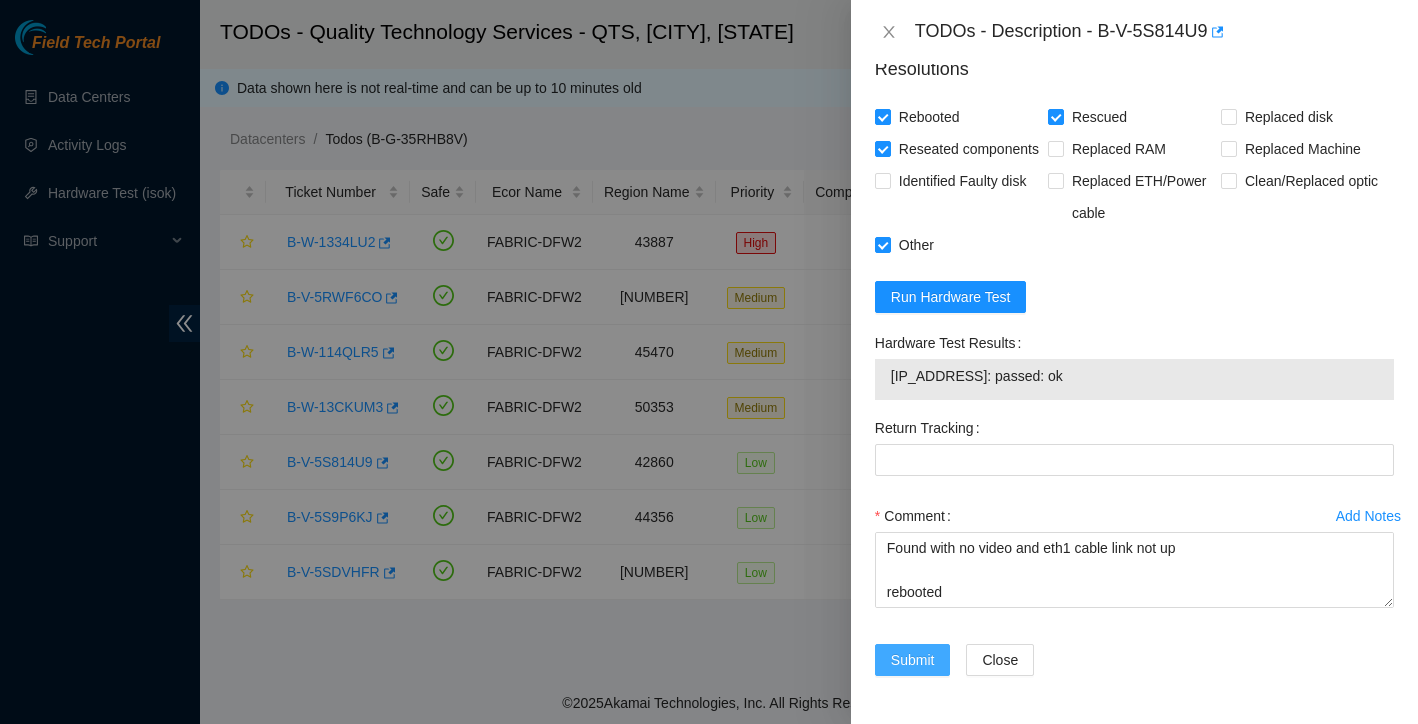 click on "Submit" at bounding box center [913, 660] 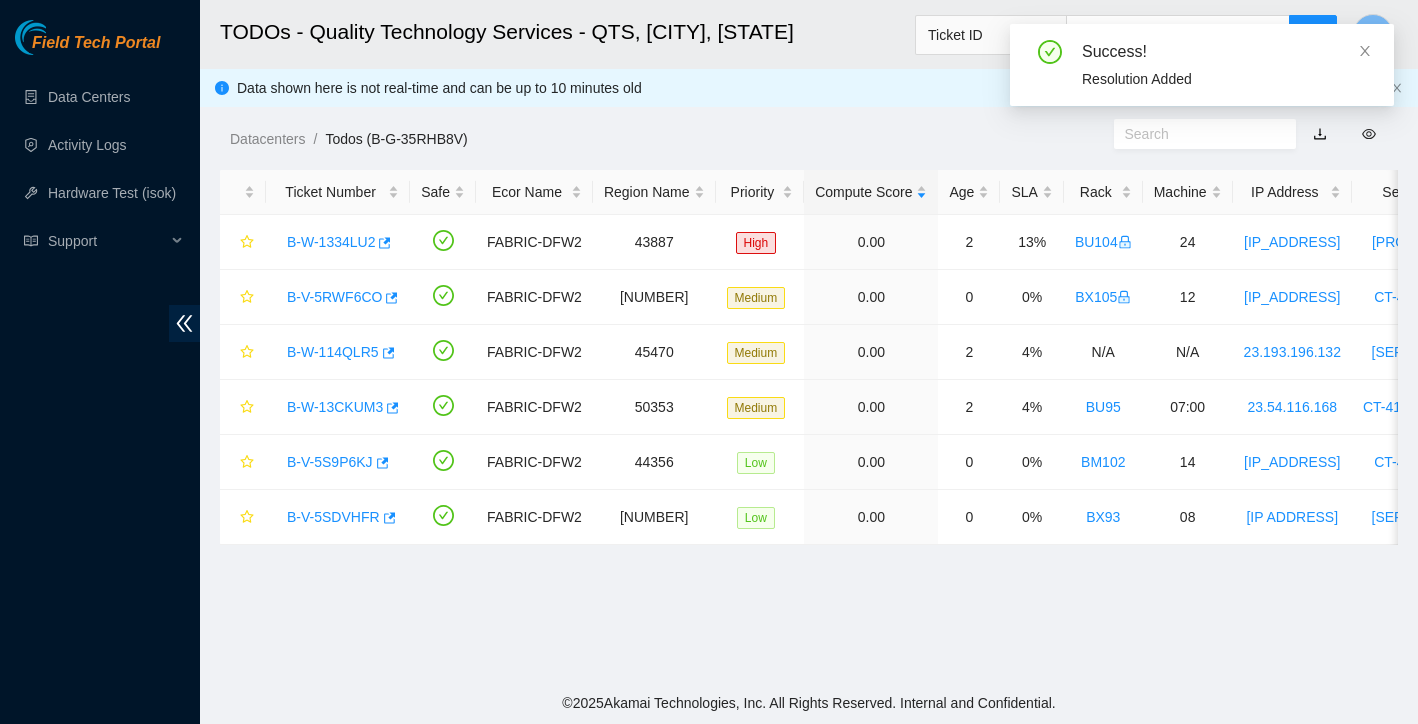 scroll, scrollTop: 392, scrollLeft: 0, axis: vertical 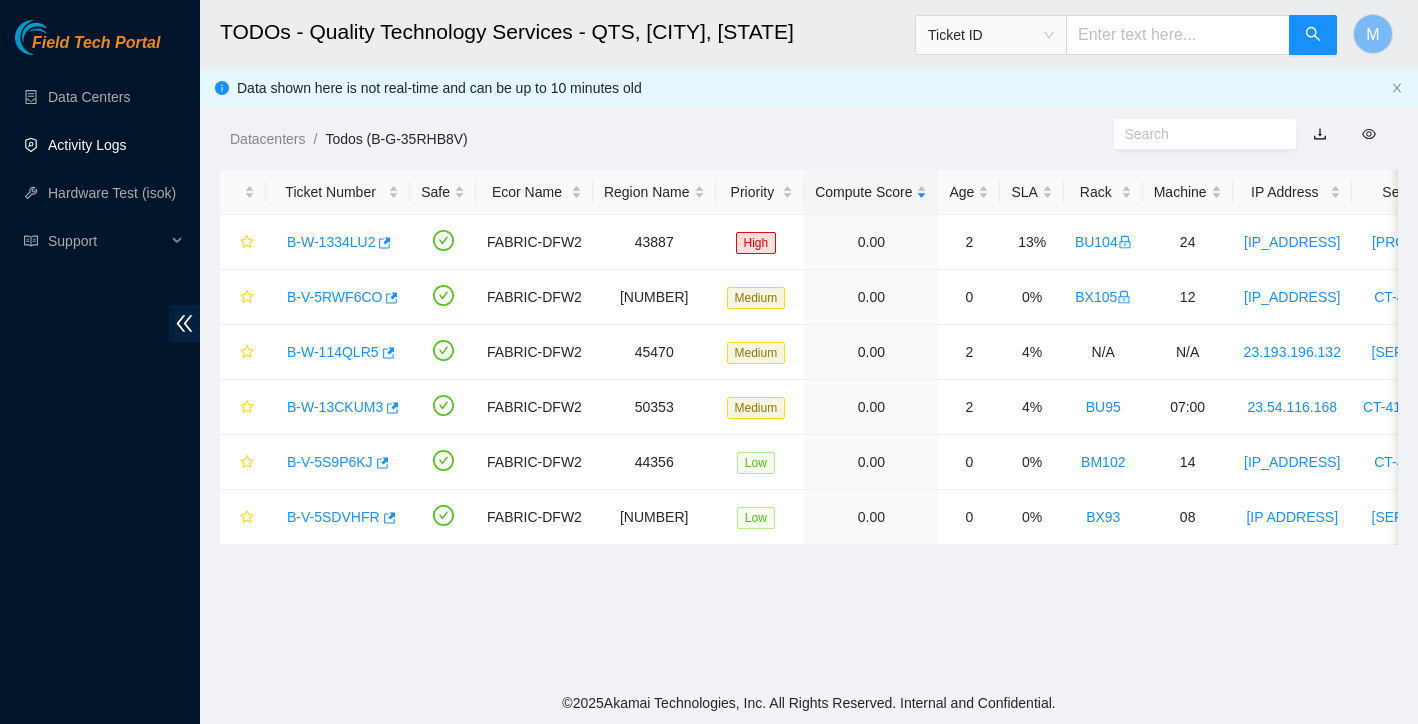 click on "Activity Logs" at bounding box center (87, 145) 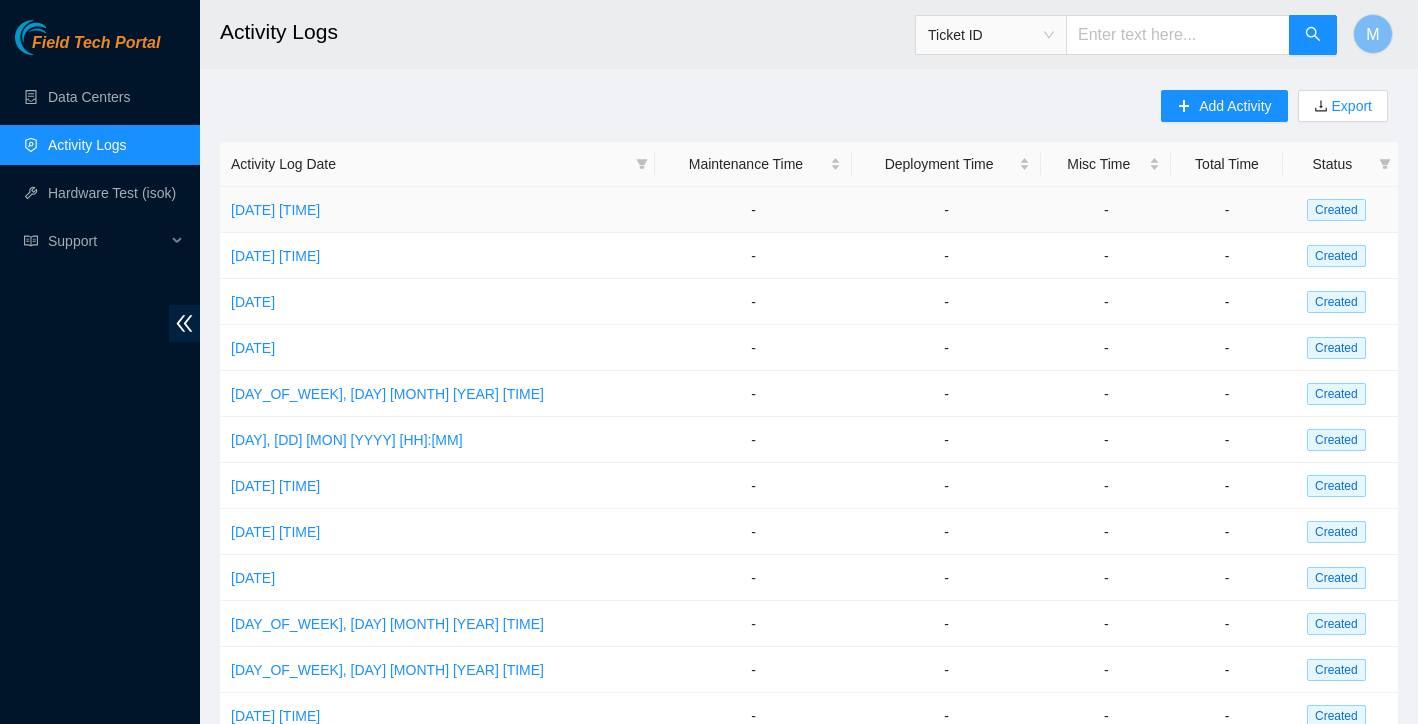 click on "Mon, 04 Aug 2025 08:54" at bounding box center (437, 210) 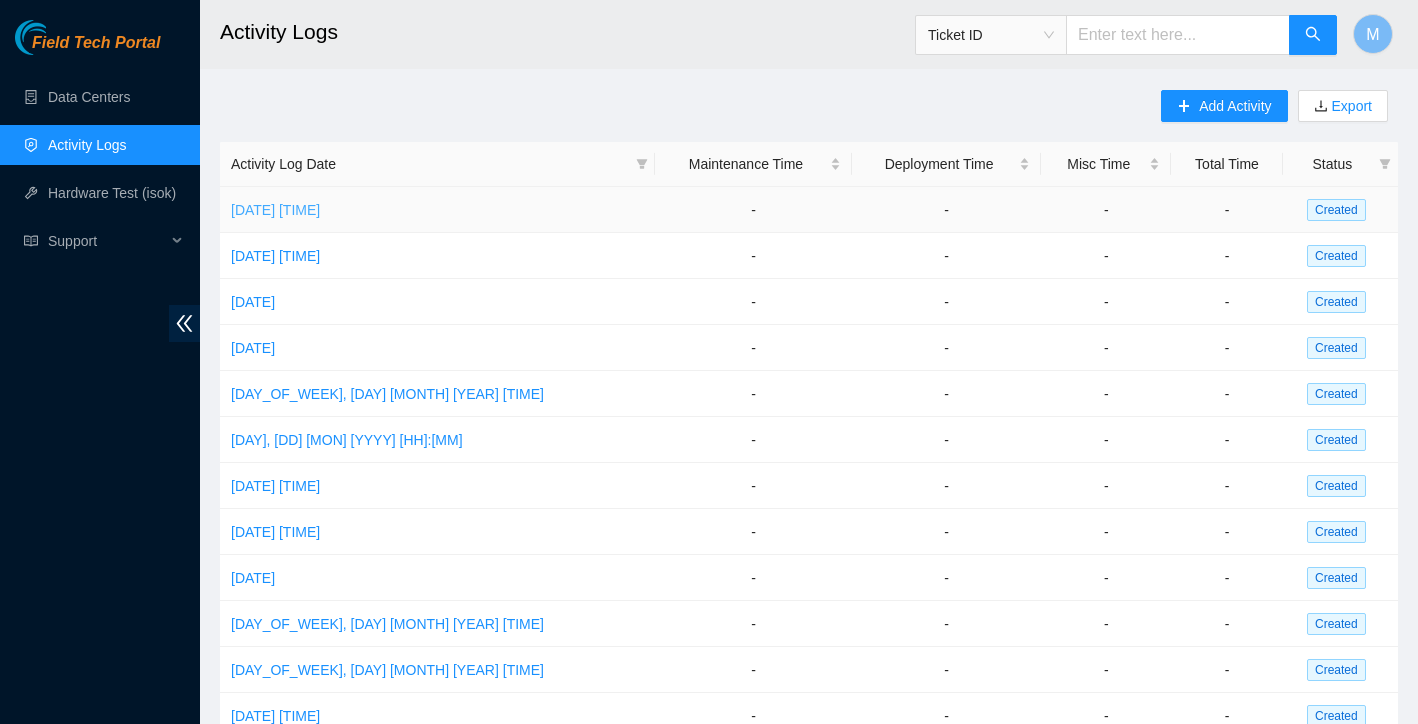 click on "Mon, 04 Aug 2025 08:54" at bounding box center (275, 210) 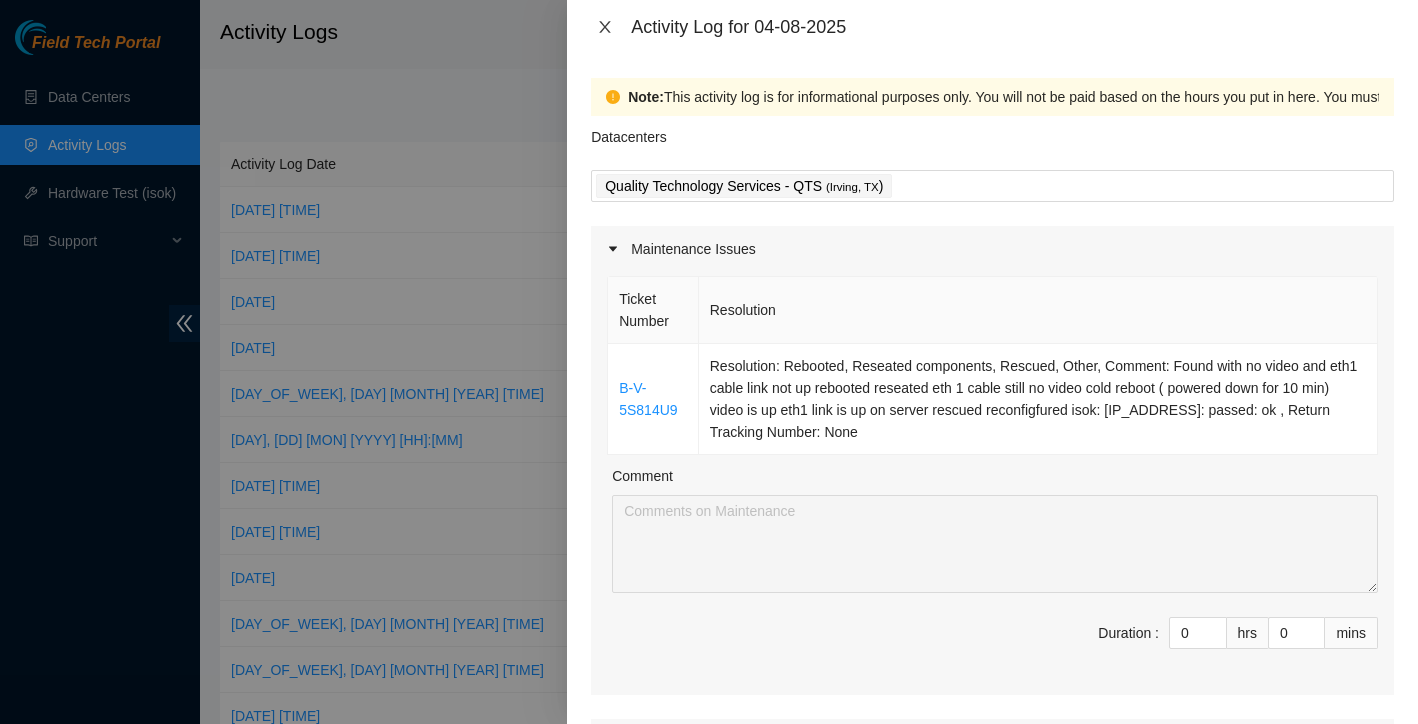 click 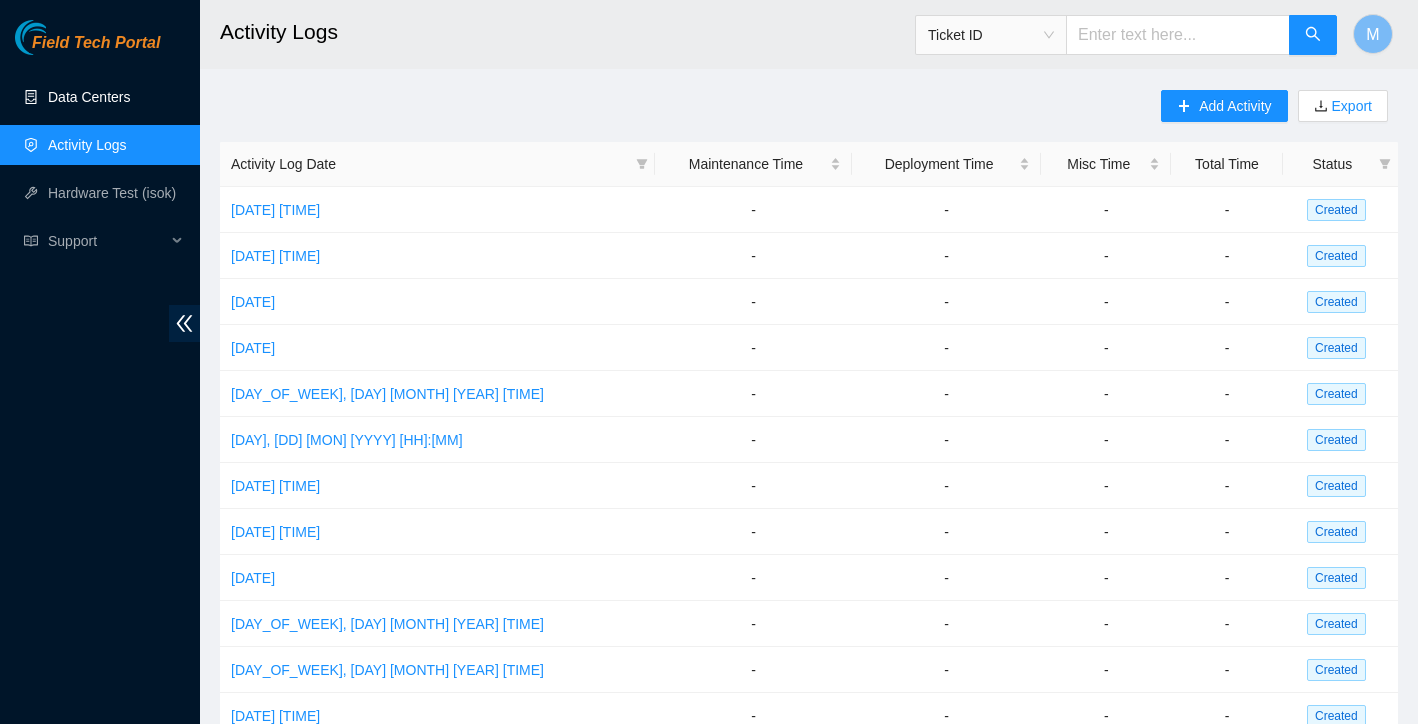 click on "Data Centers" at bounding box center [89, 97] 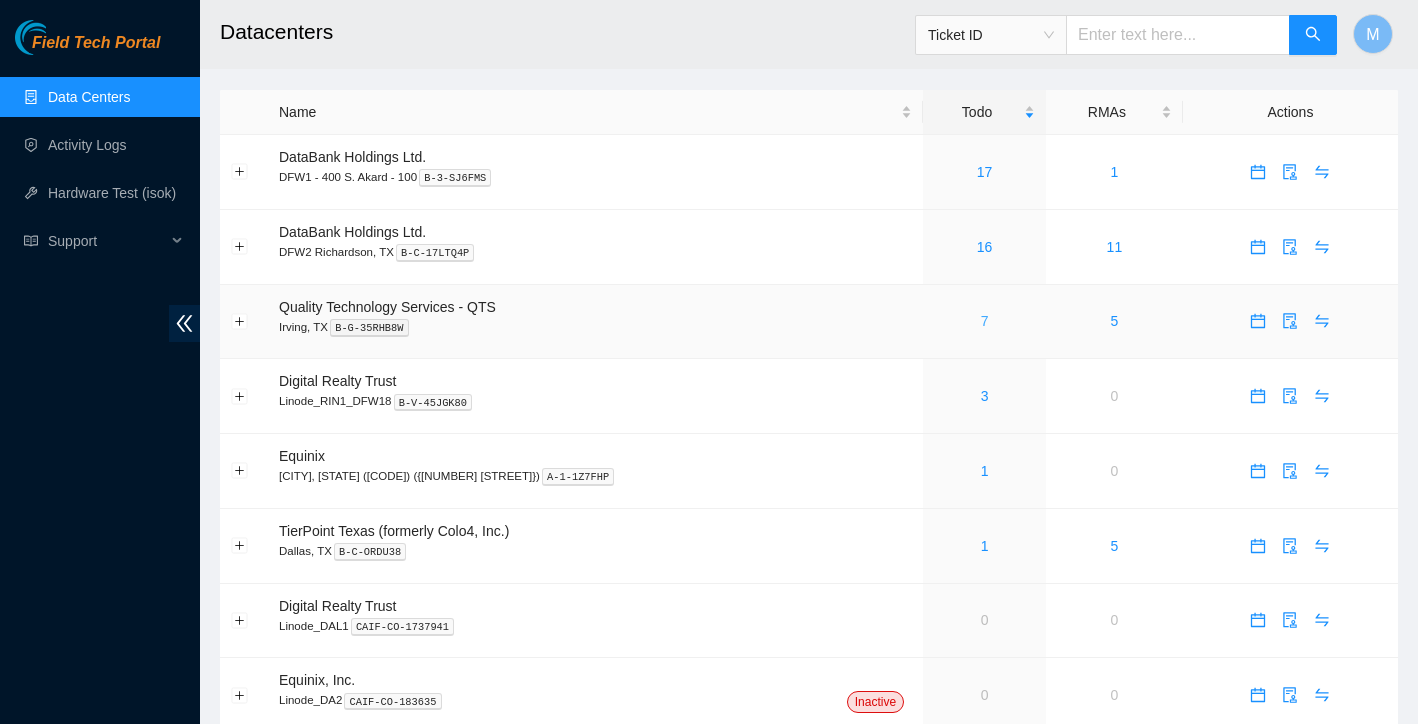 click on "7" at bounding box center [985, 321] 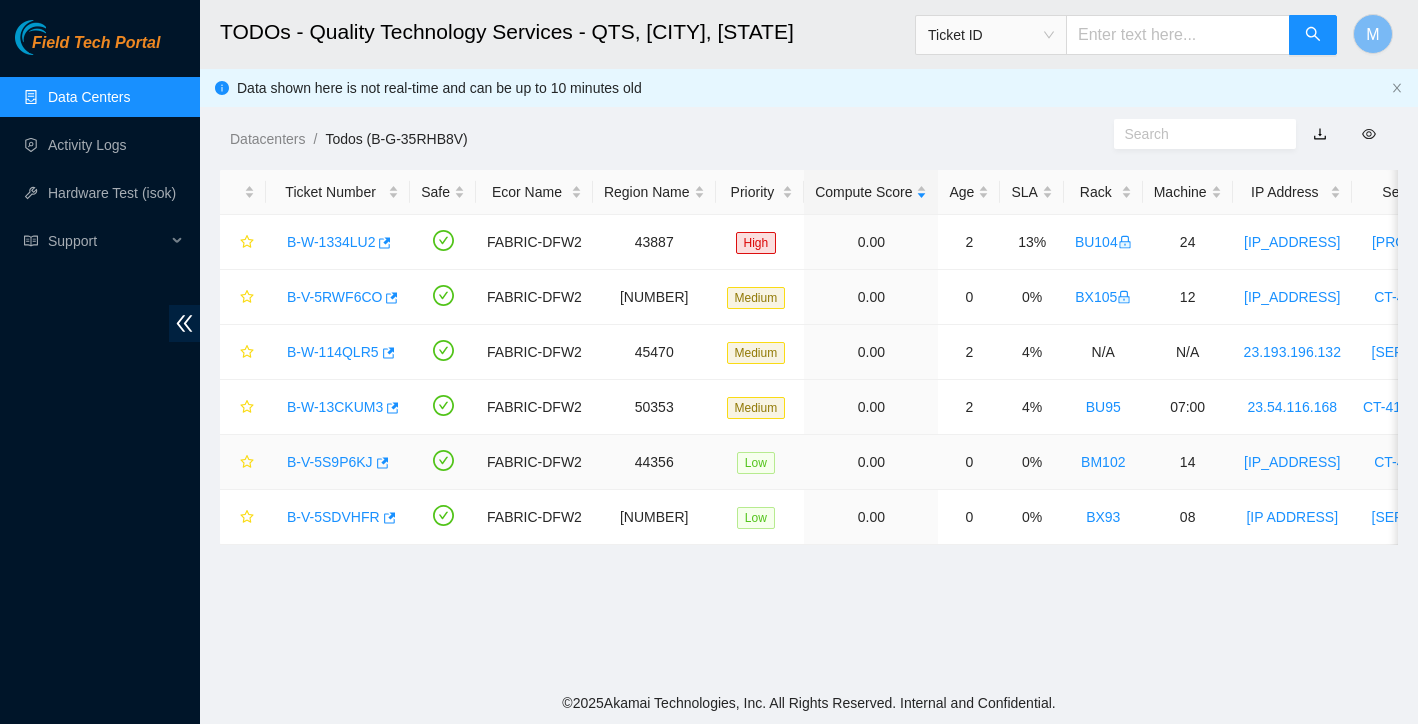 click on "B-V-5S9P6KJ" at bounding box center [330, 462] 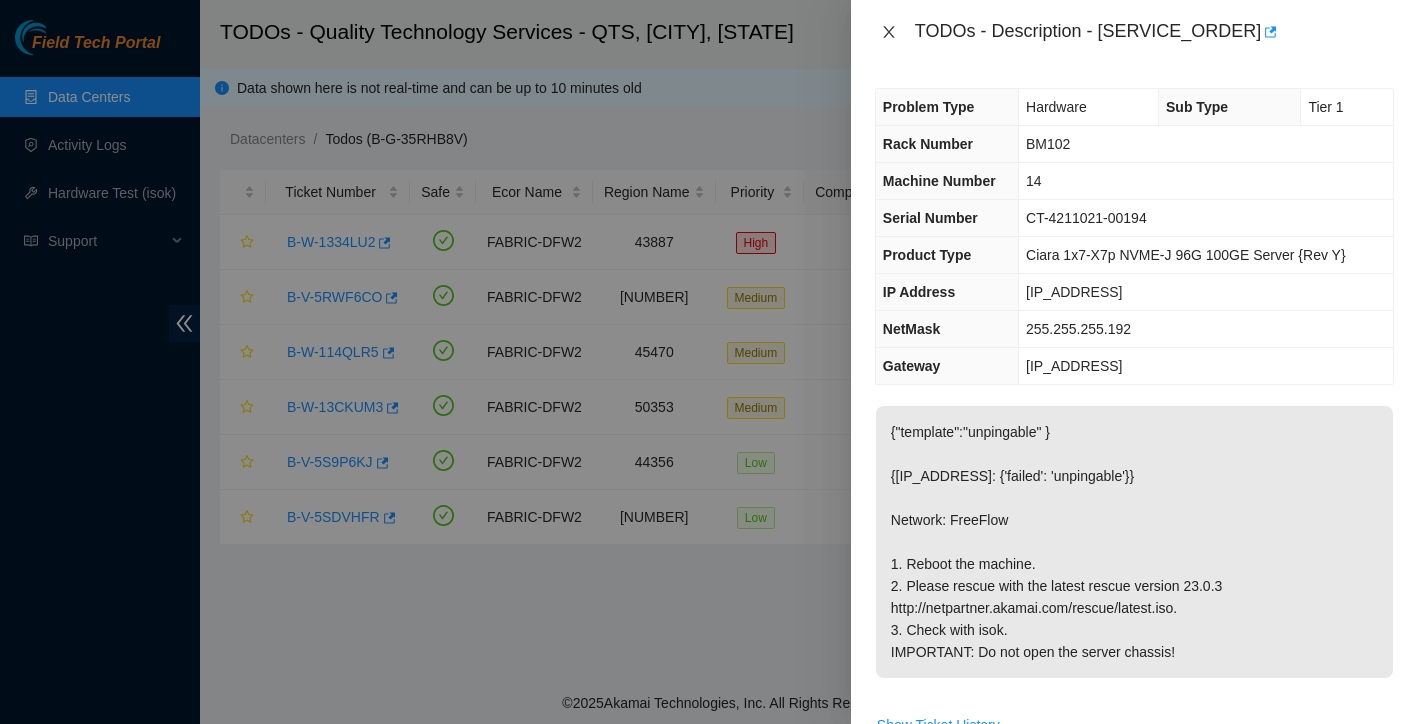 click 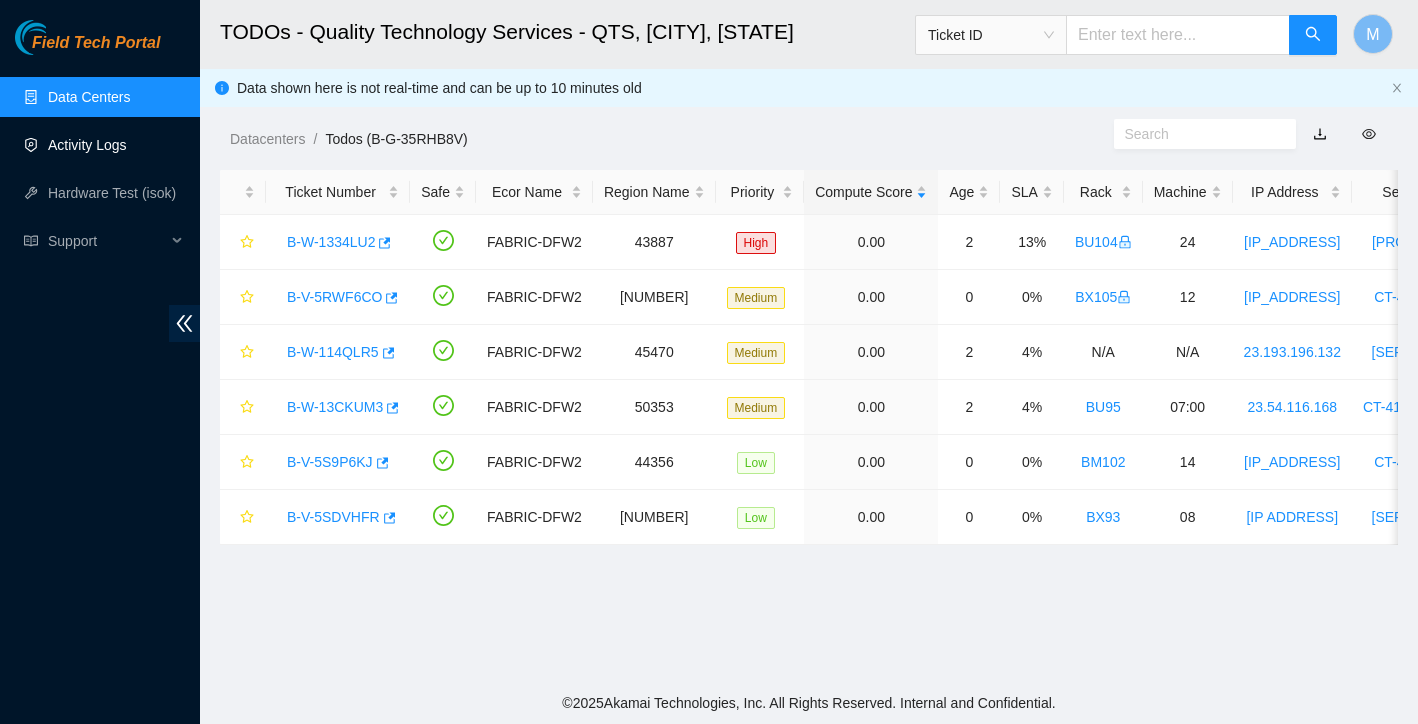 click on "Activity Logs" at bounding box center (87, 145) 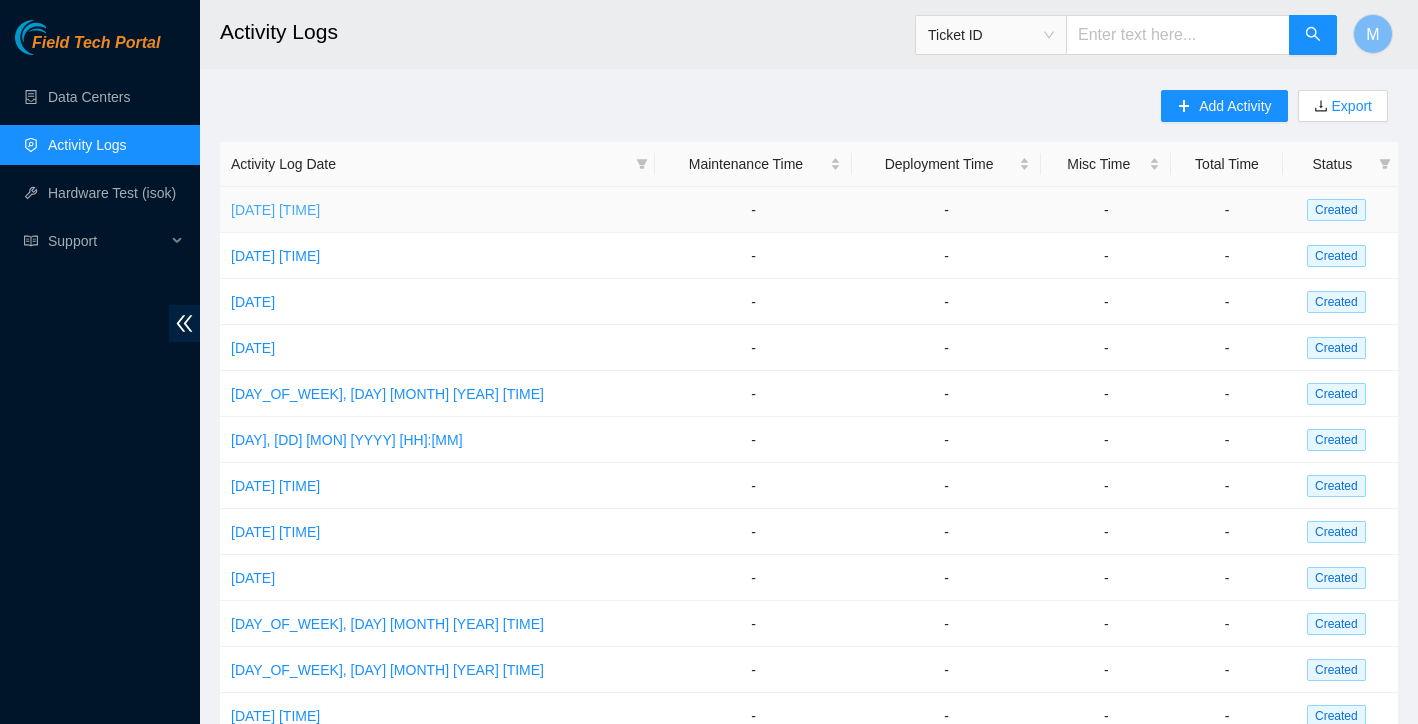 click on "Mon, 04 Aug 2025 08:54" at bounding box center [275, 210] 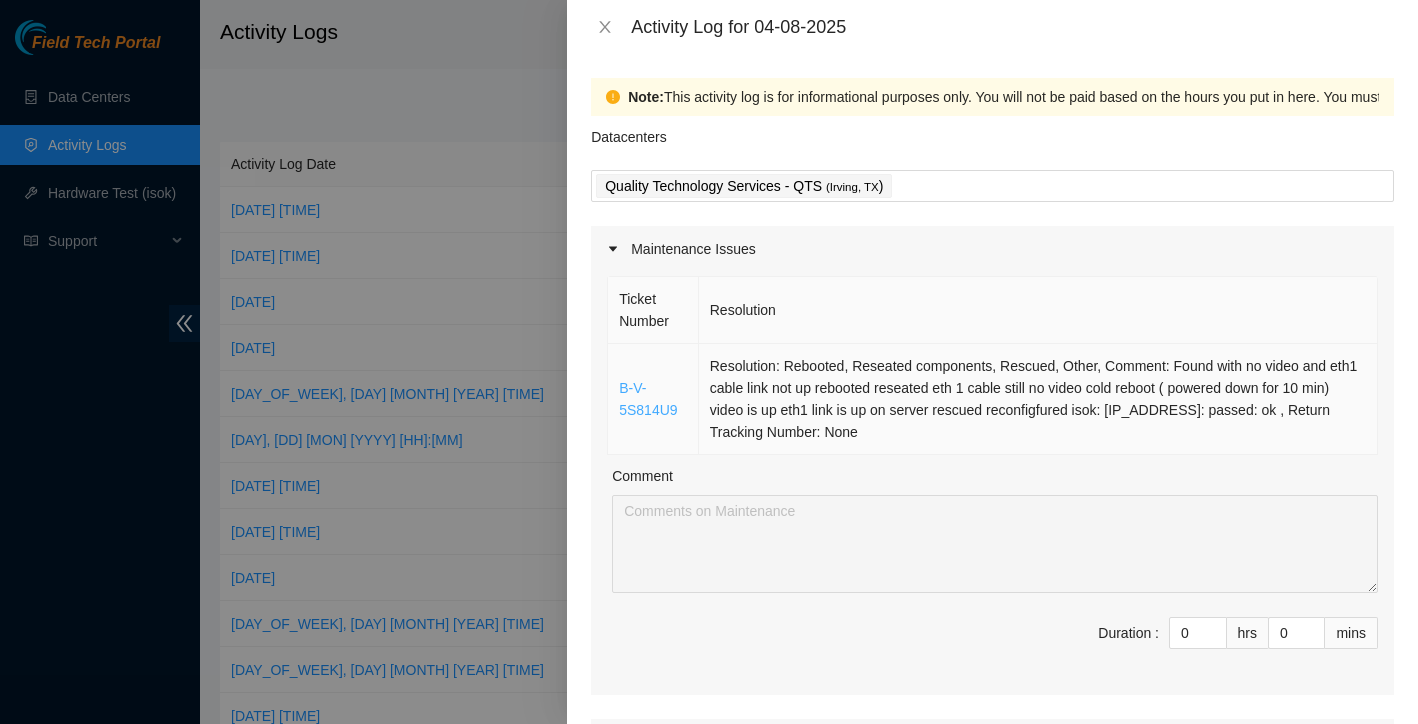 click on "B-V-5S814U9" at bounding box center (648, 399) 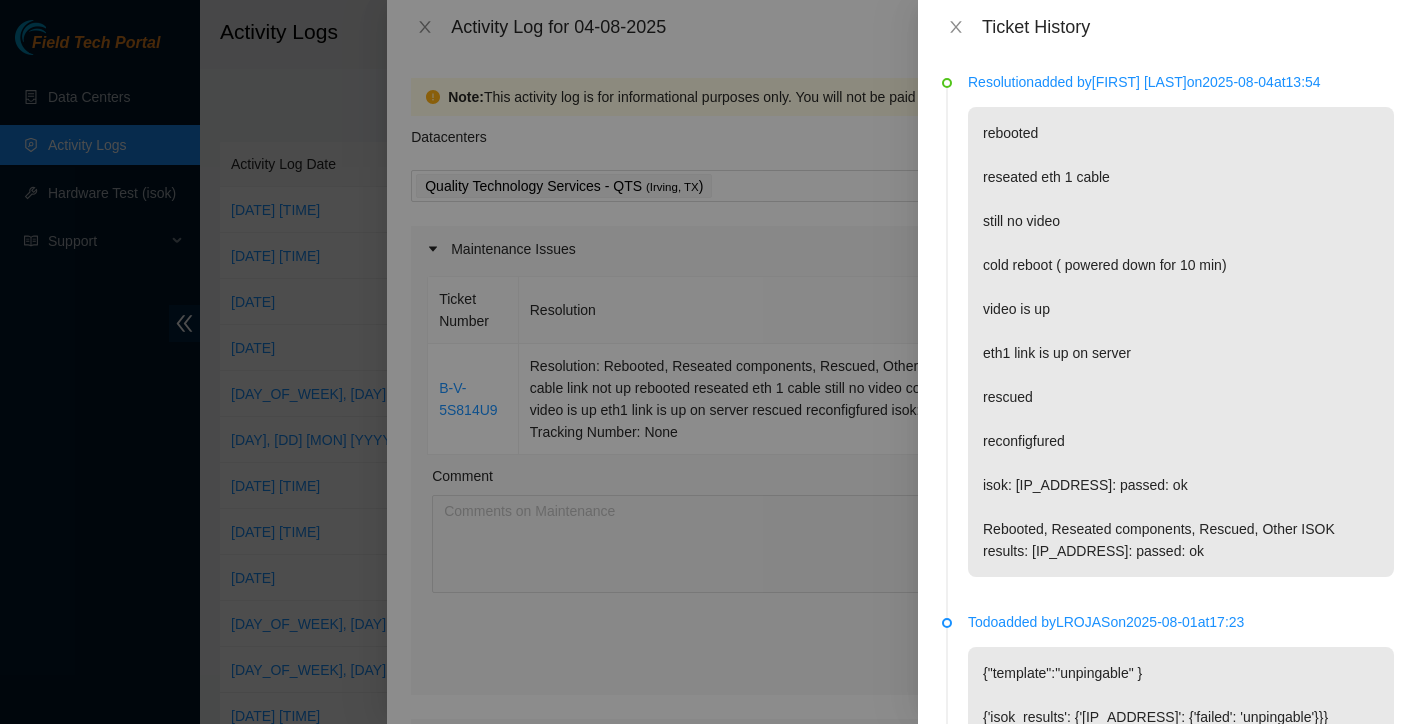 click at bounding box center (709, 362) 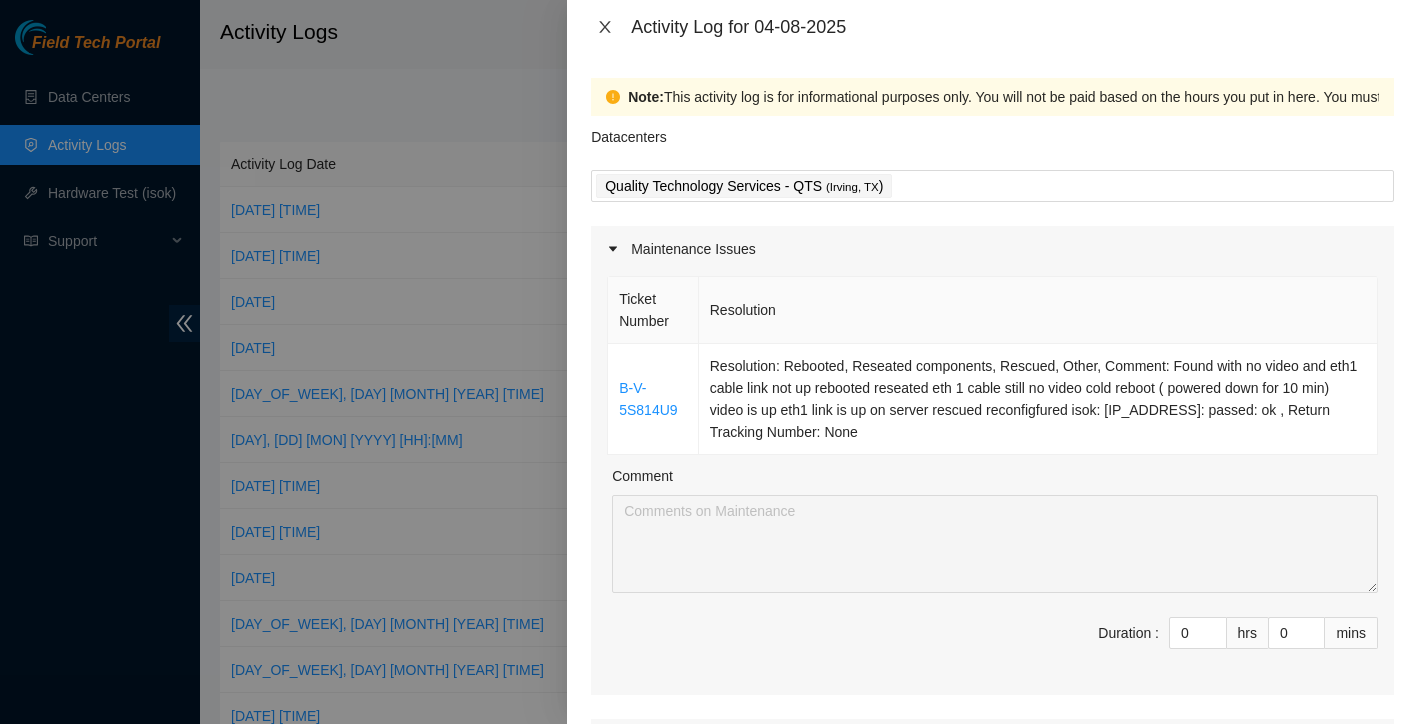 click 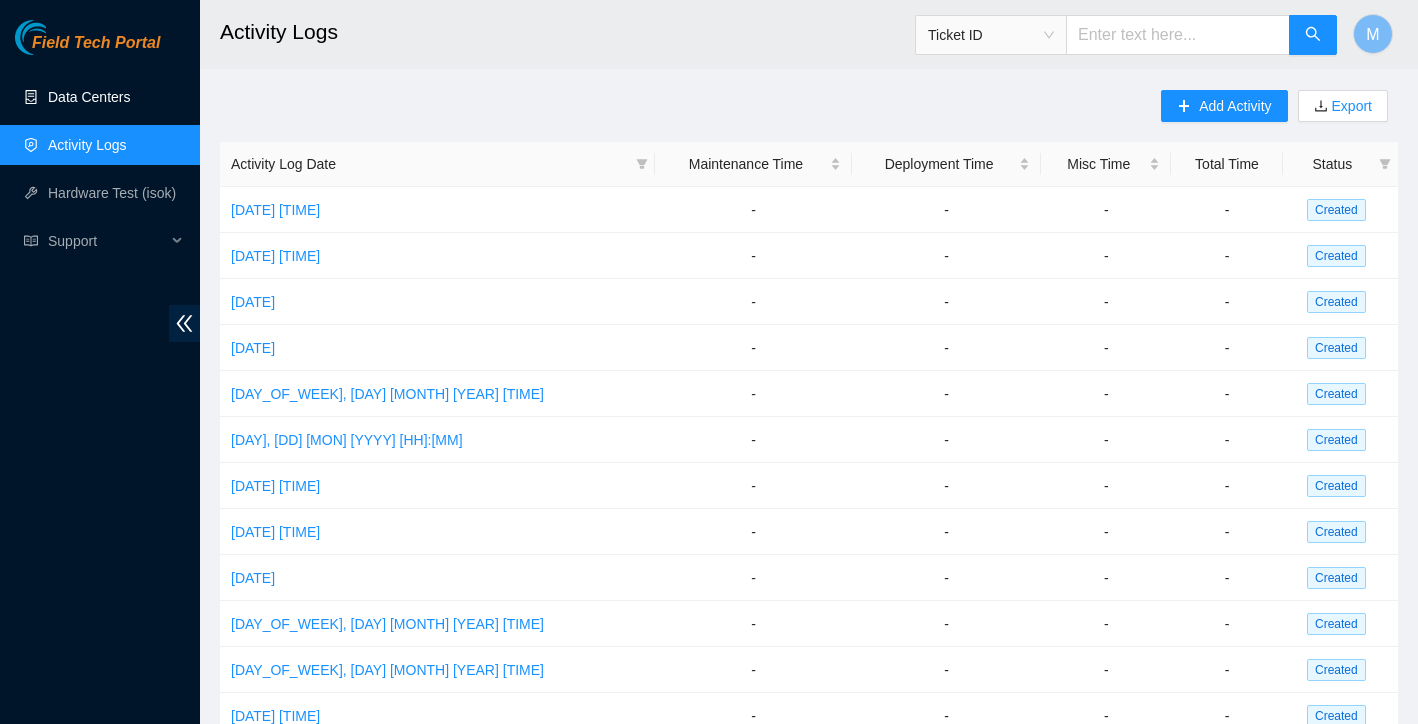 click on "Data Centers" at bounding box center (89, 97) 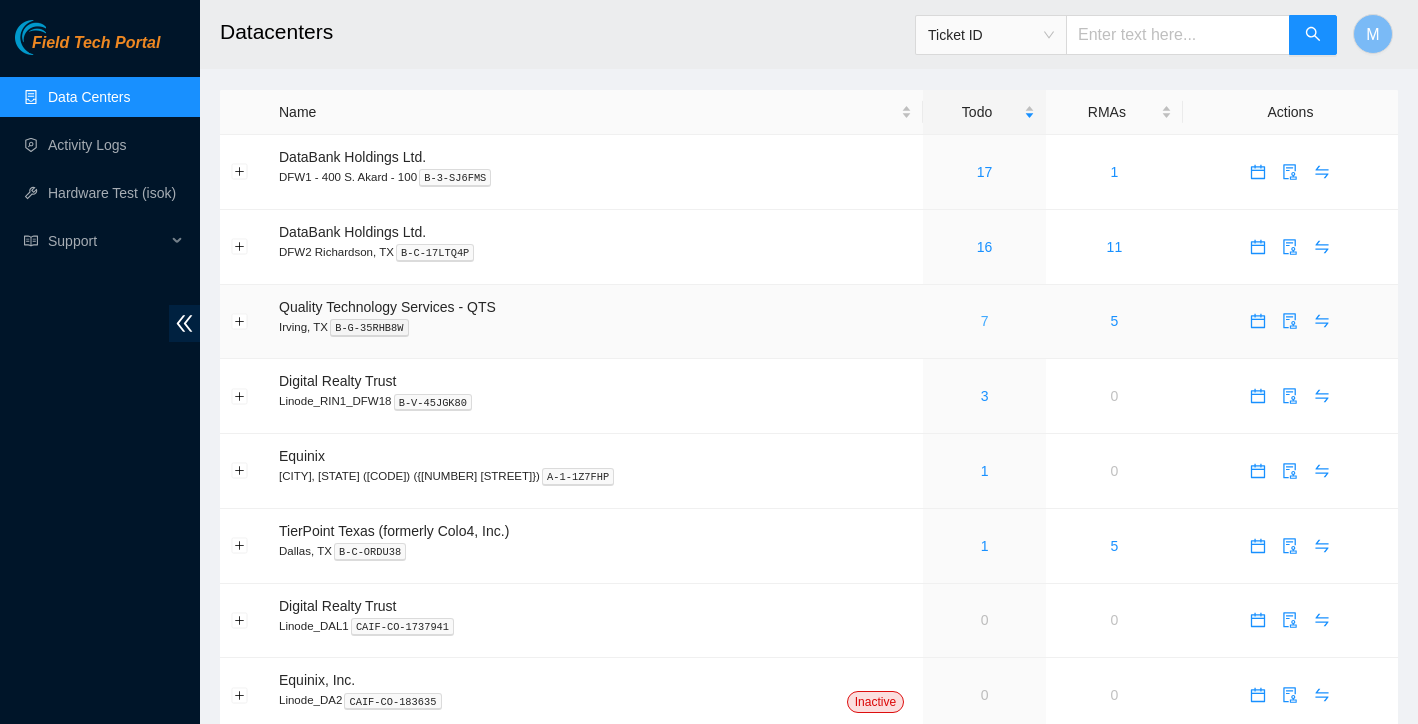click on "7" at bounding box center [985, 321] 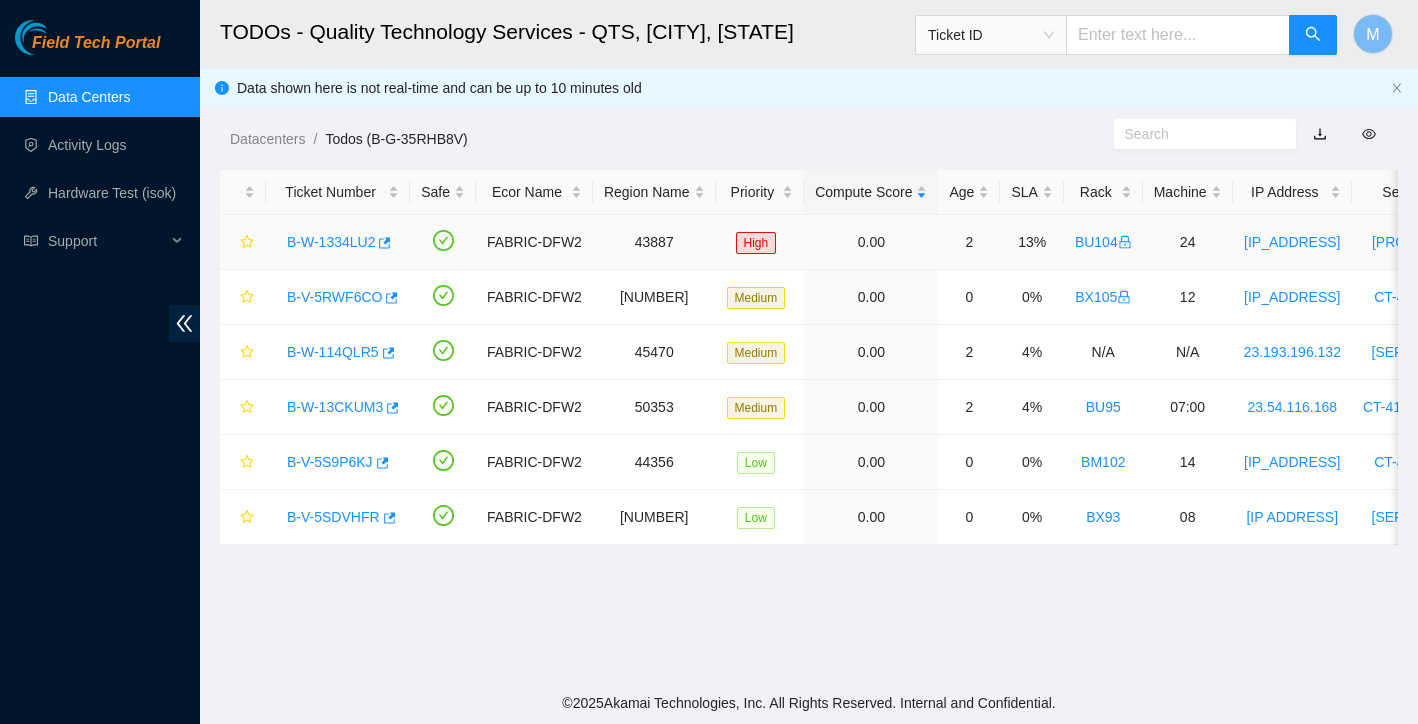 click on "B-W-1334LU2" at bounding box center (331, 242) 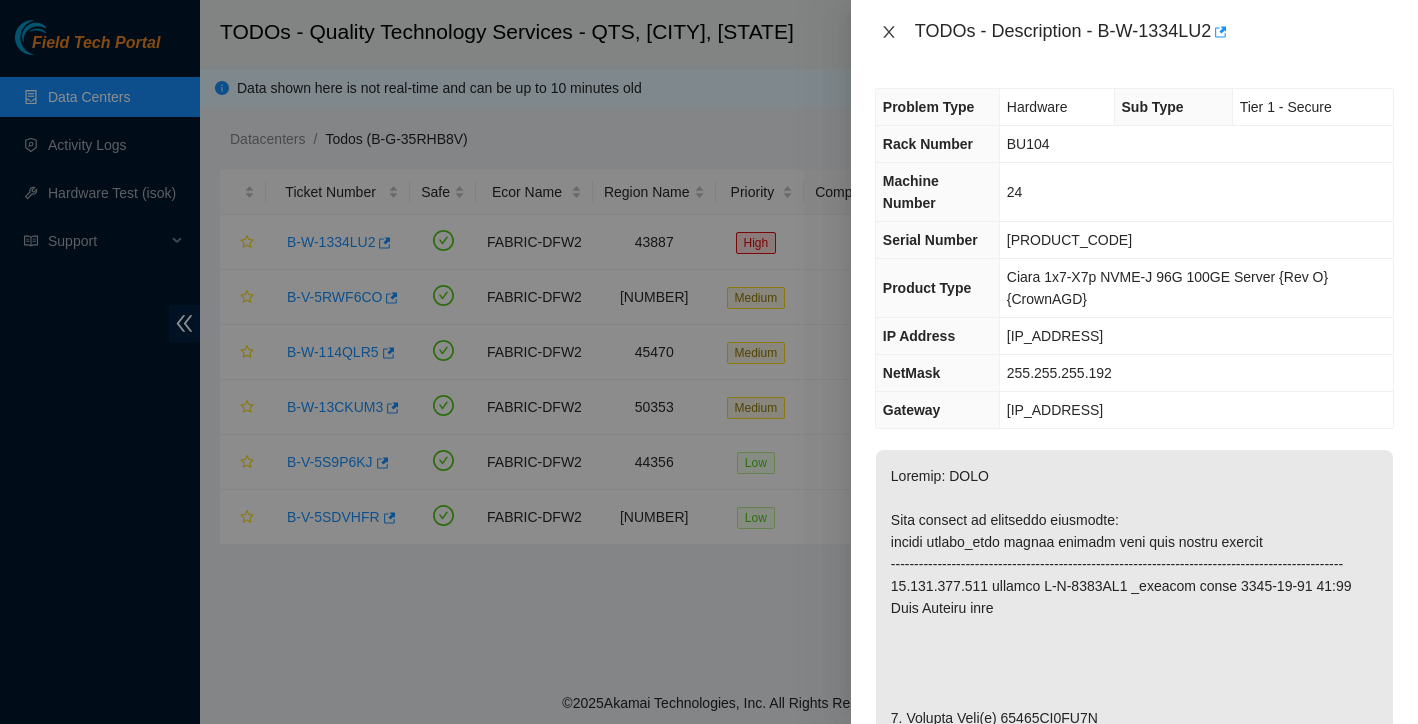 click 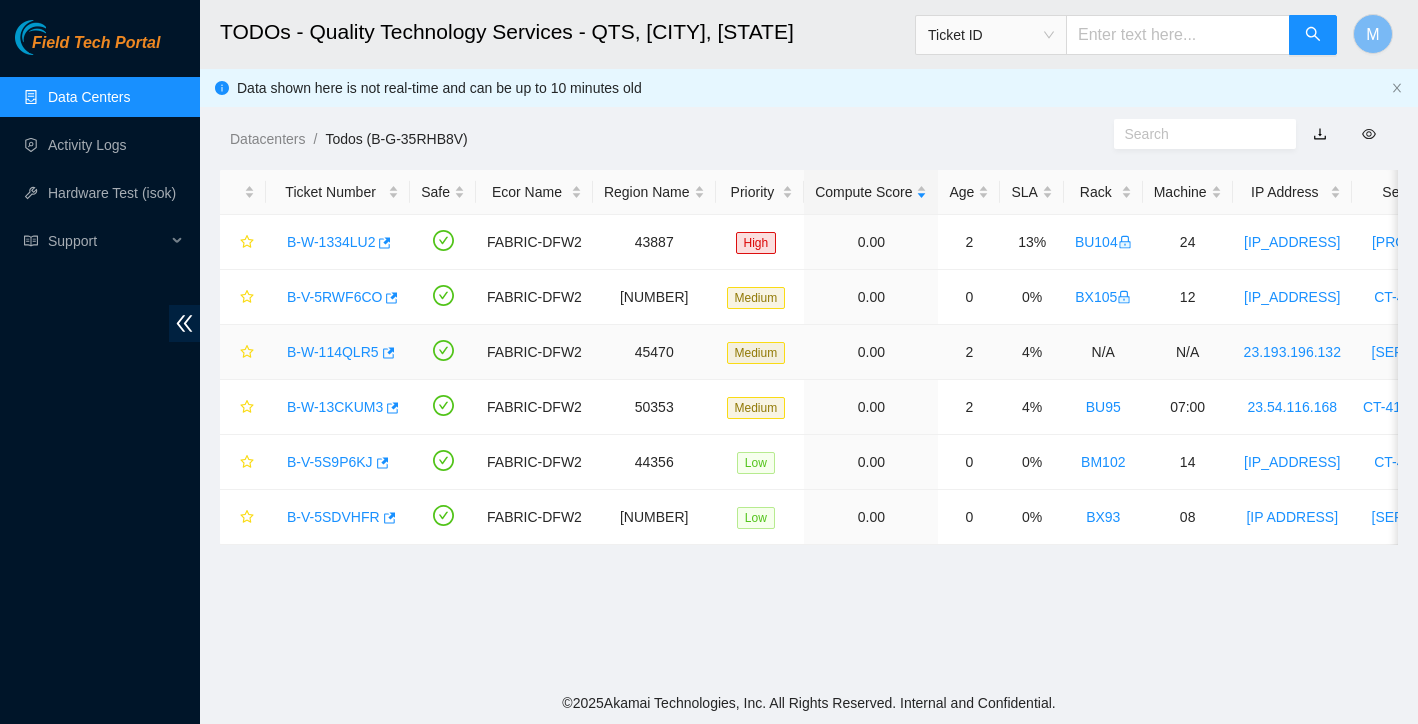 click on "B-W-114QLR5" at bounding box center [333, 352] 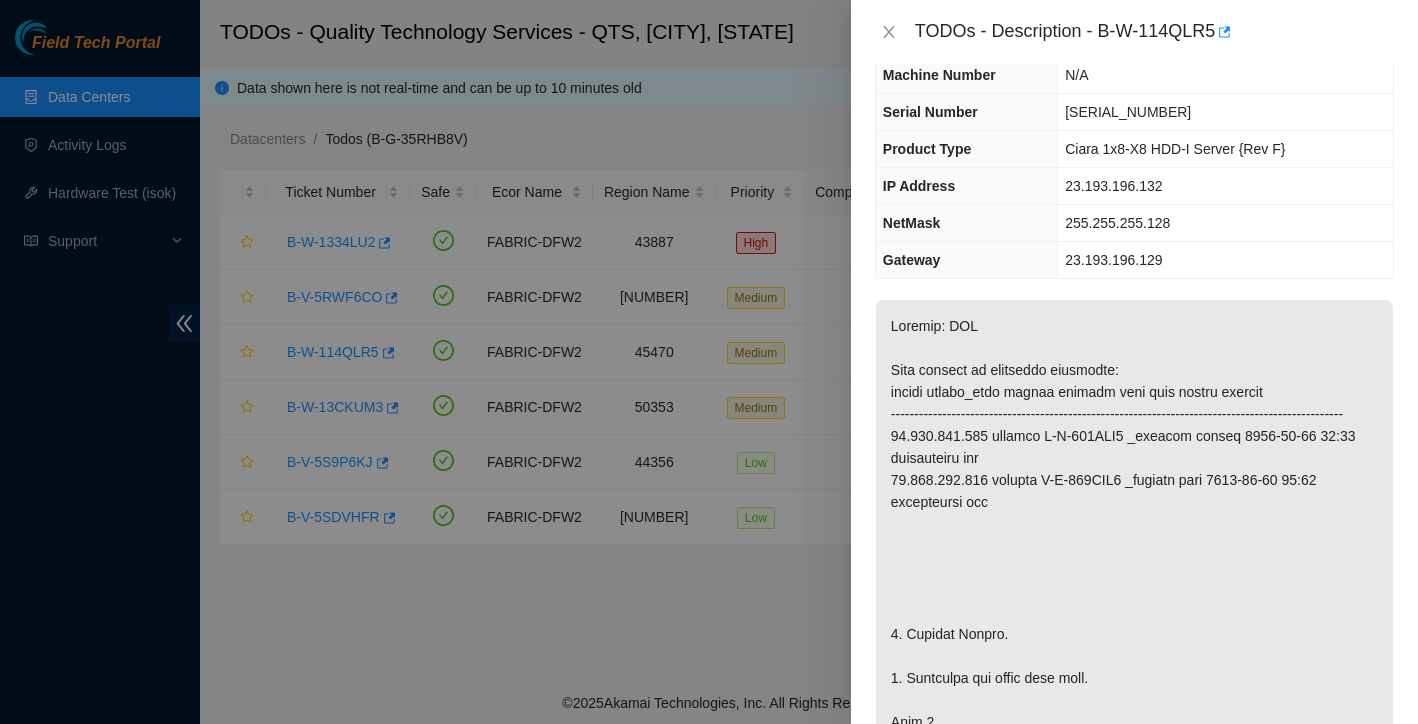 scroll, scrollTop: 145, scrollLeft: 0, axis: vertical 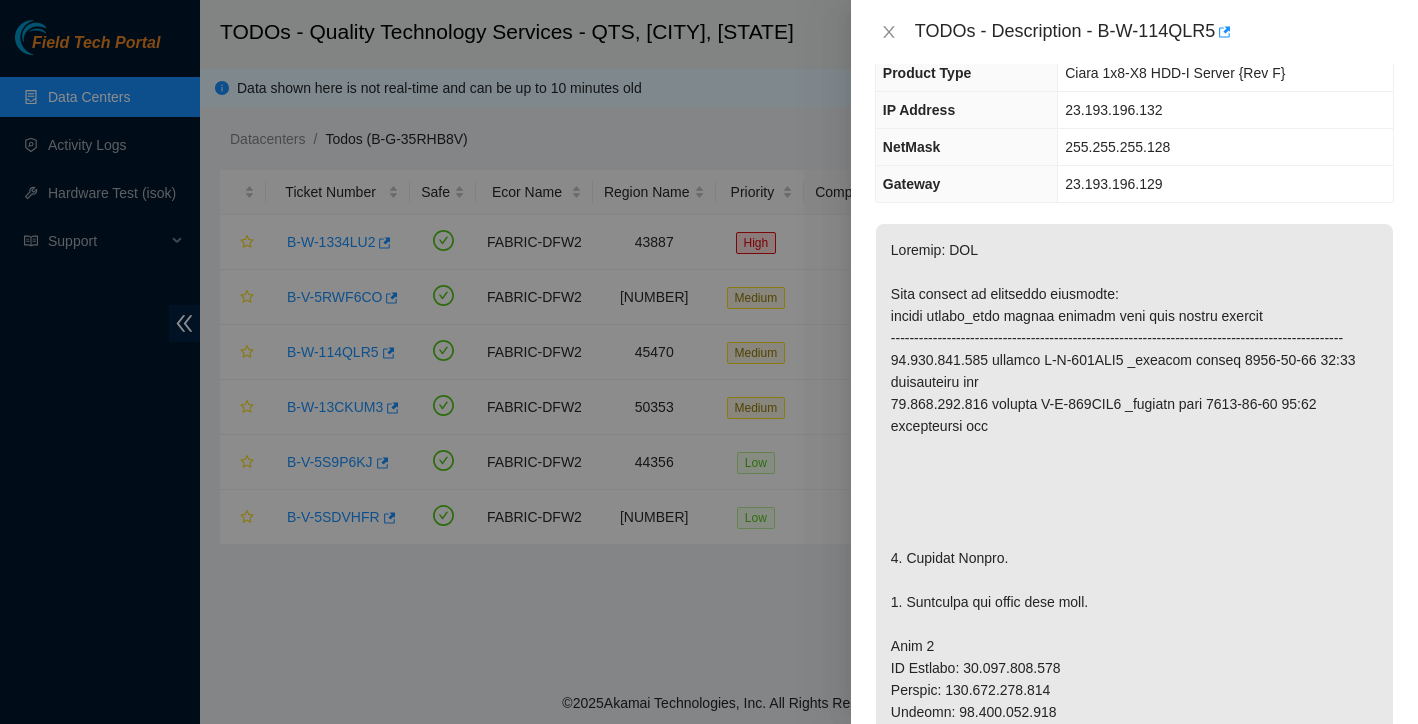 click on "TODOs - Description - B-W-114QLR5" at bounding box center [1134, 32] 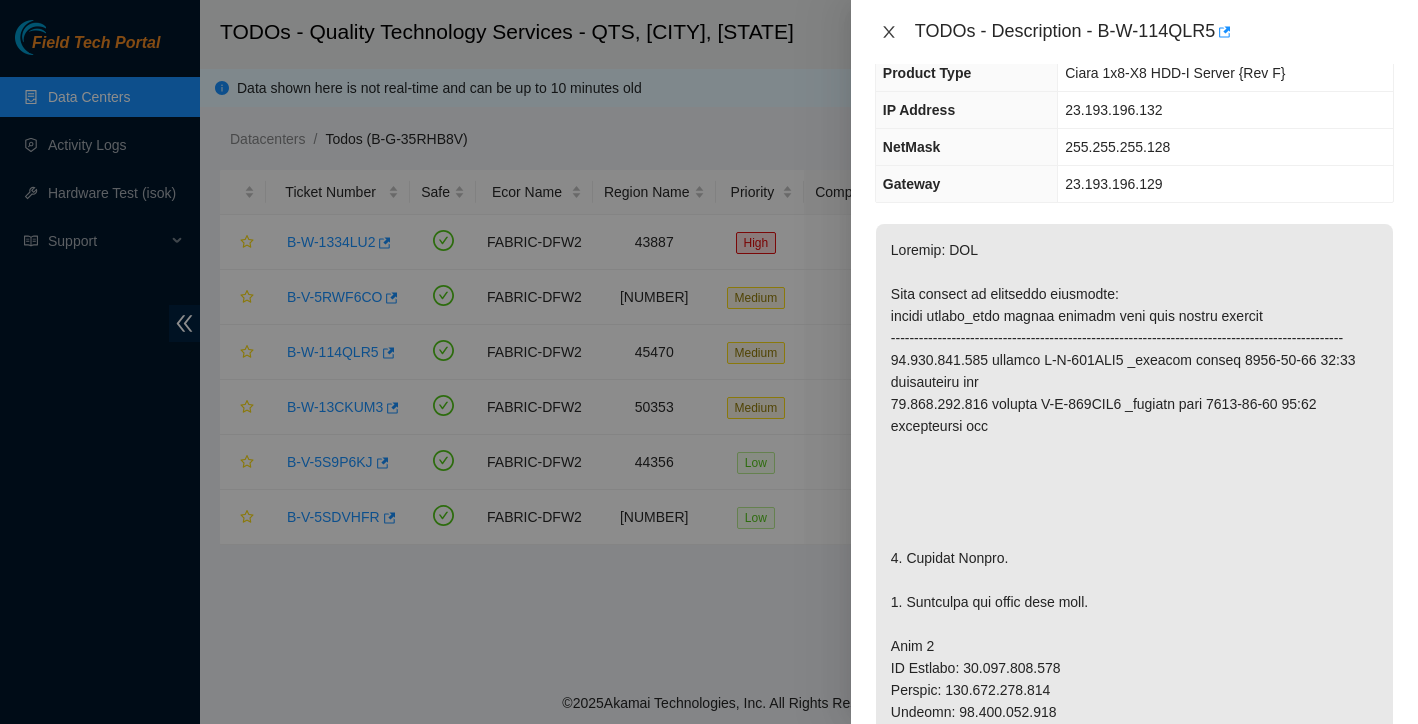click 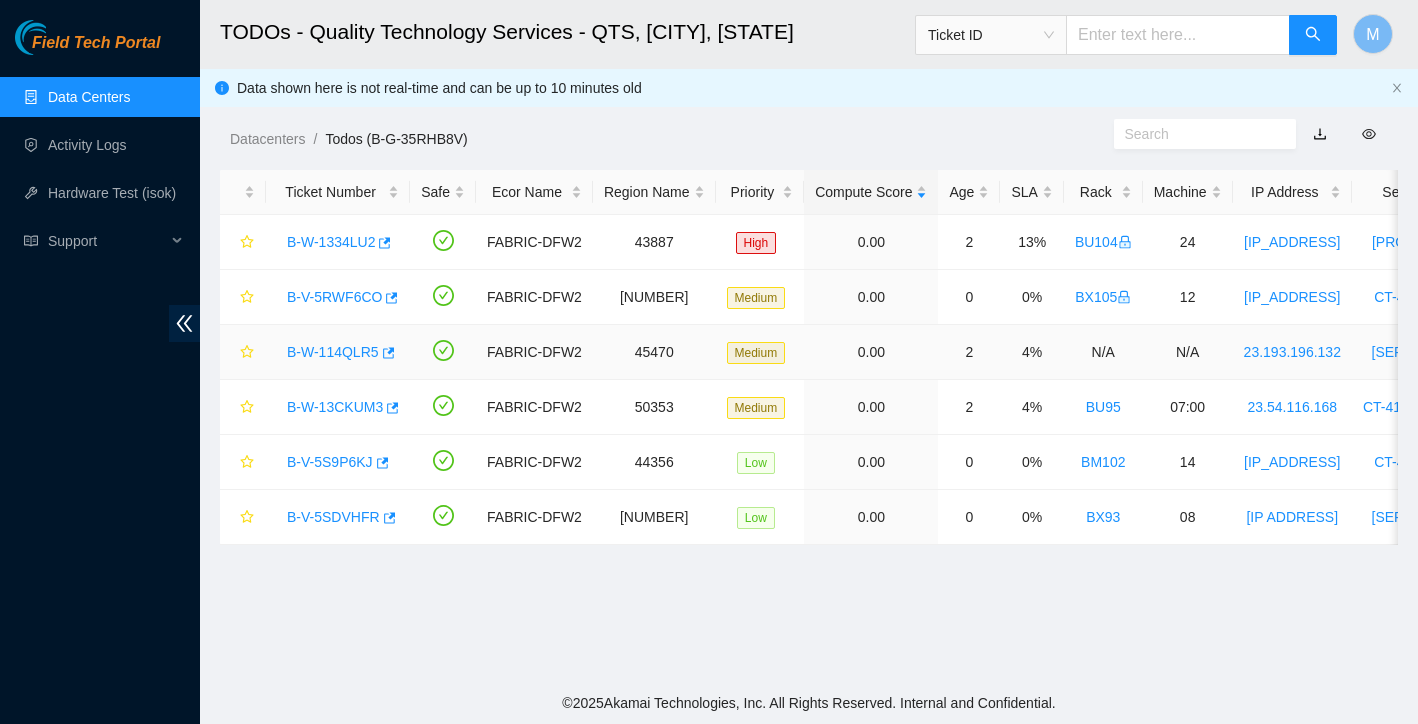 click on "B-W-114QLR5" at bounding box center (333, 352) 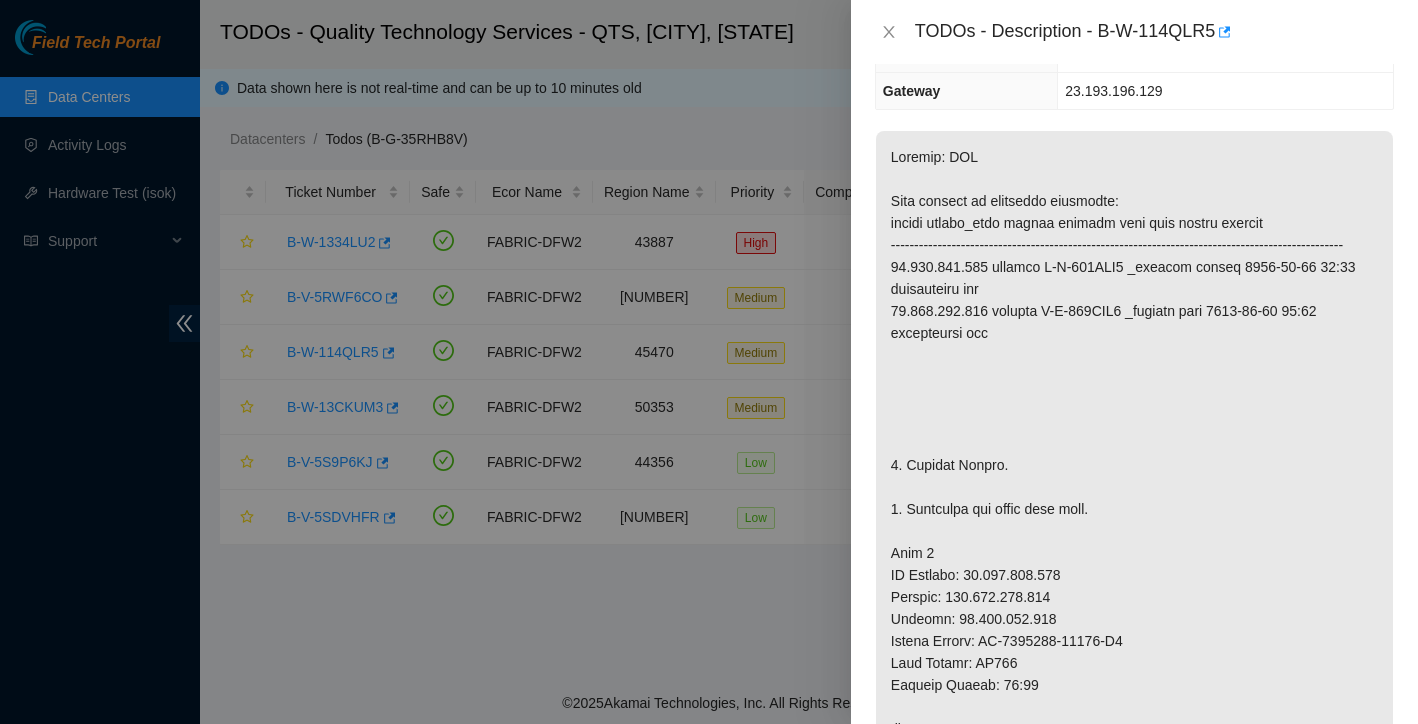 scroll, scrollTop: 171, scrollLeft: 0, axis: vertical 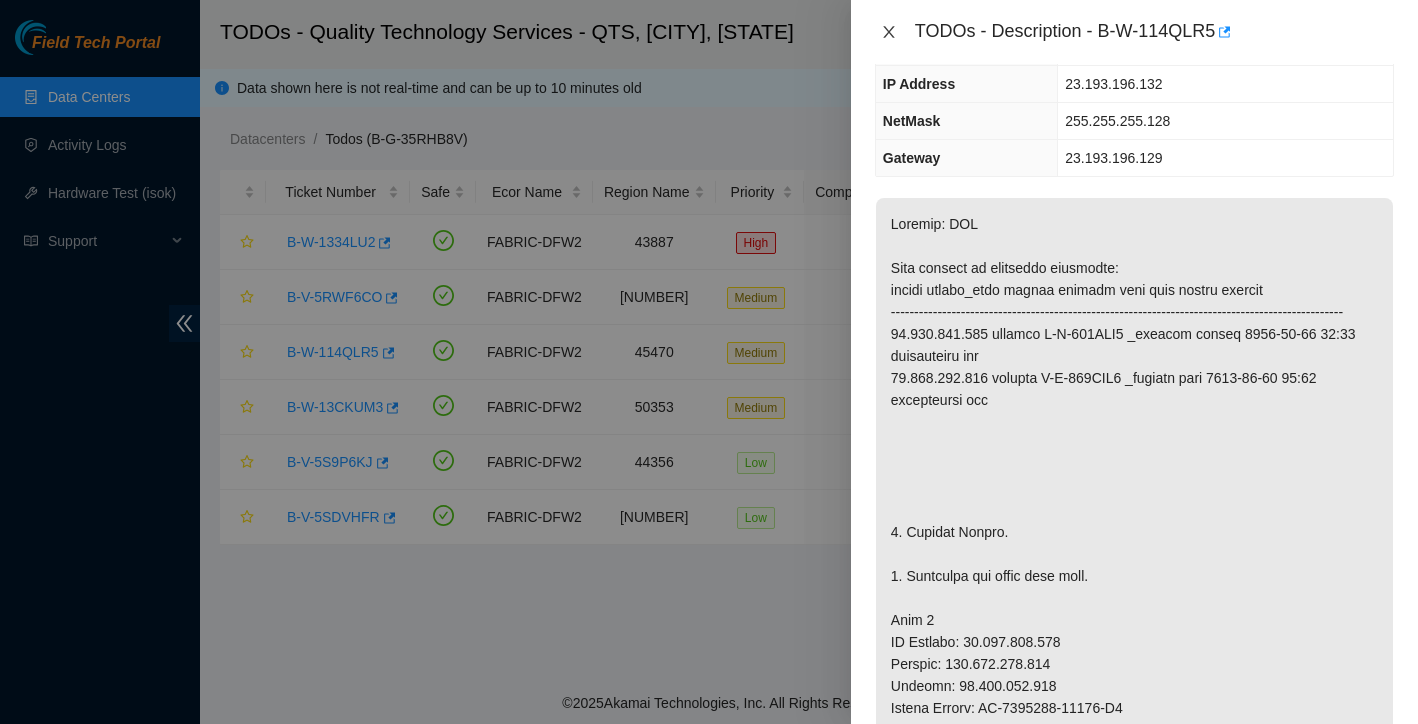 click 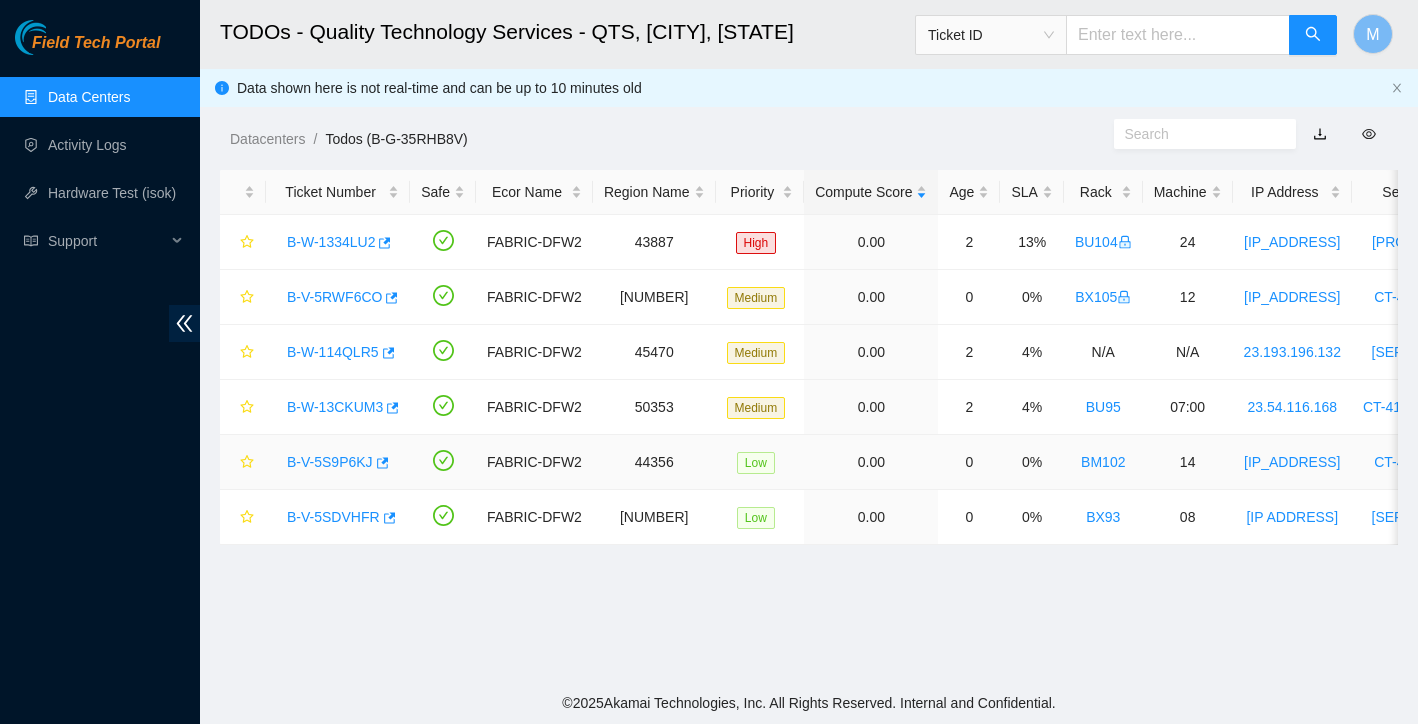click on "B-V-5S9P6KJ" at bounding box center (330, 462) 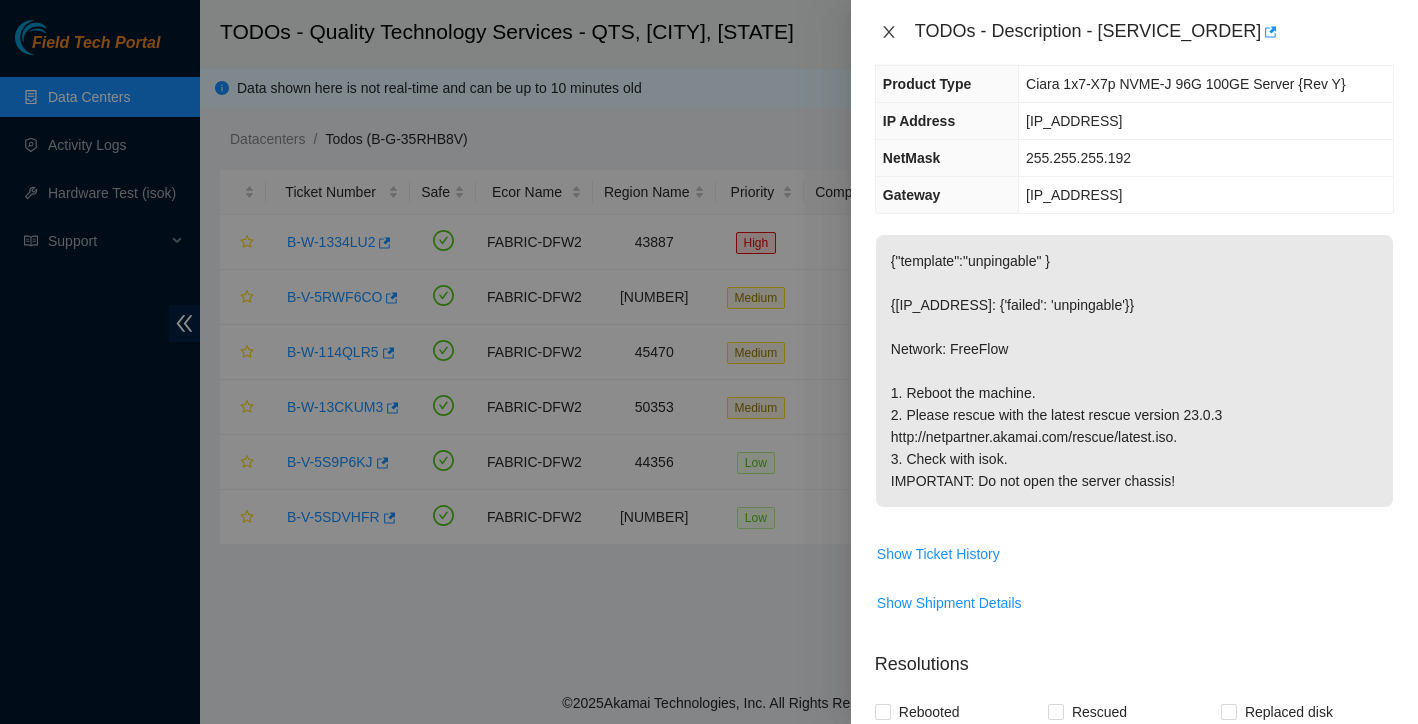 click 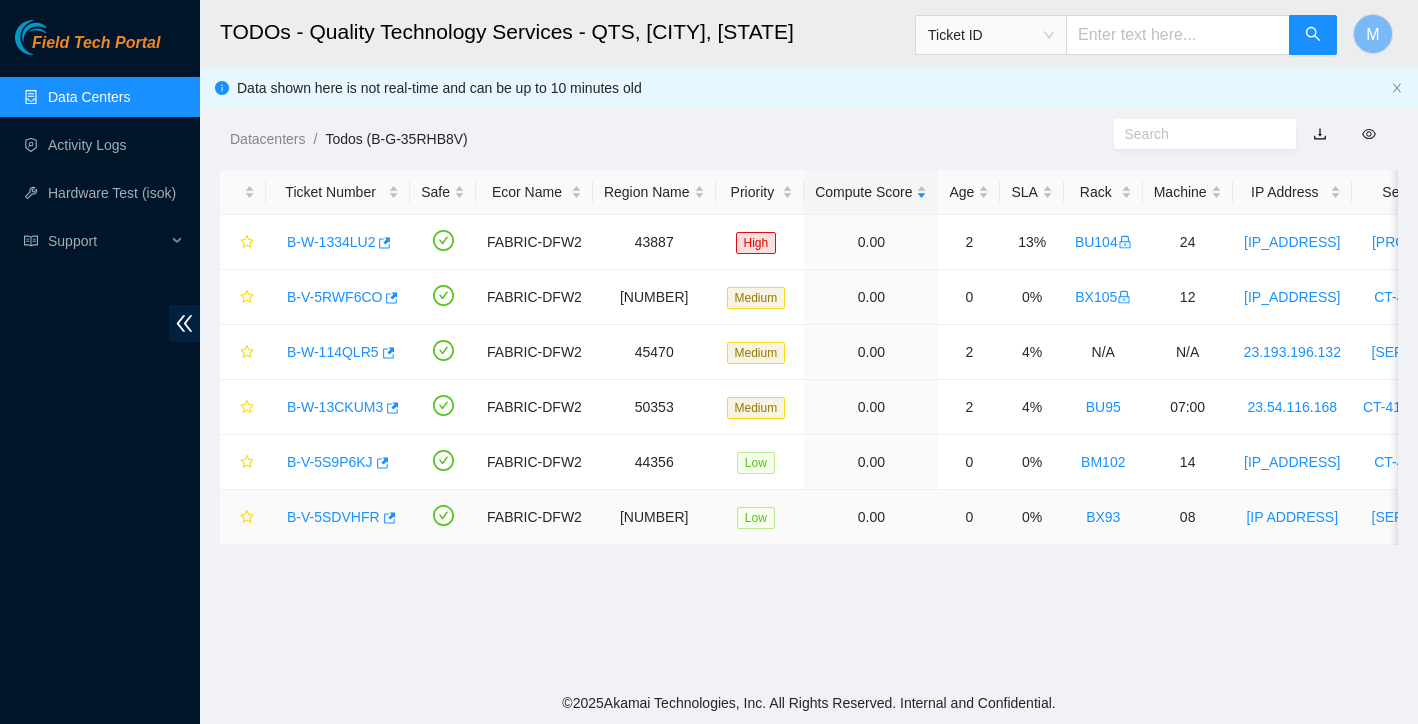 click on "B-V-5SDVHFR" at bounding box center [333, 517] 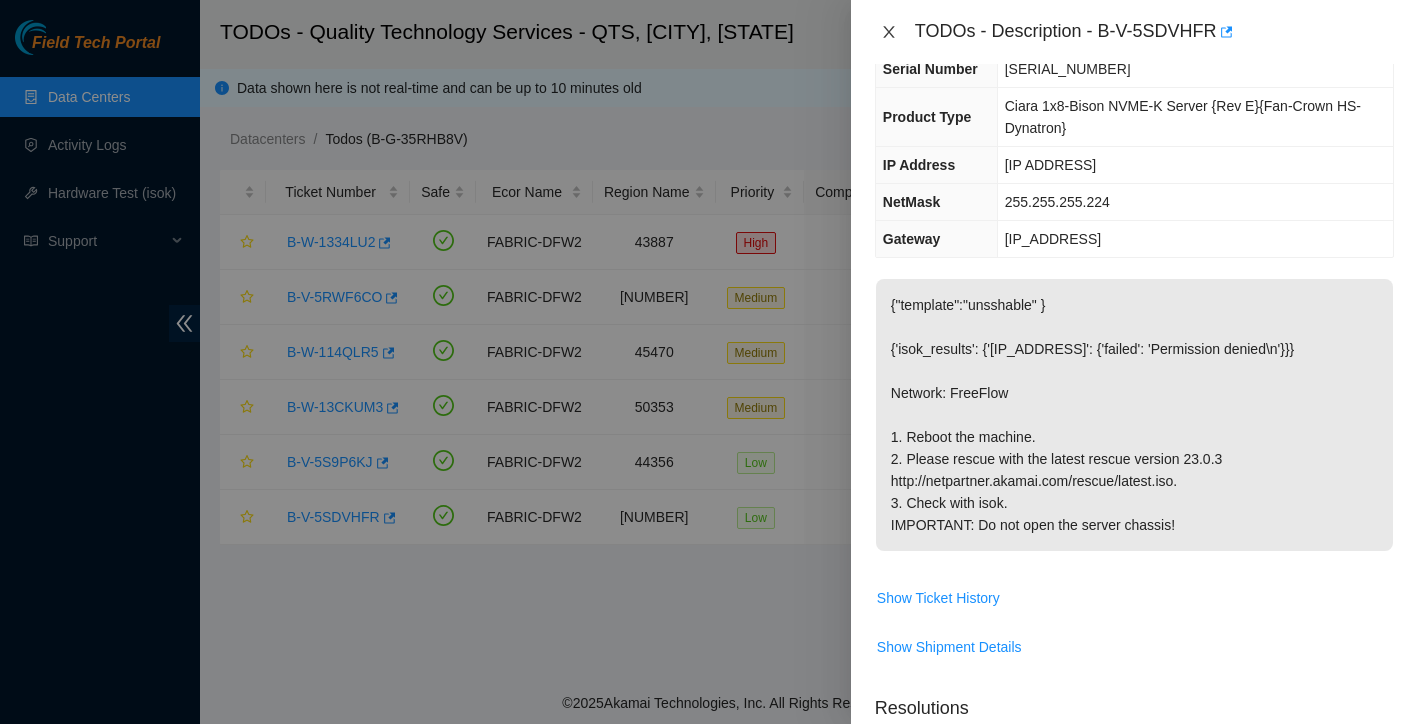 click 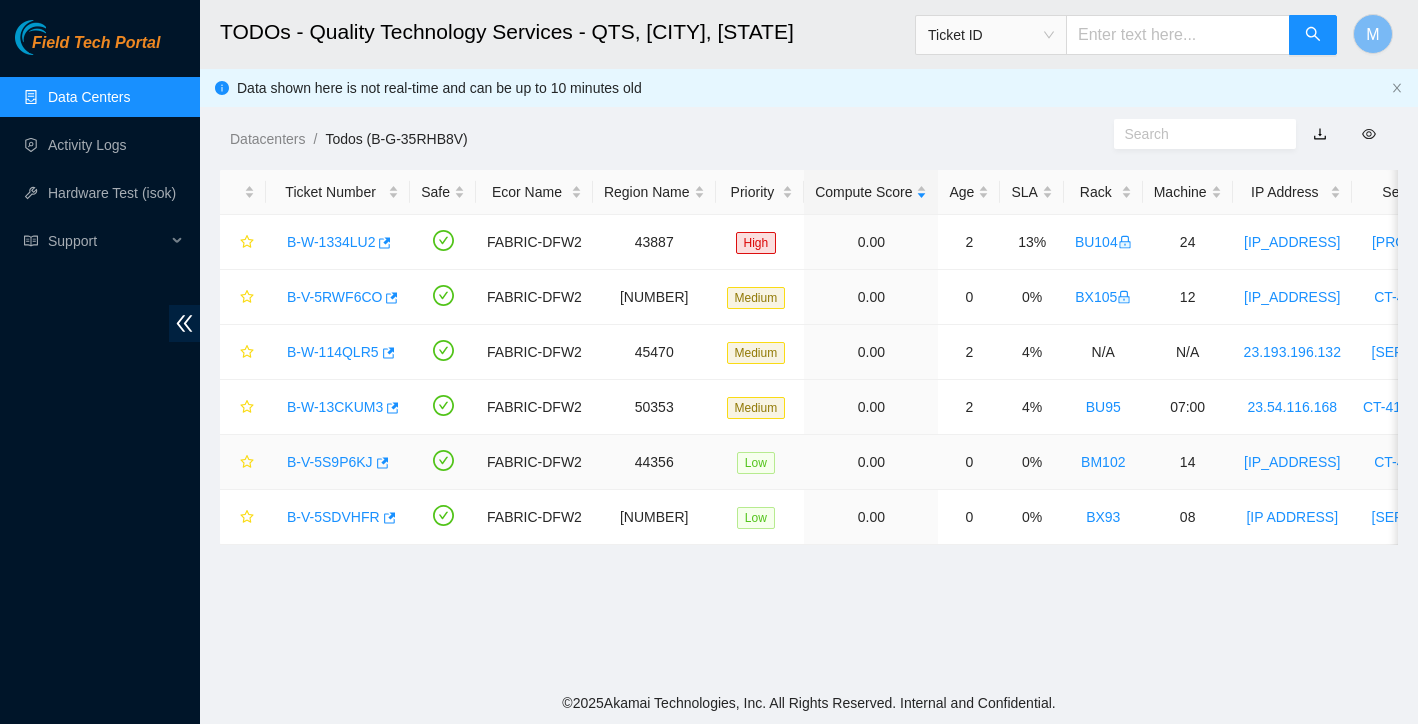 click on "B-V-5S9P6KJ" at bounding box center (330, 462) 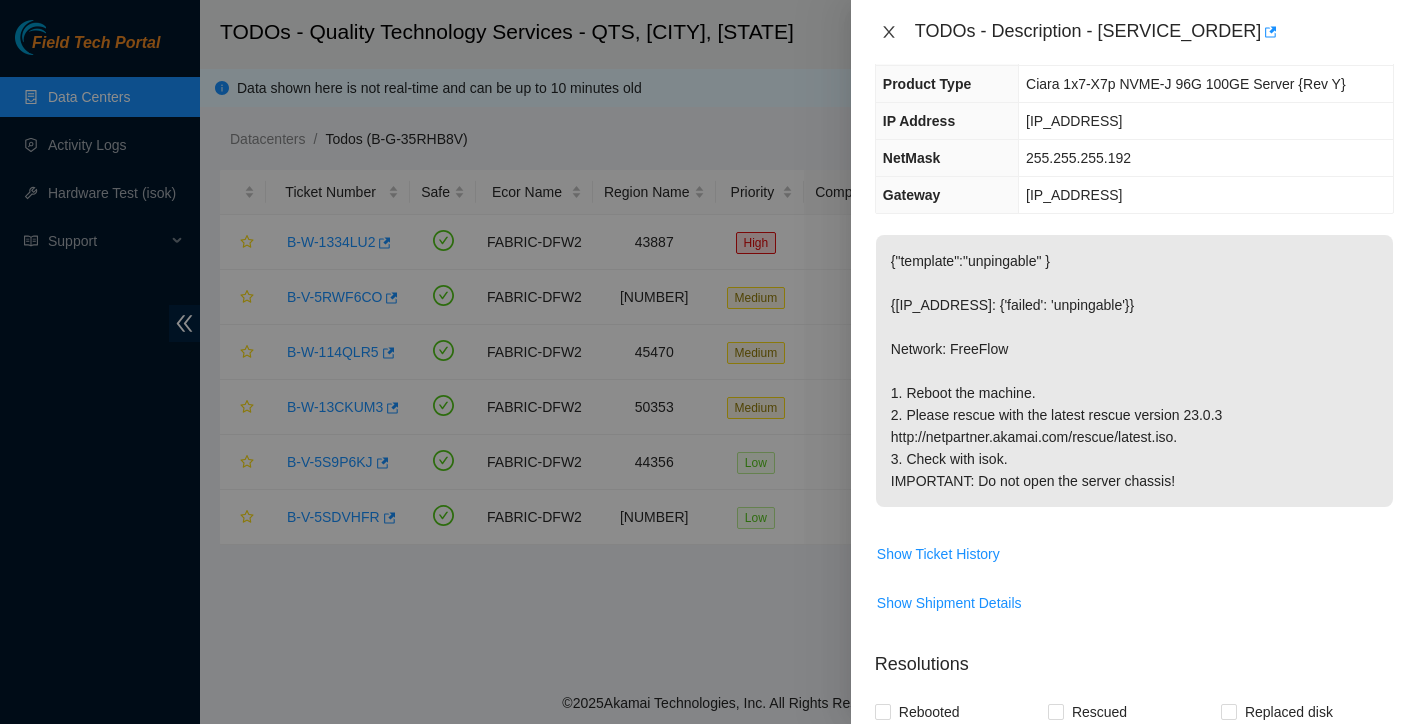 click 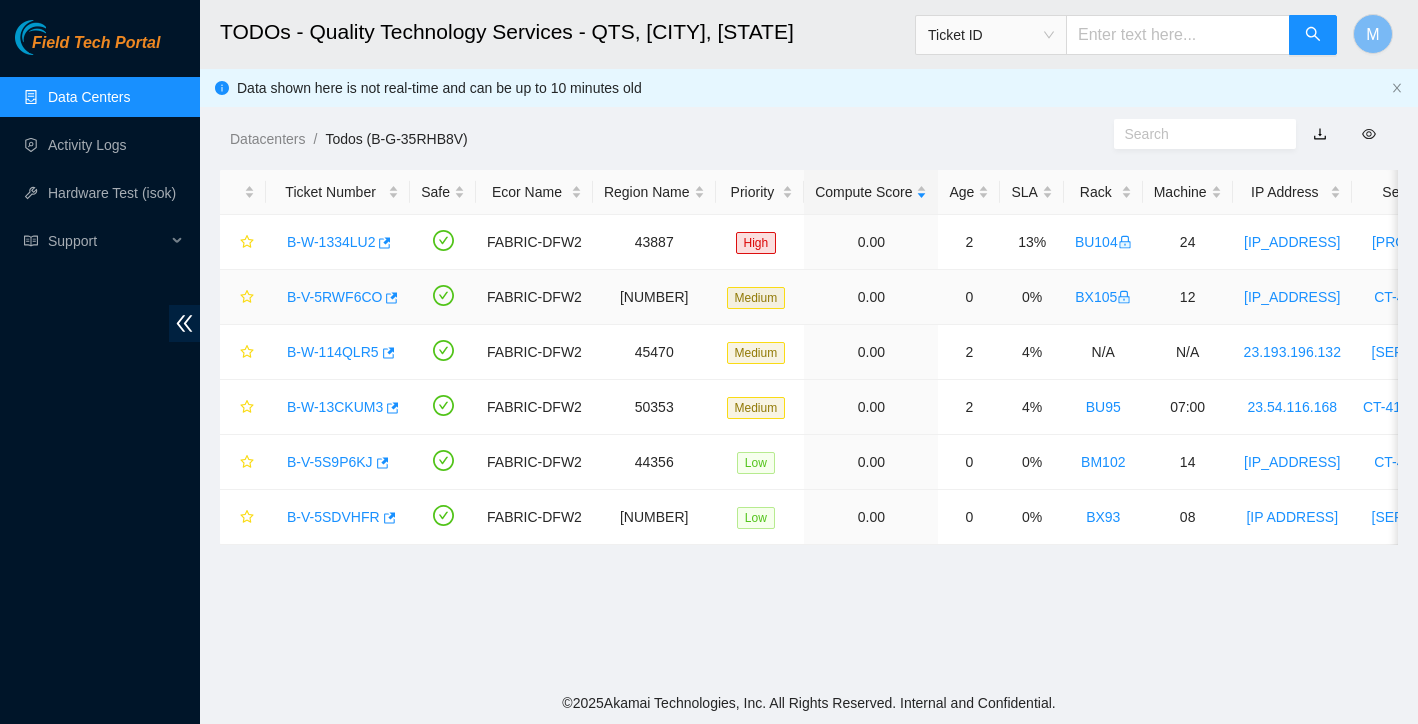 click on "B-V-5RWF6CO" at bounding box center [334, 297] 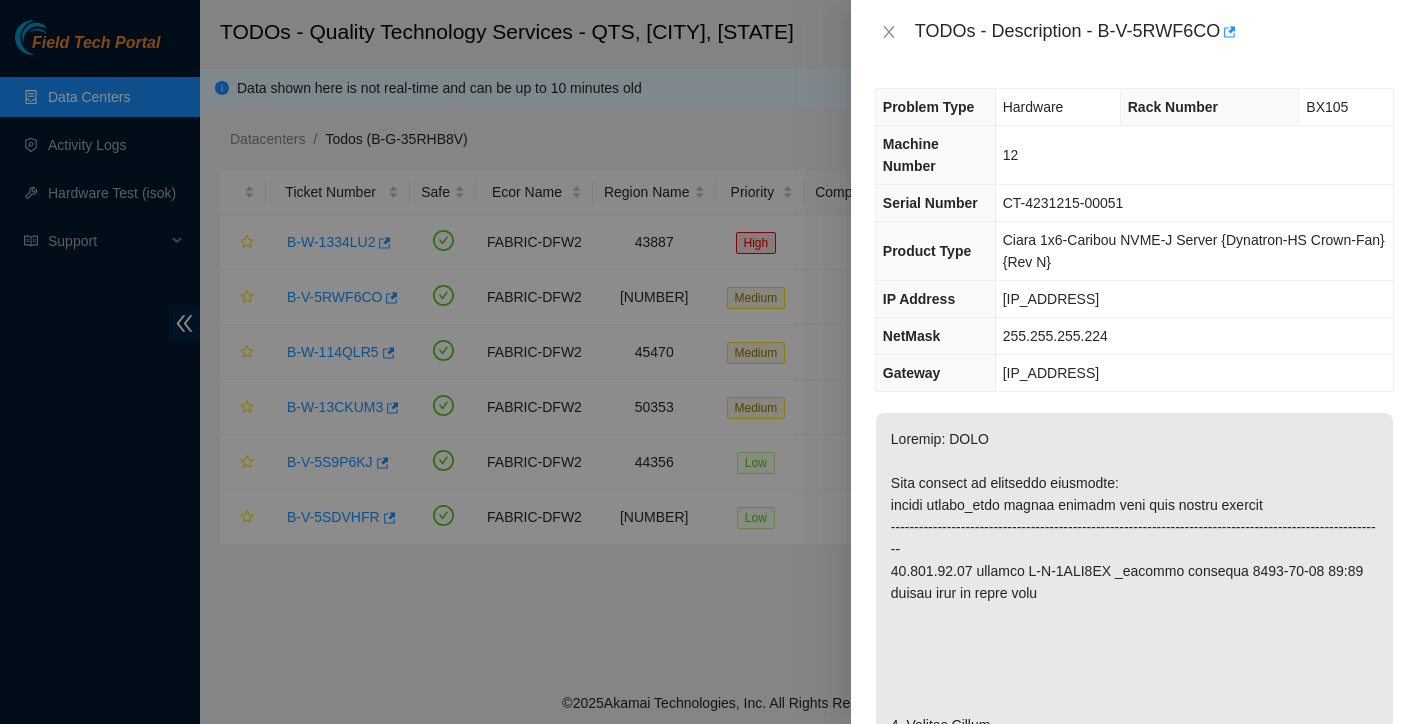 scroll, scrollTop: 0, scrollLeft: 0, axis: both 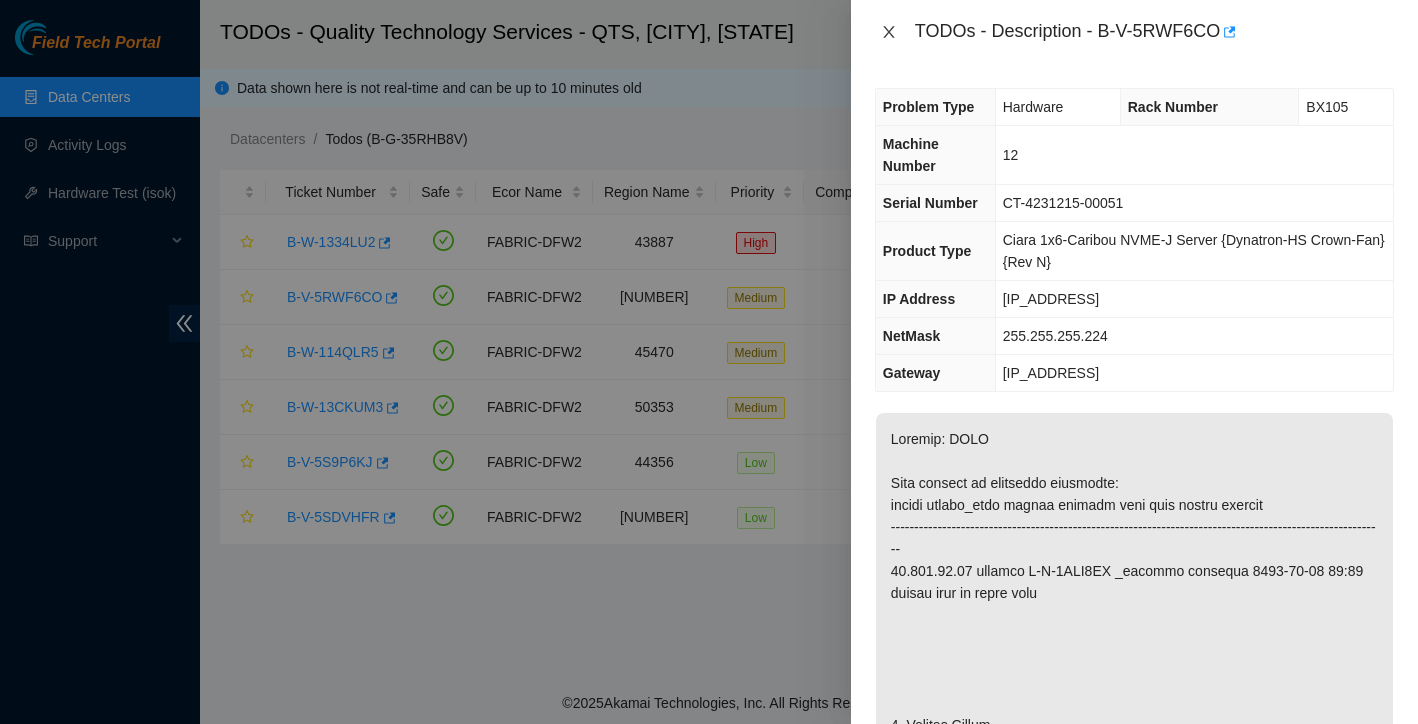 click 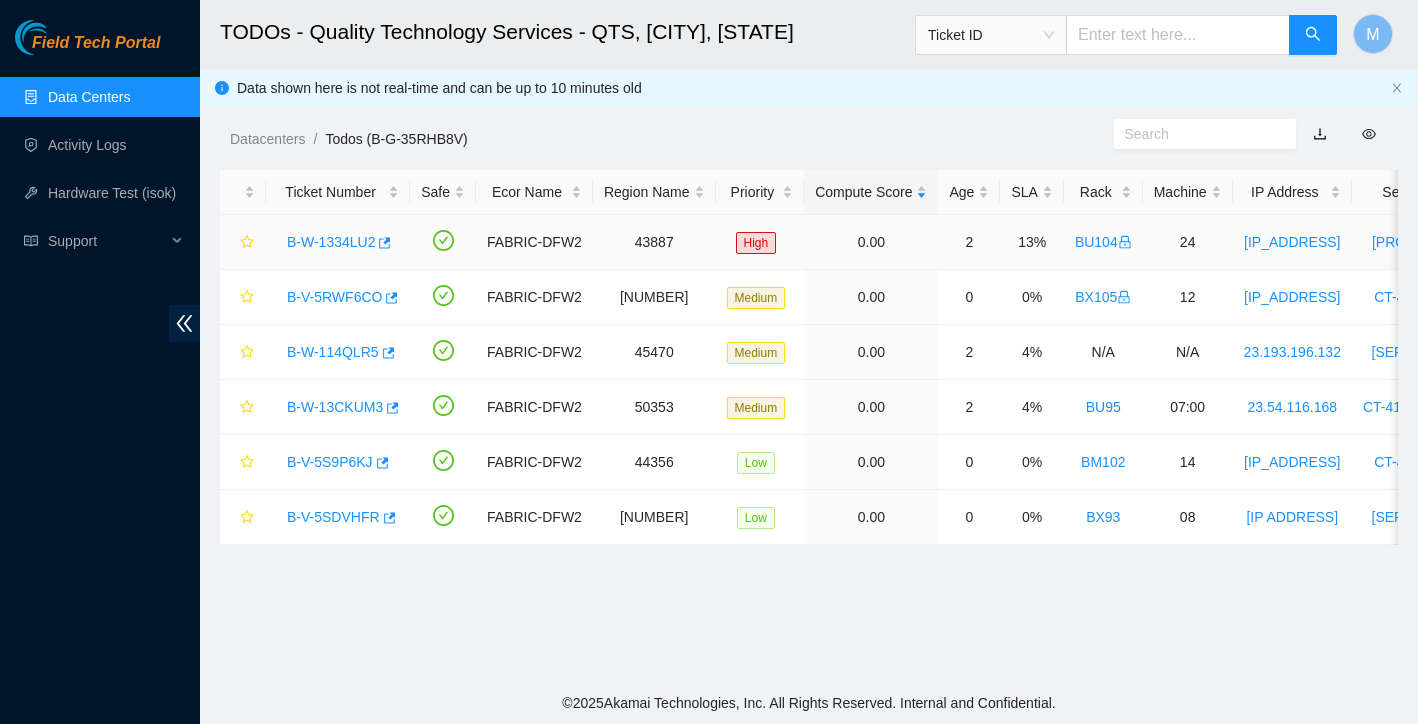 click on "B-W-1334LU2" at bounding box center (331, 242) 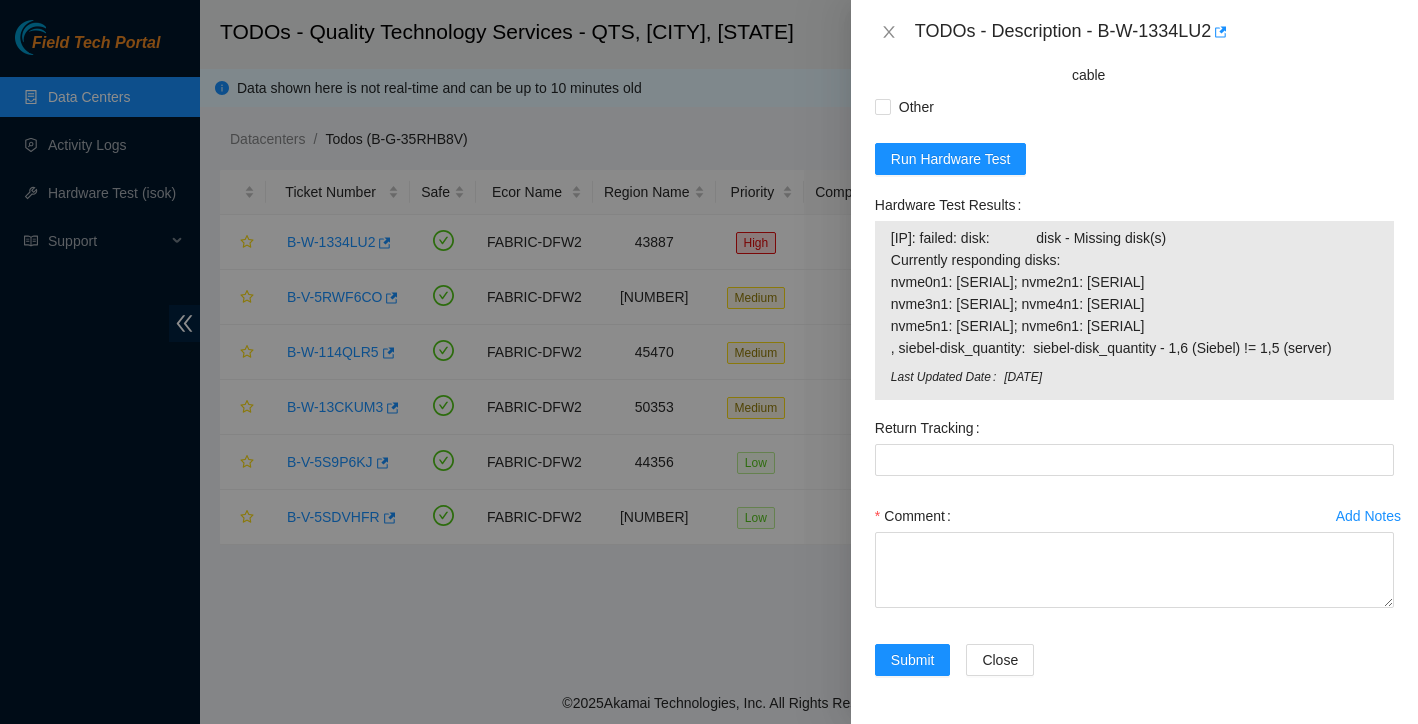scroll, scrollTop: 1991, scrollLeft: 0, axis: vertical 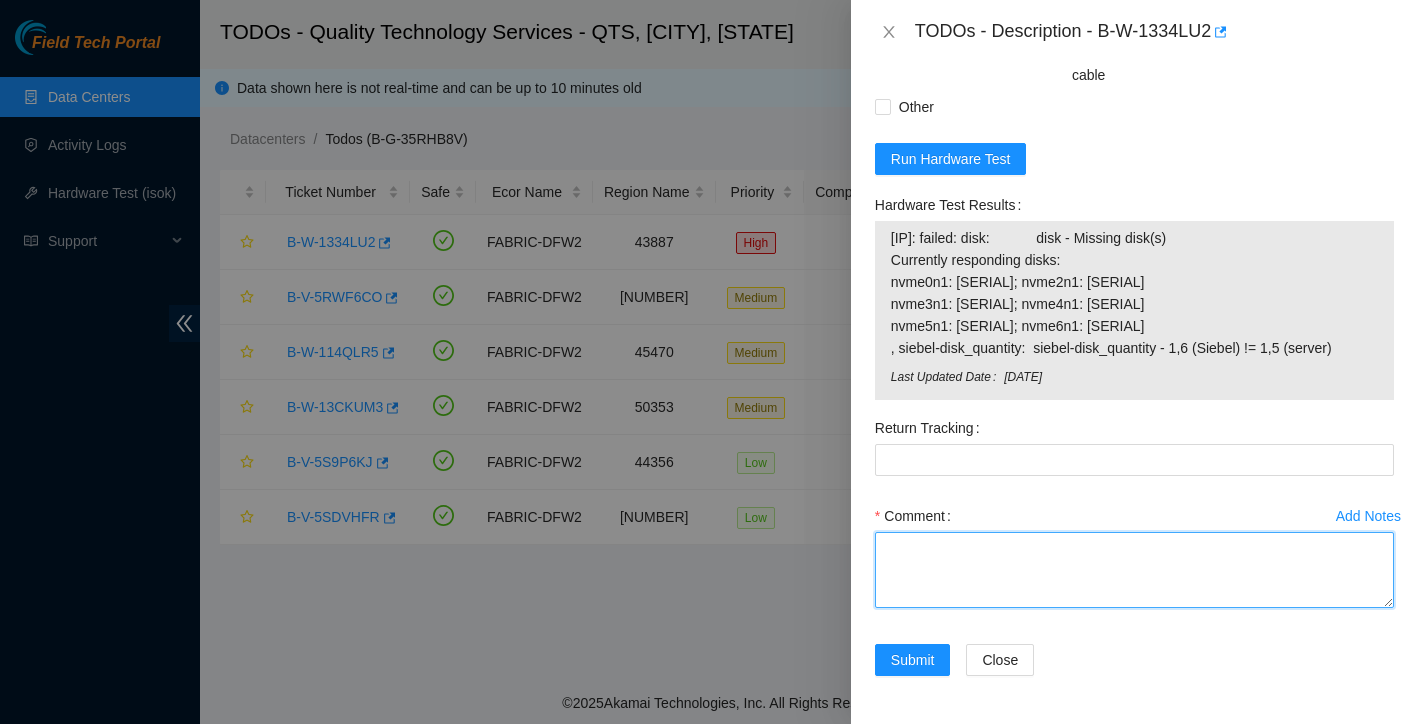 click on "Comment" at bounding box center [1134, 570] 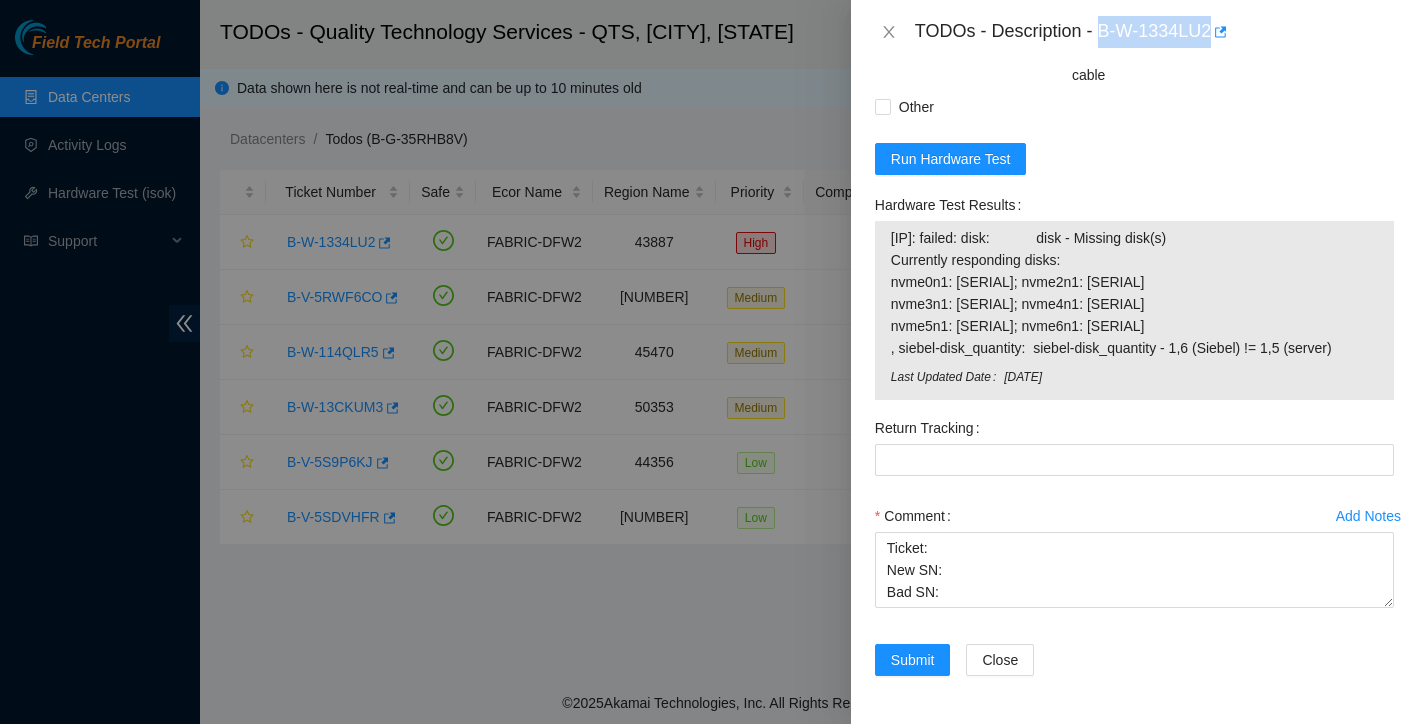 drag, startPoint x: 1107, startPoint y: 32, endPoint x: 1219, endPoint y: 23, distance: 112.36102 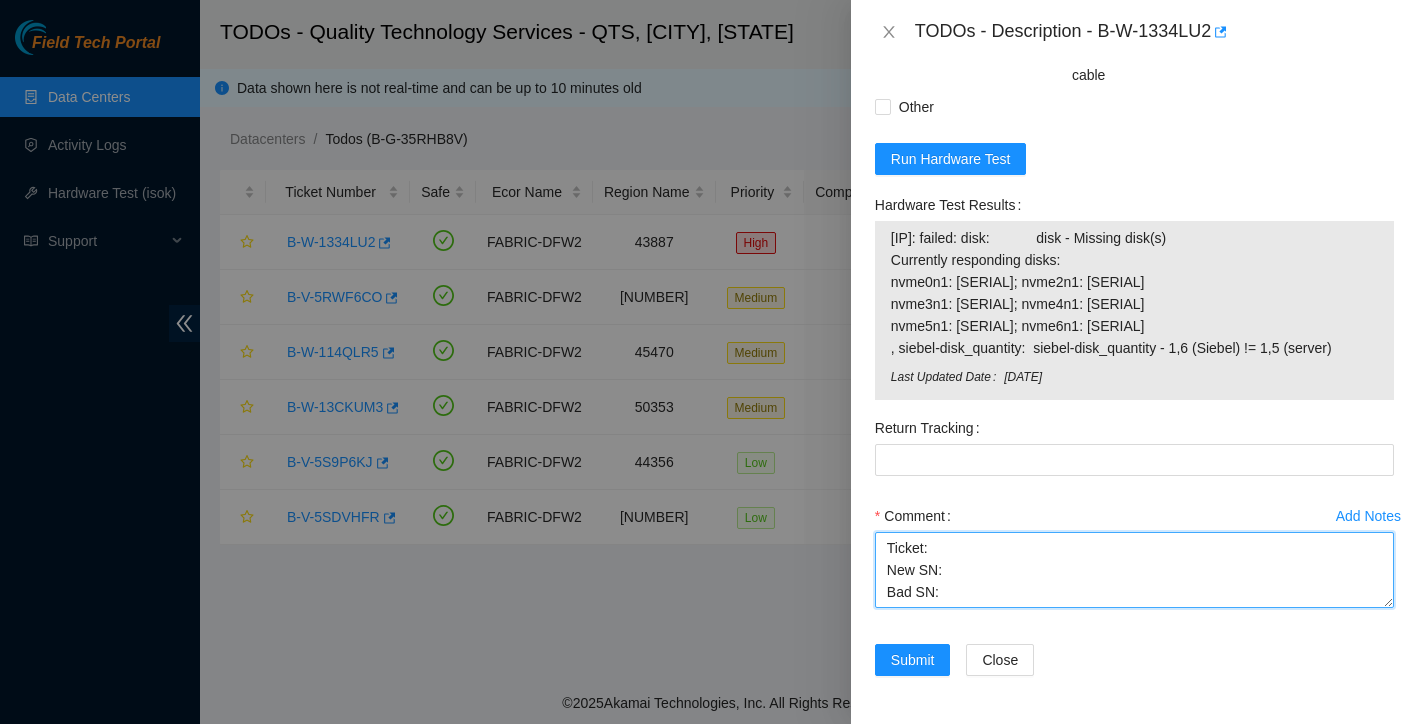 click on "Ticket:
New SN:
Bad SN:" at bounding box center (1134, 570) 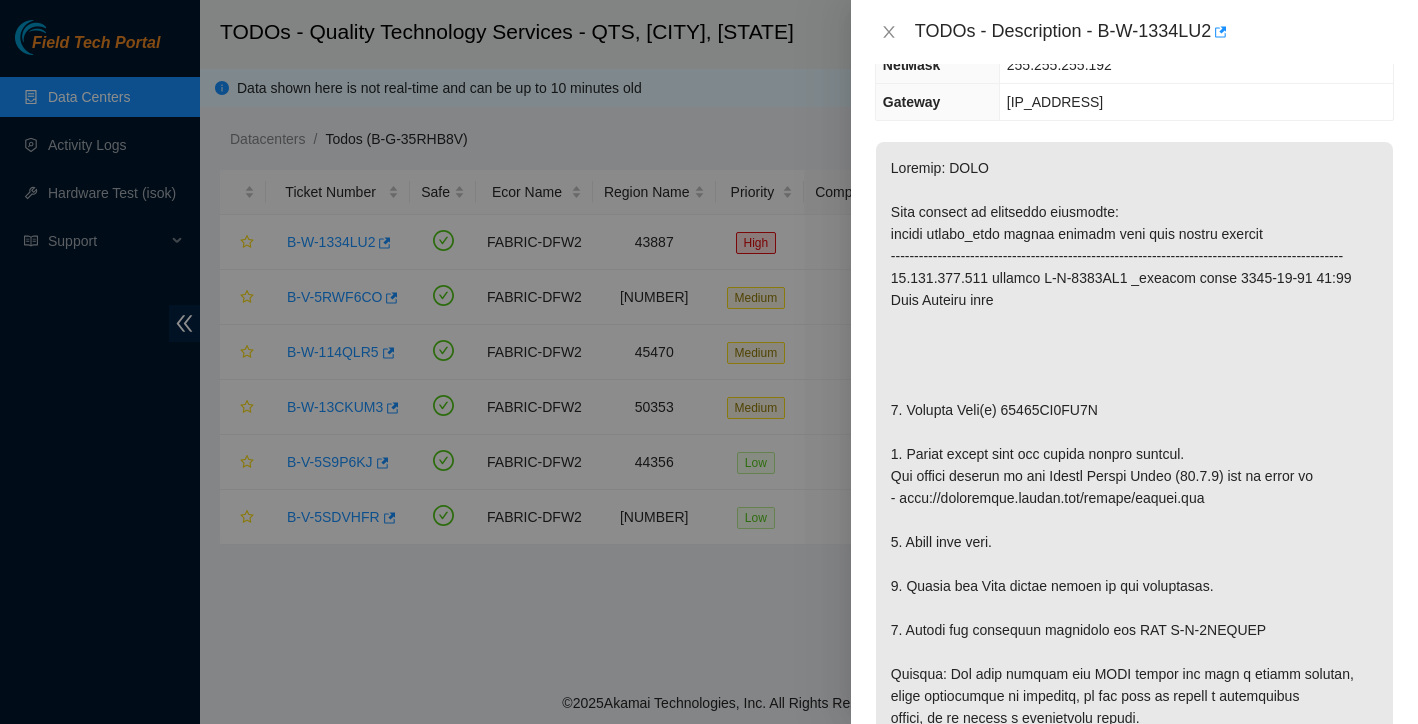 scroll, scrollTop: 278, scrollLeft: 0, axis: vertical 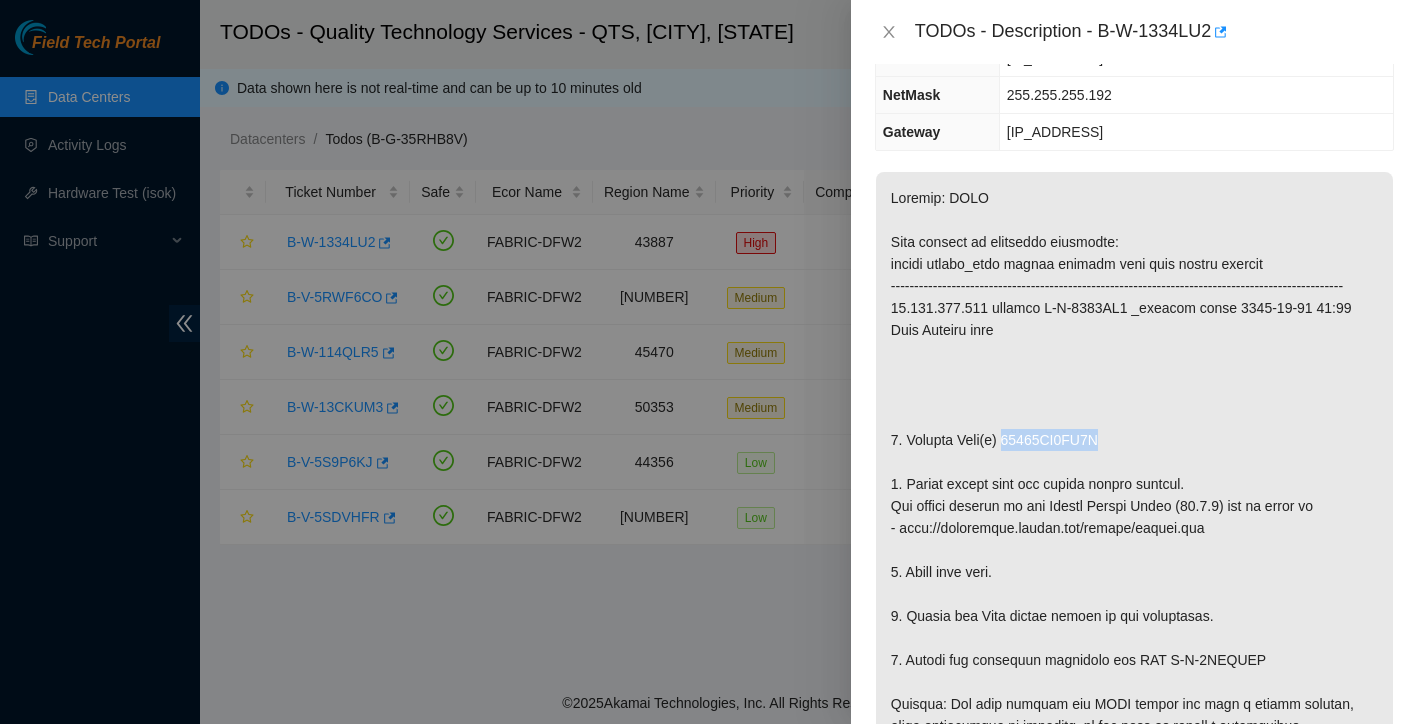 drag, startPoint x: 1012, startPoint y: 461, endPoint x: 1129, endPoint y: 455, distance: 117.15375 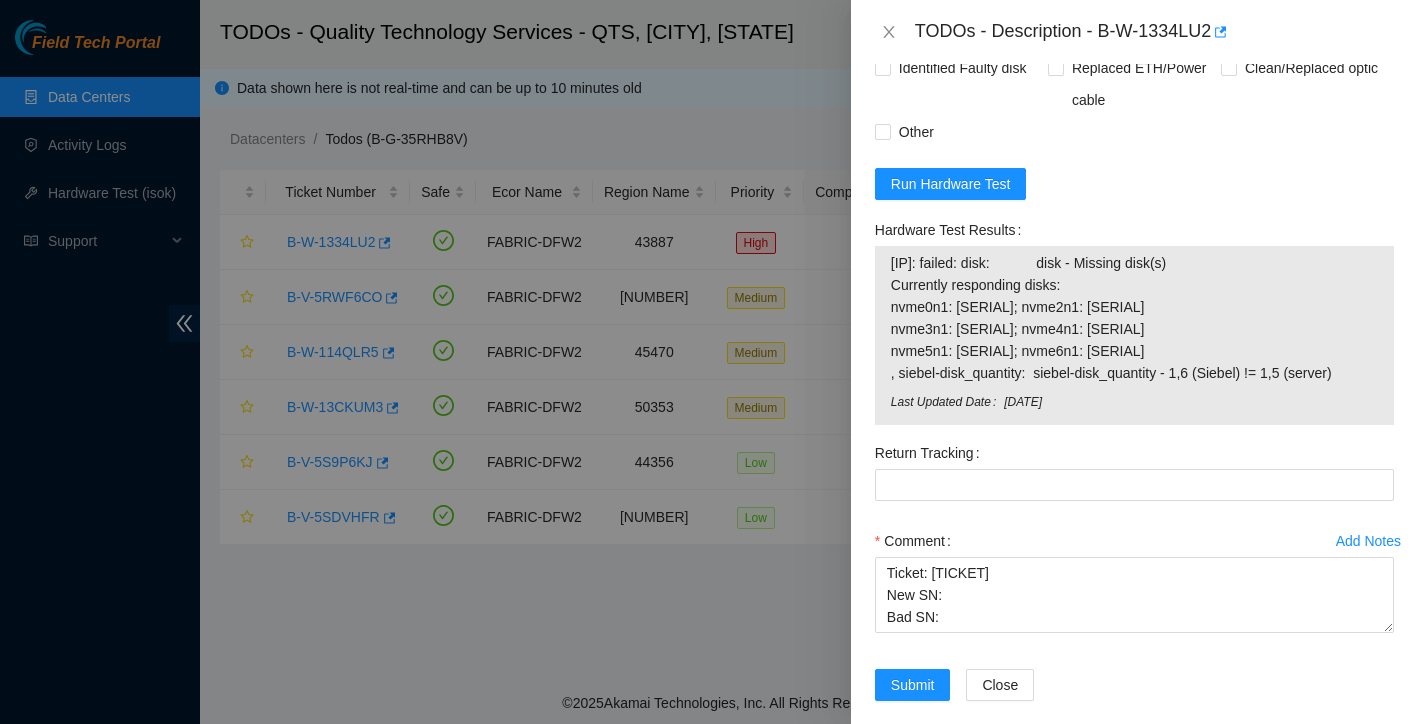 scroll, scrollTop: 1952, scrollLeft: 0, axis: vertical 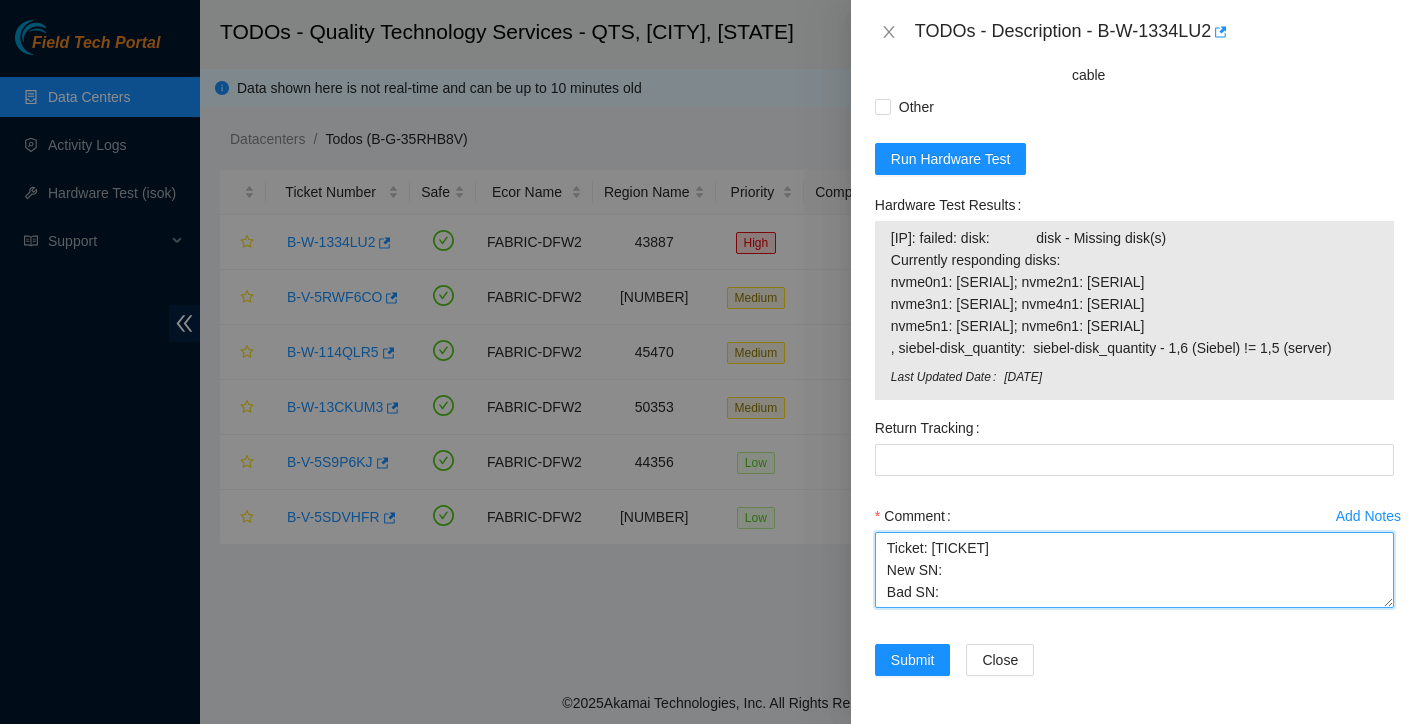 click on "Ticket: B-W-1334LU2
New SN:
Bad SN:" at bounding box center (1134, 570) 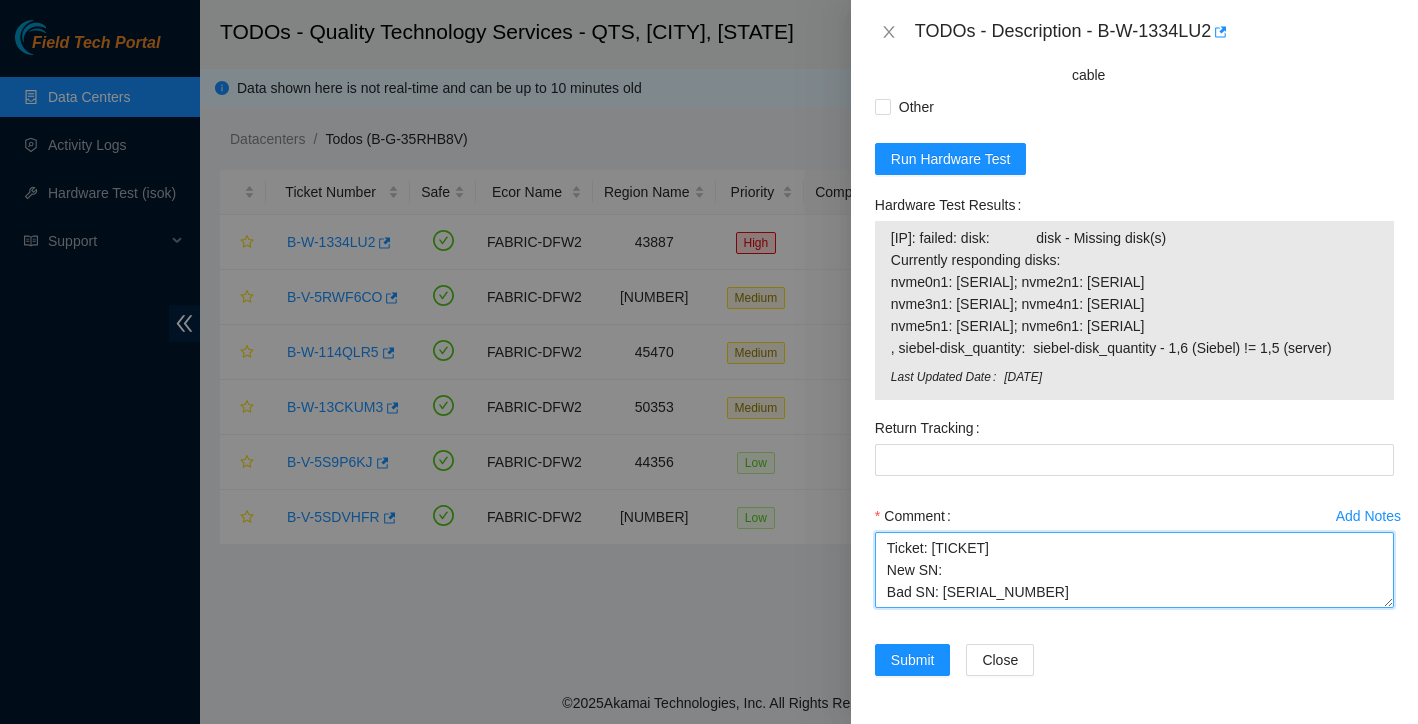 scroll, scrollTop: 0, scrollLeft: 0, axis: both 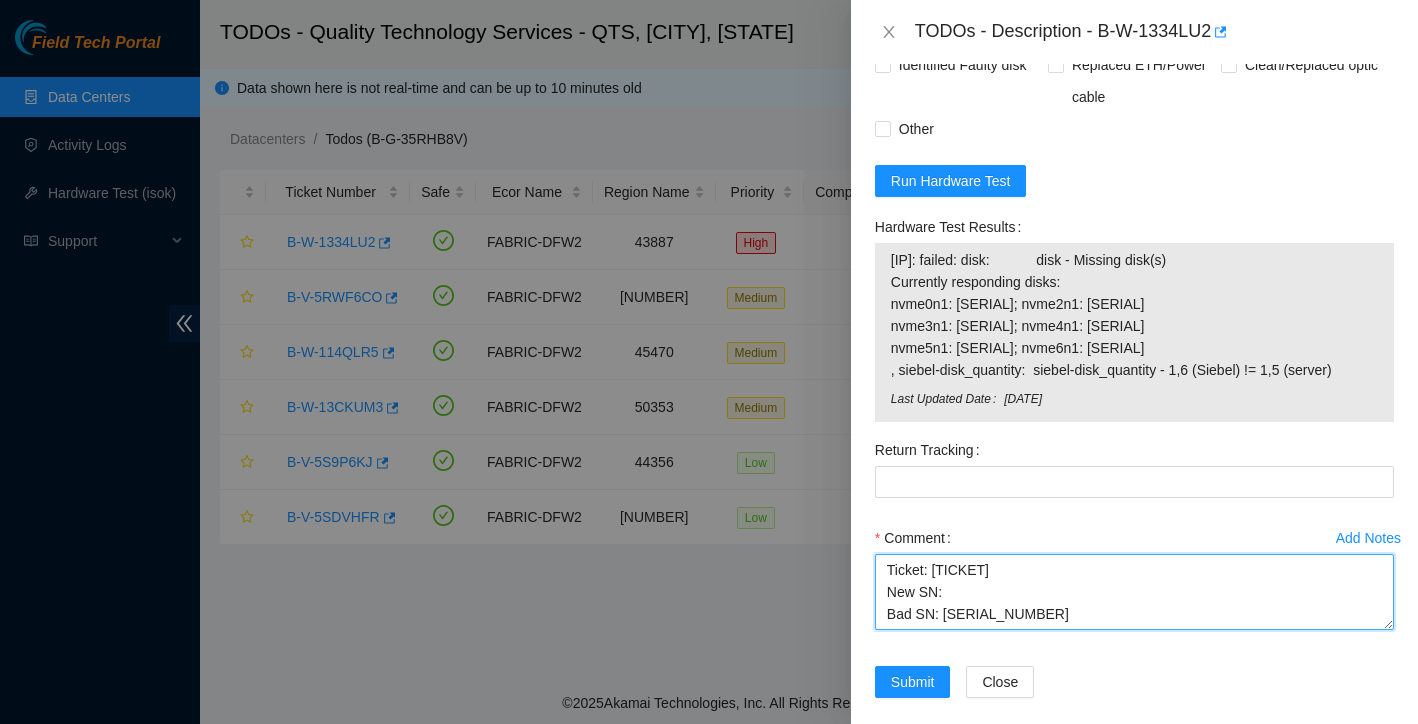 click on "Ticket: B-W-1334LU2
New SN:
Bad SN: 20492BD7BE3E" at bounding box center (1134, 592) 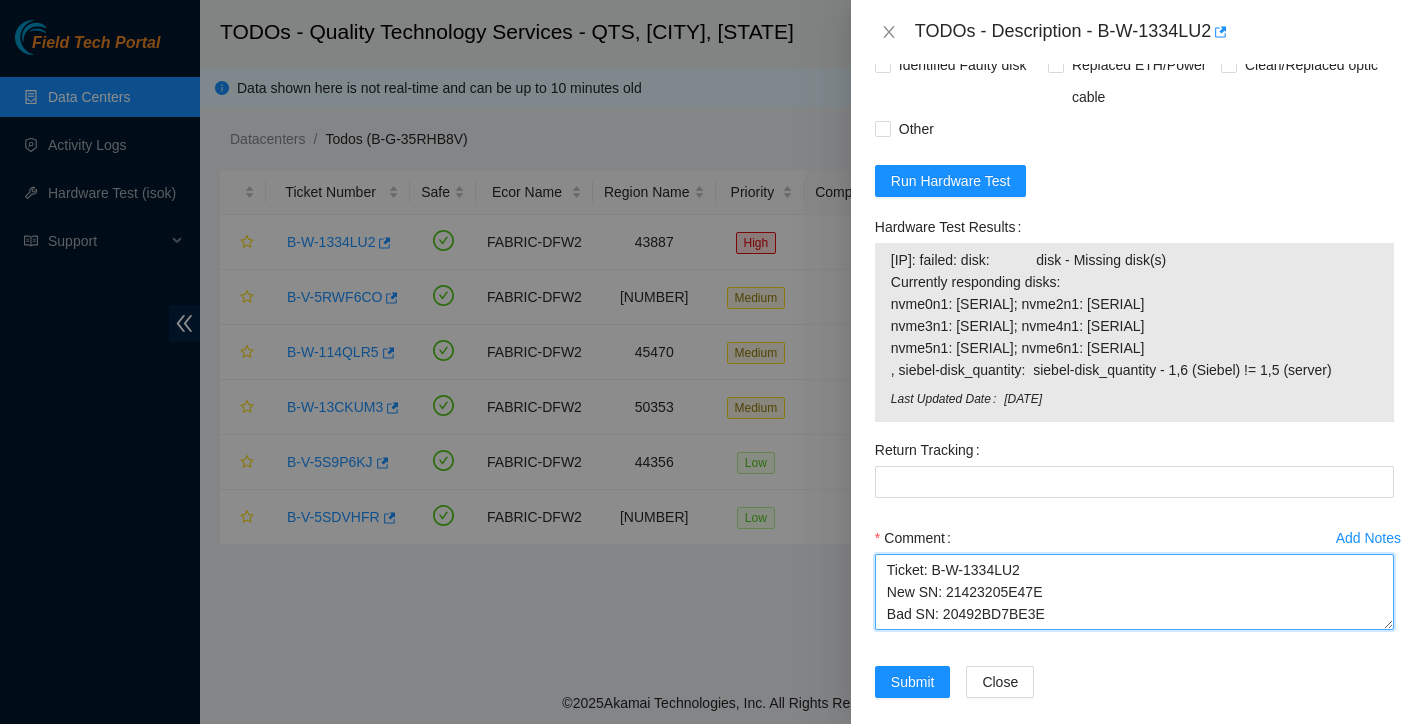 scroll, scrollTop: 22, scrollLeft: 0, axis: vertical 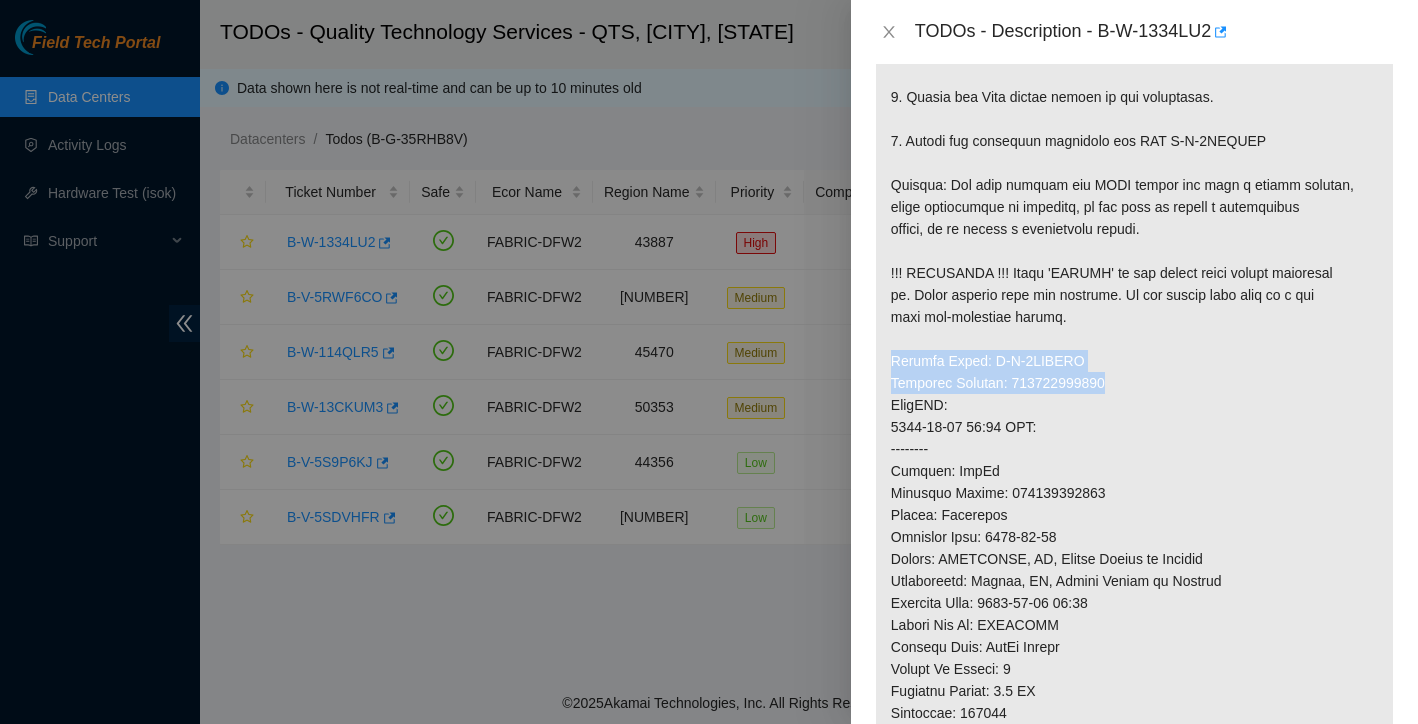 drag, startPoint x: 890, startPoint y: 378, endPoint x: 1134, endPoint y: 408, distance: 245.83734 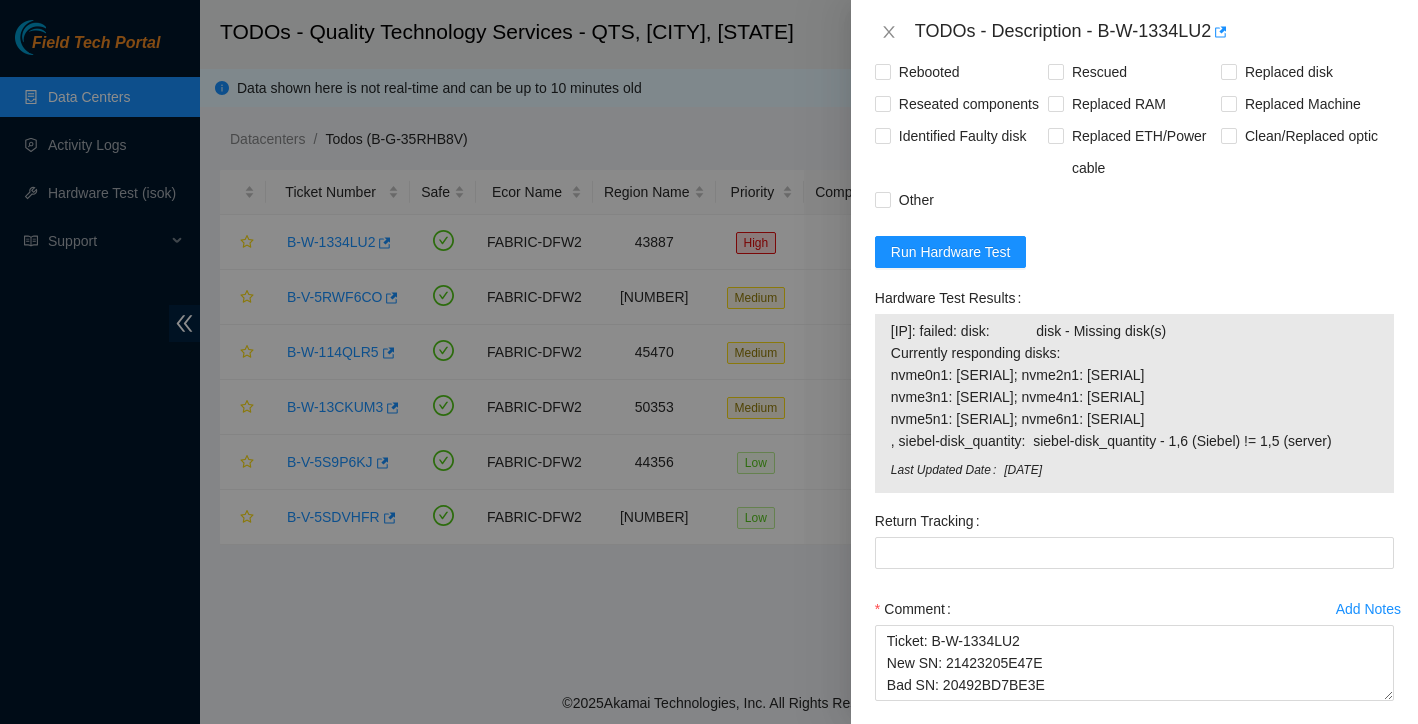 scroll, scrollTop: 1991, scrollLeft: 0, axis: vertical 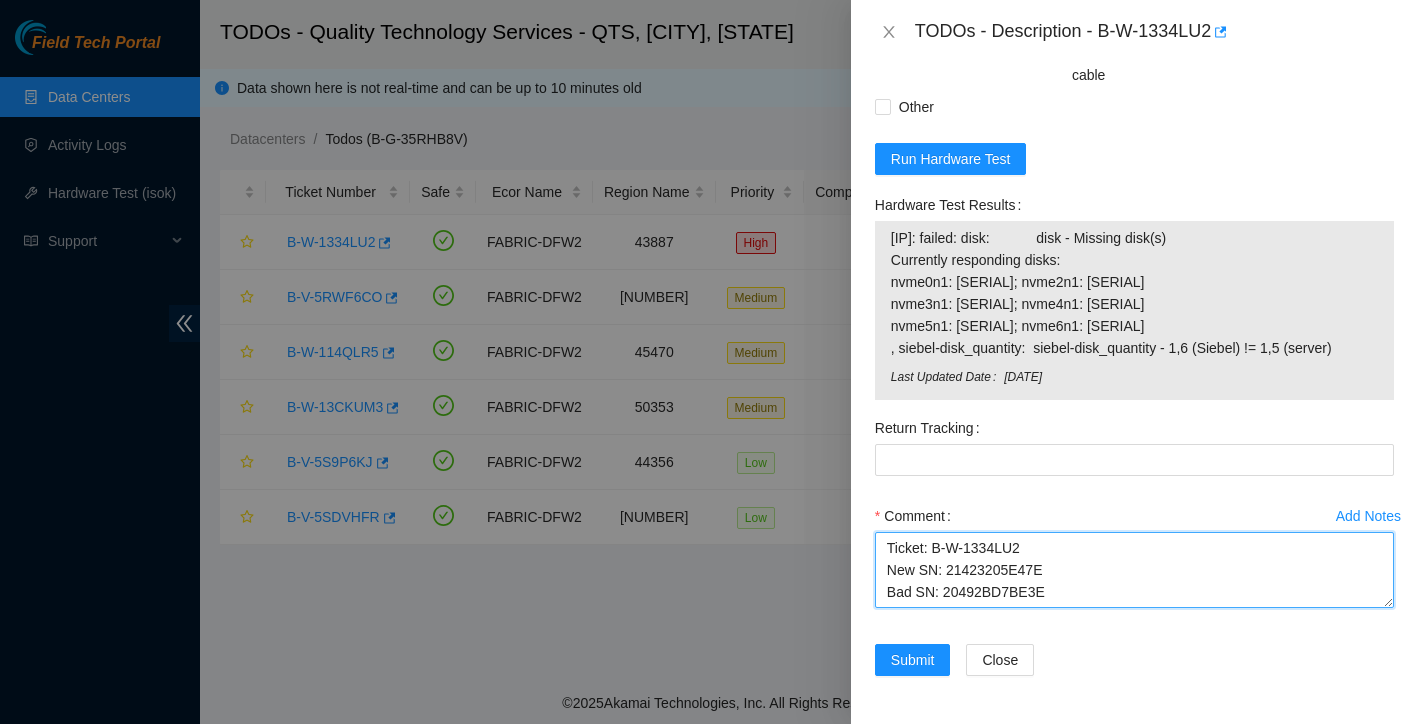 click on "Ticket: B-W-1334LU2
New SN: 21423205E47E
Bad SN: 20492BD7BE3E" at bounding box center [1134, 570] 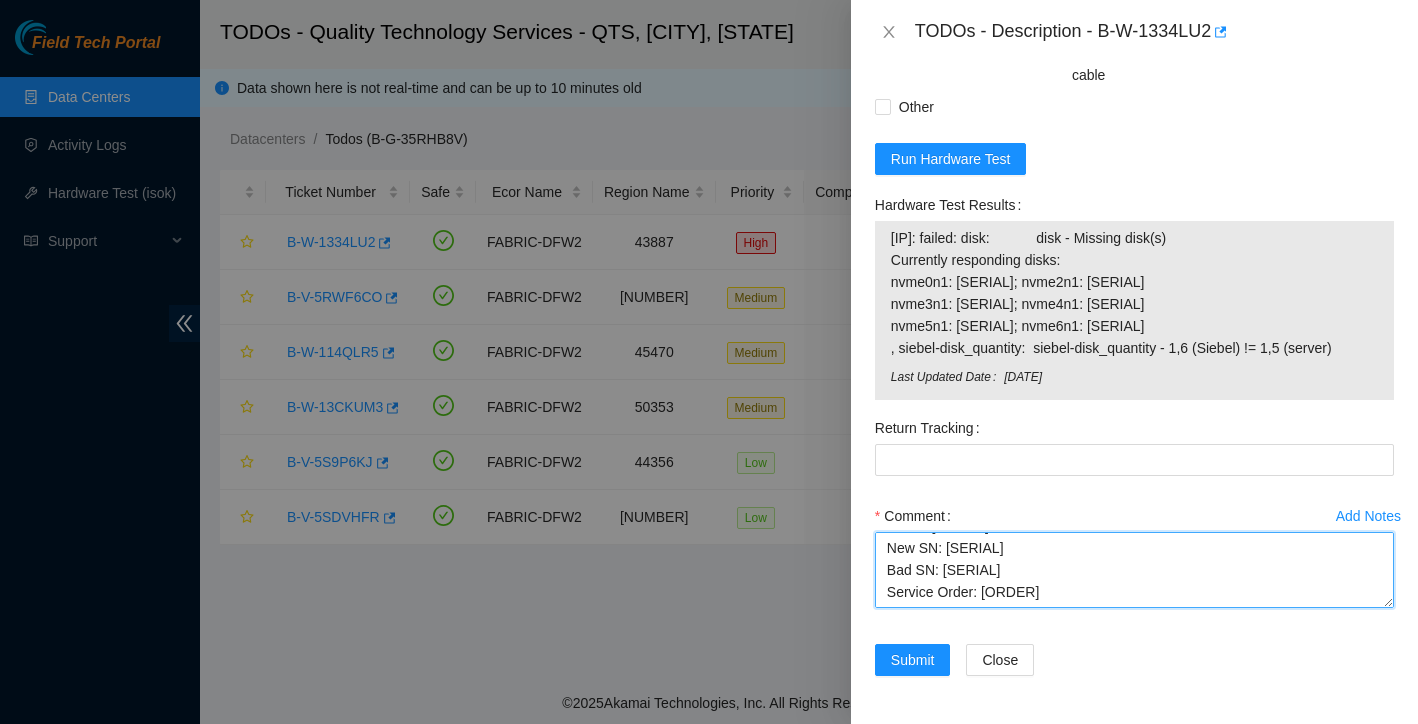 scroll, scrollTop: 66, scrollLeft: 0, axis: vertical 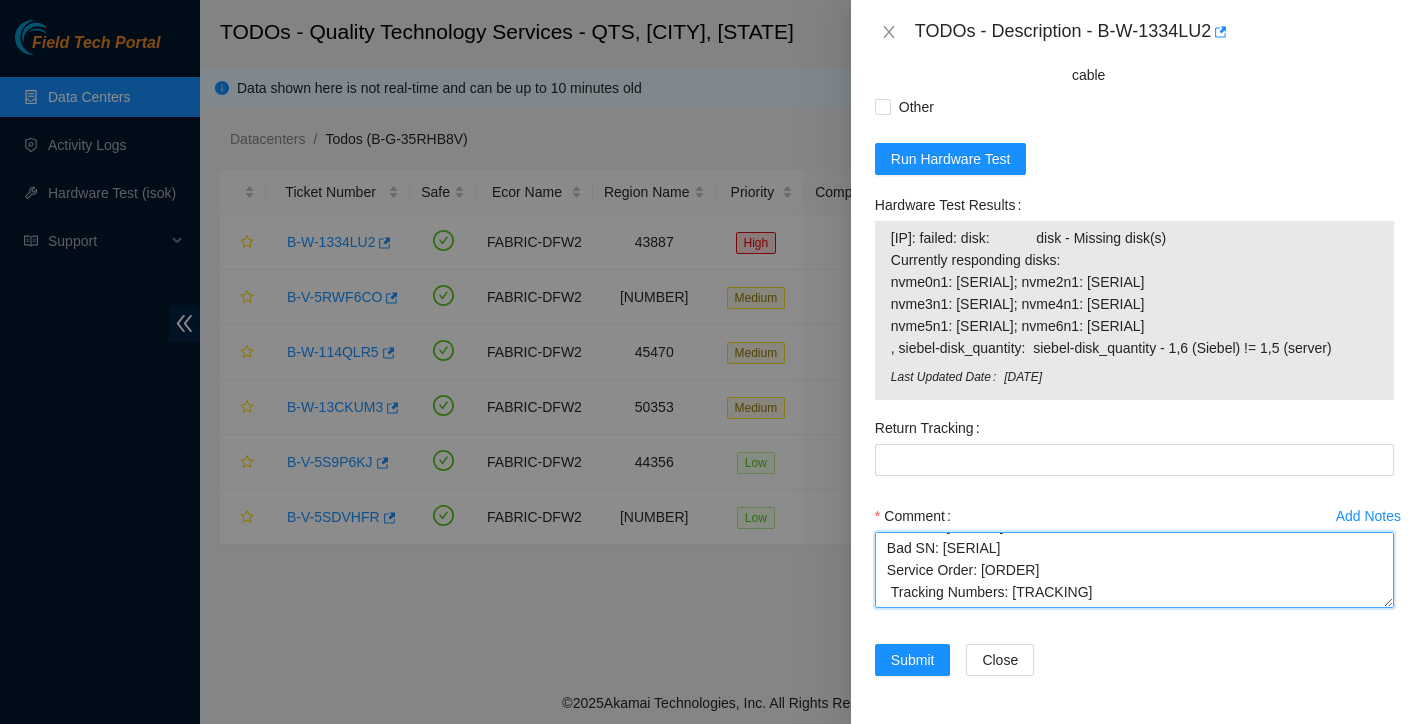 click on "Ticket: B-W-1334LU2
New SN: 21423205E47E
Bad SN: 20492BD7BE3E
Service Order: B-V-5RDVQTM
Tracking Numbers: 463470036975" at bounding box center [1134, 570] 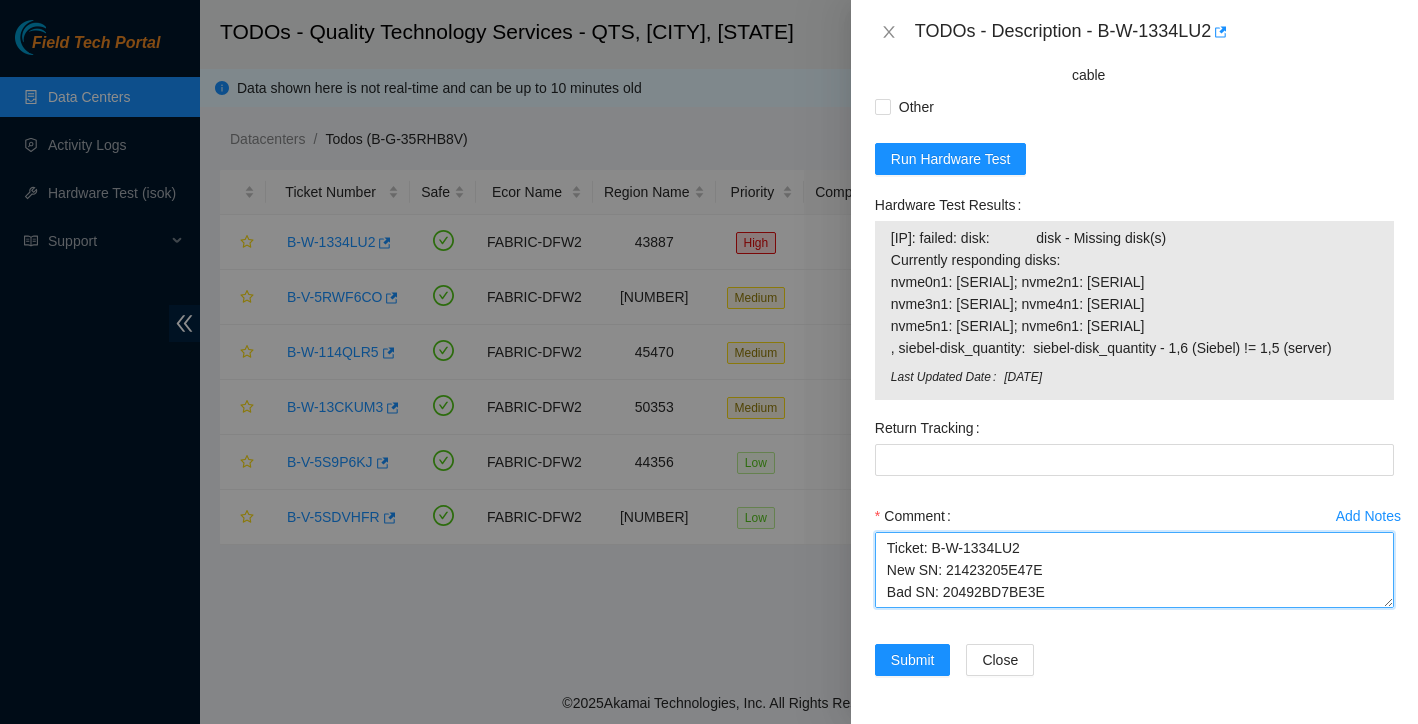 scroll, scrollTop: -1, scrollLeft: 0, axis: vertical 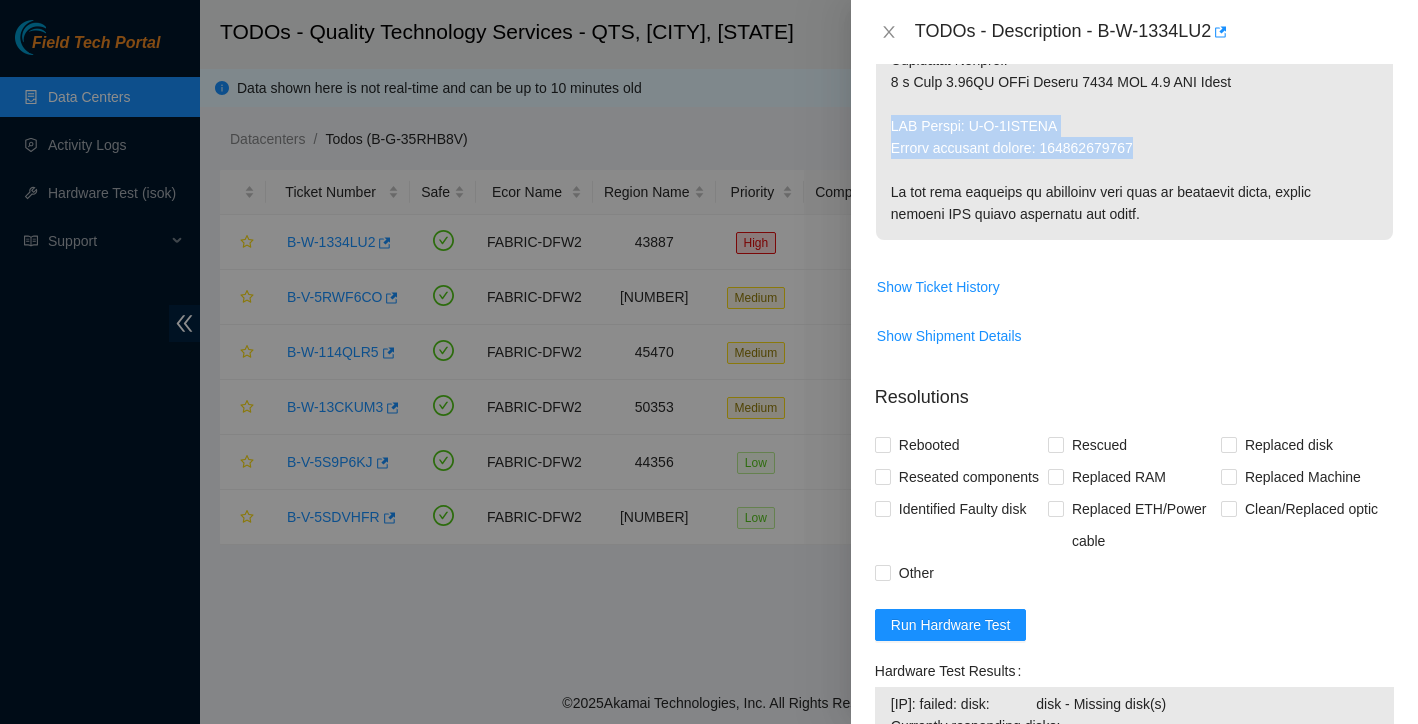 drag, startPoint x: 891, startPoint y: 148, endPoint x: 1167, endPoint y: 167, distance: 276.6532 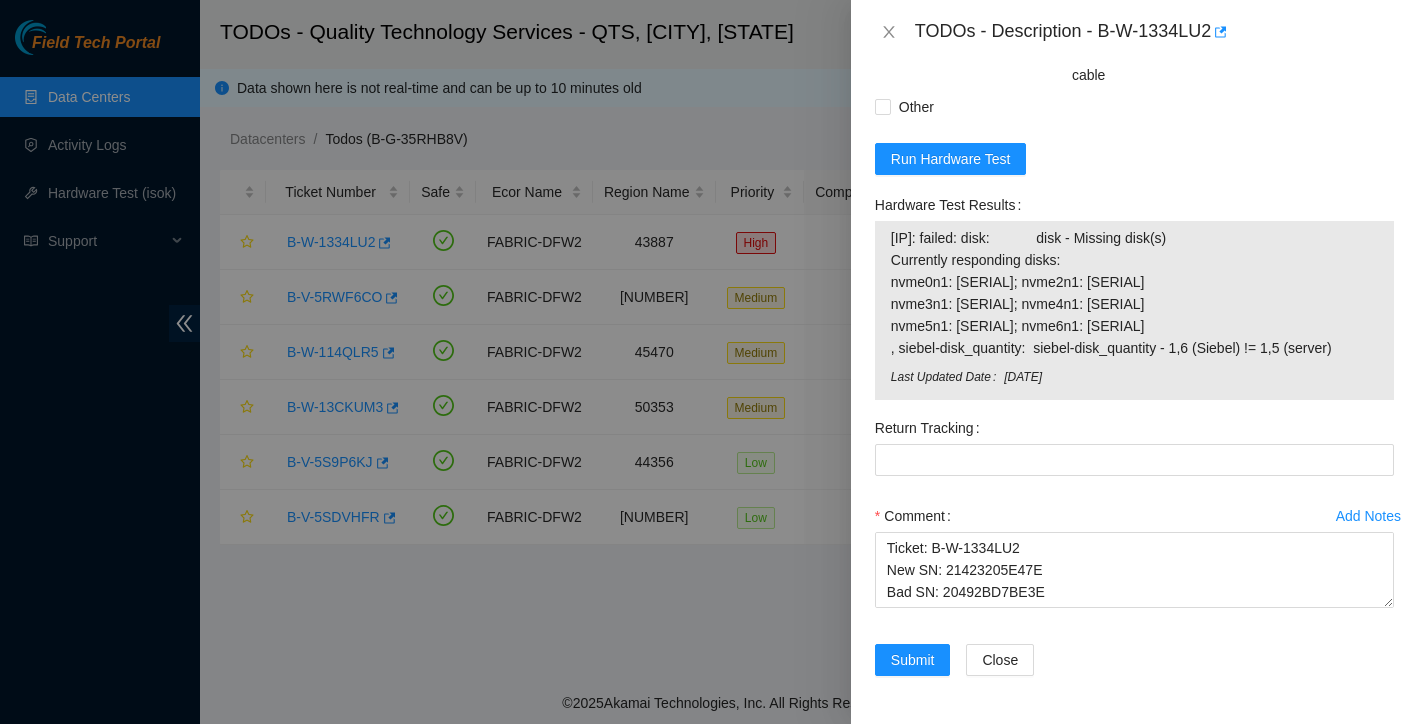 scroll, scrollTop: 1991, scrollLeft: 0, axis: vertical 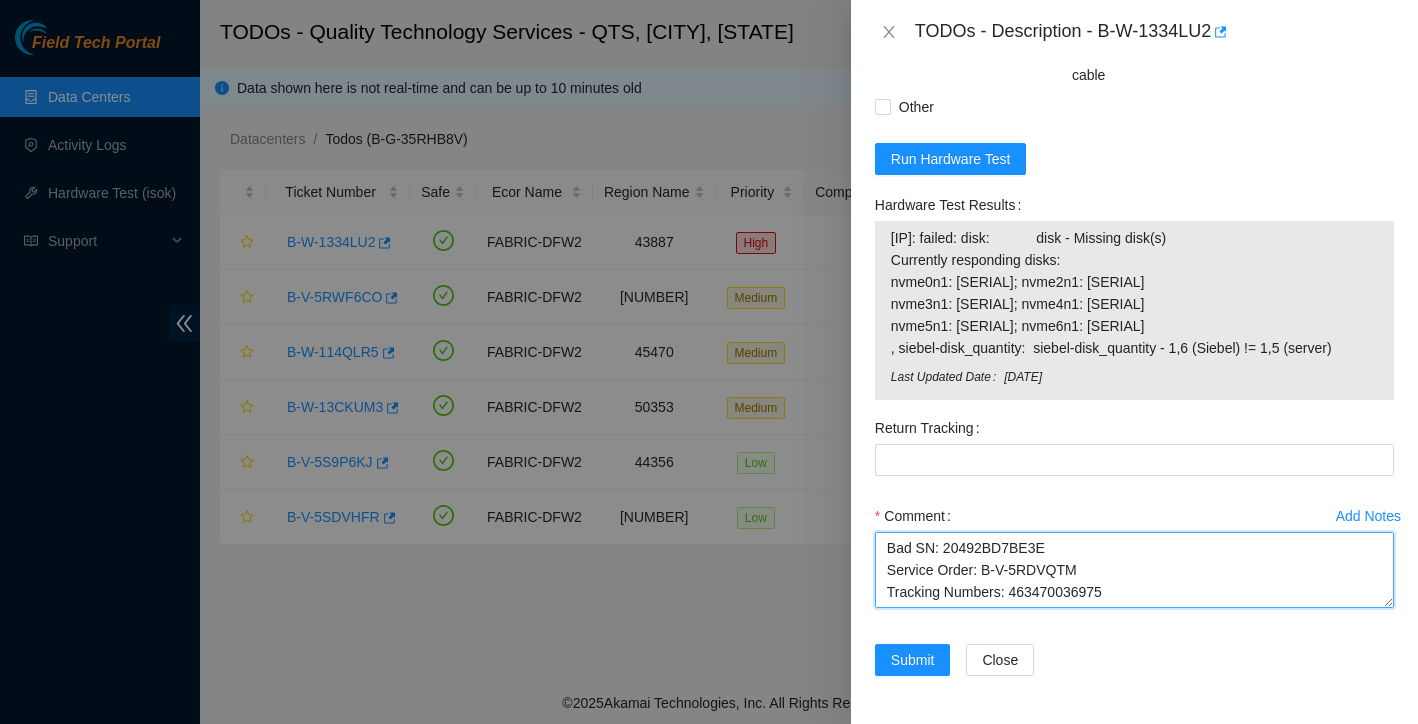 click on "Ticket: B-W-1334LU2
New SN: 21423205E47E
Bad SN: 20492BD7BE3E
Service Order: B-V-5RDVQTM
Tracking Numbers: 463470036975" at bounding box center (1134, 570) 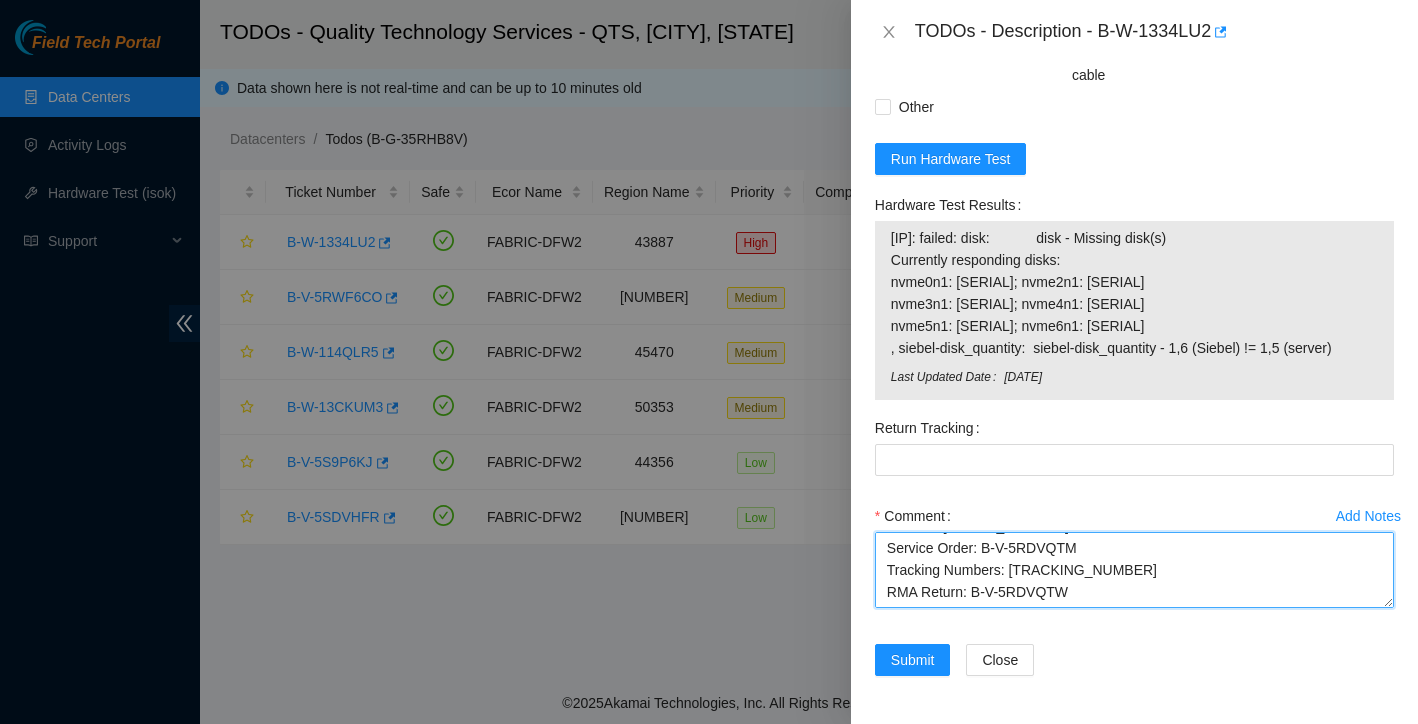 scroll, scrollTop: 110, scrollLeft: 0, axis: vertical 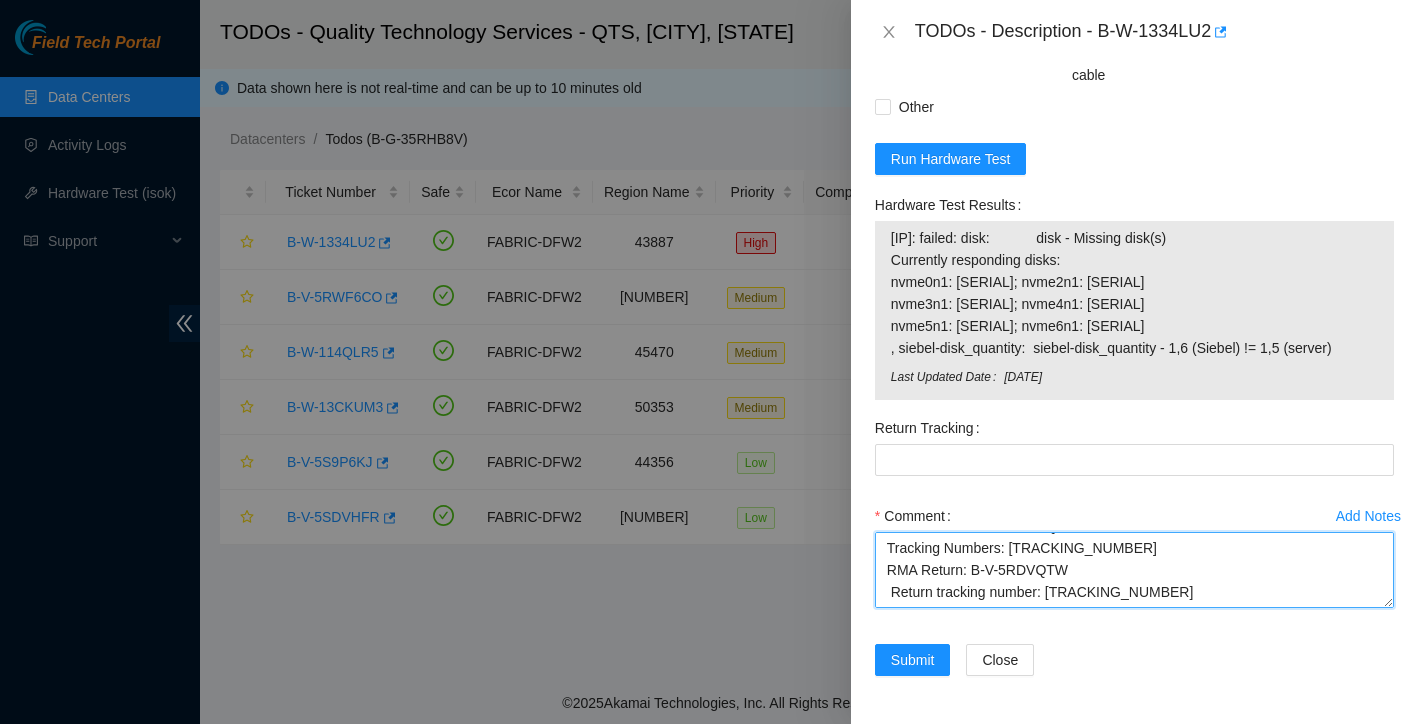 click on "Ticket: B-W-1334LU2
New SN: 21423205E47E
Bad SN: 20492BD7BE3E
Service Order: B-V-5RDVQTM
Tracking Numbers: 463470036975
RMA Return: B-V-5RDVQTW
Return tracking number: 463470036986" at bounding box center (1134, 570) 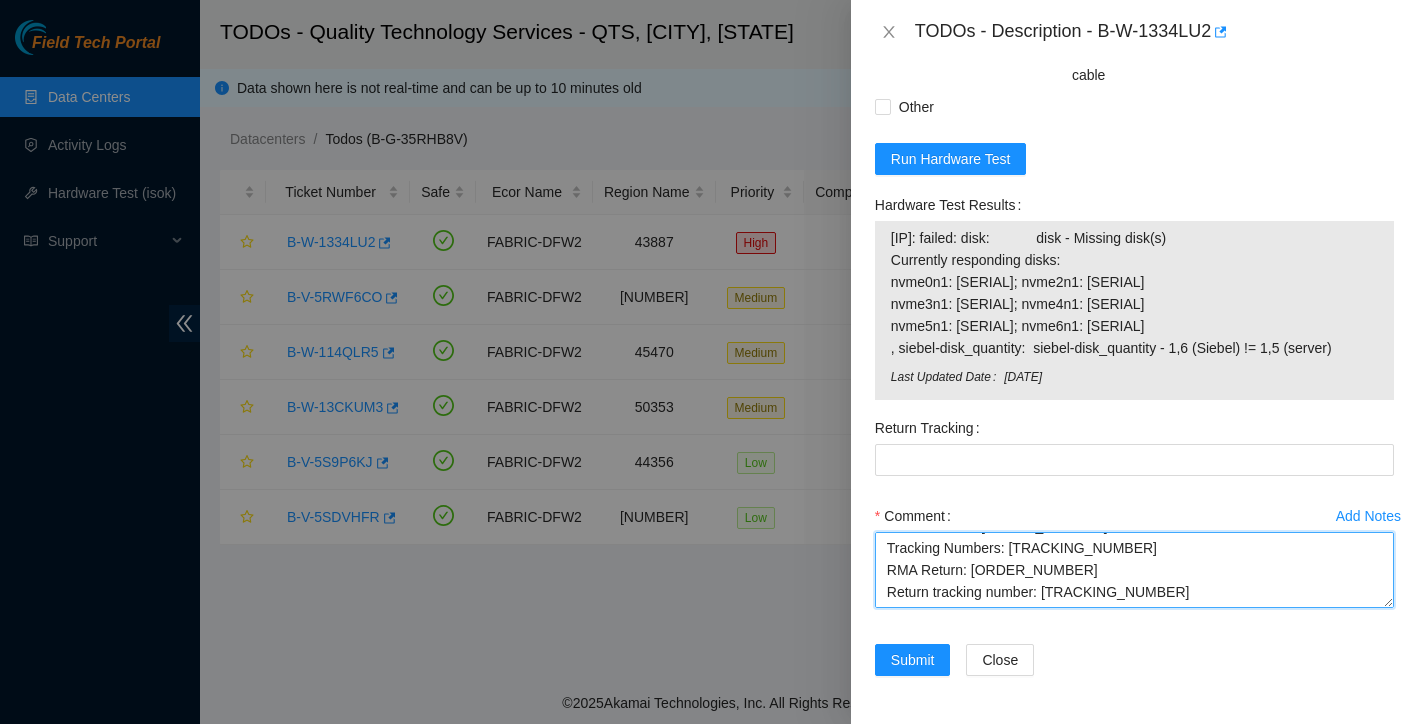drag, startPoint x: 1048, startPoint y: 572, endPoint x: 1191, endPoint y: 564, distance: 143.2236 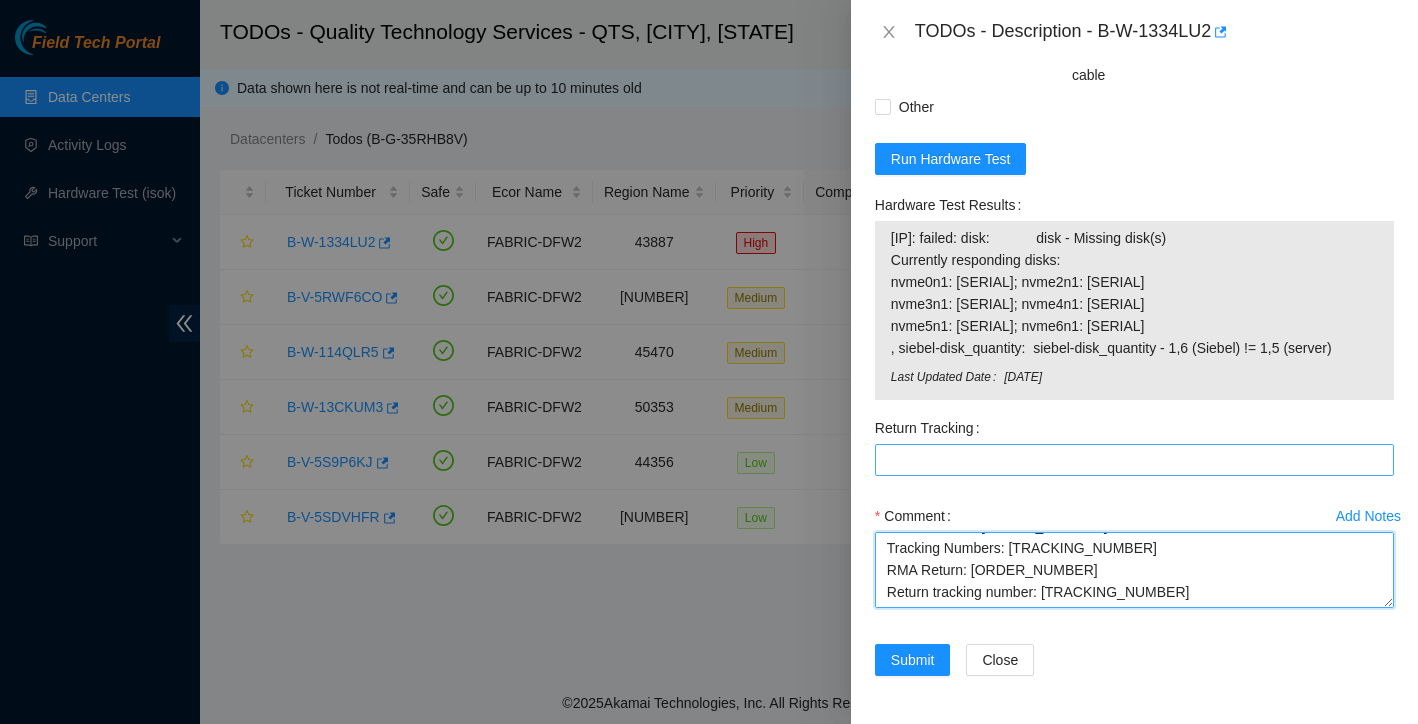 type on "Ticket: B-W-1334LU2
New SN: 21423205E47E
Bad SN: 20492BD7BE3E
Service Order: B-V-5RDVQTM
Tracking Numbers: 463470036975
RMA Return: B-V-5RDVQTW
Return tracking number: 463470036986" 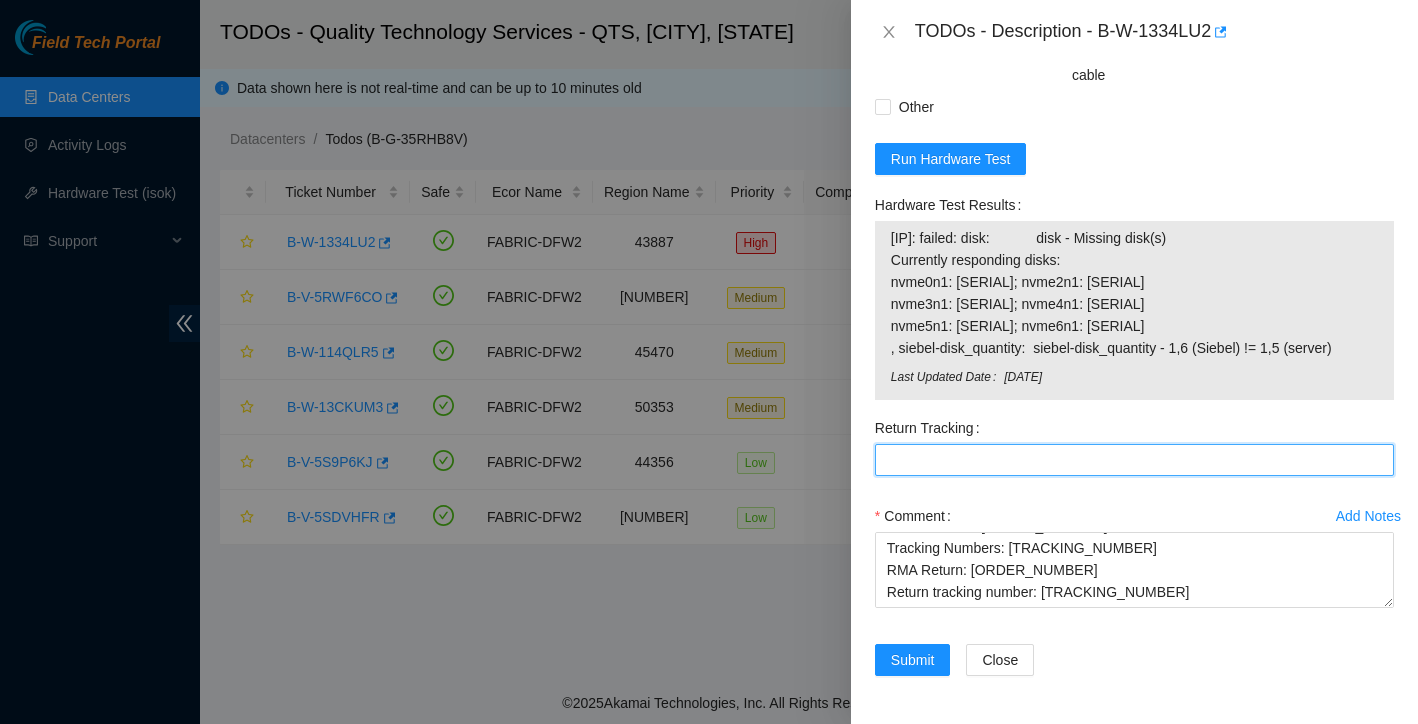 click on "Return Tracking" at bounding box center (1134, 460) 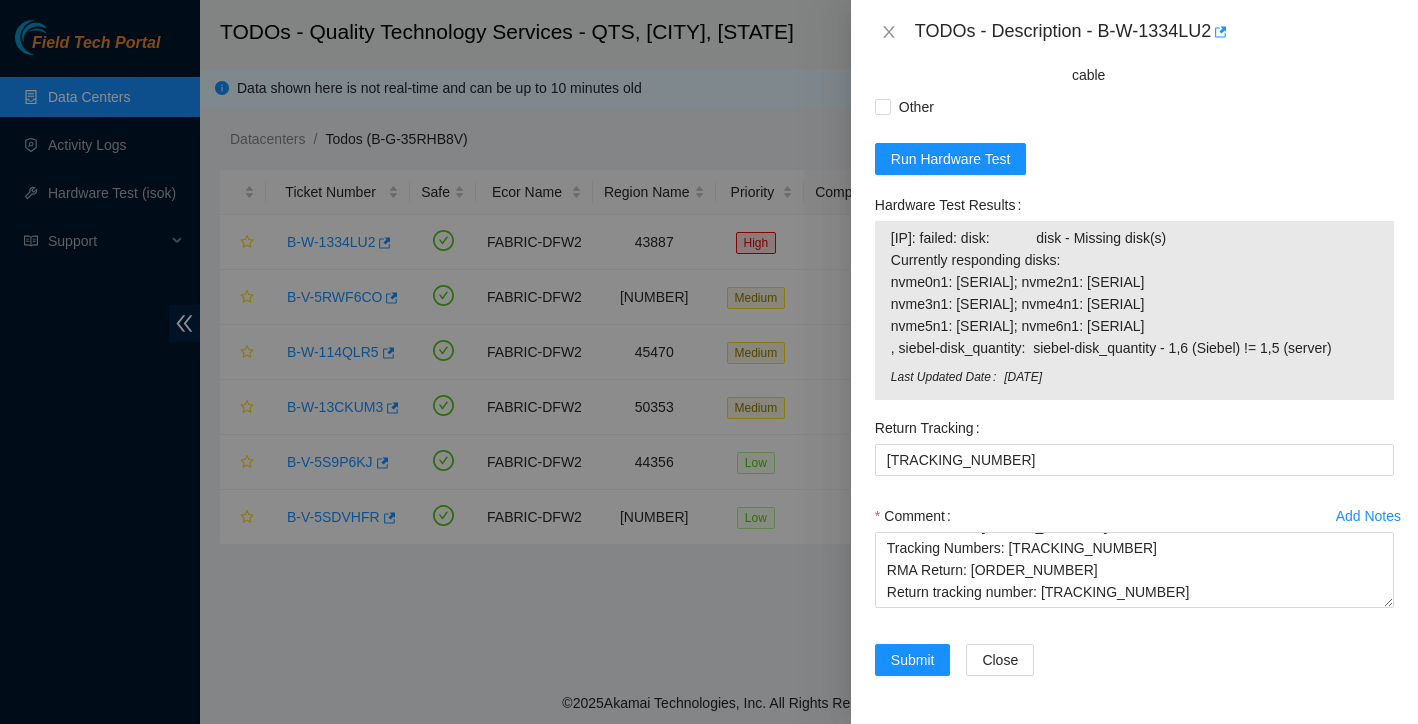 scroll, scrollTop: 110, scrollLeft: 0, axis: vertical 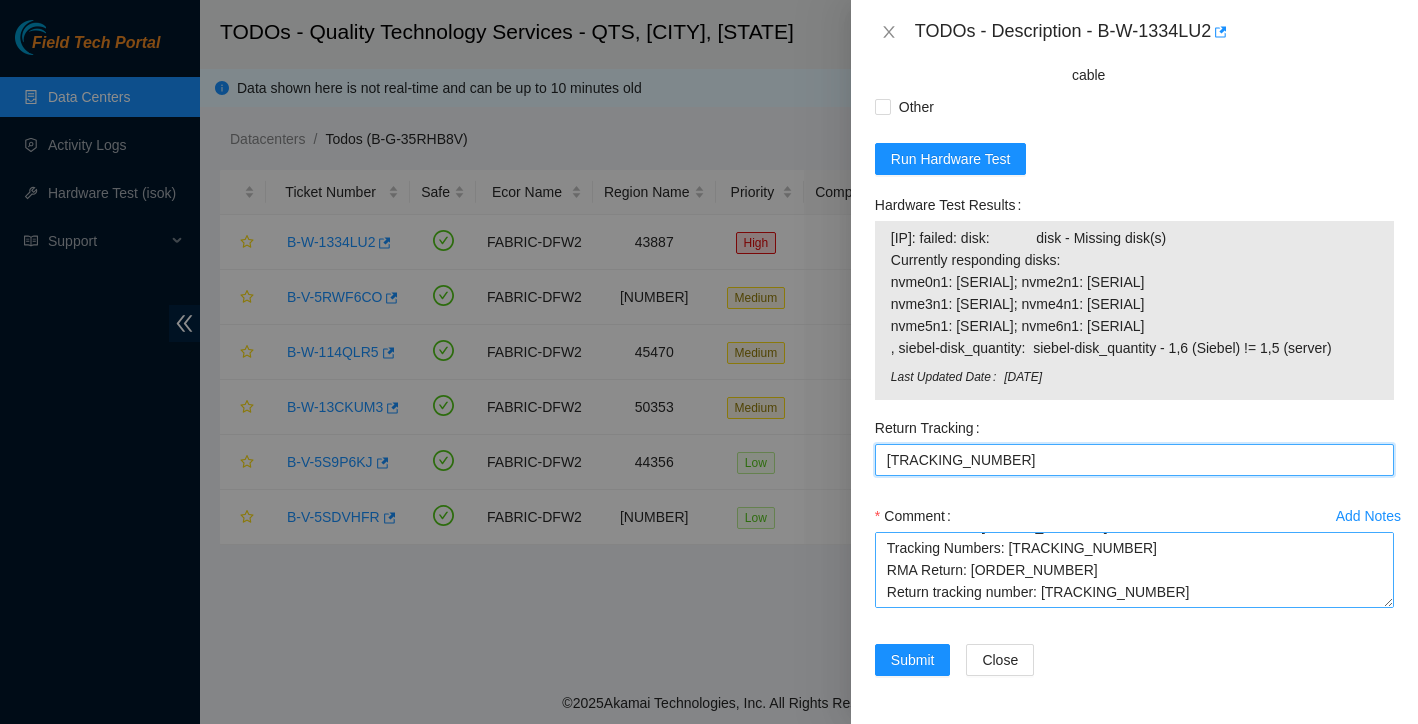 type on "463470036986" 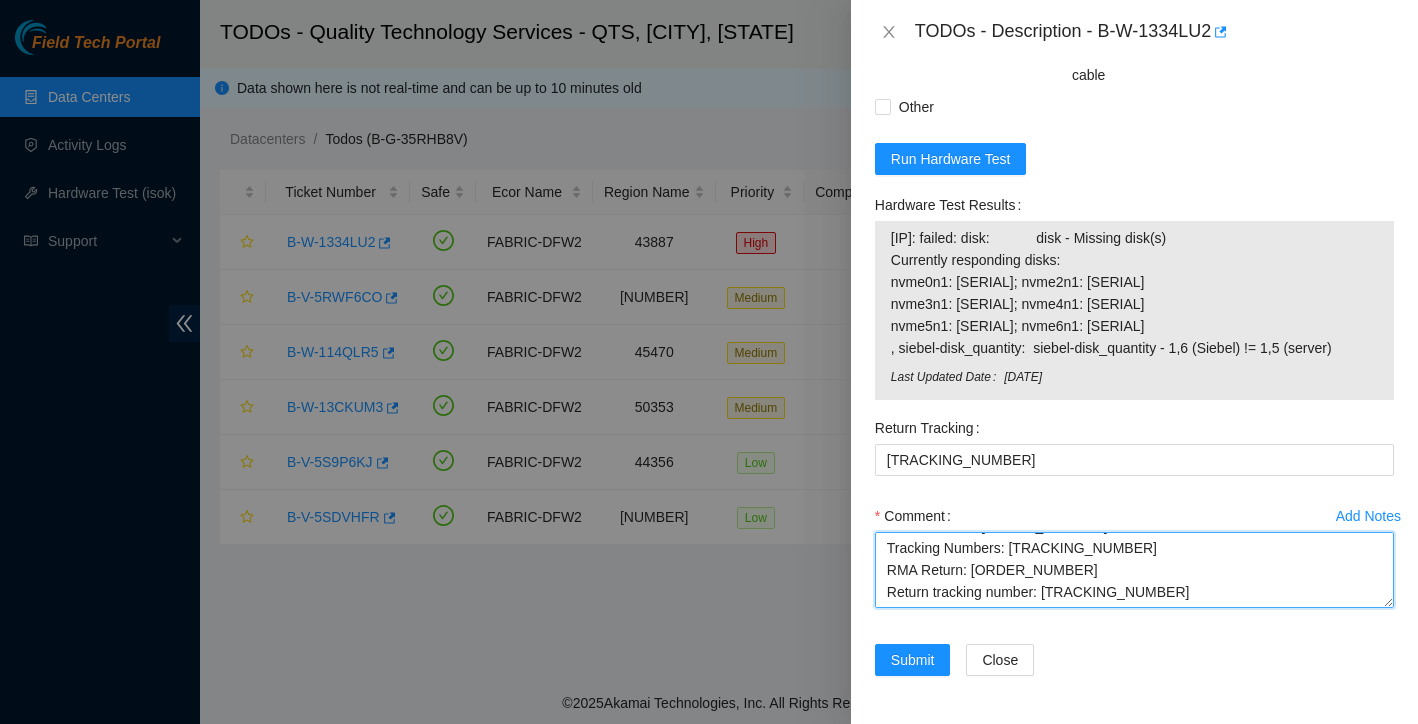 click on "Ticket: B-W-1334LU2
New SN: 21423205E47E
Bad SN: 20492BD7BE3E
Service Order: B-V-5RDVQTM
Tracking Numbers: 463470036975
RMA Return: B-V-5RDVQTW
Return tracking number: 463470036986" at bounding box center [1134, 570] 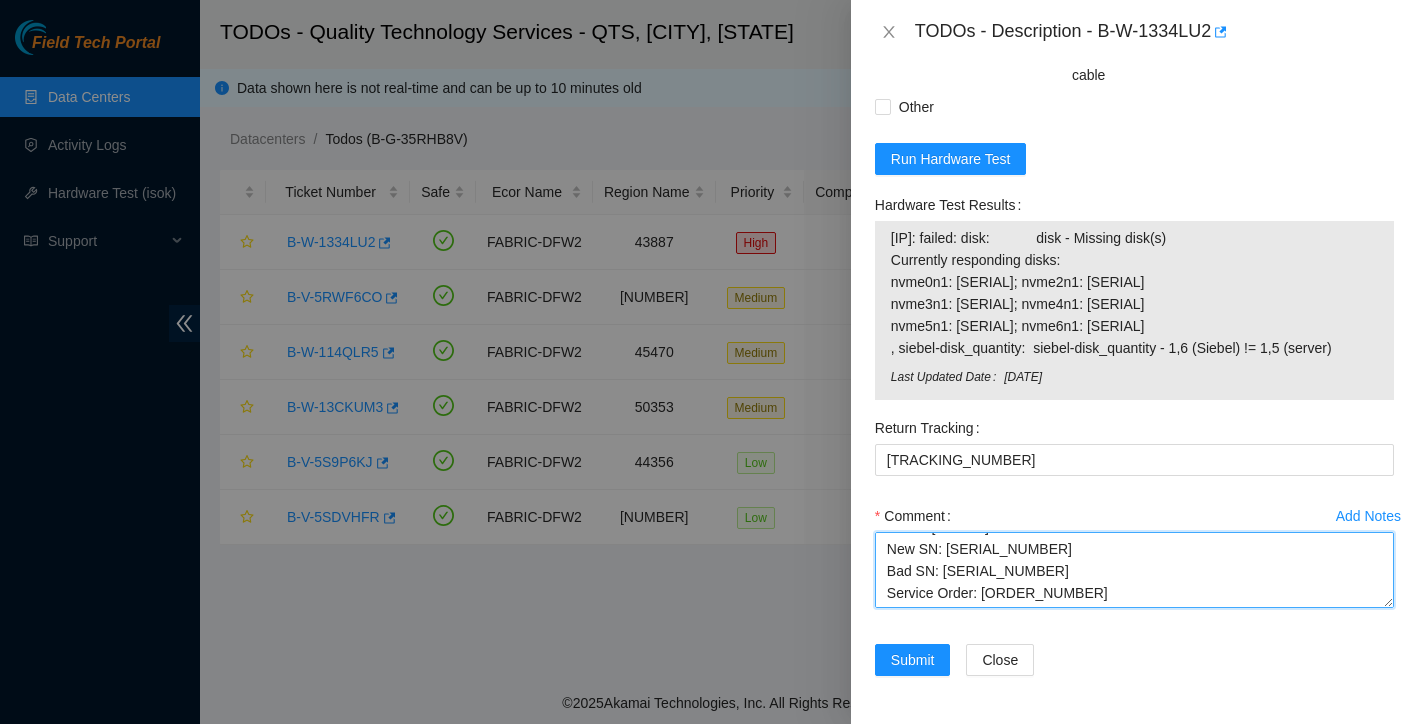 scroll, scrollTop: 0, scrollLeft: 0, axis: both 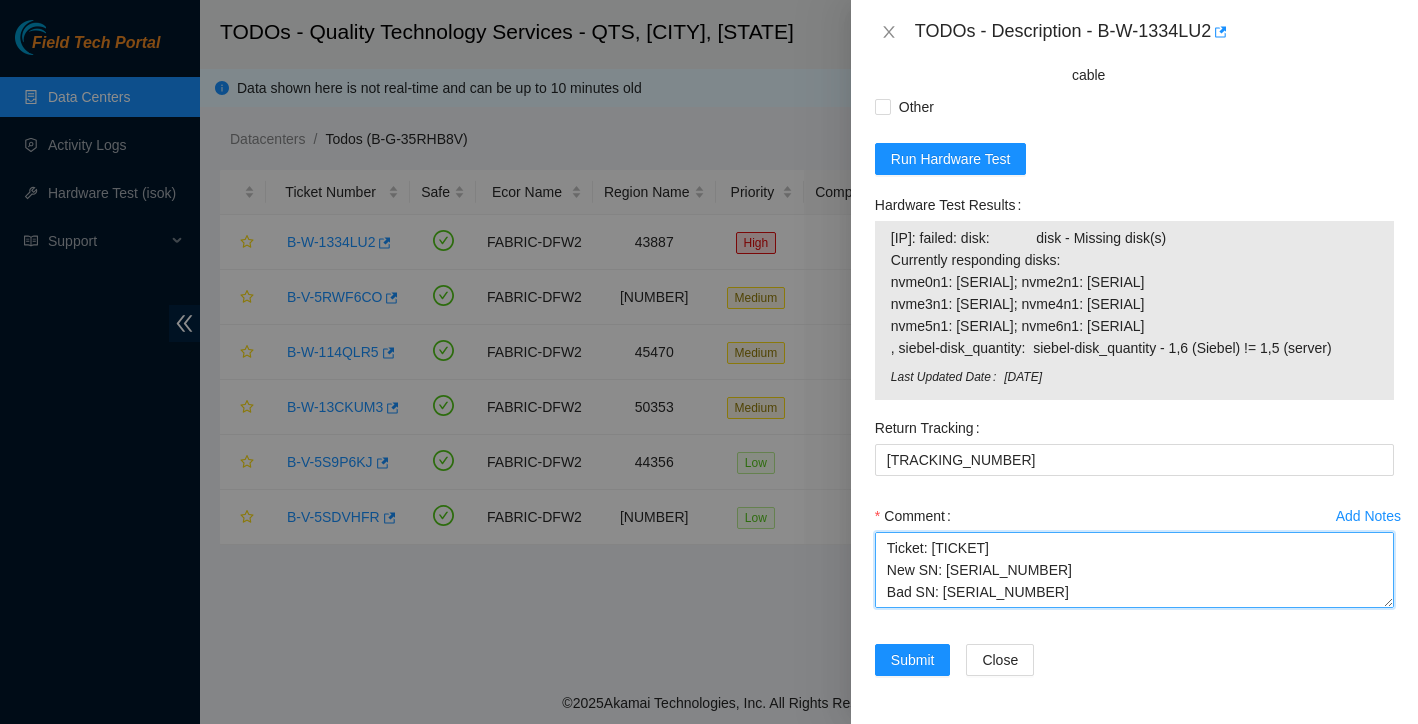drag, startPoint x: 1152, startPoint y: 569, endPoint x: 1026, endPoint y: 487, distance: 150.33296 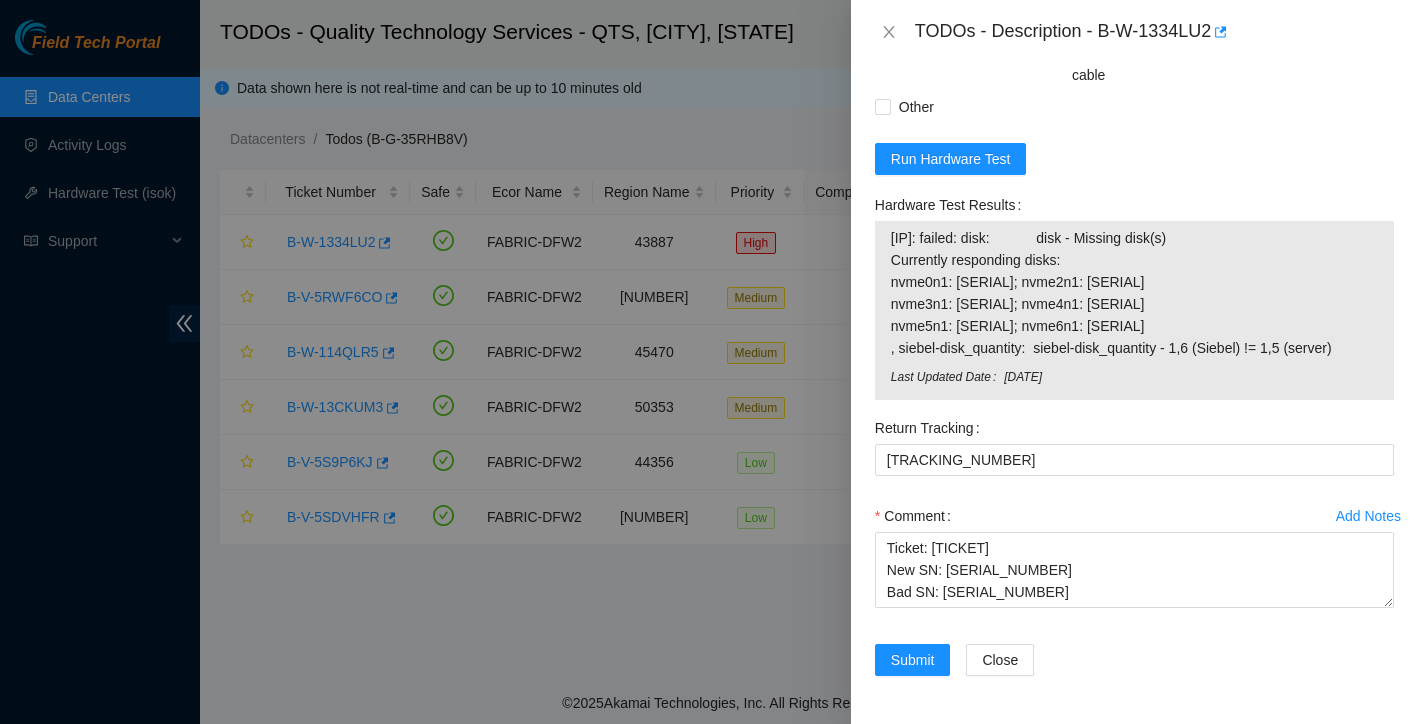 click on "Comment" at bounding box center (1134, 516) 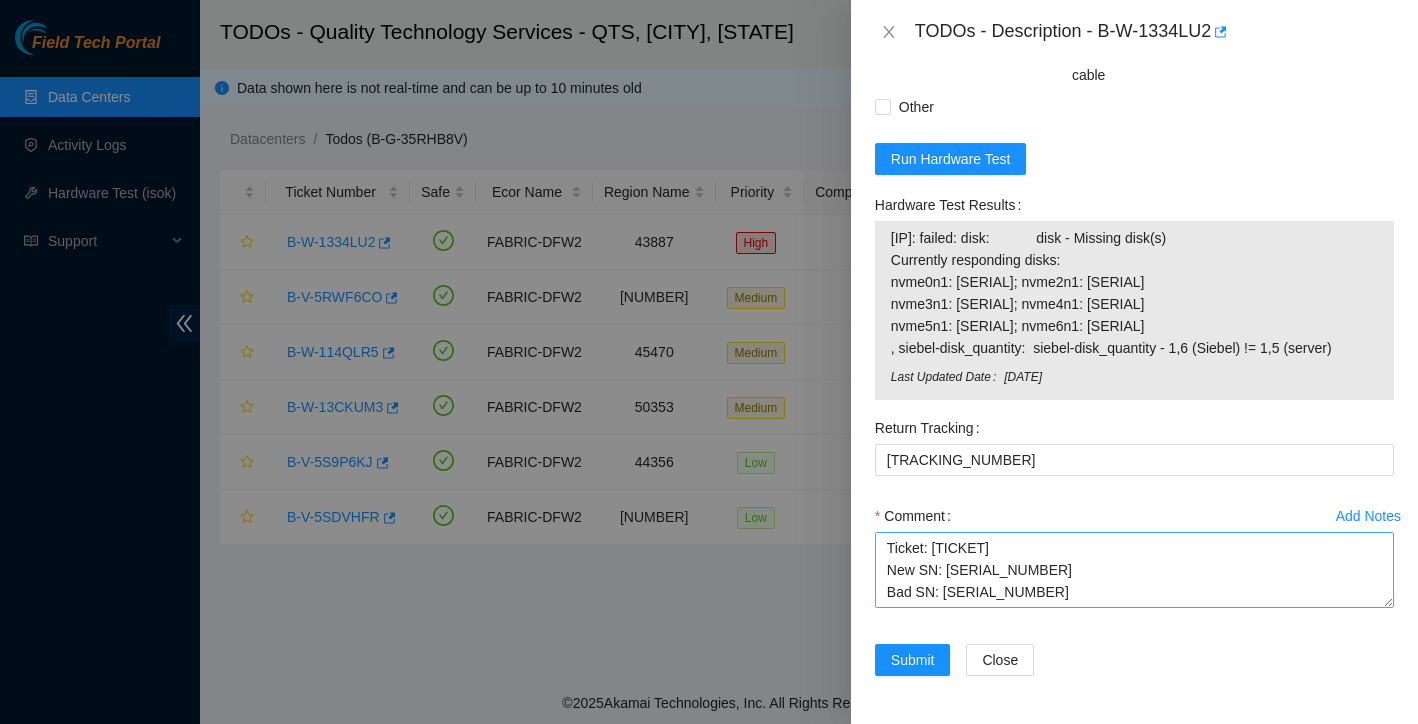 scroll, scrollTop: 0, scrollLeft: 0, axis: both 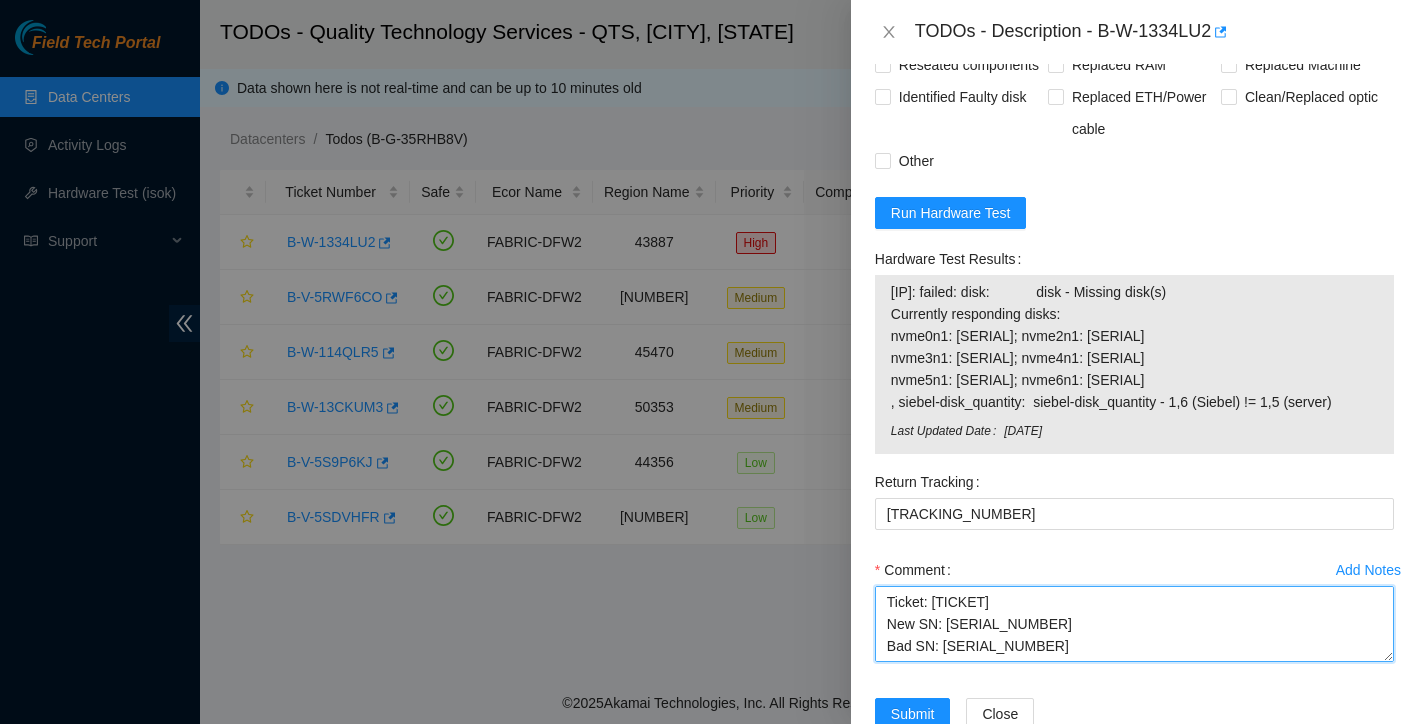 click on "Ticket: B-W-1334LU2
New SN: 21423205E47E
Bad SN: 20492BD7BE3E
Service Order: B-V-5RDVQTM
Tracking Numbers: 463470036975
RMA Return: B-V-5RDVQTW
Return tracking number: 463470036986" at bounding box center [1134, 624] 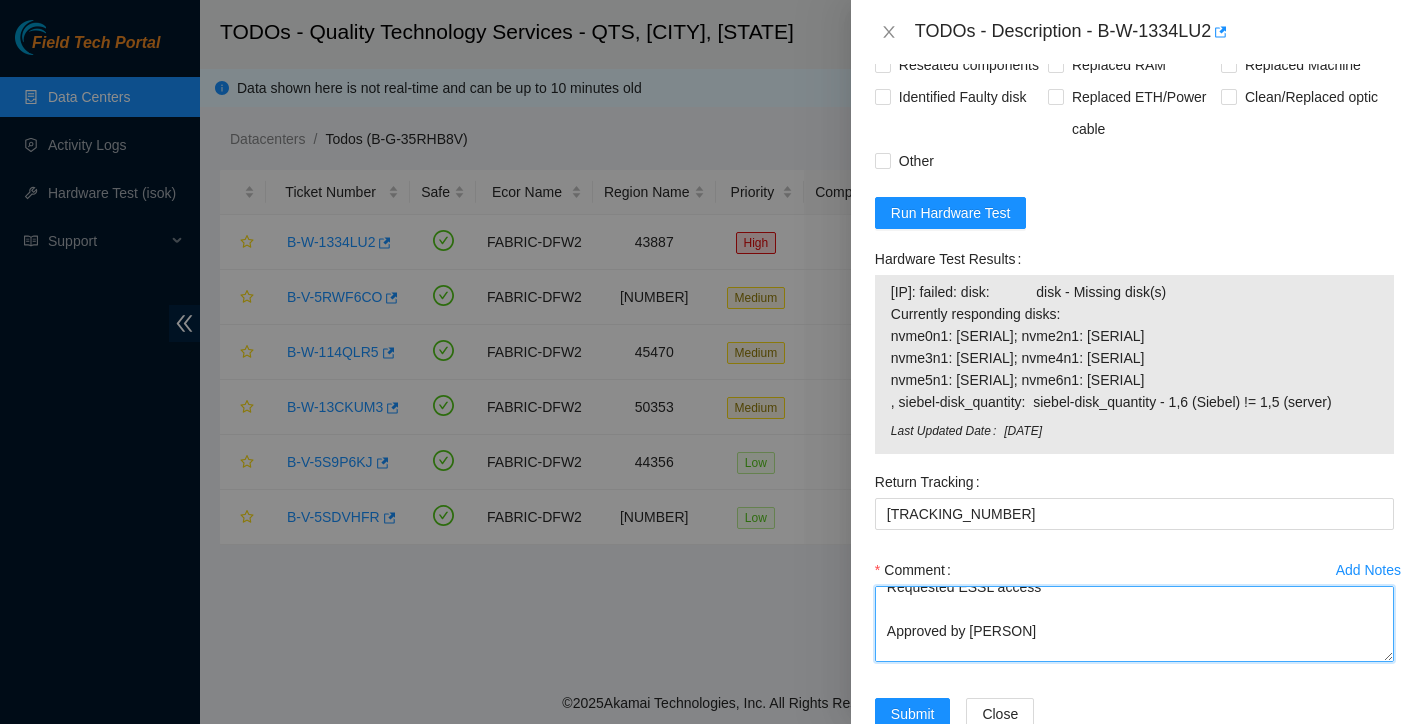 scroll, scrollTop: 63, scrollLeft: 0, axis: vertical 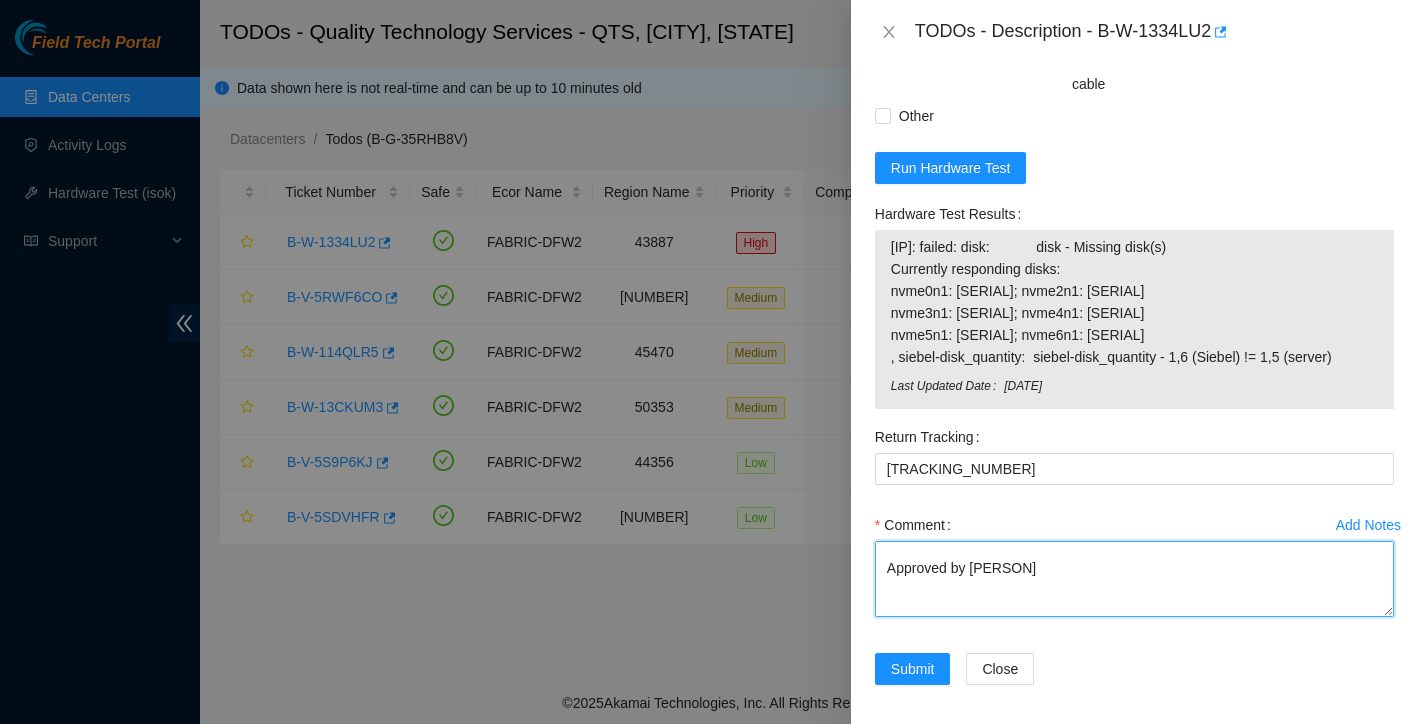 paste on "Found with no video and eth1 cable link not up
rebooted
reseated eth 1 cable
still no video
cold reboot ( powered down for 10 min)
video is up
eth1 link is up on server
rescued
reconfigfured
isok: 23.199.44.148: passed: ok
Rebooted, Reseated components, Rescued, Other ISOK results: 23.199.44.148: passed: ok" 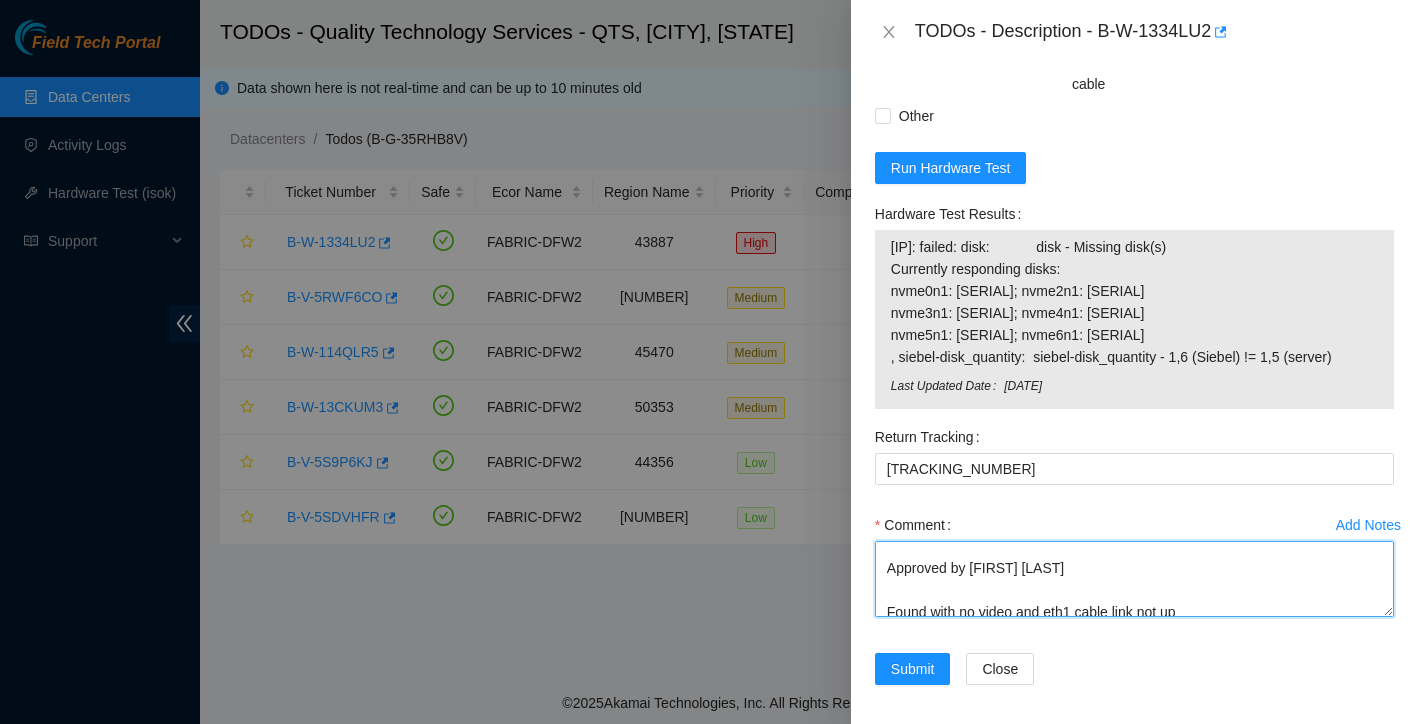 scroll, scrollTop: 525, scrollLeft: 0, axis: vertical 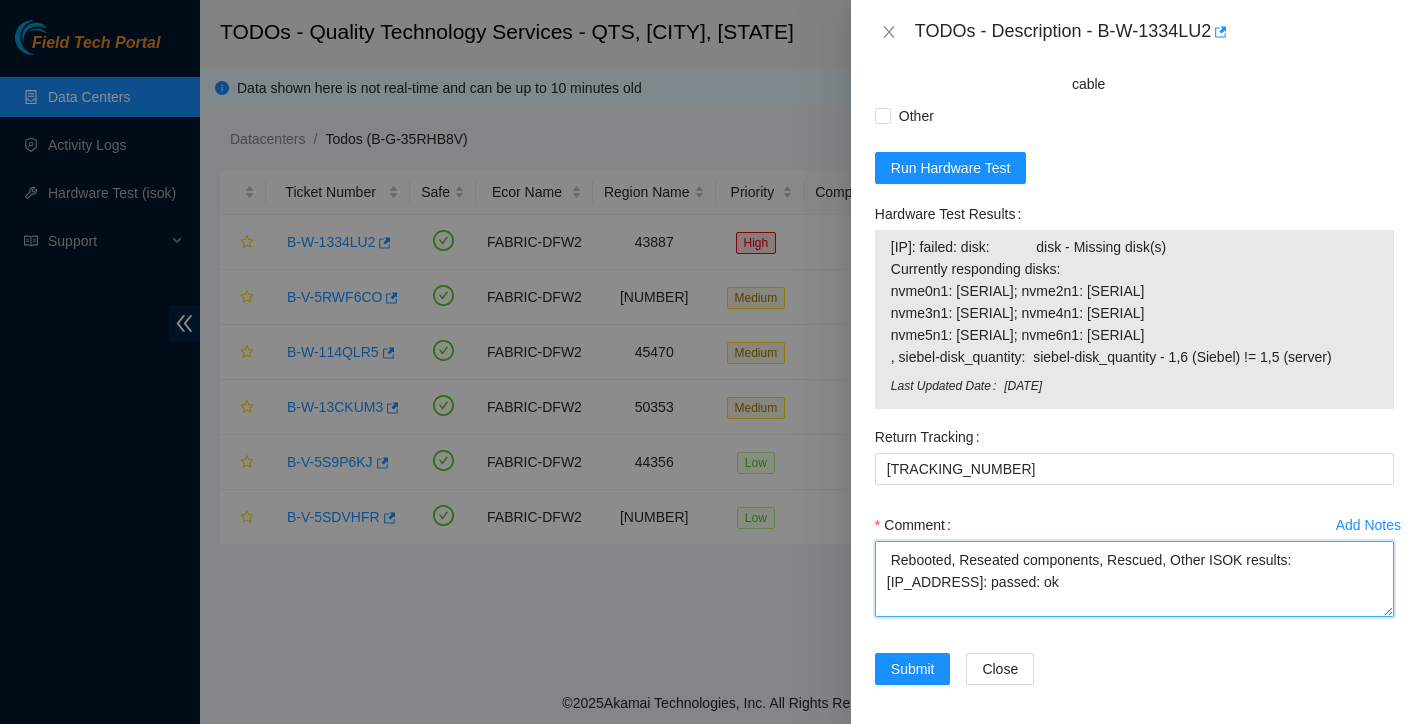 drag, startPoint x: 1082, startPoint y: 634, endPoint x: 884, endPoint y: 618, distance: 198.64542 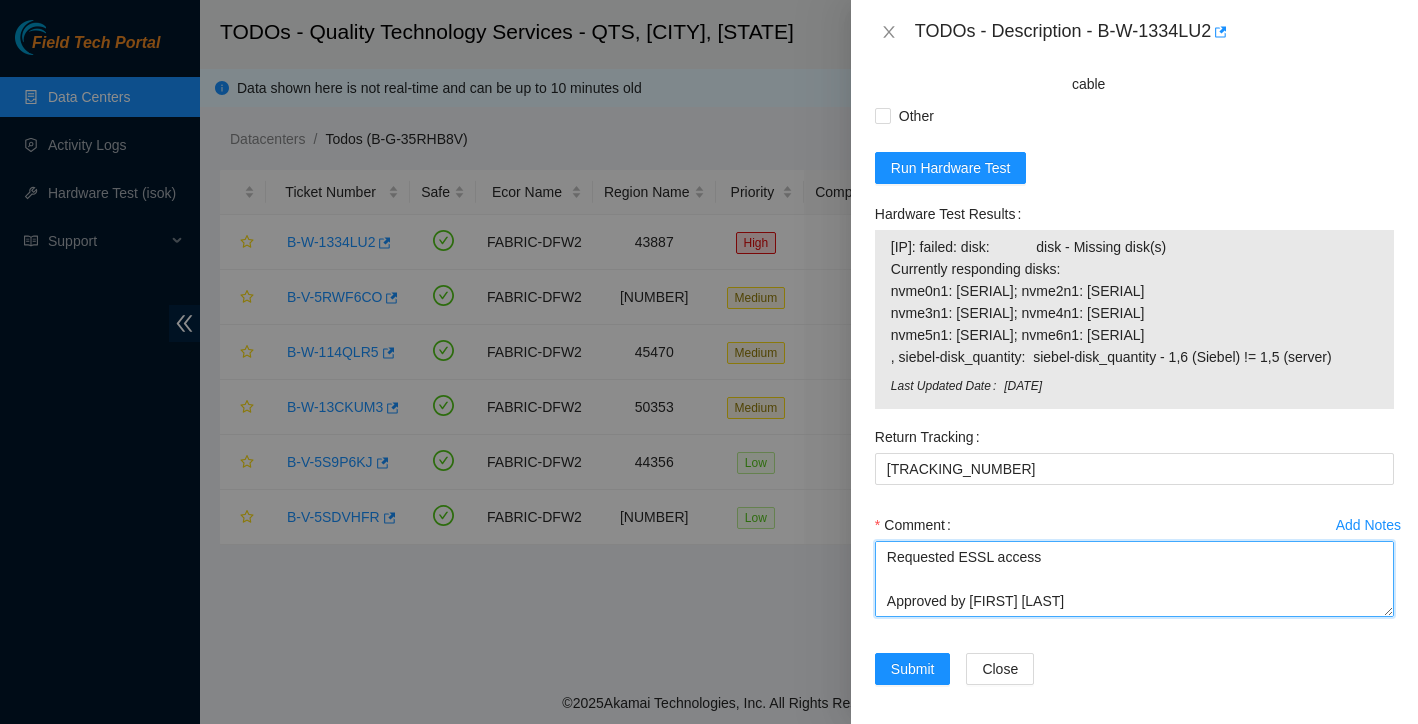 scroll, scrollTop: 58, scrollLeft: 0, axis: vertical 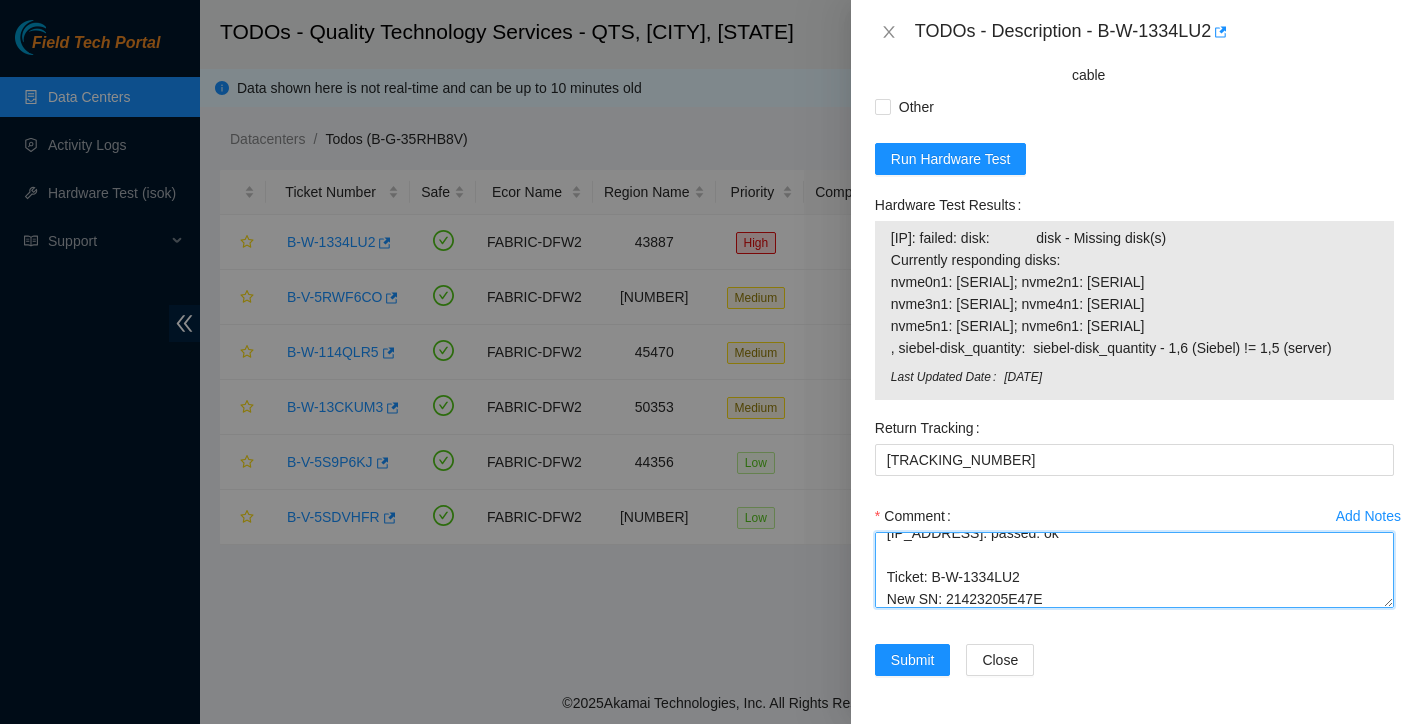 drag, startPoint x: 887, startPoint y: 635, endPoint x: 1128, endPoint y: 563, distance: 251.52534 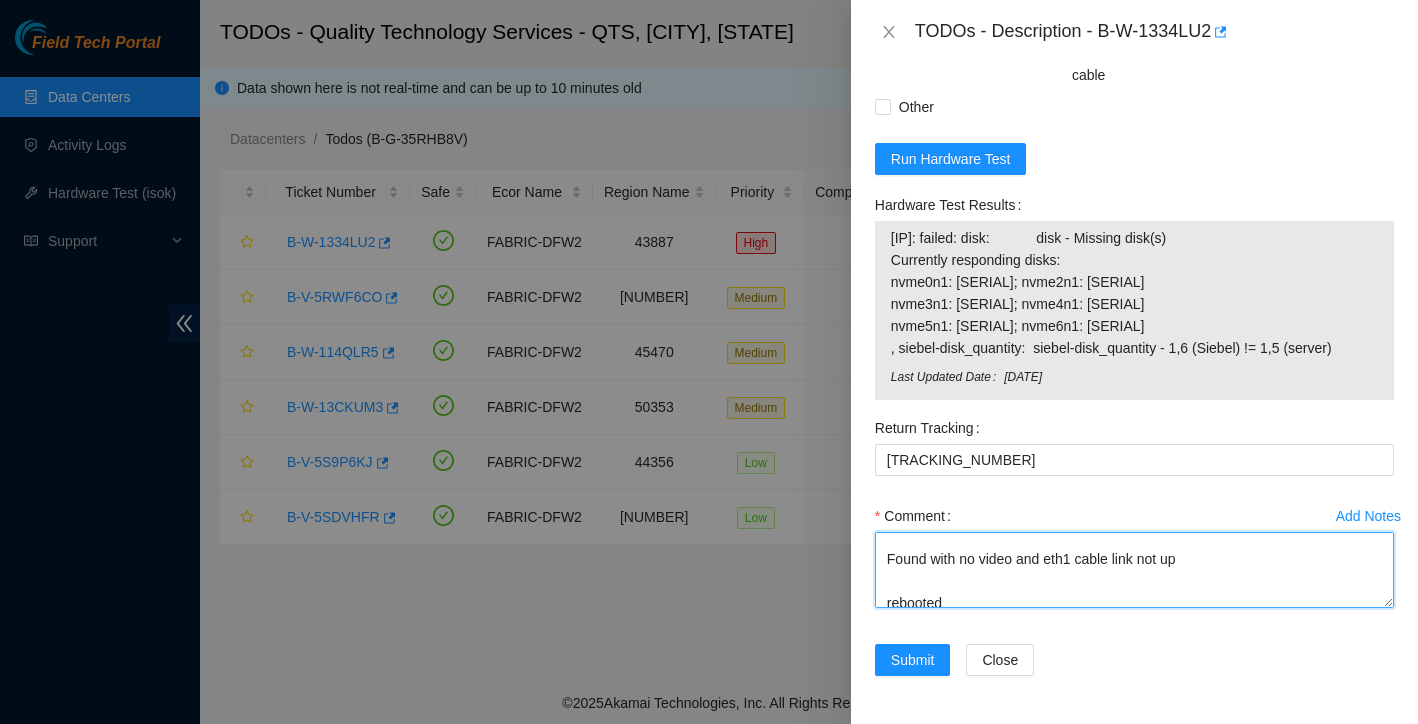 scroll, scrollTop: 0, scrollLeft: 0, axis: both 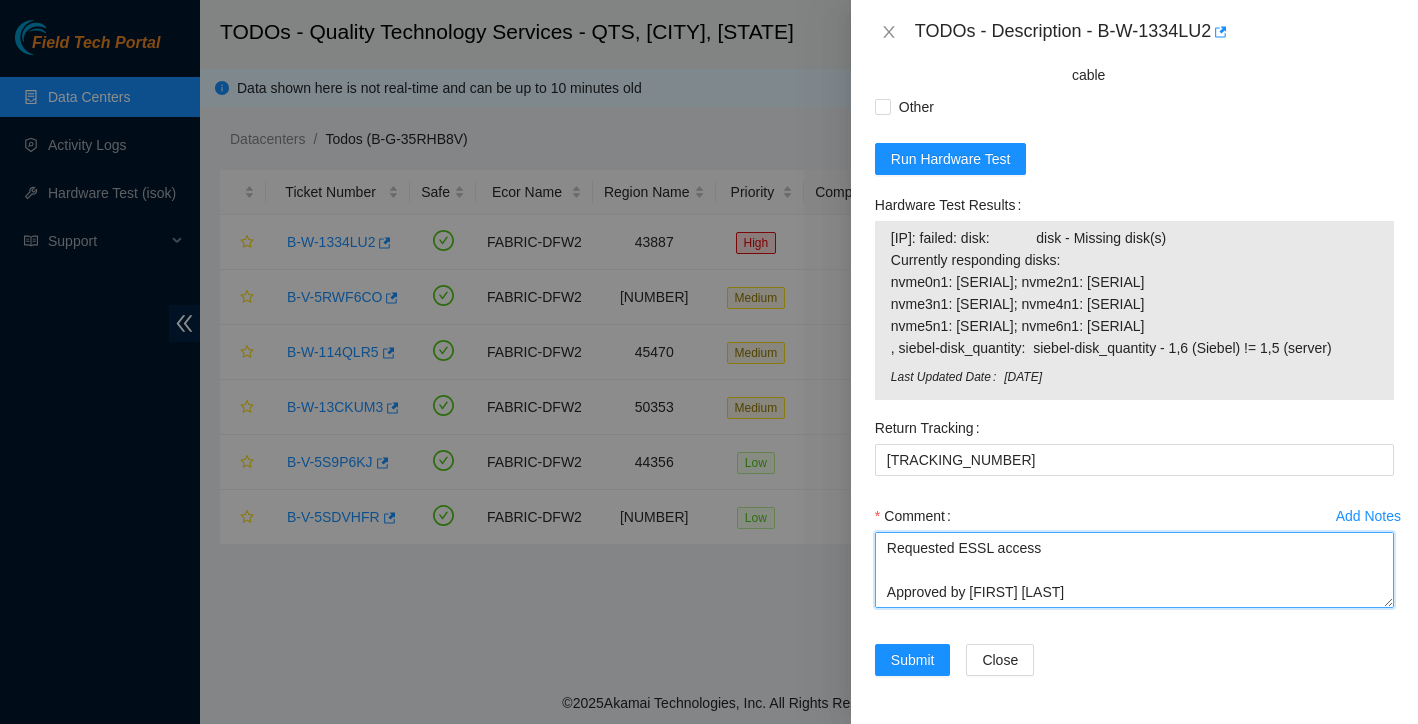 drag, startPoint x: 1073, startPoint y: 546, endPoint x: 928, endPoint y: 605, distance: 156.54393 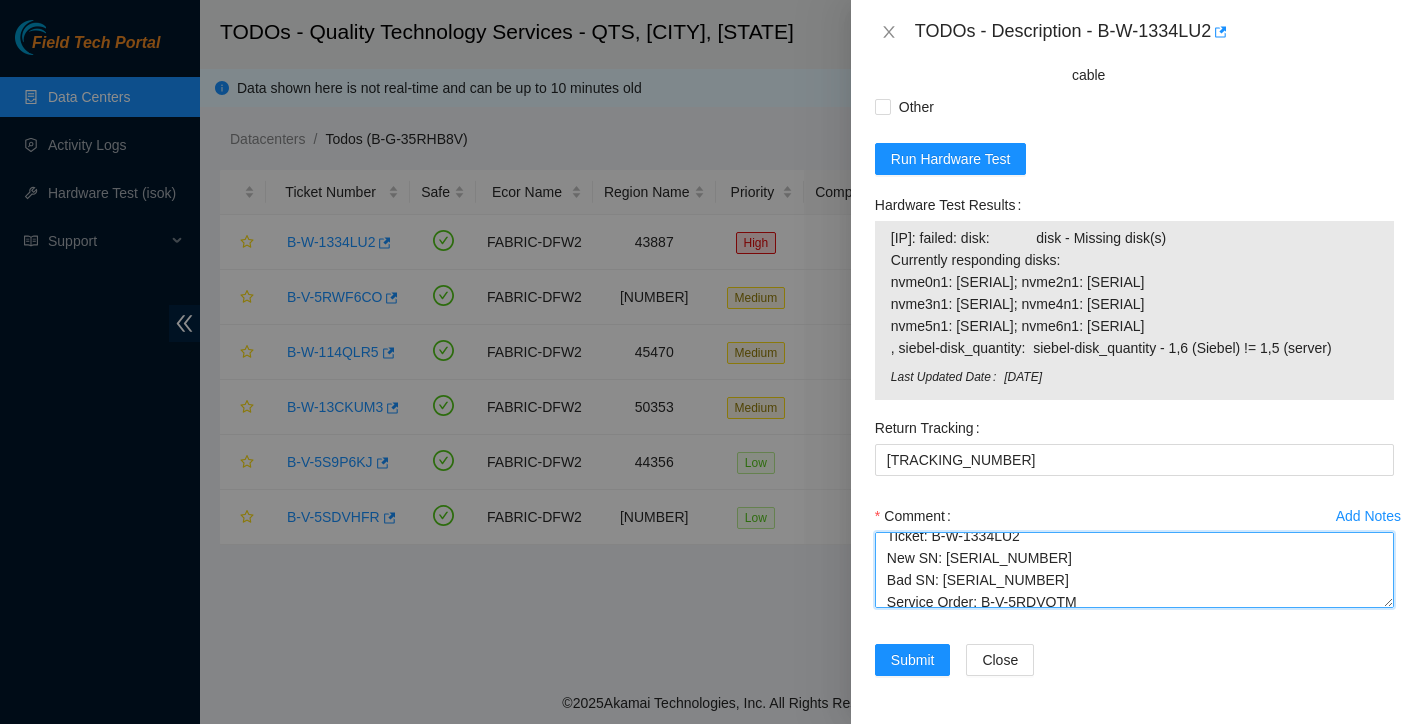 scroll, scrollTop: 52, scrollLeft: 0, axis: vertical 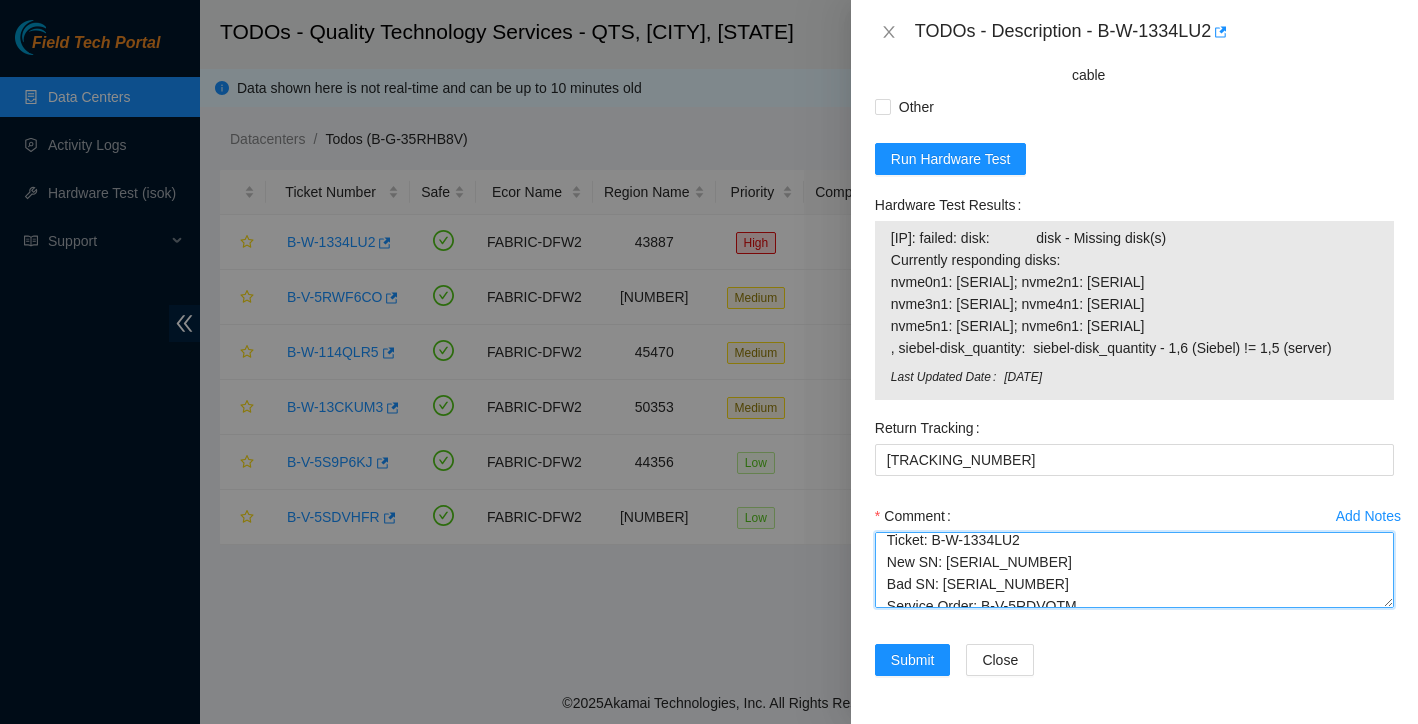 click on "Requested ESSL access
Approved by Vural Aslan
Ticket: B-W-1334LU2
New SN: 21423205E47E
Bad SN: 20492BD7BE3E
Service Order: B-V-5RDVQTM
Tracking Numbers: 463470036975
RMA Return: B-V-5RDVQTW
Return tracking number: 463470036986" at bounding box center [1134, 570] 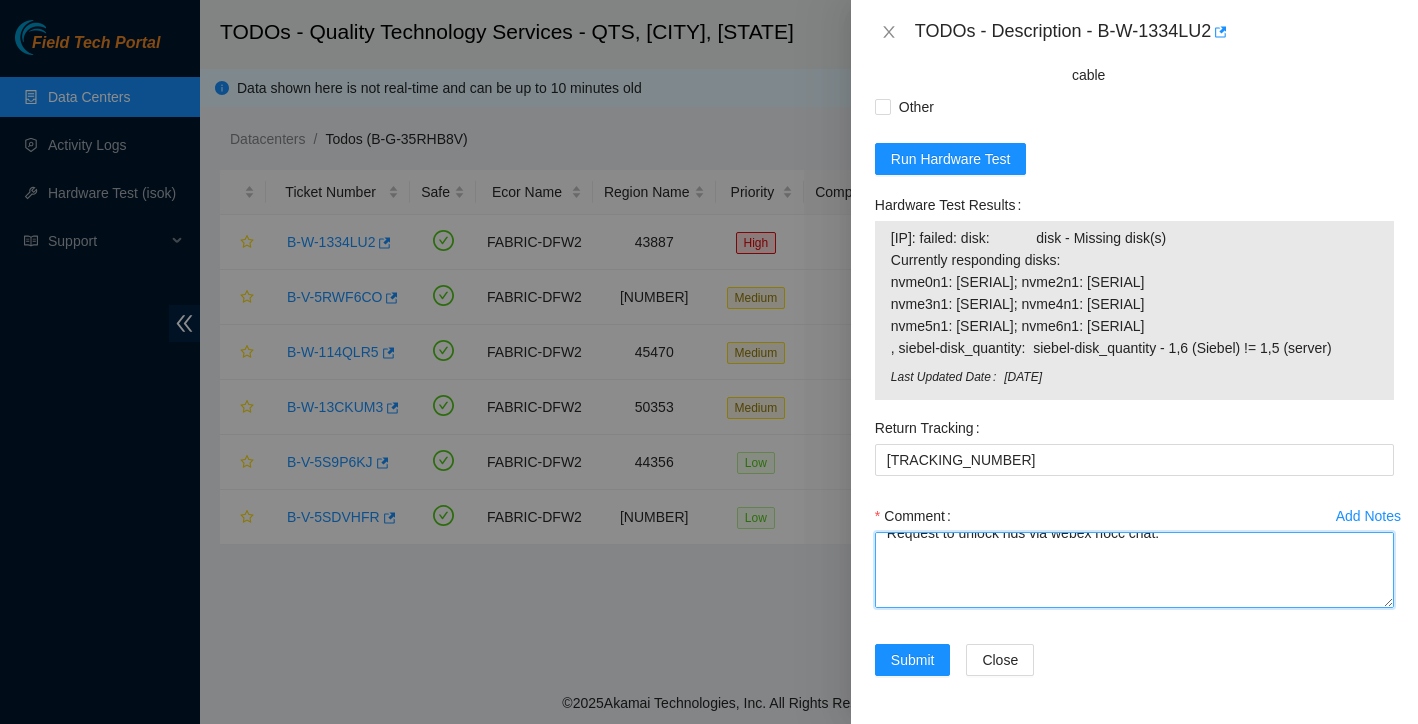 scroll, scrollTop: 107, scrollLeft: 0, axis: vertical 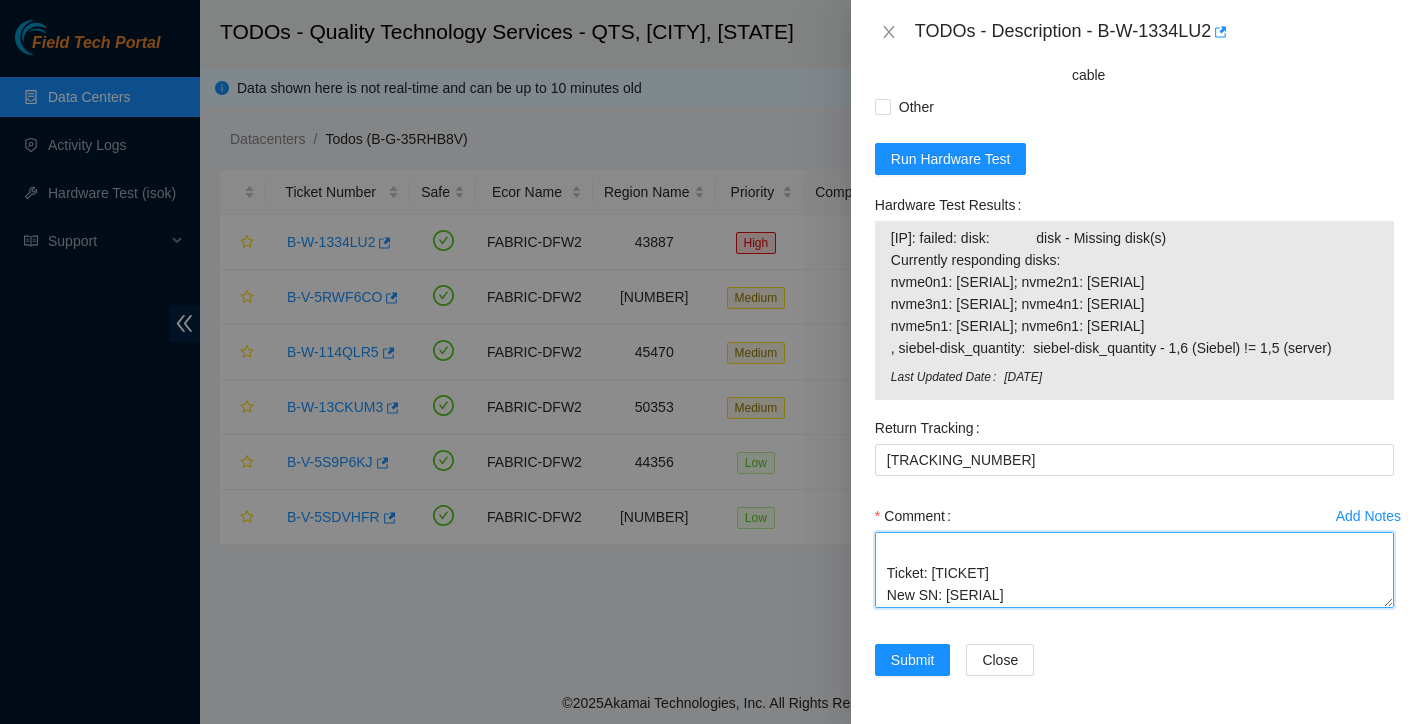 paste on "webexteams://im?space=4091a6d0-05ef-11e8-812b-95ba7e67a3d5&message=93de6ce0-712d-11f0-abc2-b12a599466e0" 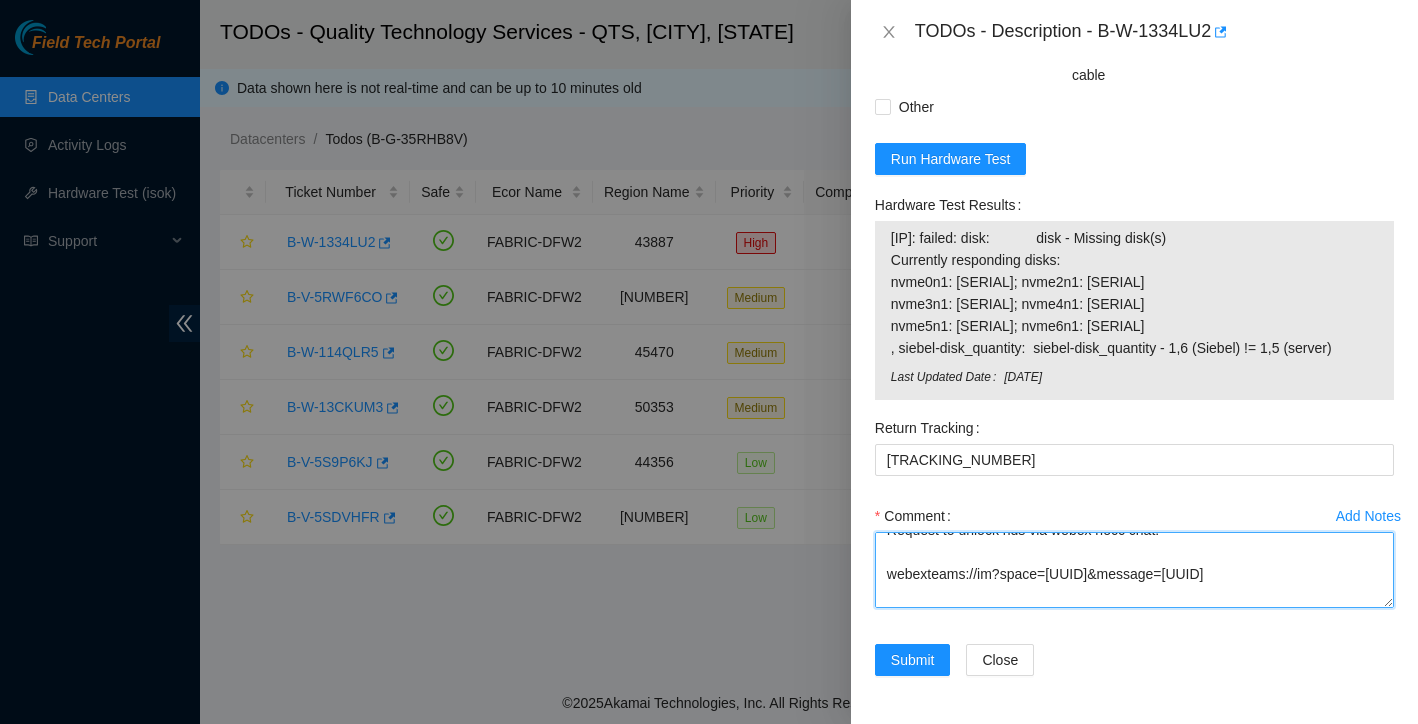 scroll, scrollTop: 118, scrollLeft: 0, axis: vertical 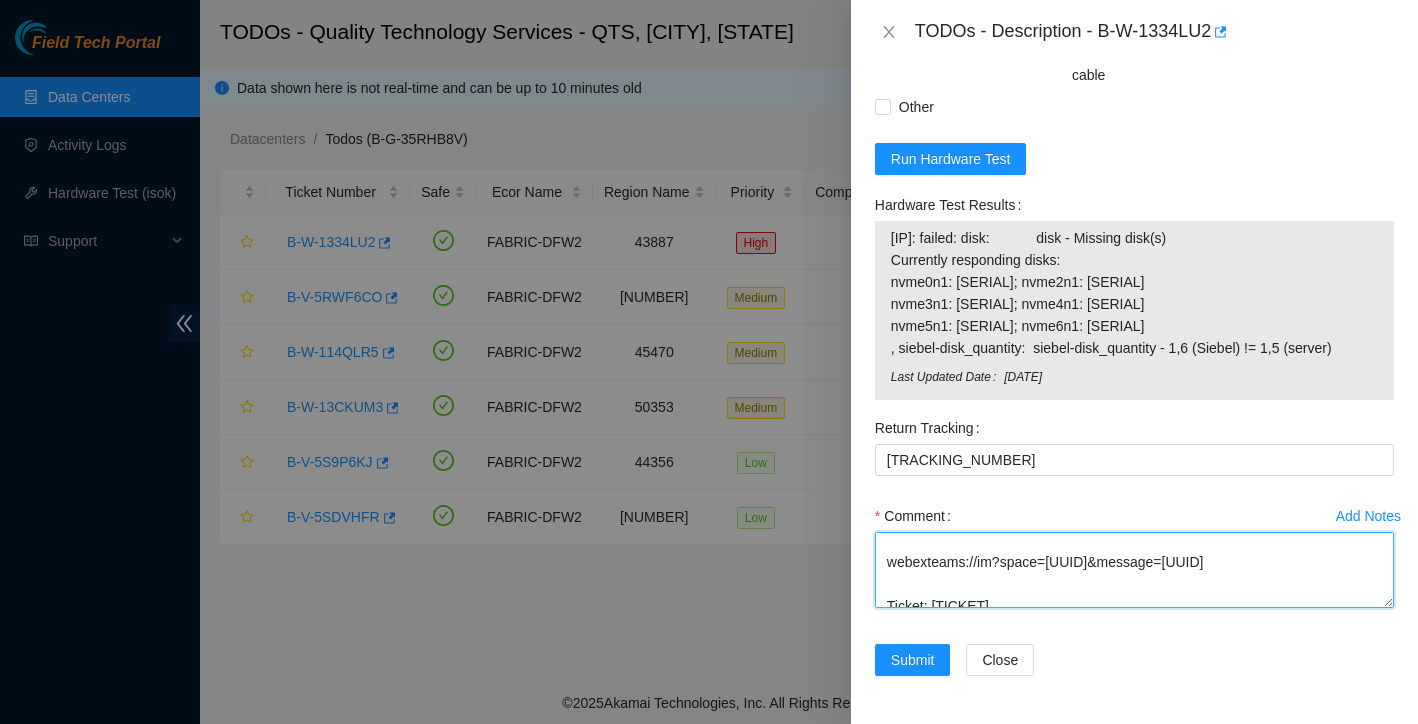 click on "Requested ESSL access
Approved by Vural Aslan
Request to unlock rids via webex nocc chat:
webexteams://im?space=4091a6d0-05ef-11e8-812b-95ba7e67a3d5&message=93de6ce0-712d-11f0-abc2-b12a599466e0
Ticket: B-W-1334LU2
New SN: 21423205E47E
Bad SN: 20492BD7BE3E
Service Order: B-V-5RDVQTM
Tracking Numbers: 463470036975
RMA Return: B-V-5RDVQTW
Return tracking number: 463470036986" at bounding box center [1134, 570] 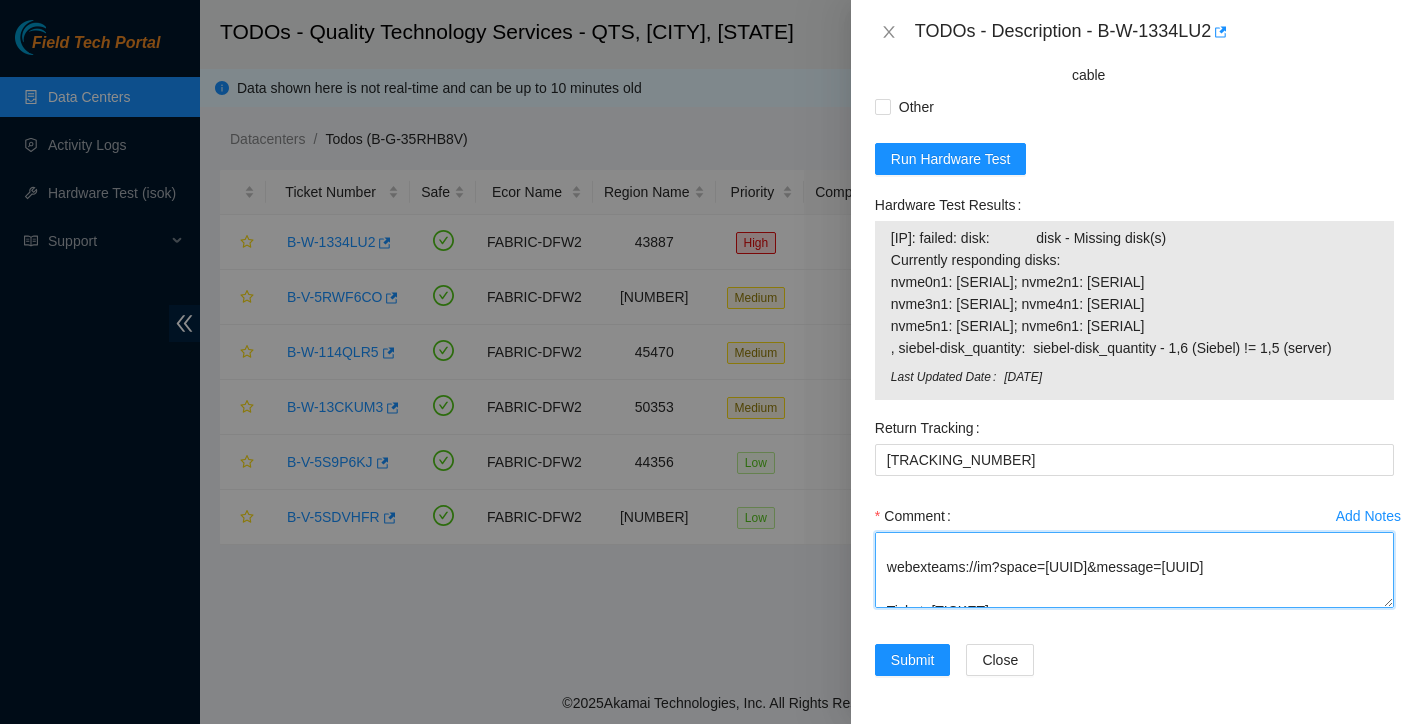 scroll, scrollTop: 119, scrollLeft: 0, axis: vertical 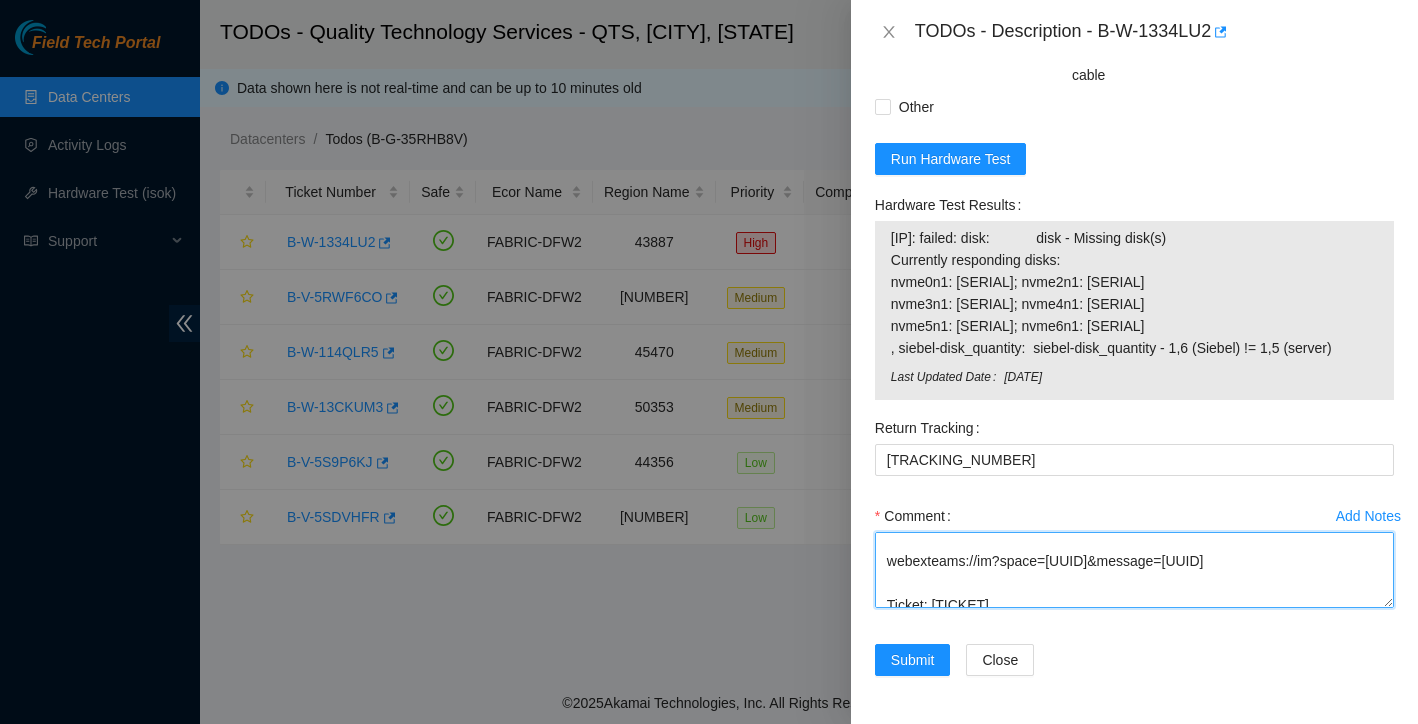 click on "Requested ESSL access
Approved by Vural Aslan
Request to unlock rids via webex nocc chat:
webexteams://im?space=4091a6d0-05ef-11e8-812b-95ba7e67a3d5&message=93de6ce0-712d-11f0-abc2-b12a599466e0
Ticket: B-W-1334LU2
New SN: 21423205E47E
Bad SN: 20492BD7BE3E
Service Order: B-V-5RDVQTM
Tracking Numbers: 463470036975
RMA Return: B-V-5RDVQTW
Return tracking number: 463470036986" at bounding box center (1134, 570) 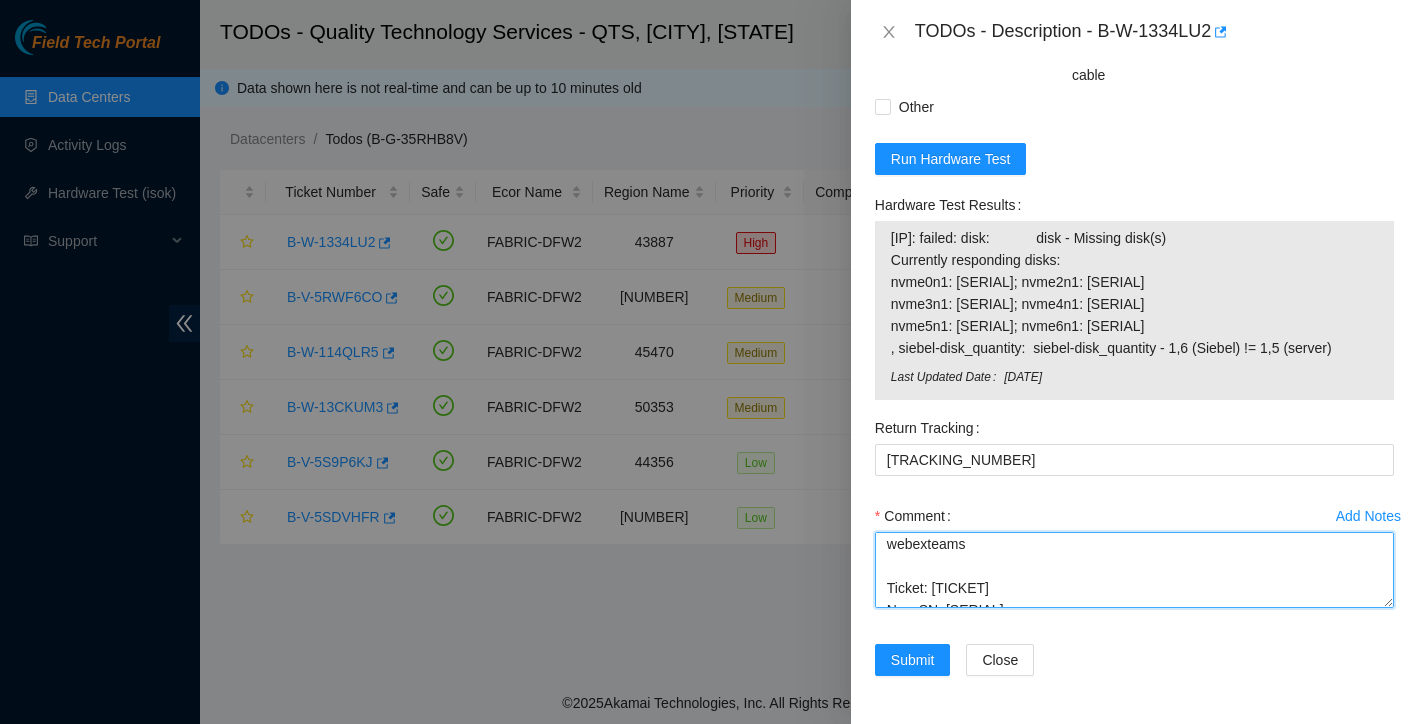 scroll, scrollTop: 96, scrollLeft: 0, axis: vertical 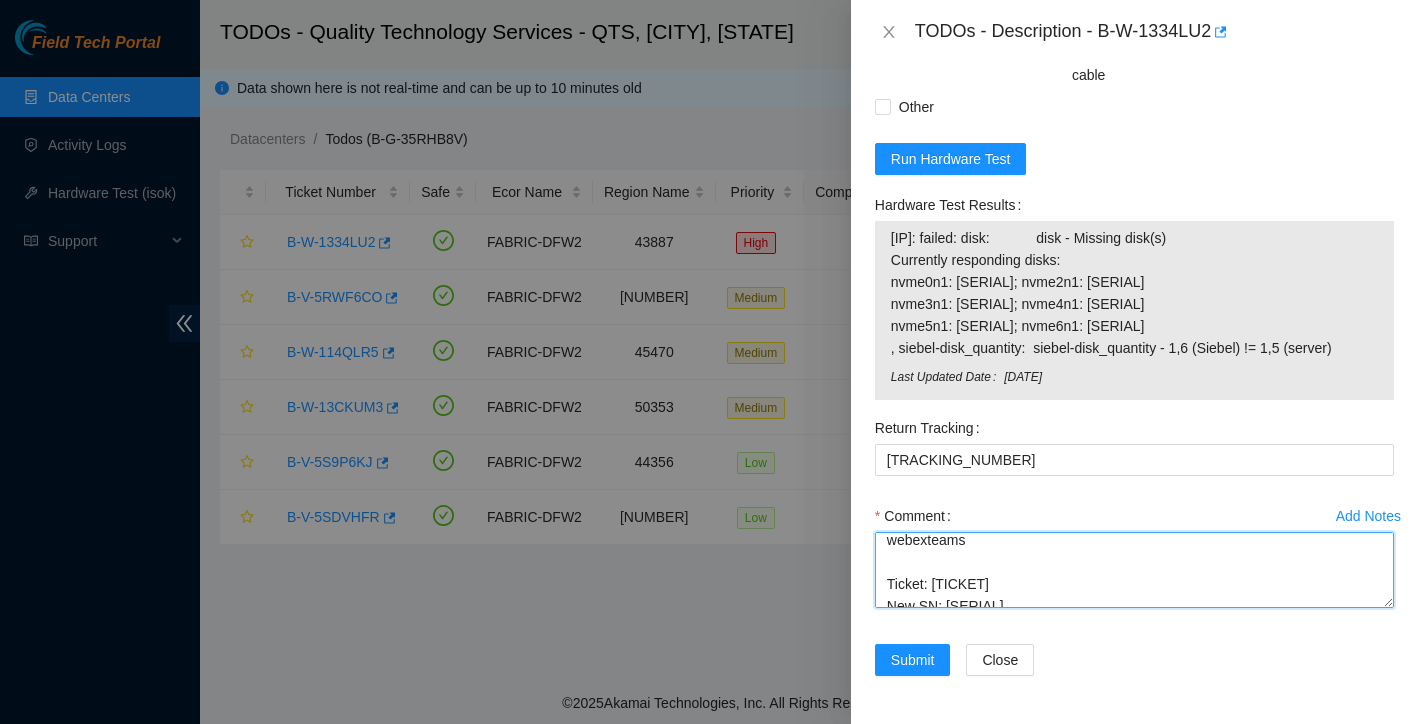 drag, startPoint x: 970, startPoint y: 584, endPoint x: 869, endPoint y: 579, distance: 101.12369 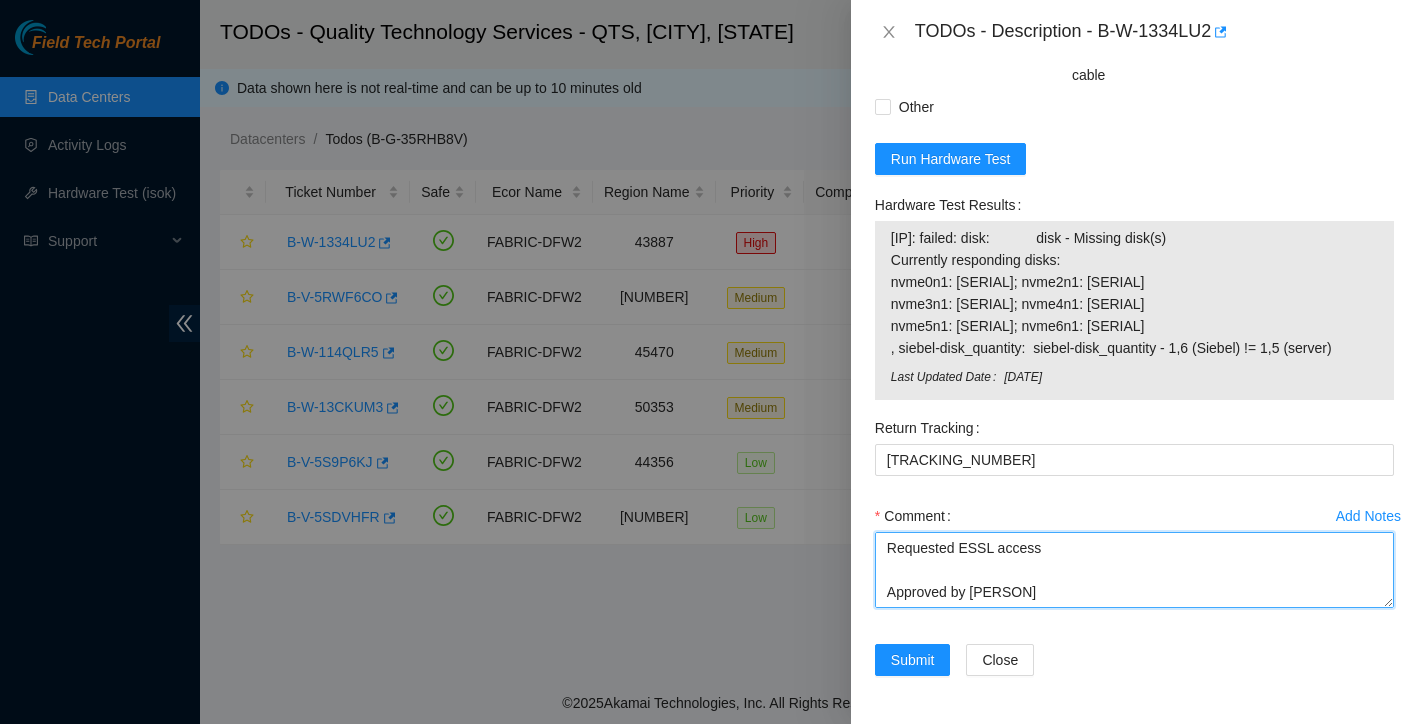 scroll, scrollTop: 0, scrollLeft: 0, axis: both 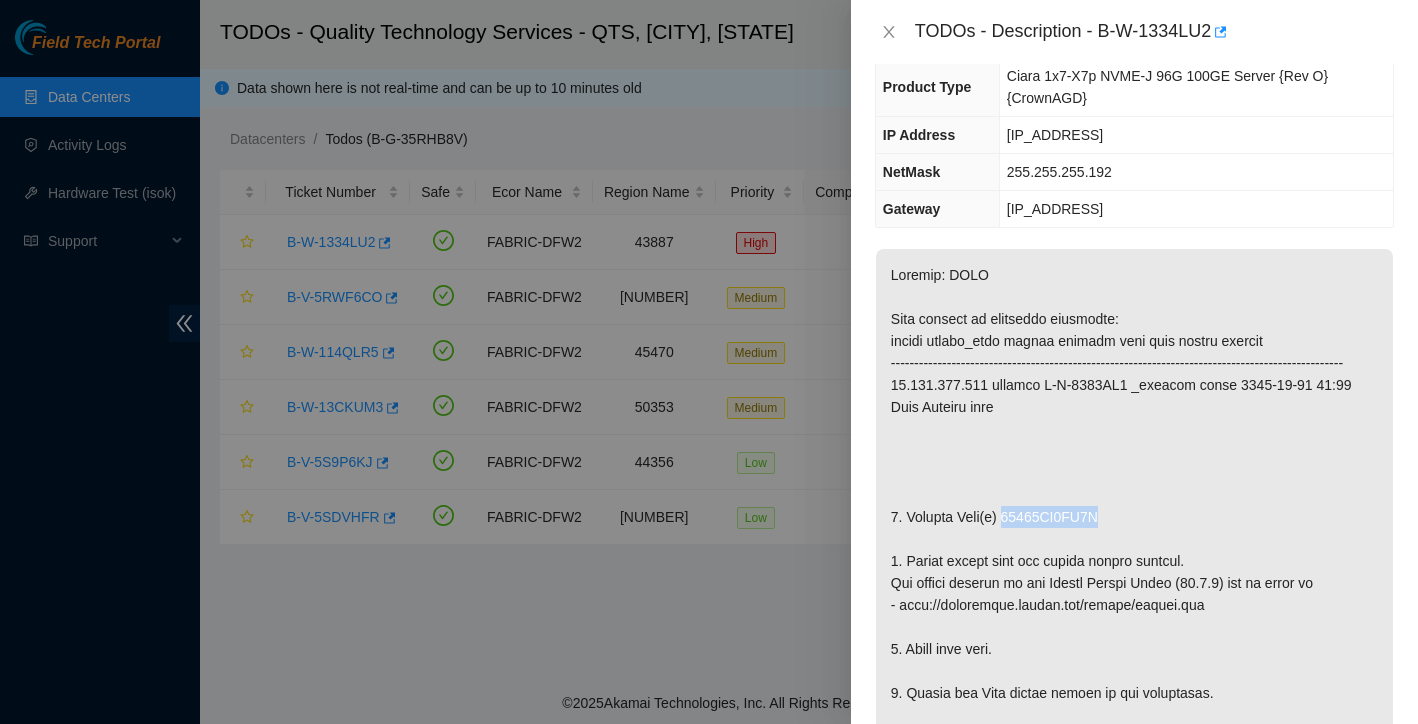 drag, startPoint x: 1011, startPoint y: 539, endPoint x: 1119, endPoint y: 542, distance: 108.04166 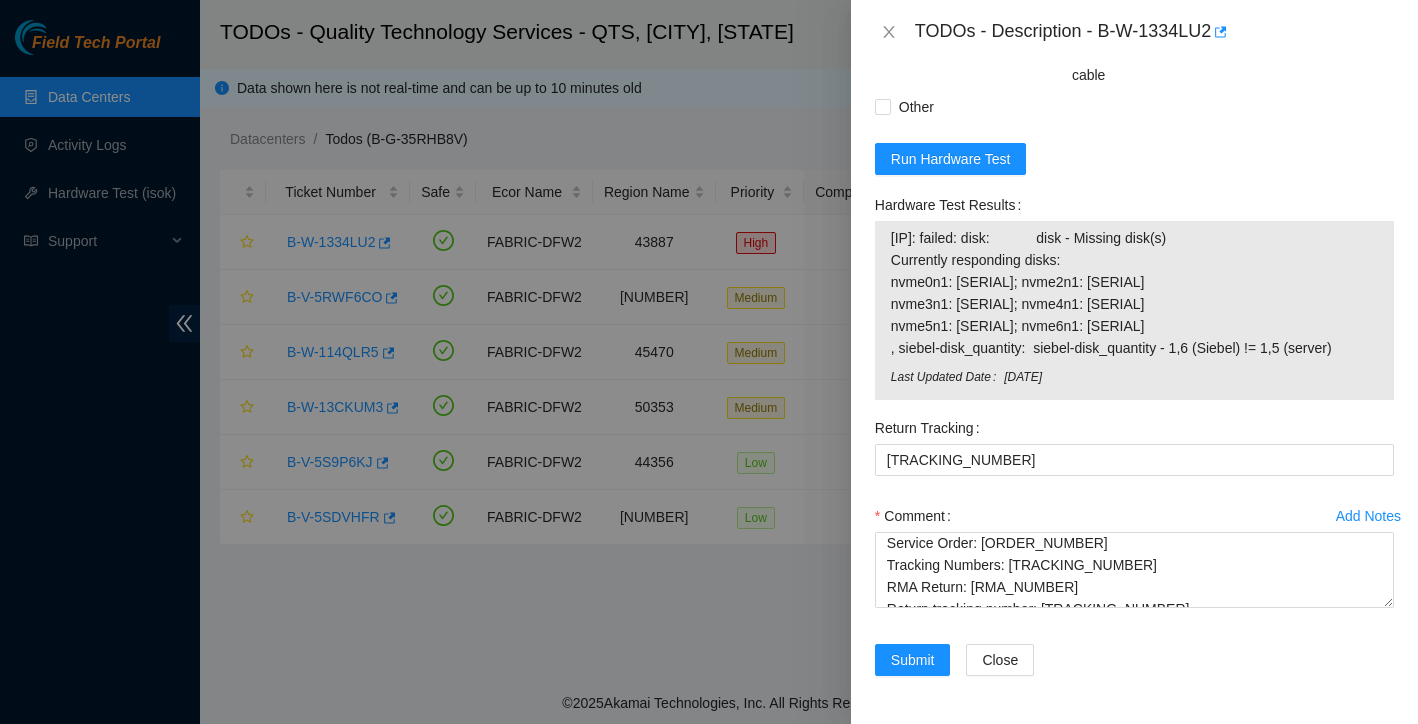 scroll, scrollTop: 1991, scrollLeft: 0, axis: vertical 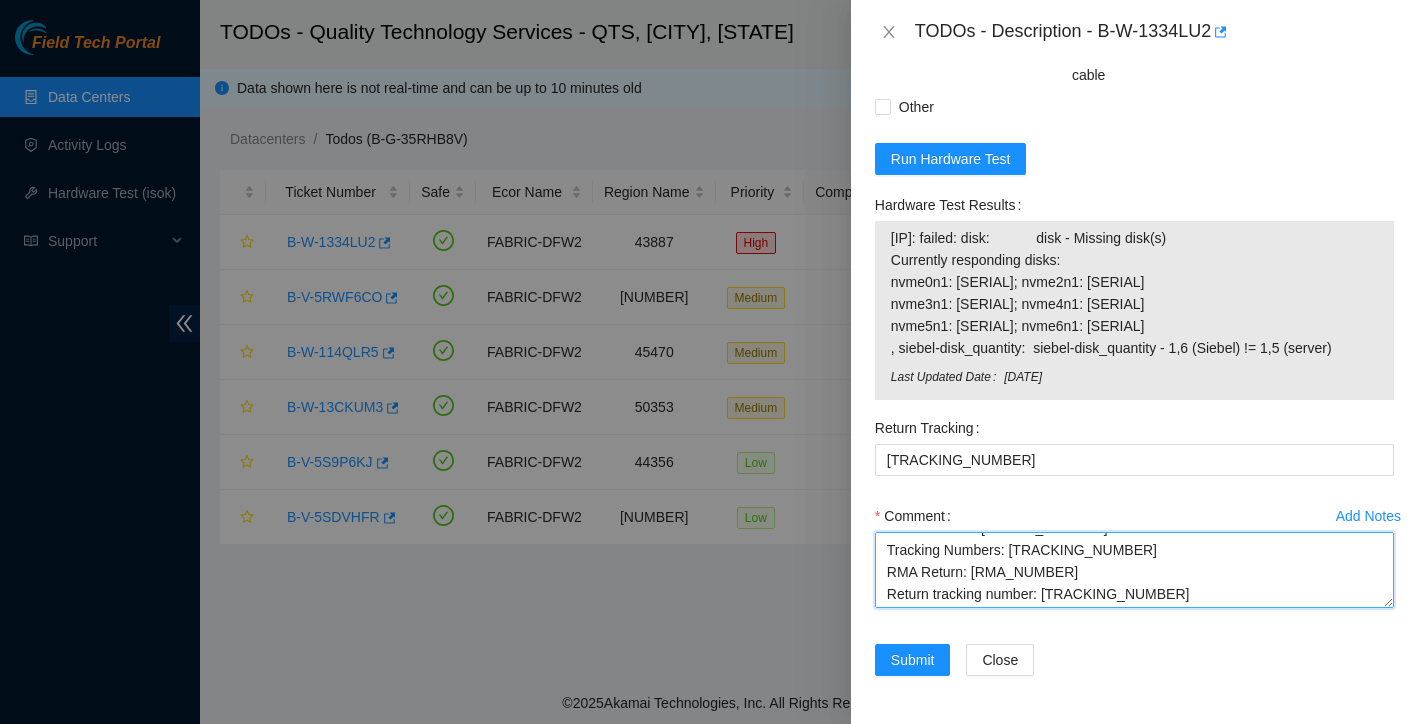 click on "Requested ESSL access
Approved by Vural Aslan
Request to unlock rids via webex nocc chat:
Rids unlocked by Shamantha KN.
Powered down server safely
Removed bad disk having SN:
Ticket: B-W-1334LU2
New SN: 21423205E47E
Bad SN: 20492BD7BE3E
Service Order: B-V-5RDVQTM
Tracking Numbers: 463470036975
RMA Return: B-V-5RDVQTW
Return tracking number: 463470036986" at bounding box center [1134, 570] 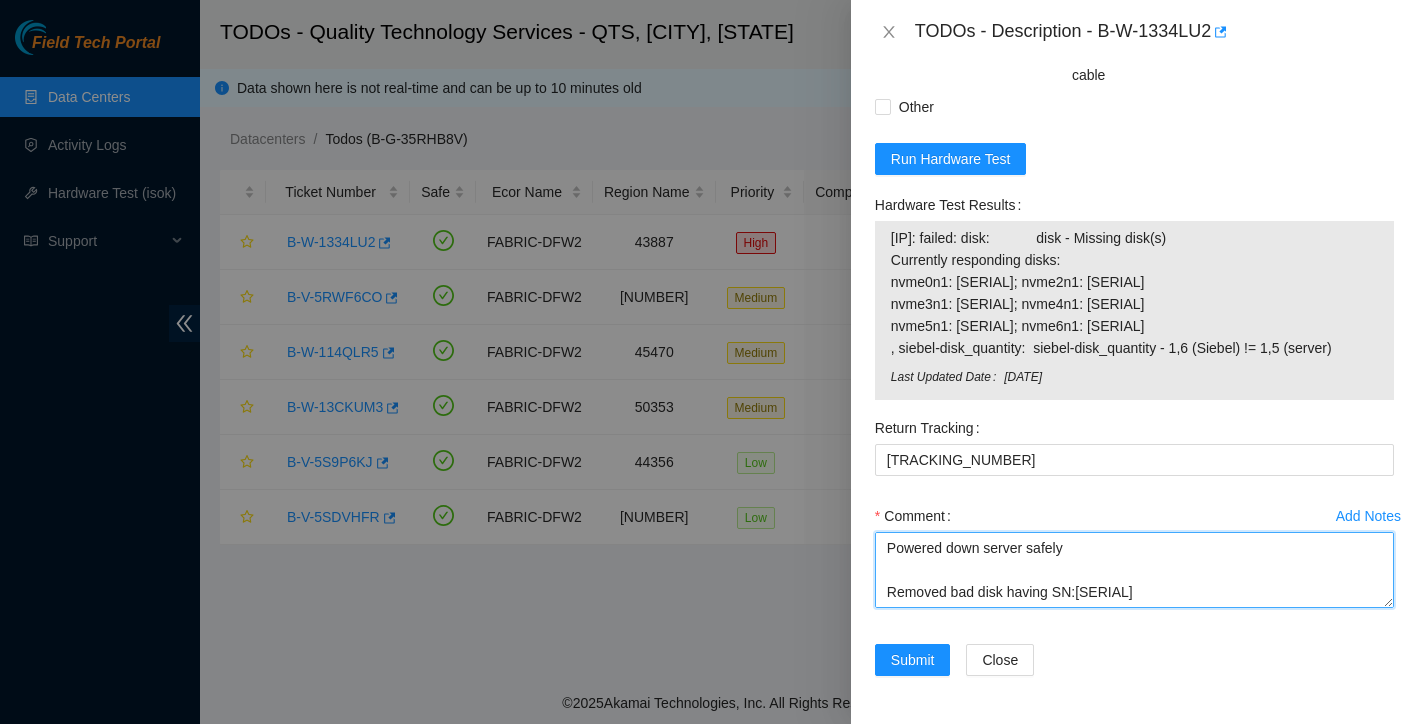 scroll, scrollTop: 207, scrollLeft: 0, axis: vertical 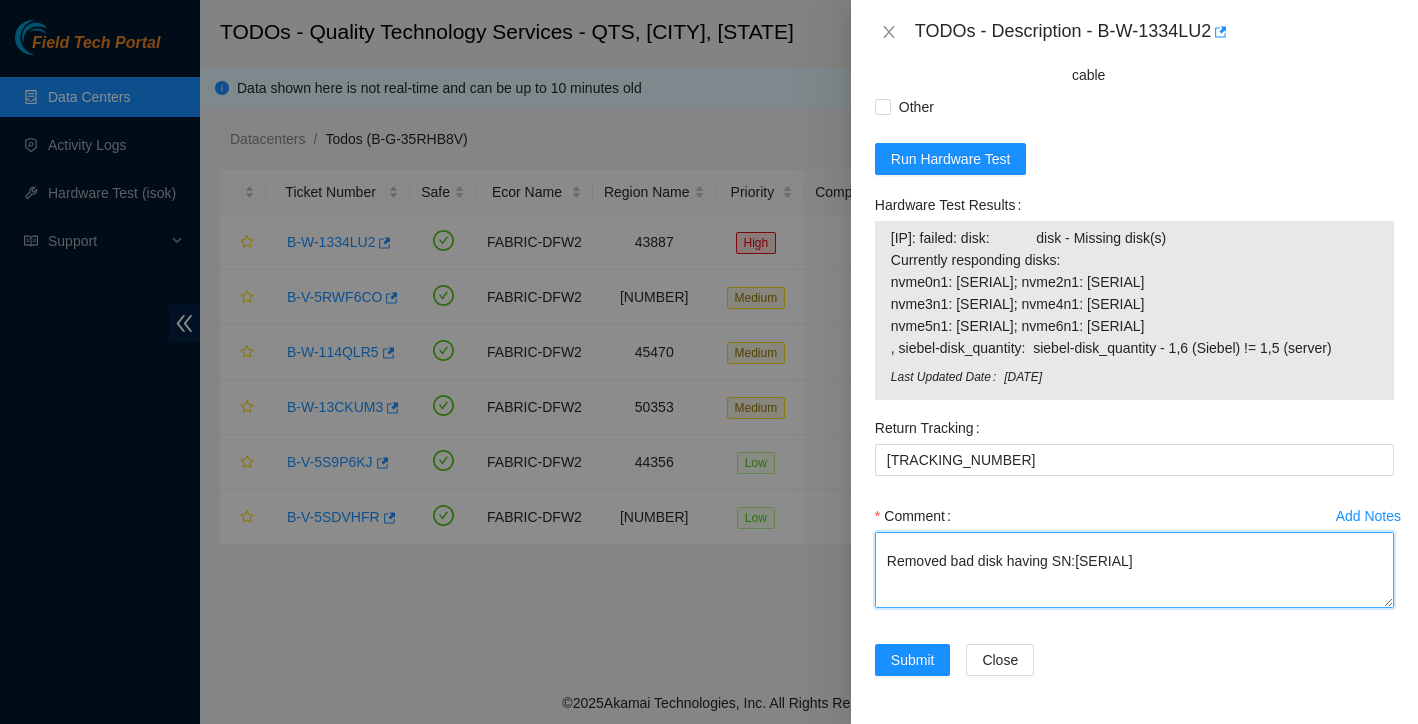 click on "Requested ESSL access
Approved by Vural Aslan
Request to unlock rids via webex nocc chat:
Rids unlocked by Shamantha KN.
Powered down server safely
Removed bad disk having SN:20492BD7BE3E
Ticket: B-W-1334LU2
New SN: 21423205E47E
Bad SN: 20492BD7BE3E
Service Order: B-V-5RDVQTM
Tracking Numbers: 463470036975
RMA Return: B-V-5RDVQTW
Return tracking number: 463470036986" at bounding box center [1134, 570] 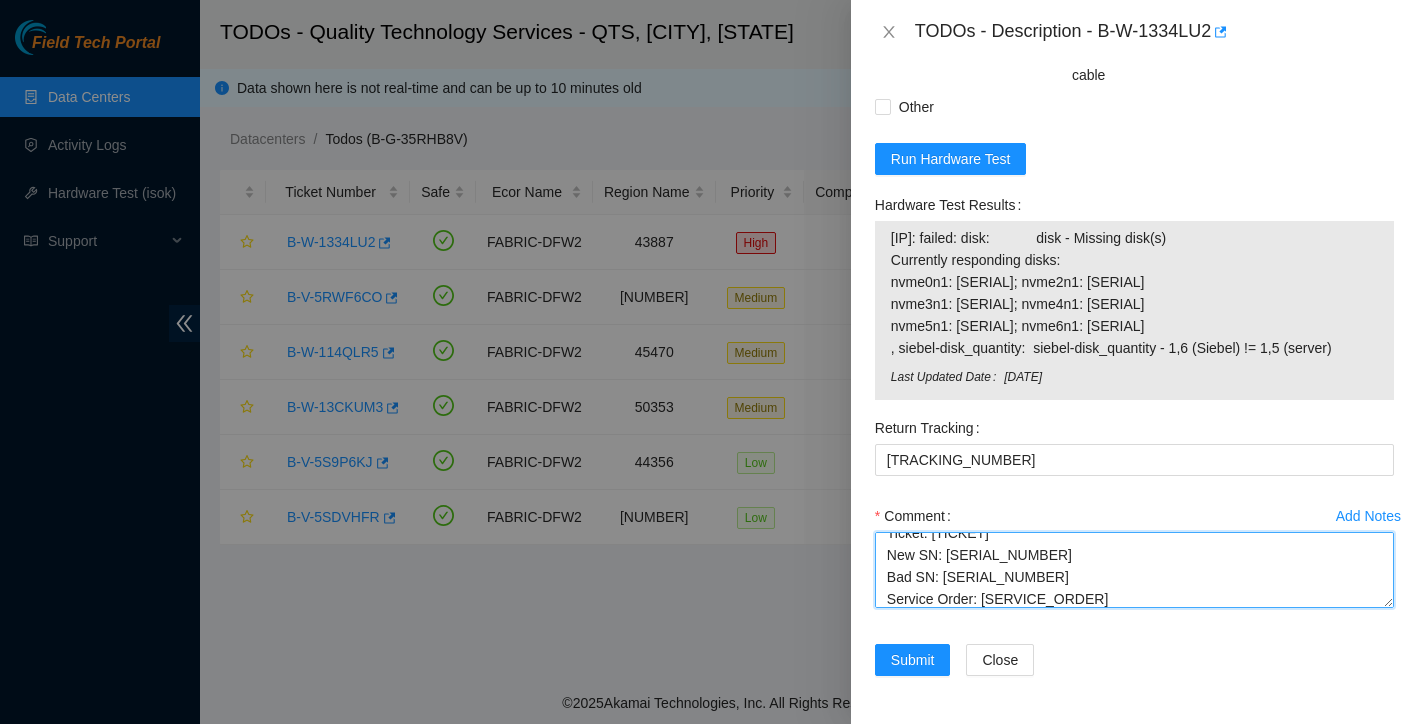 scroll, scrollTop: 347, scrollLeft: 0, axis: vertical 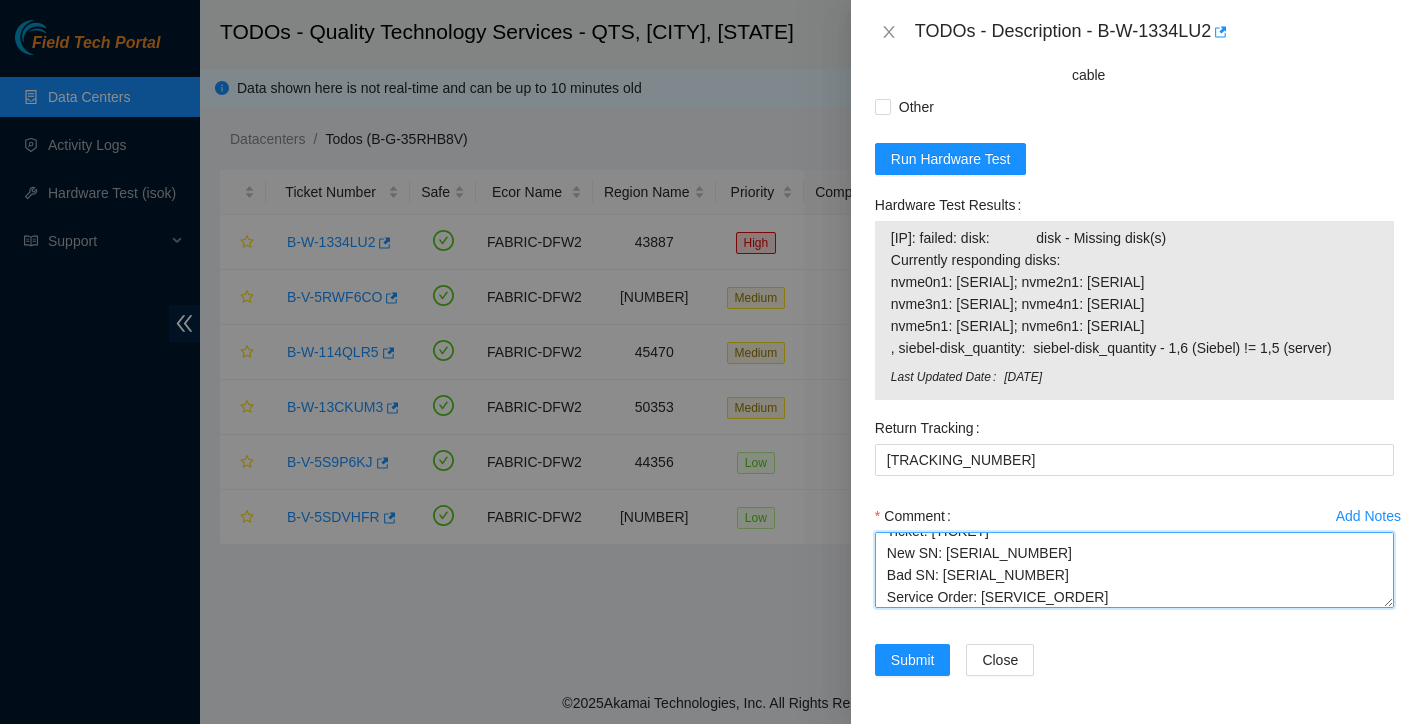 drag, startPoint x: 947, startPoint y: 553, endPoint x: 1054, endPoint y: 554, distance: 107.00467 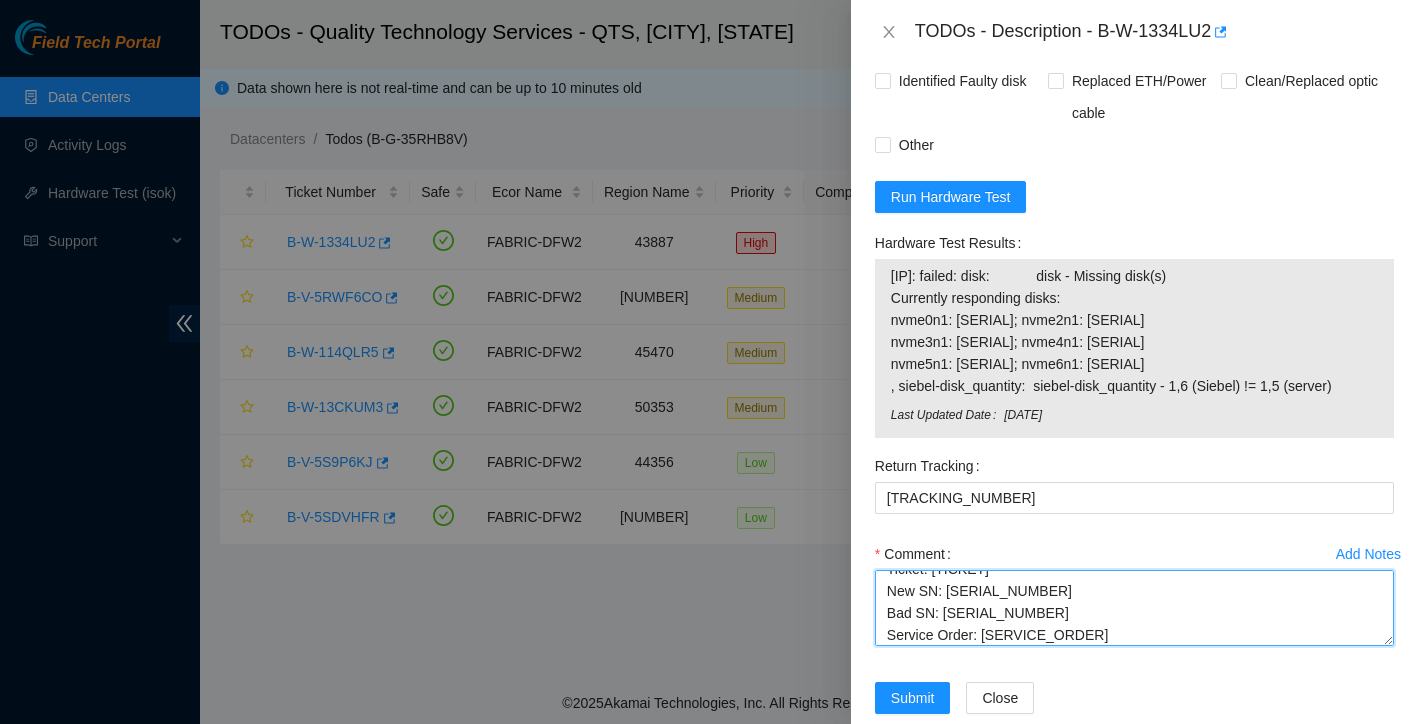 scroll, scrollTop: 1899, scrollLeft: 0, axis: vertical 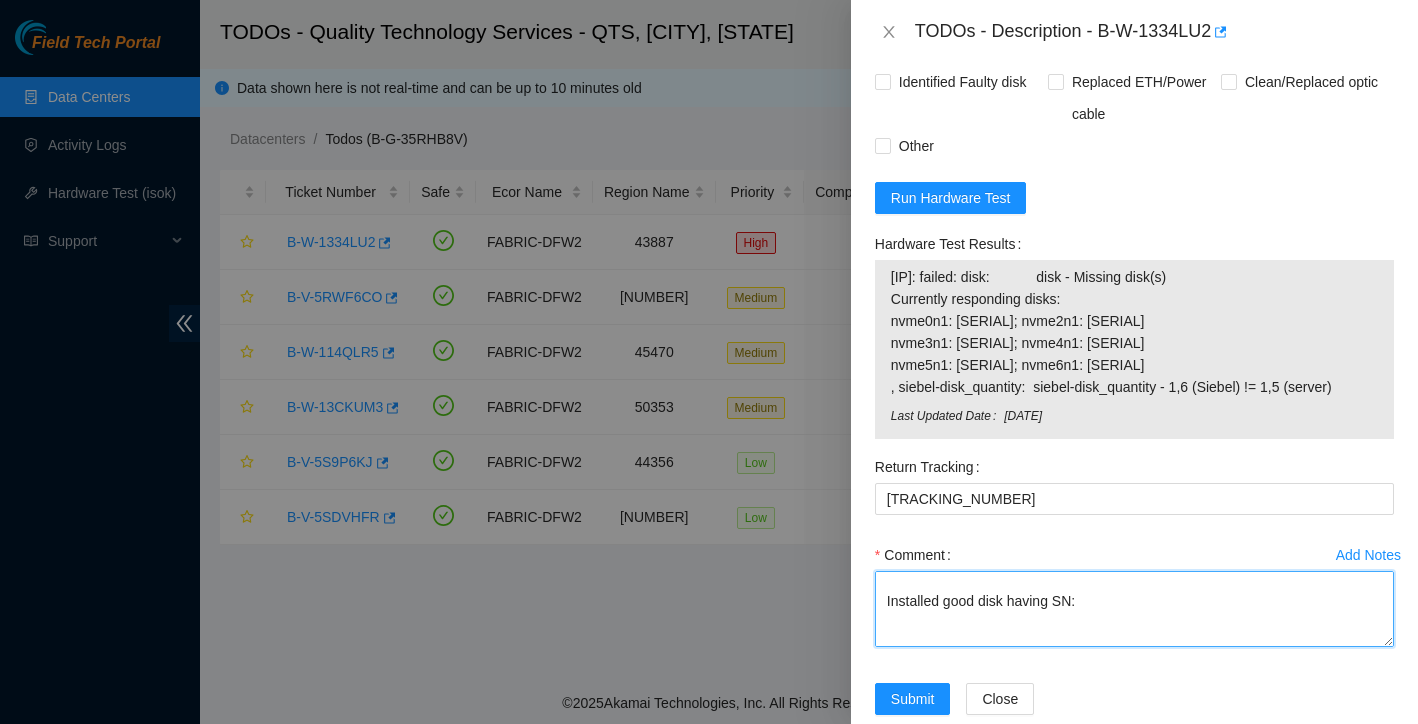 click on "Requested ESSL access
Approved by Vural Aslan
Request to unlock rids via webex nocc chat:
Rids unlocked by Shamantha KN.
Powered down server safely
Removed bad disk having SN:20492BD7BE3E
Installed good disk having SN:
Ticket: B-W-1334LU2
New SN: 21423205E47E
Bad SN: 20492BD7BE3E
Service Order: B-V-5RDVQTM
Tracking Numbers: 463470036975
RMA Return: B-V-5RDVQTW
Return tracking number: 463470036986" at bounding box center [1134, 609] 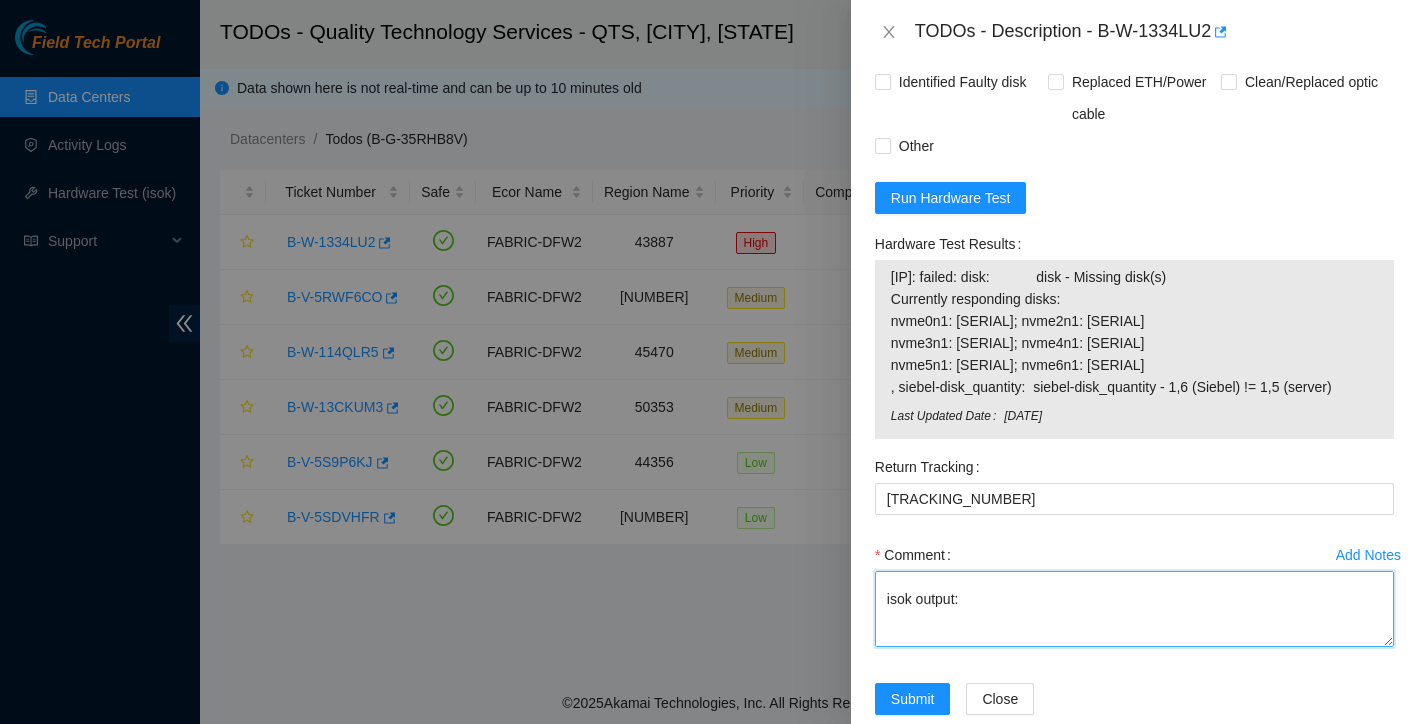 scroll, scrollTop: 399, scrollLeft: 0, axis: vertical 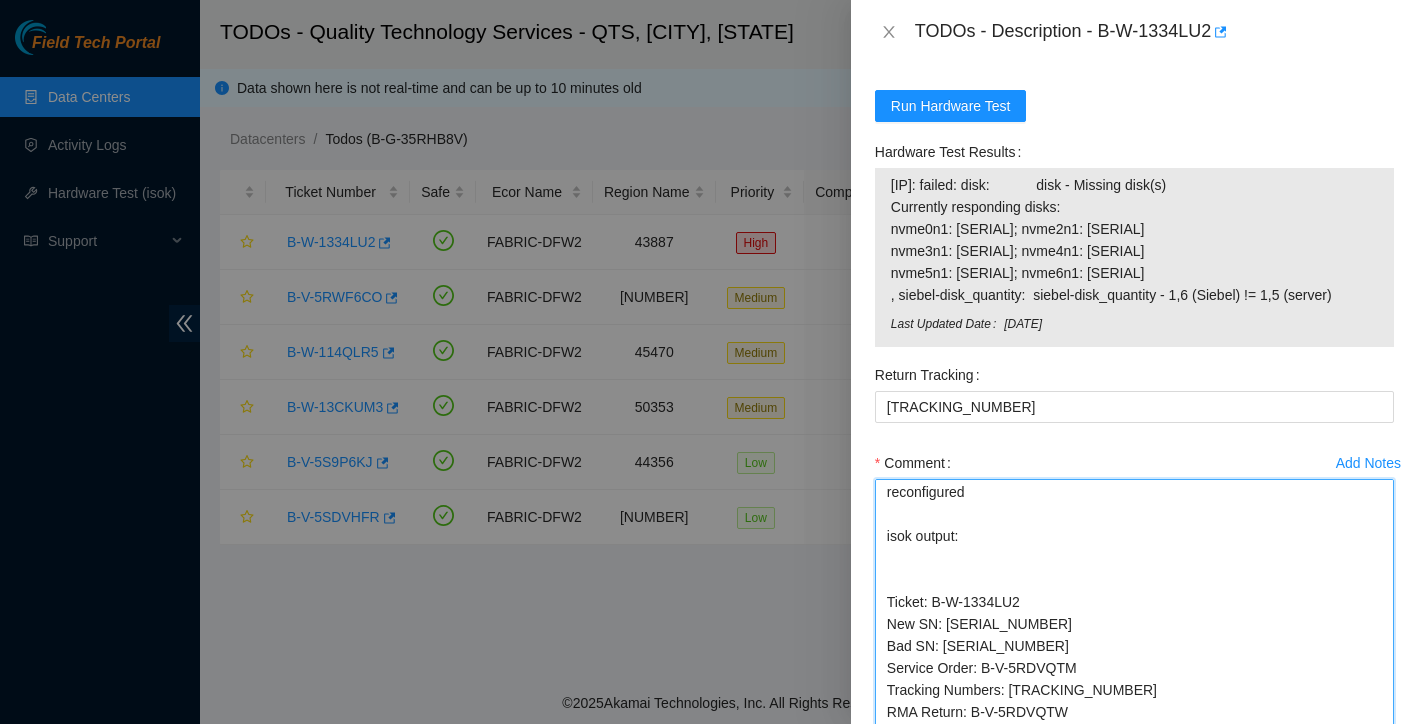 click on "Field Tech Portal Data Centers Activity Logs Hardware Test (isok) Support   TODOs - Quality Technology Services - QTS, Irving, TX    Ticket ID M Data shown here is not real-time and can be up to 10 minutes old Datacenters / Todos (B-G-35RHB8V) / Ticket Number Safe Ecor Name Region Name Priority Compute Score Age SLA Rack Machine IP Address Serial Number Server Type                               B-W-1334LU2 FABRIC-DFW2 43887 High 0.00 2 13% BU104  24 23.205.108.155 CT-4210331-00083 Ciara 1x7-X7p NVME-J 96G 100GE Server {Rev O}{CrownAGD}   B-V-5RWF6CO FABRIC-DFW2 48095 Medium 0.00 0 0% BX105  12 23.219.81.47 CT-4231215-00051 Ciara 1x6-Caribou NVME-J Server {Dynatron-HS Crown-Fan}{Rev N}   B-W-114QLR5 FABRIC-DFW2 45470 Medium 0.00 2 4% N/A N/A 23.193.196.132 CT-4180314-00253-N0 Ciara 1x8-X8 HDD-I Server {Rev F}   B-W-13CKUM3 FABRIC-DFW2 50353 Medium 0.00 2 4%  BU95    07:00 23.54.116.168 CT-4180626-00140-N1 Ciara 1x6-X8 SSD-E Server {Rev E}{Drive Swap}   B-V-5S9P6KJ FABRIC-DFW2 44356 Low 0.00 0" at bounding box center [709, 362] 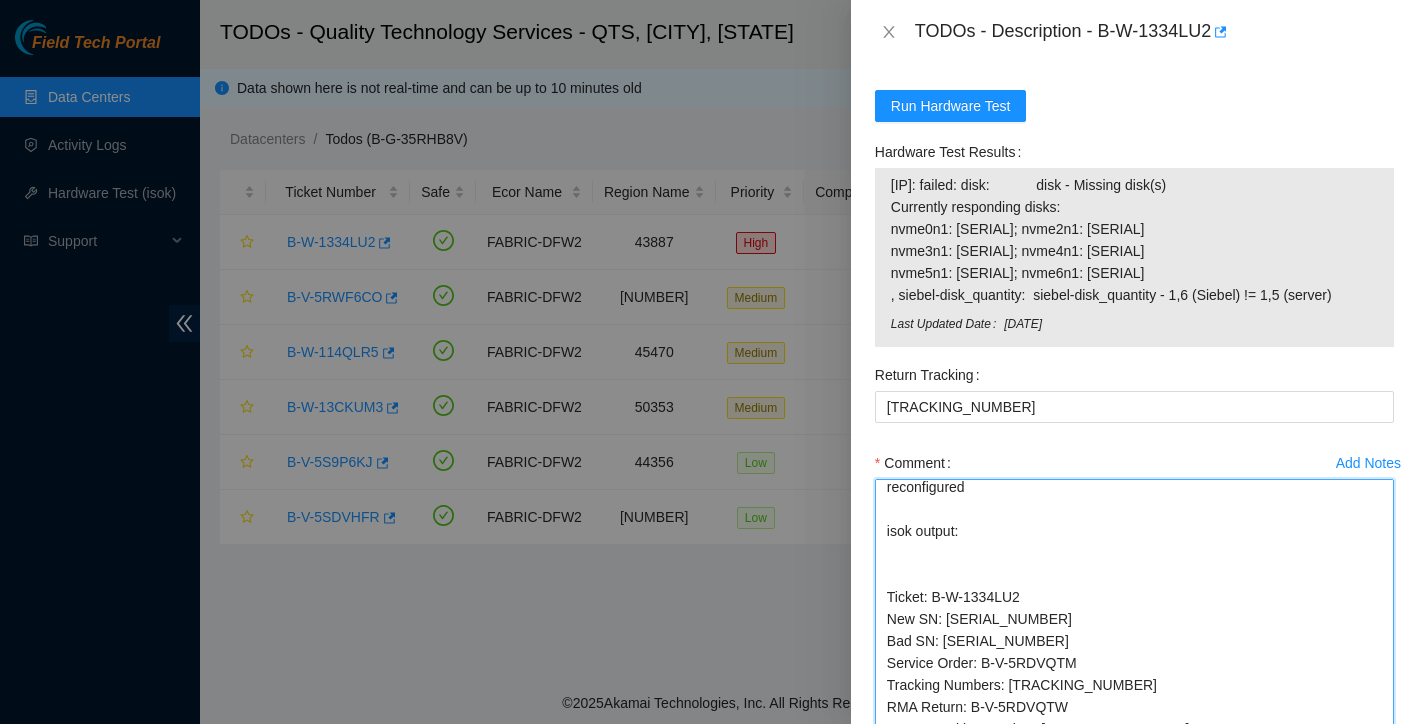 scroll, scrollTop: 426, scrollLeft: 0, axis: vertical 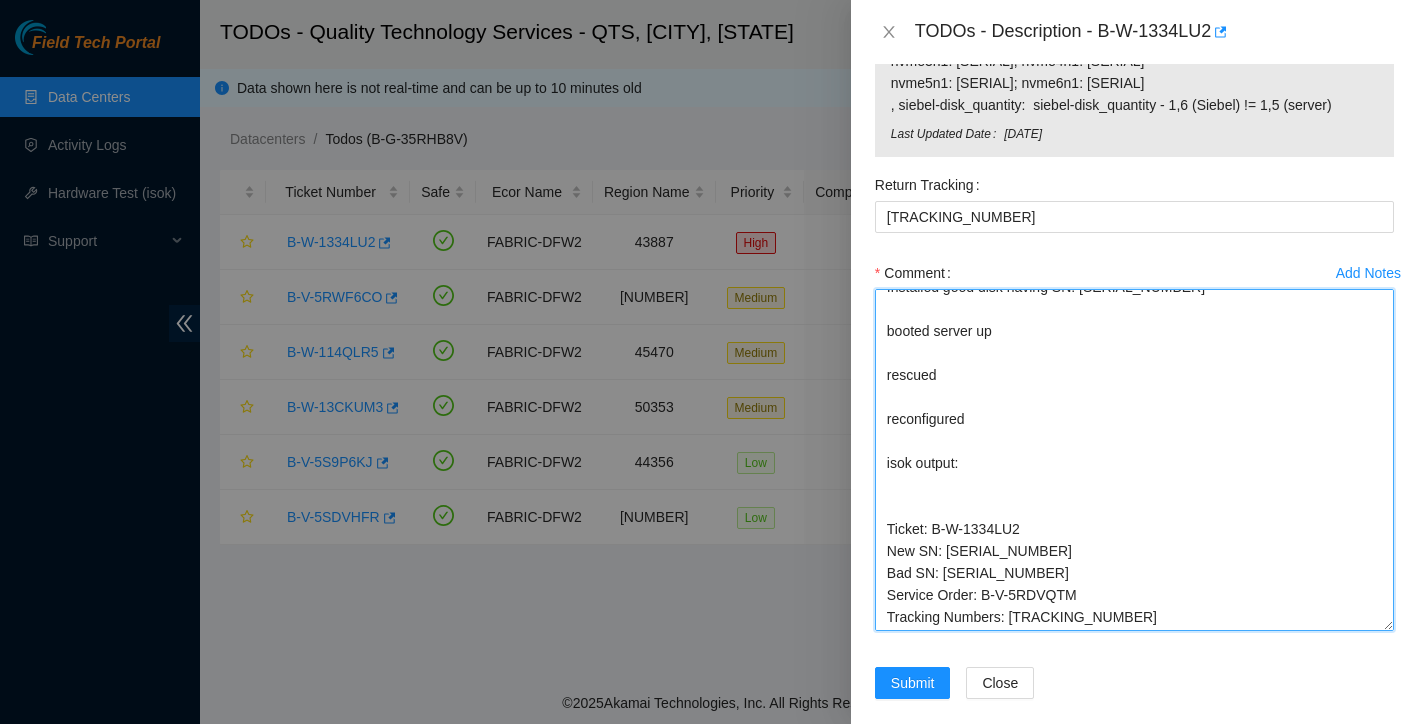 click on "Field Tech Portal Data Centers Activity Logs Hardware Test (isok) Support   TODOs - Quality Technology Services - QTS, Irving, TX    Ticket ID M Data shown here is not real-time and can be up to 10 minutes old Datacenters / Todos (B-G-35RHB8V) / Ticket Number Safe Ecor Name Region Name Priority Compute Score Age SLA Rack Machine IP Address Serial Number Server Type                               B-W-1334LU2 FABRIC-DFW2 43887 High 0.00 2 13% BU104  24 23.205.108.155 CT-4210331-00083 Ciara 1x7-X7p NVME-J 96G 100GE Server {Rev O}{CrownAGD}   B-V-5RWF6CO FABRIC-DFW2 48095 Medium 0.00 0 0% BX105  12 23.219.81.47 CT-4231215-00051 Ciara 1x6-Caribou NVME-J Server {Dynatron-HS Crown-Fan}{Rev N}   B-W-114QLR5 FABRIC-DFW2 45470 Medium 0.00 2 4% N/A N/A 23.193.196.132 CT-4180314-00253-N0 Ciara 1x8-X8 HDD-I Server {Rev F}   B-W-13CKUM3 FABRIC-DFW2 50353 Medium 0.00 2 4%  BU95    07:00 23.54.116.168 CT-4180626-00140-N1 Ciara 1x6-X8 SSD-E Server {Rev E}{Drive Swap}   B-V-5S9P6KJ FABRIC-DFW2 44356 Low 0.00 0" at bounding box center (709, 362) 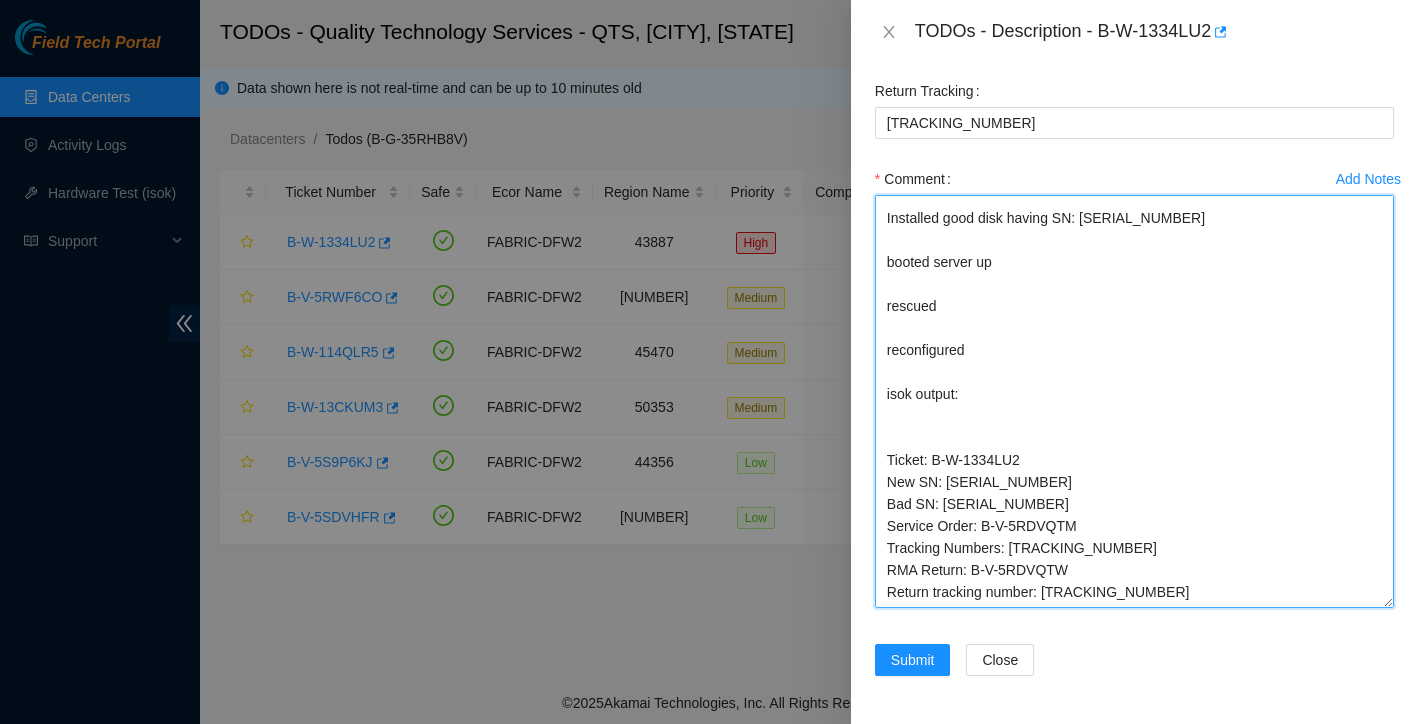 scroll, scrollTop: 2328, scrollLeft: 0, axis: vertical 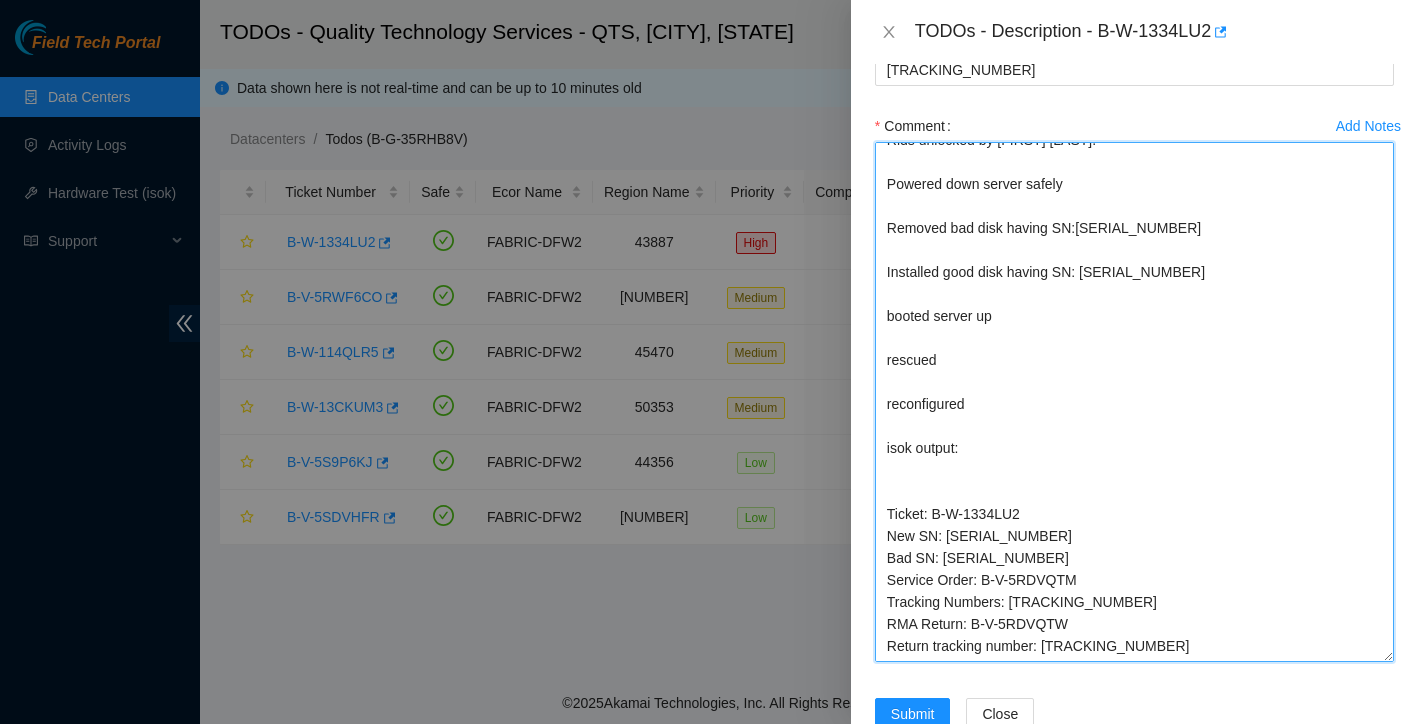 click on "Requested ESSL access
Approved by Vural Aslan
Request to unlock rids via webex nocc chat:
Rids unlocked by Shamantha KN.
Powered down server safely
Removed bad disk having SN:20492BD7BE3E
Installed good disk having SN: 21423205E47E
booted server up
rescued
reconfigured
isok output:
Ticket: B-W-1334LU2
New SN: 21423205E47E
Bad SN: 20492BD7BE3E
Service Order: B-V-5RDVQTM
Tracking Numbers: 463470036975
RMA Return: B-V-5RDVQTW
Return tracking number: 463470036986" at bounding box center [1134, 402] 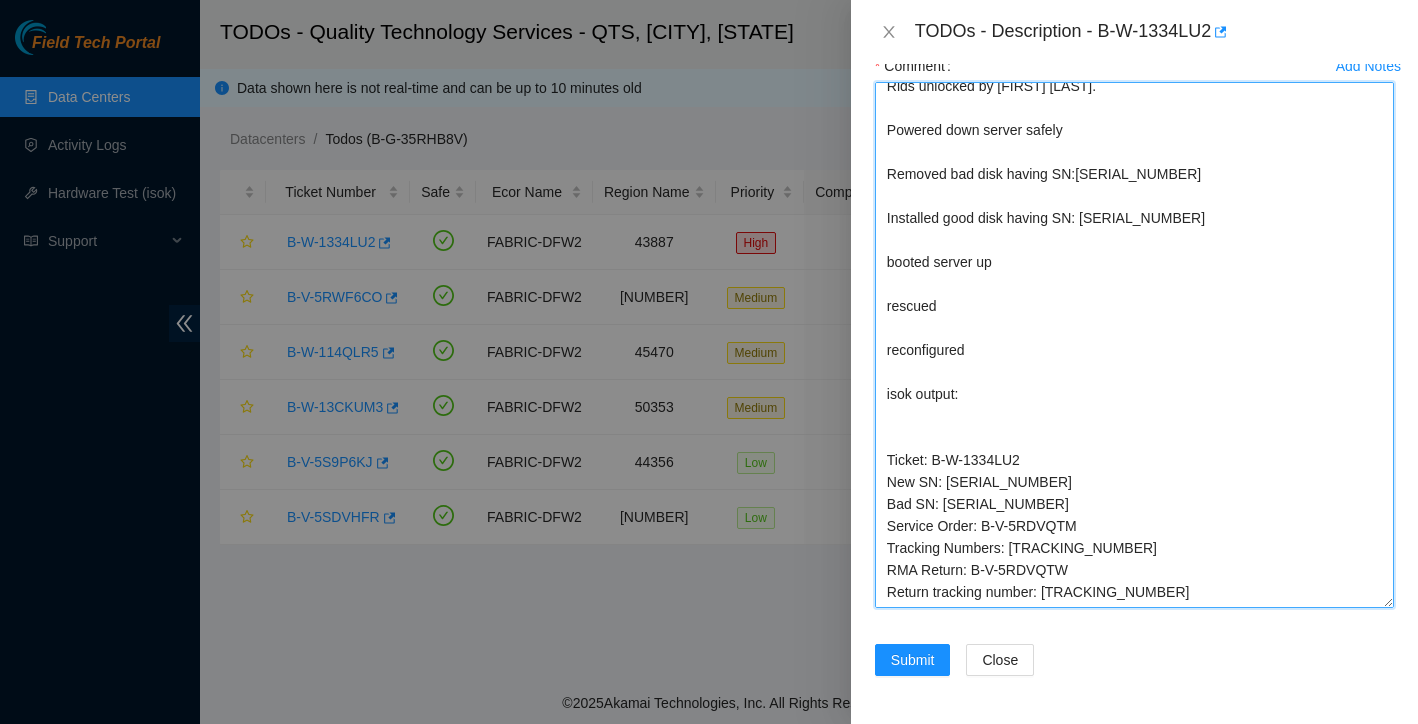scroll, scrollTop: 2441, scrollLeft: 0, axis: vertical 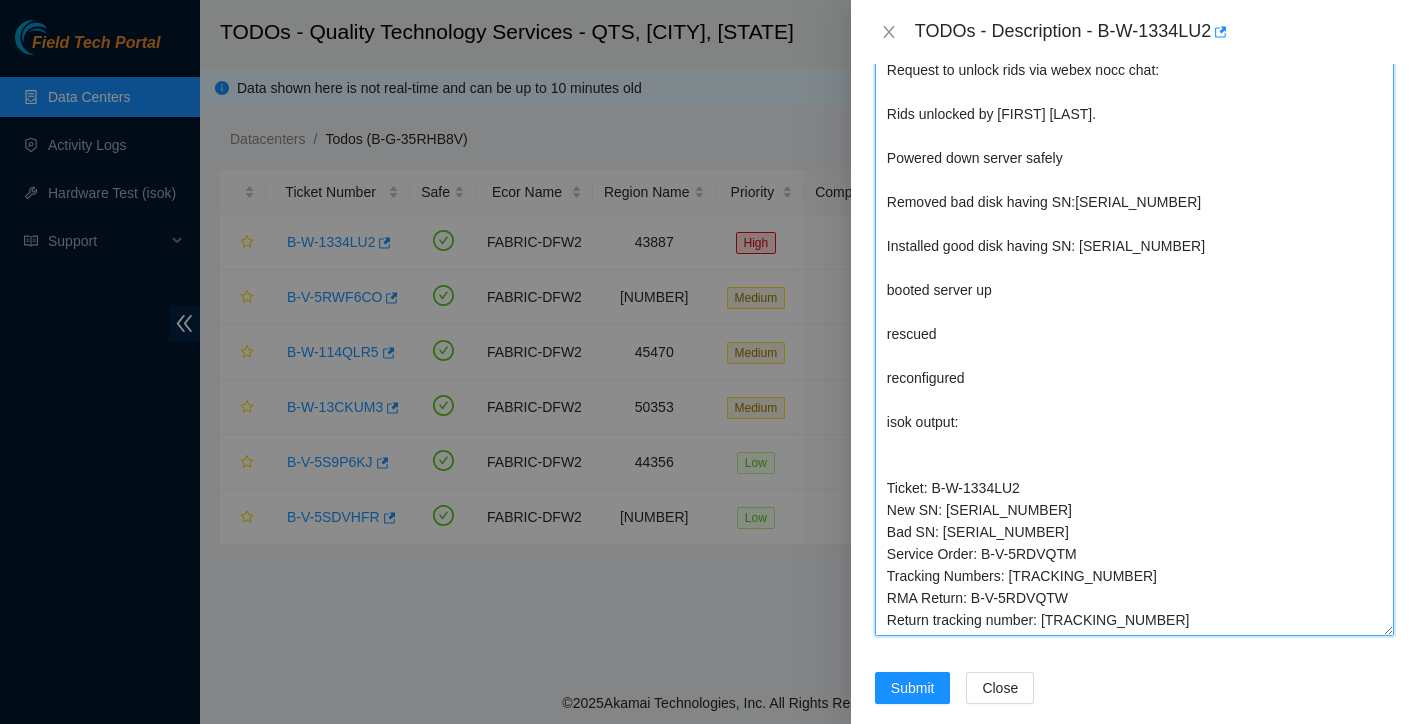 click on "Problem Type Hardware Sub Type Tier 1 - Secure Rack Number BU104 Machine Number 24 Serial Number CT-4210331-00083 Product Type Ciara 1x7-X7p NVME-J 96G 100GE Server {Rev O}{CrownAGD} IP Address 23.205.108.155 NetMask 255.255.255.192 Gateway 23.205.108.129 Show Ticket History Show Shipment Details Resolutions Rebooted Rescued Replaced disk Reseated components Replaced RAM Replaced Machine Identified Faulty disk Replaced ETH/Power cable Clean/Replaced optic Other Run Hardware Test Hardware Test Results 23.205.108.155: failed: disk:            disk - Missing disk(s)
Currently responding disks:
nvme0n1: 20432C4C6E52; nvme2n1: 20492BD7BC2A
nvme3n1: 20492BD89B86; nvme4n1: 20492BD7BC79
nvme5n1: 20492BD7BC08; nvme6n1: 20492BD7CBEE
, siebel-disk_quantity:  siebel-disk_quantity - 1,6 (Siebel) != 1,5 (server)
Last Updated Date Thu, 24 Jul 2025 15:04:51 GMT Return Tracking 463470036986 Add Notes    Comment Submit Close" at bounding box center (1134, 394) 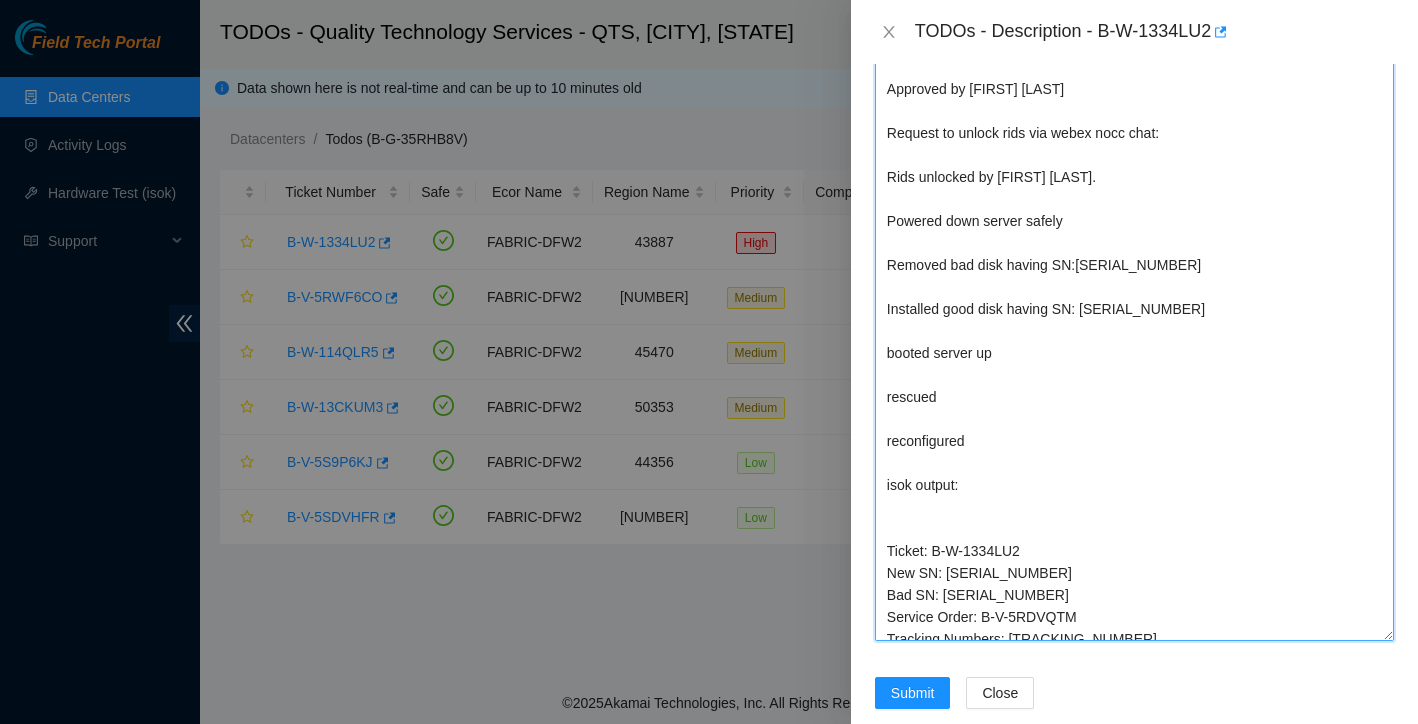 scroll, scrollTop: 0, scrollLeft: 0, axis: both 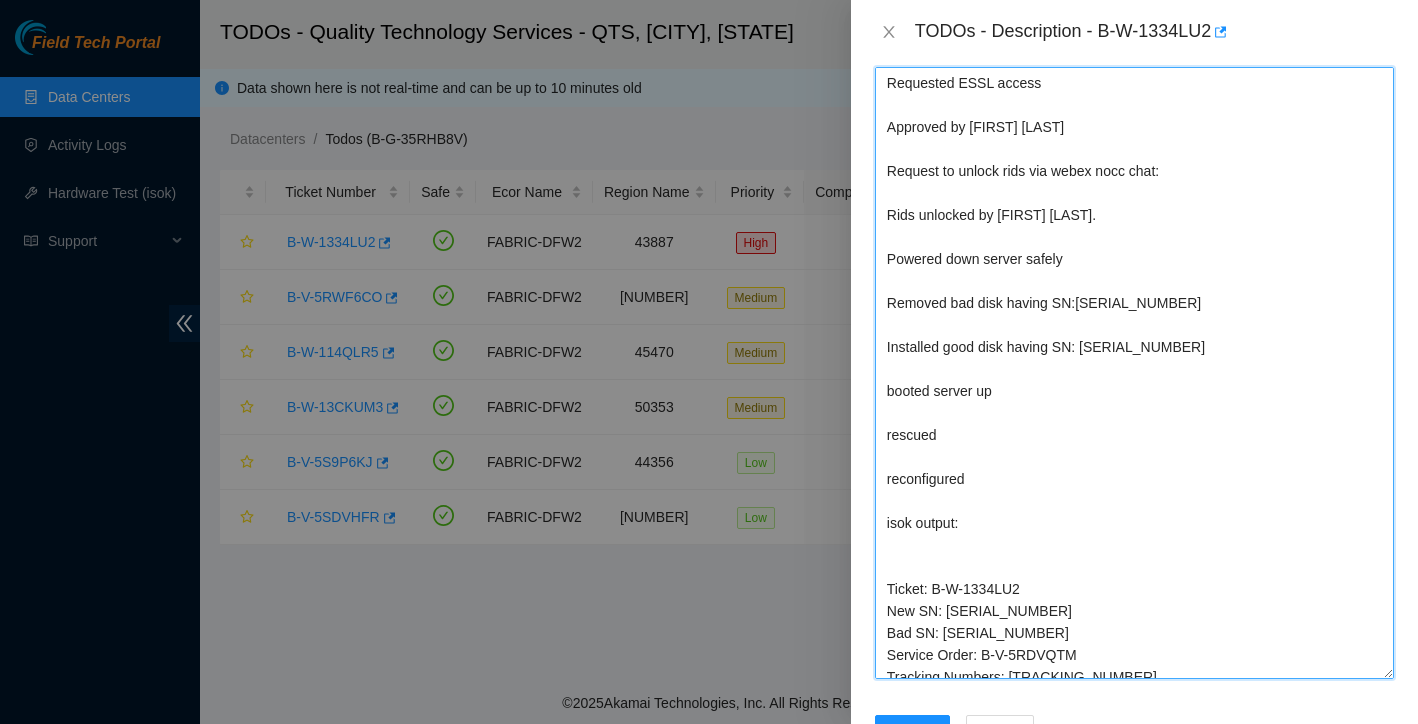 click on "Requested ESSL access
Approved by Vural Aslan
Request to unlock rids via webex nocc chat:
Rids unlocked by Shamantha KN.
Powered down server safely
Removed bad disk having SN:20492BD7BE3E
Installed good disk having SN: 21423205E47E
booted server up
rescued
reconfigured
isok output:
Ticket: B-W-1334LU2
New SN: 21423205E47E
Bad SN: 20492BD7BE3E
Service Order: B-V-5RDVQTM
Tracking Numbers: 463470036975
RMA Return: B-V-5RDVQTW
Return tracking number: 463470036986" at bounding box center (1134, 373) 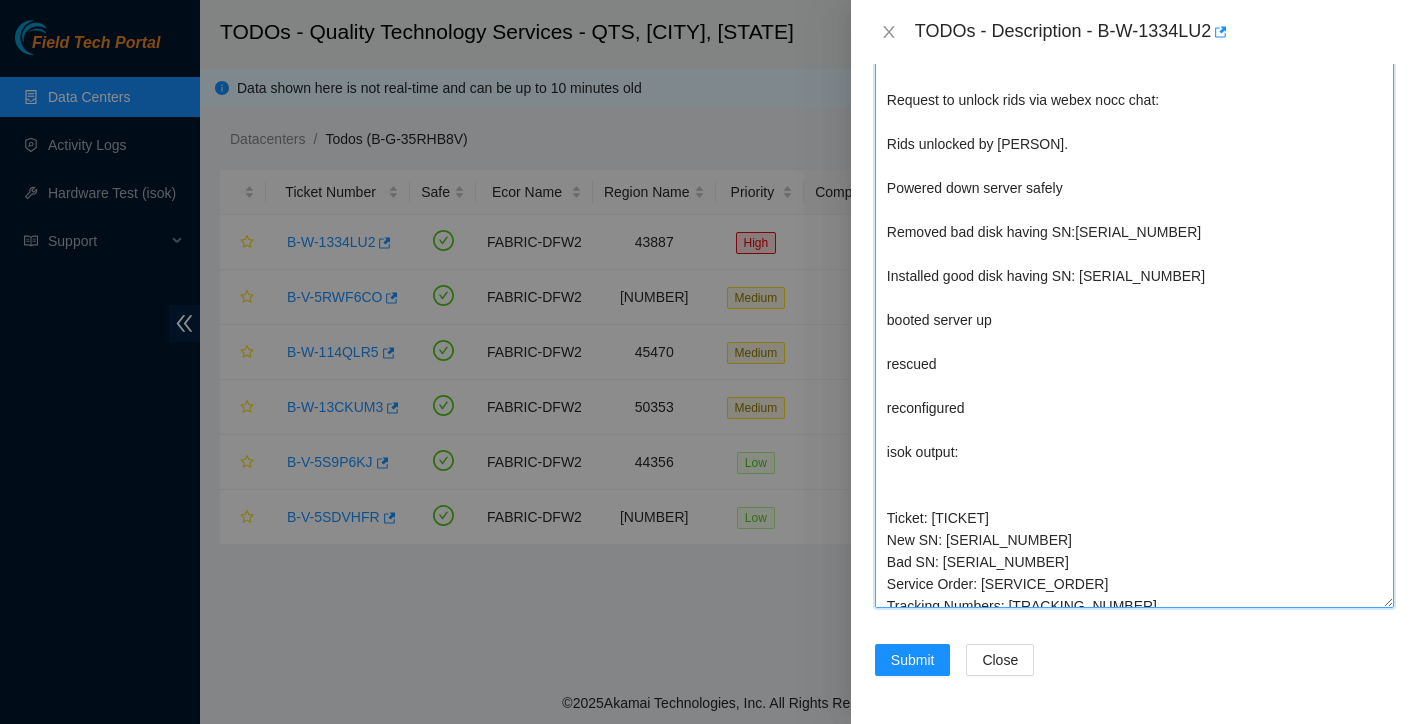 scroll, scrollTop: 2164, scrollLeft: 0, axis: vertical 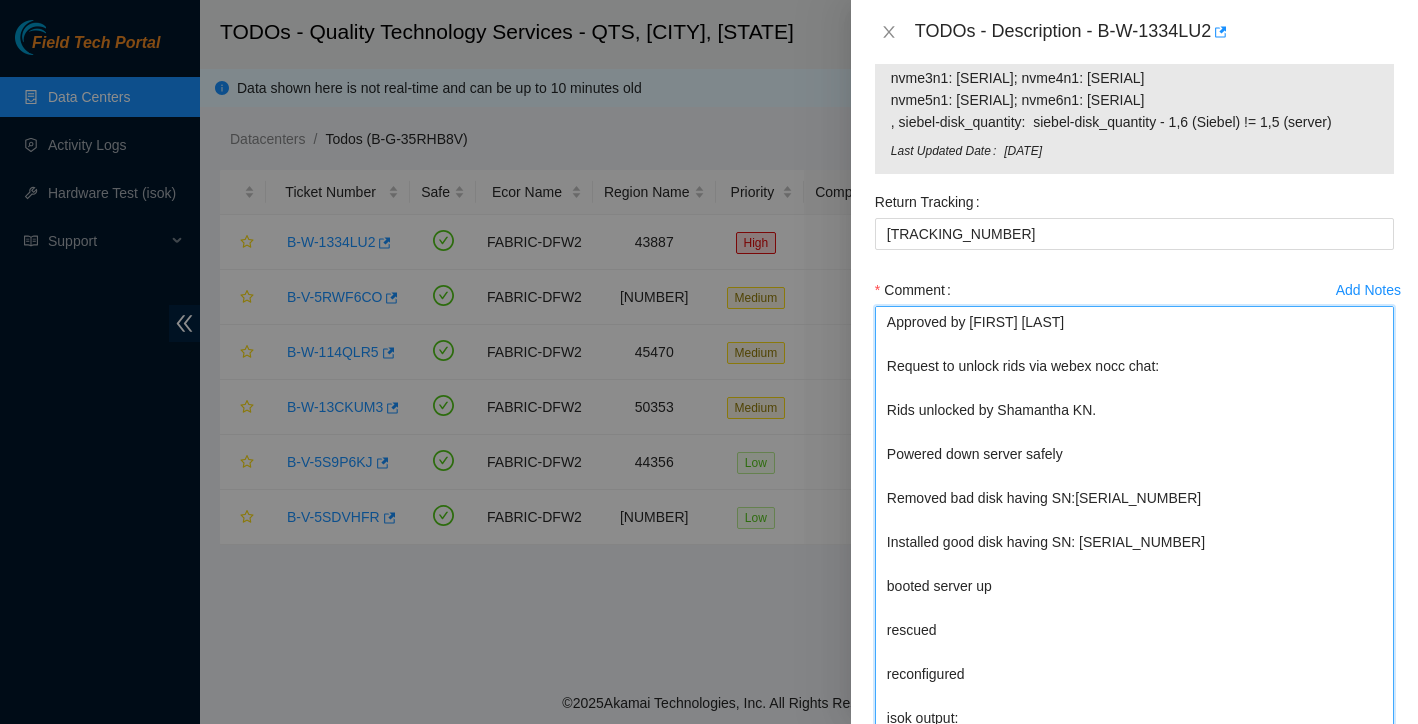 click on "Requested ESSL access for rack BU104
Approved by Vural Aslan
Request to unlock rids via webex nocc chat:
Rids unlocked by Shamantha KN.
Powered down server safely
Removed bad disk having SN:20492BD7BE3E
Installed good disk having SN: 21423205E47E
booted server up
rescued
reconfigured
isok output:
Ticket: B-W-1334LU2
New SN: 21423205E47E
Bad SN: 20492BD7BE3E
Service Order: B-V-5RDVQTM
Tracking Numbers: 463470036975
RMA Return: B-V-5RDVQTW
Return tracking number: 463470036986" at bounding box center [1134, 612] 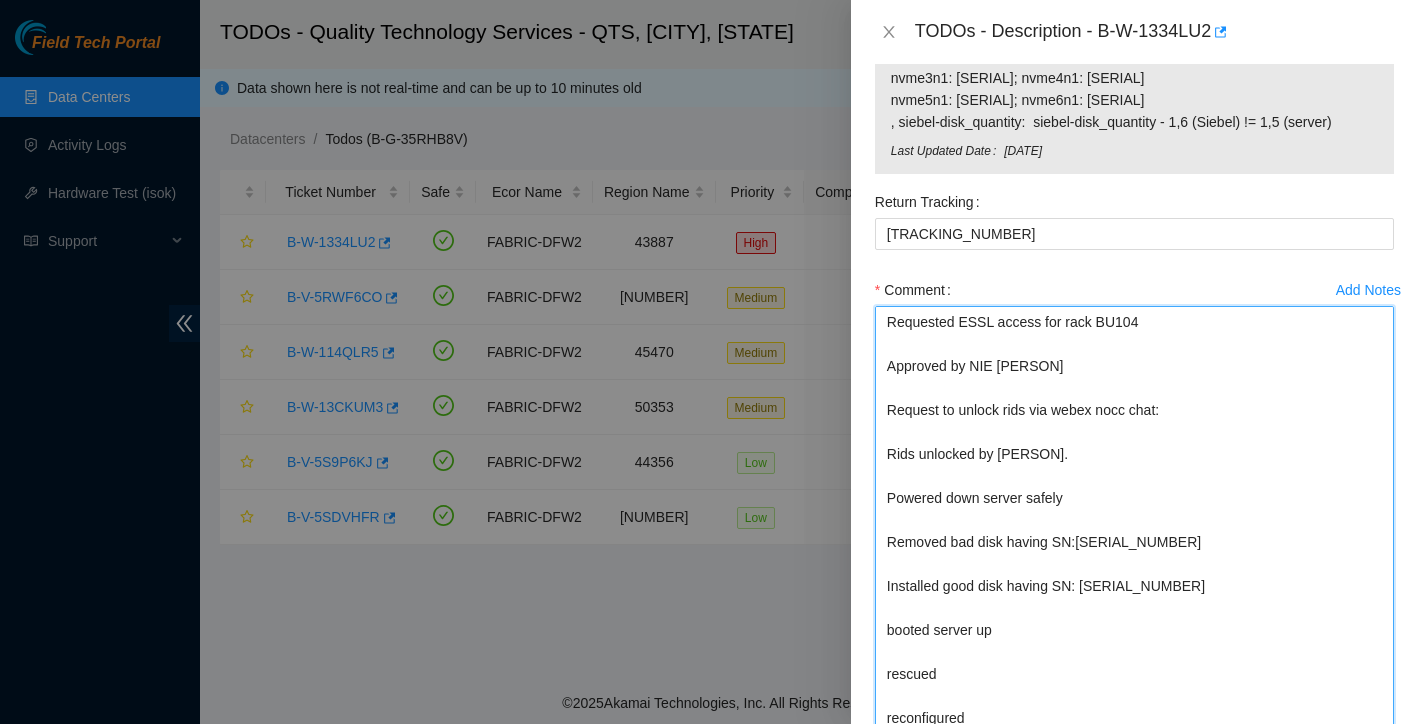click on "Requested ESSL access for rack BU104
Approved by NIE Vural Aslan
Request to unlock rids via webex nocc chat:
Rids unlocked by Shamantha KN.
Powered down server safely
Removed bad disk having SN:20492BD7BE3E
Installed good disk having SN: 21423205E47E
booted server up
rescued
reconfigured
isok output:
Ticket: B-W-1334LU2
New SN: 21423205E47E
Bad SN: 20492BD7BE3E
Service Order: B-V-5RDVQTM
Tracking Numbers: 463470036975
RMA Return: B-V-5RDVQTW
Return tracking number: 463470036986" at bounding box center (1134, 612) 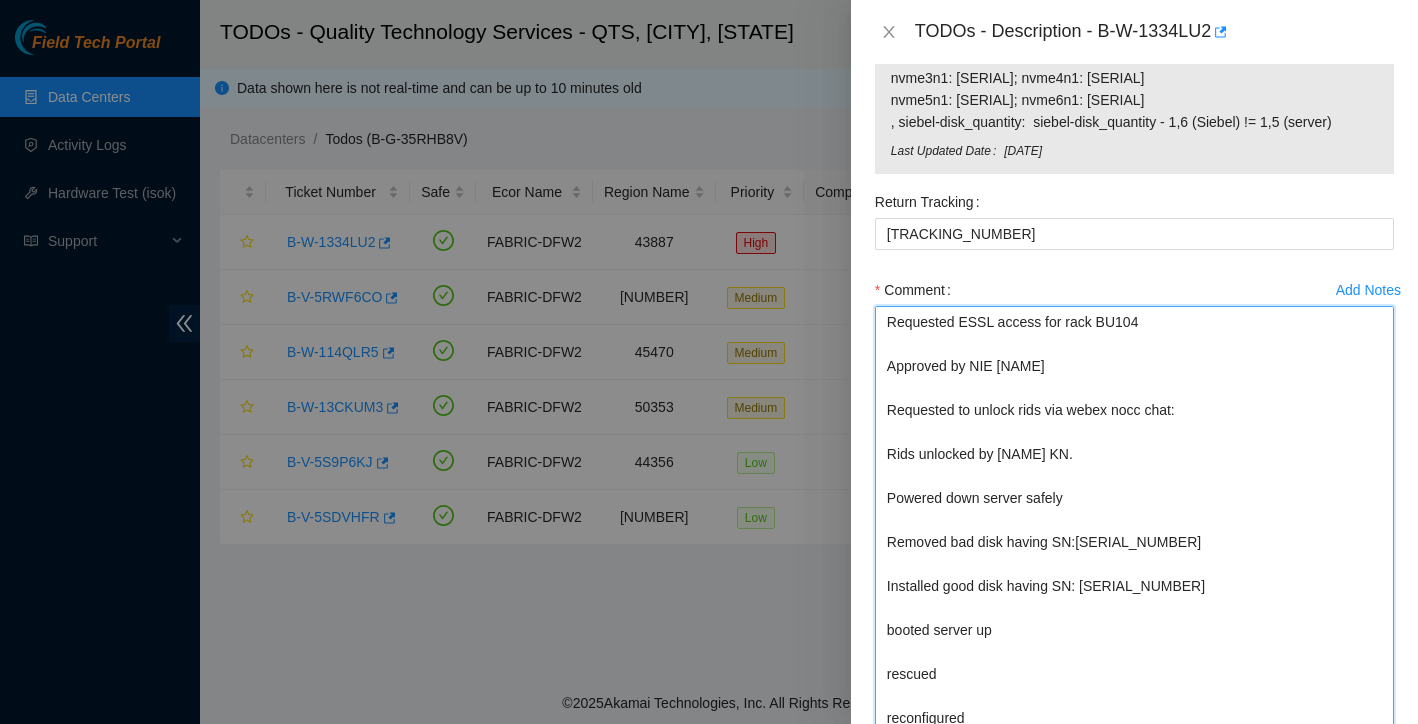 click on "Requested ESSL access for rack BU104
Approved by NIE Vural Aslan
Requested to unlock rids via webex nocc chat:
Rids unlocked by Shamantha KN.
Powered down server safely
Removed bad disk having SN:20492BD7BE3E
Installed good disk having SN: 21423205E47E
booted server up
rescued
reconfigured
isok output:
Ticket: B-W-1334LU2
New SN: 21423205E47E
Bad SN: 20492BD7BE3E
Service Order: B-V-5RDVQTM
Tracking Numbers: 463470036975
RMA Return: B-V-5RDVQTW
Return tracking number: 463470036986" at bounding box center [1134, 612] 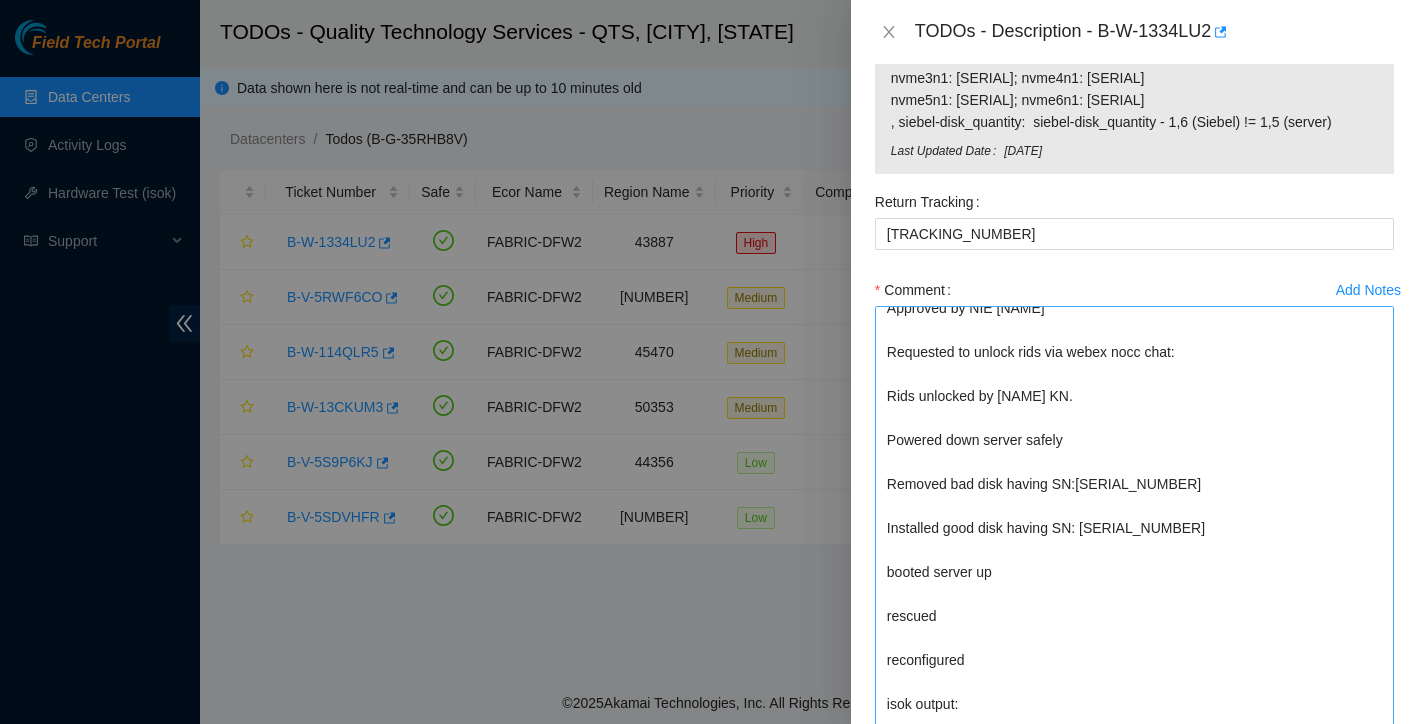 scroll, scrollTop: 80, scrollLeft: 0, axis: vertical 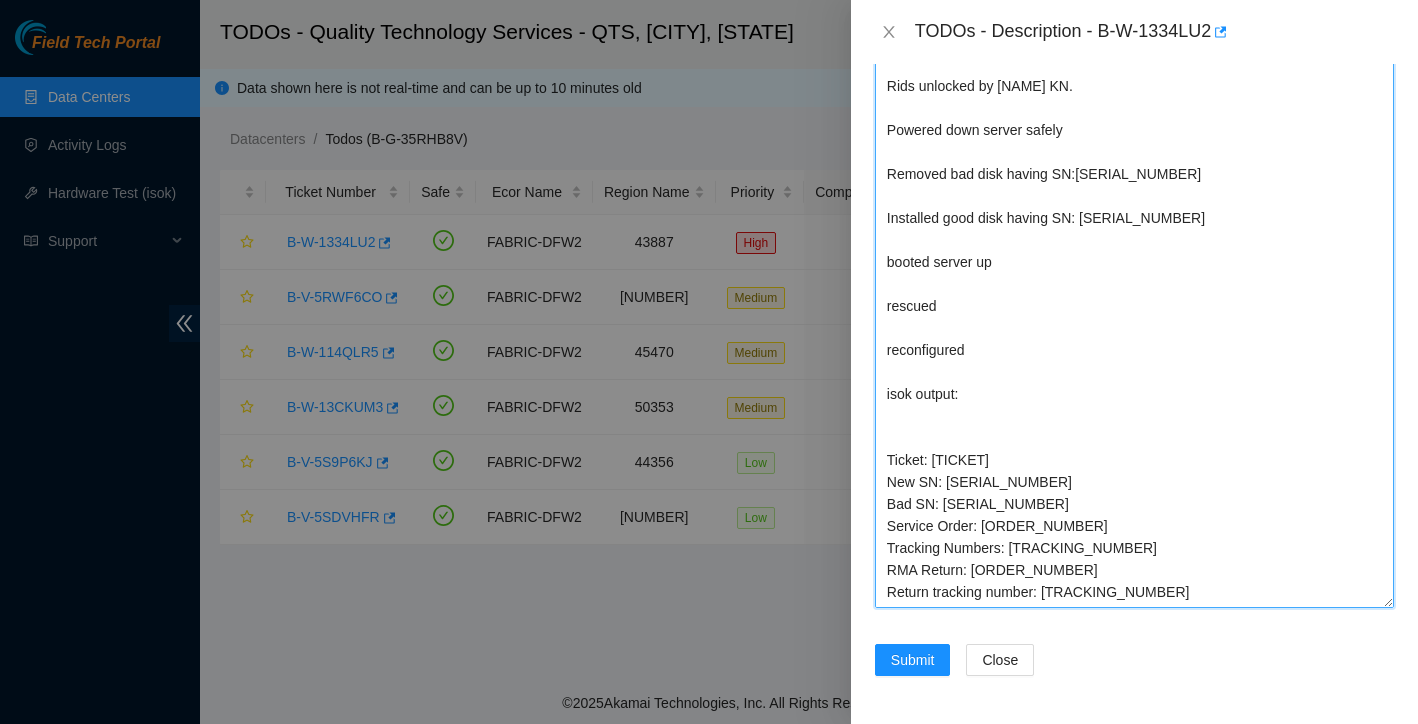 click on "Requested ESSL access for rack BU104
Approved by NIE Vural Aslan
Requested to unlock rids via webex nocc chat:
Rids unlocked by Shamantha KN.
Powered down server safely
Removed bad disk having SN:20492BD7BE3E
Installed good disk having SN: 21423205E47E
booted server up
rescued
reconfigured
isok output:
Ticket: B-W-1334LU2
New SN: 21423205E47E
Bad SN: 20492BD7BE3E
Service Order: B-V-5RDVQTM
Tracking Numbers: 463470036975
RMA Return: B-V-5RDVQTW
Return tracking number: 463470036986" at bounding box center (1134, 302) 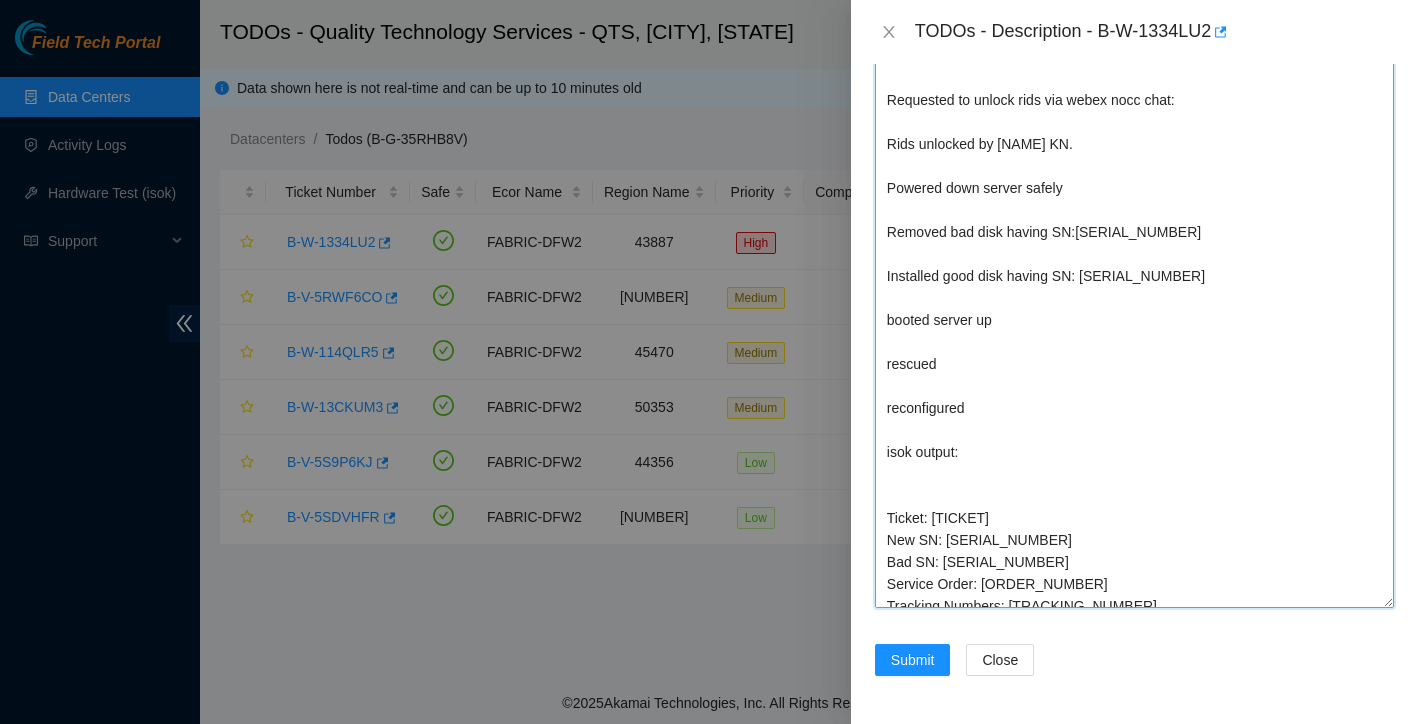 scroll, scrollTop: 0, scrollLeft: 0, axis: both 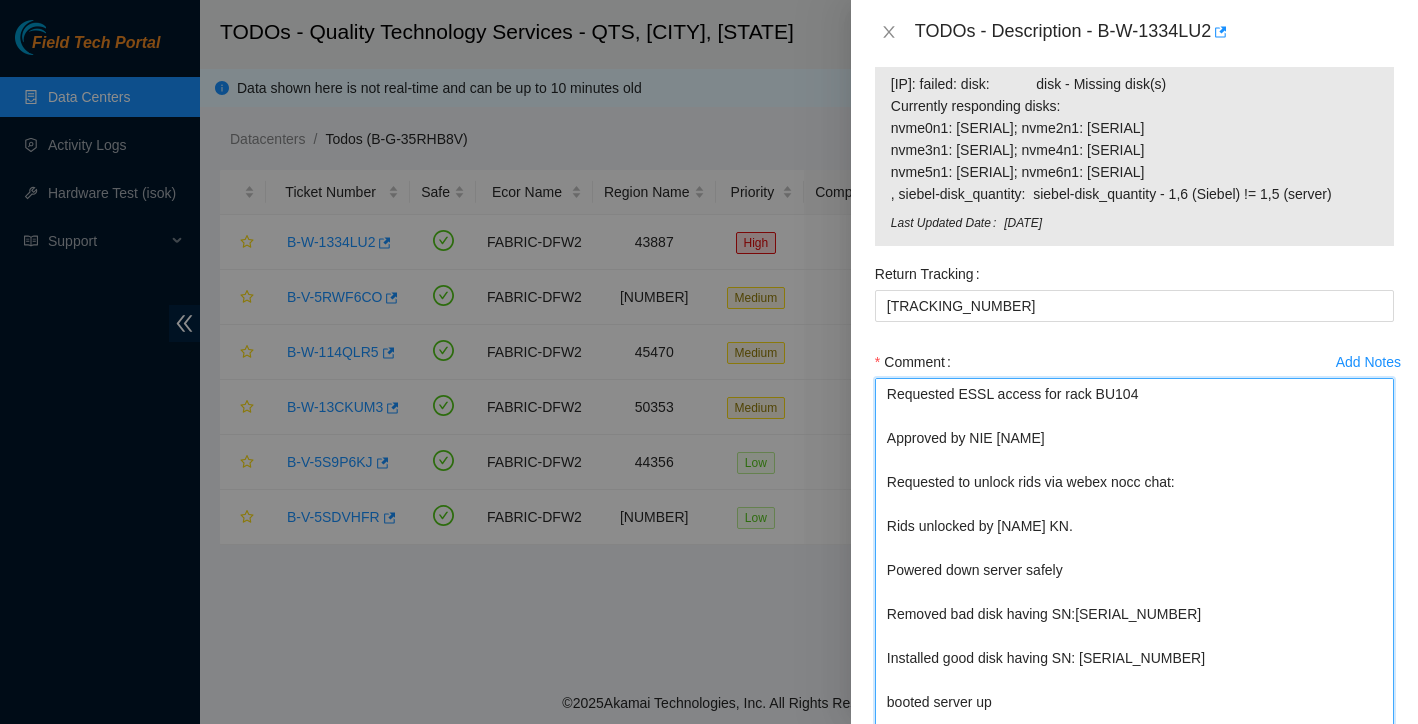 click on "Requested ESSL access for rack BU104
Approved by NIE Vural Aslan
Requested to unlock rids via webex nocc chat:
Rids unlocked by Shamantha KN.
Powered down server safely
Removed bad disk having SN:20492BD7BE3E
Installed good disk having SN: 21423205E47E
booted server up
rescued
reconfigured
isok output:
Ticket: B-W-1334LU2
New SN: 21423205E47E
Bad SN: 20492BD7BE3E
Service Order: B-V-5RDVQTM
Tracking Numbers: 463470036975
RMA Return: B-V-5RDVQTW
Return tracking number: 463470036986" at bounding box center (1134, 684) 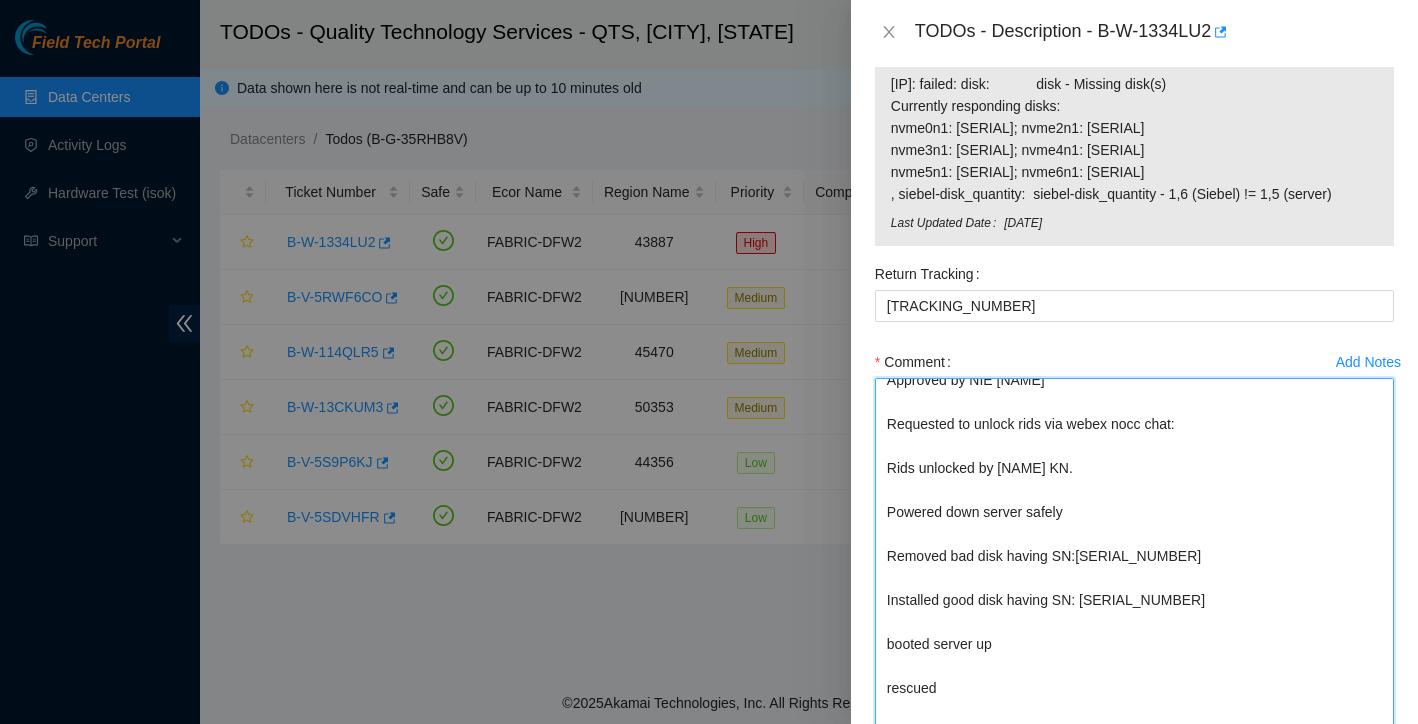 scroll, scrollTop: 80, scrollLeft: 0, axis: vertical 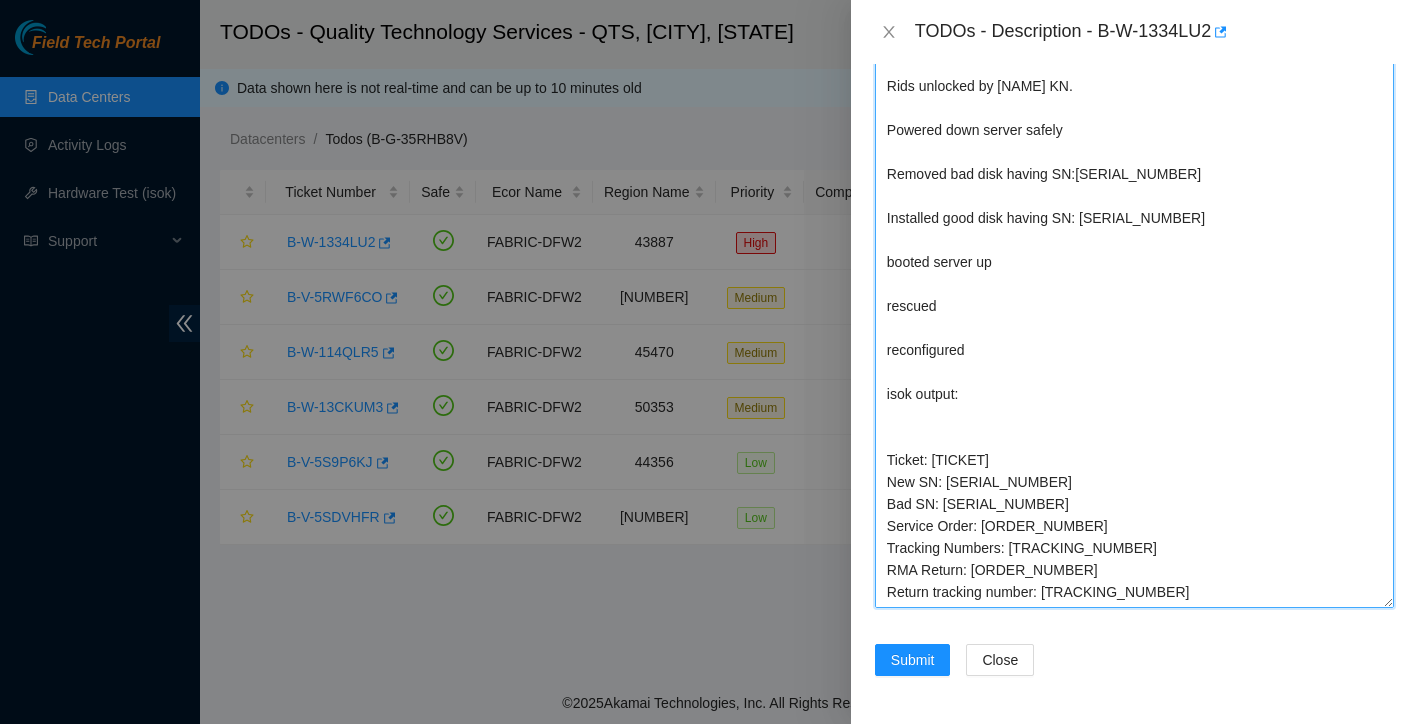 click on "Requested ESSL access for rack BU104
Approved by NIE Vural Aslan
Requested to unlock rids via webex nocc chat:
Rids unlocked by Shamantha KN.
Powered down server safely
Removed bad disk having SN:20492BD7BE3E
Installed good disk having SN: 21423205E47E
booted server up
rescued
reconfigured
isok output:
Ticket: B-W-1334LU2
New SN: 21423205E47E
Bad SN: 20492BD7BE3E
Service Order: B-V-5RDVQTM
Tracking Numbers: 463470036975
RMA Return: B-V-5RDVQTW
Return tracking number: 463470036986" at bounding box center [1134, 302] 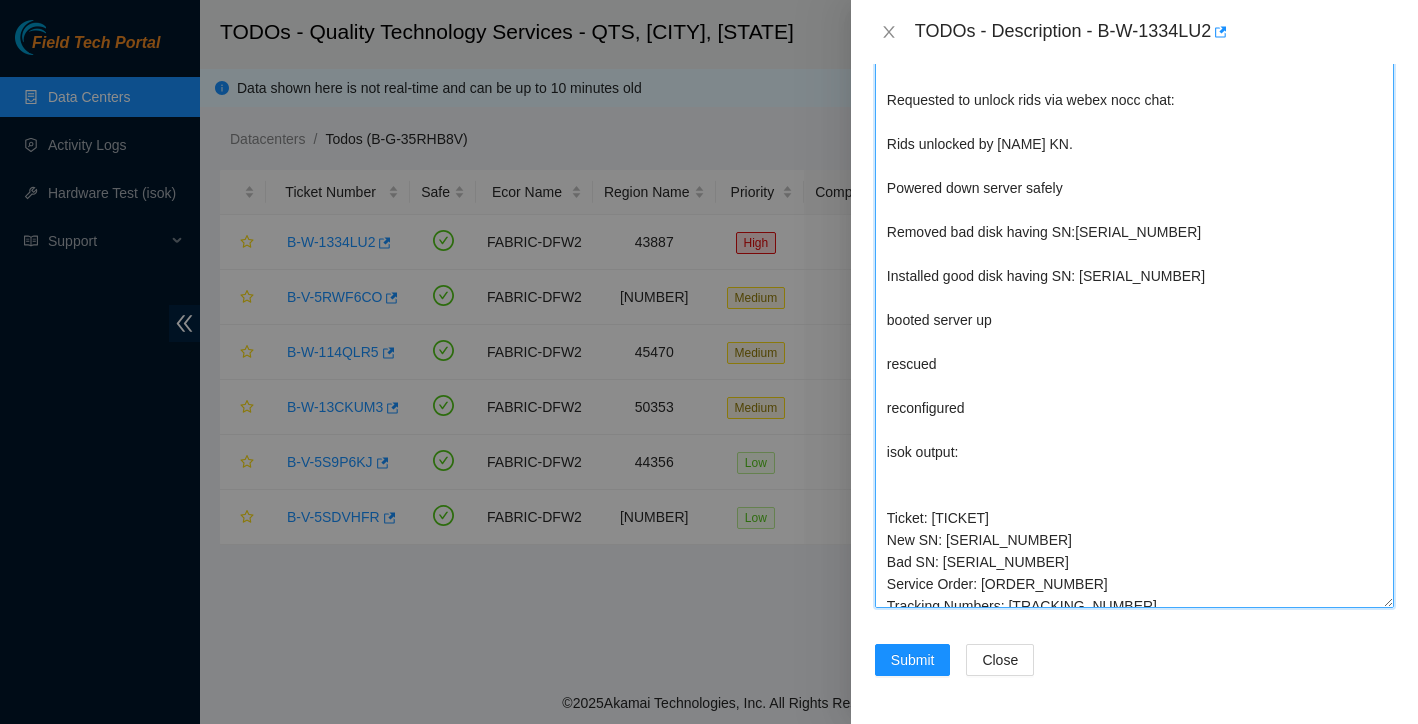 scroll, scrollTop: 0, scrollLeft: 0, axis: both 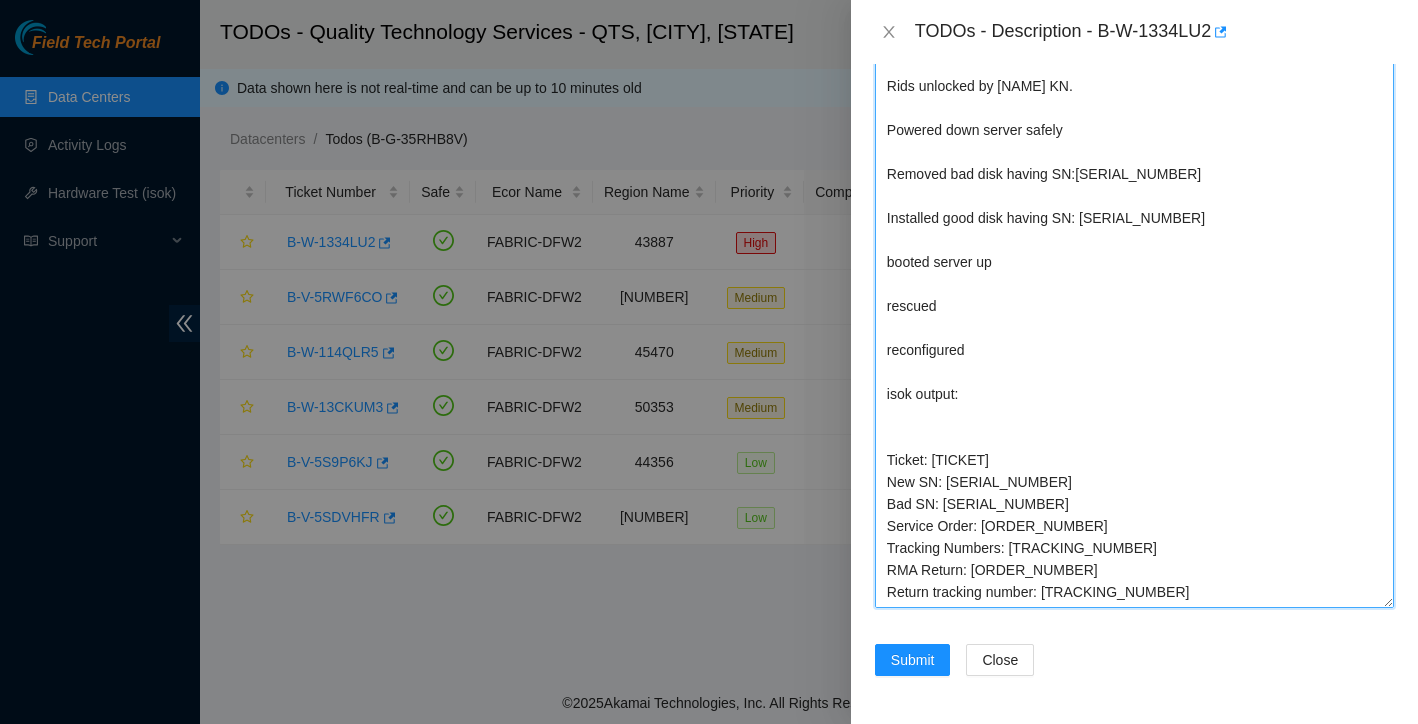 drag, startPoint x: 887, startPoint y: 257, endPoint x: 1146, endPoint y: 794, distance: 596.1963 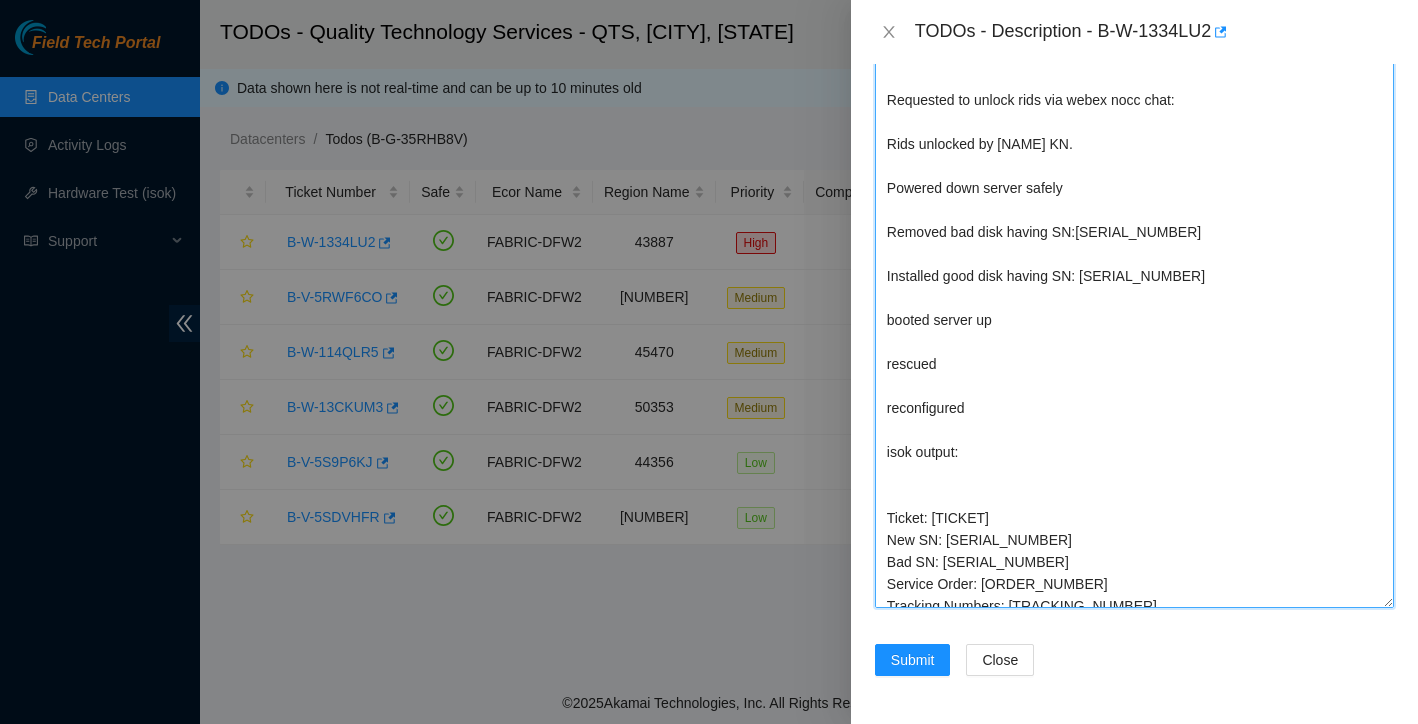 scroll, scrollTop: 0, scrollLeft: 0, axis: both 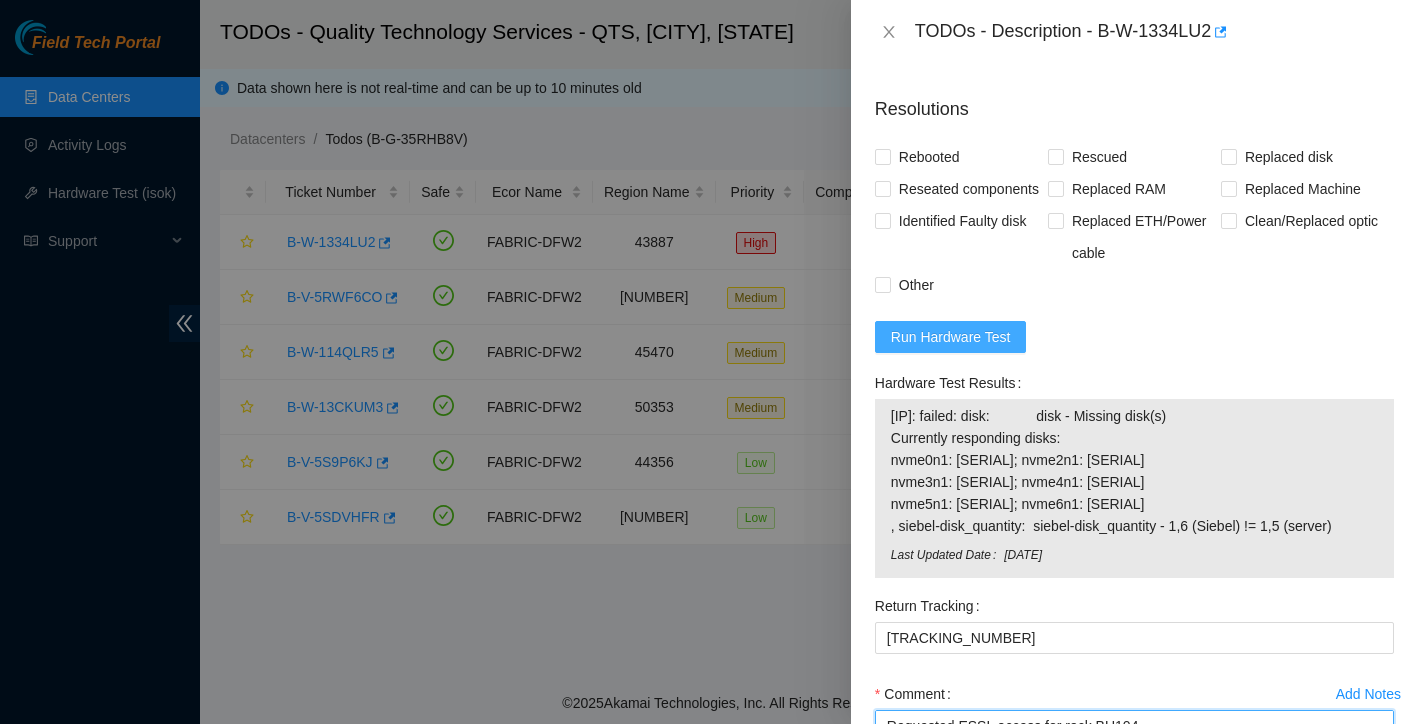 type on "Requested ESSL access for rack BU104
Approved by NIE Vural Aslan
Requested to unlock rids via webex nocc chat:
Rids unlocked by Shamantha KN.
Powered down server safely
Removed bad disk having SN:20492BD7BE3E
Installed good disk having SN: 21423205E47E
booted server up
rescued
reconfigured
isok output:
Ticket: B-W-1334LU2
New SN: 21423205E47E
Bad SN: 20492BD7BE3E
Service Order: B-V-5RDVQTM
Tracking Numbers: 463470036975
RMA Return: B-V-5RDVQTW
Return tracking number: 463470036986" 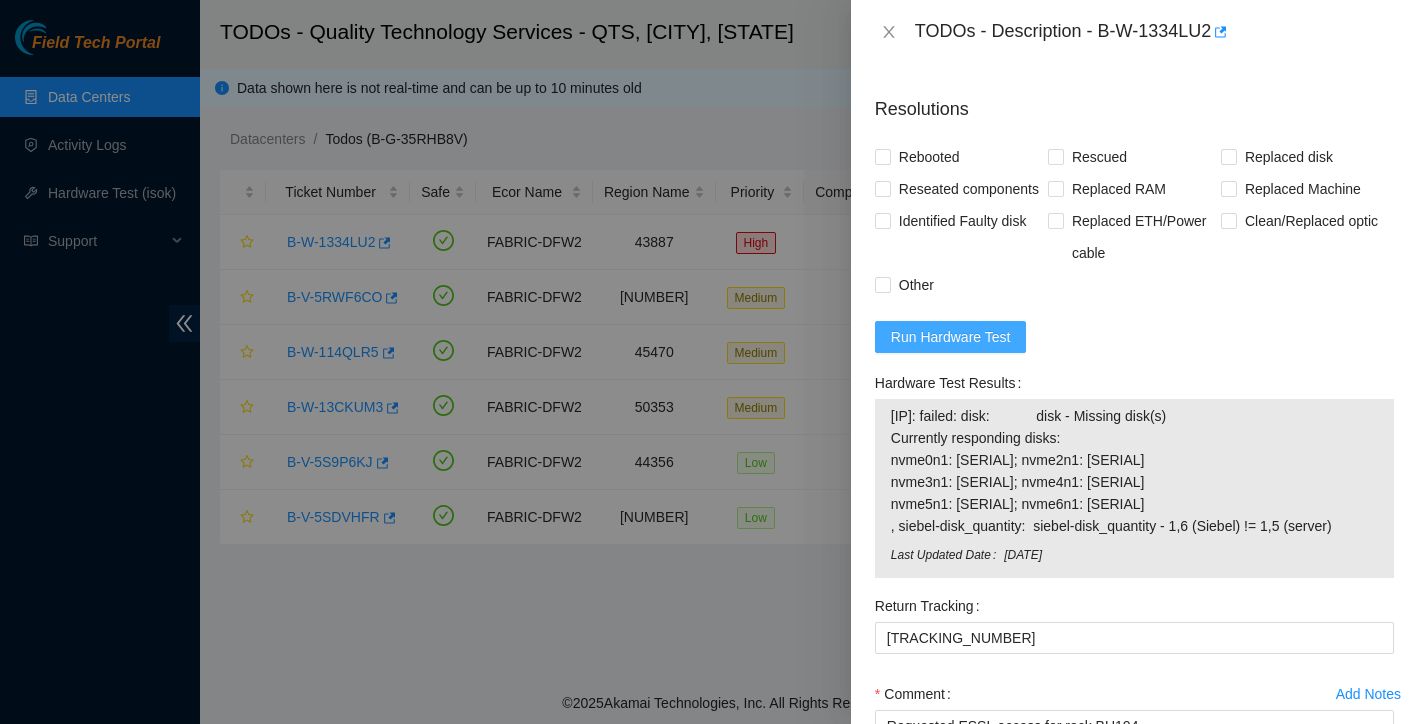 click on "Run Hardware Test" at bounding box center [951, 337] 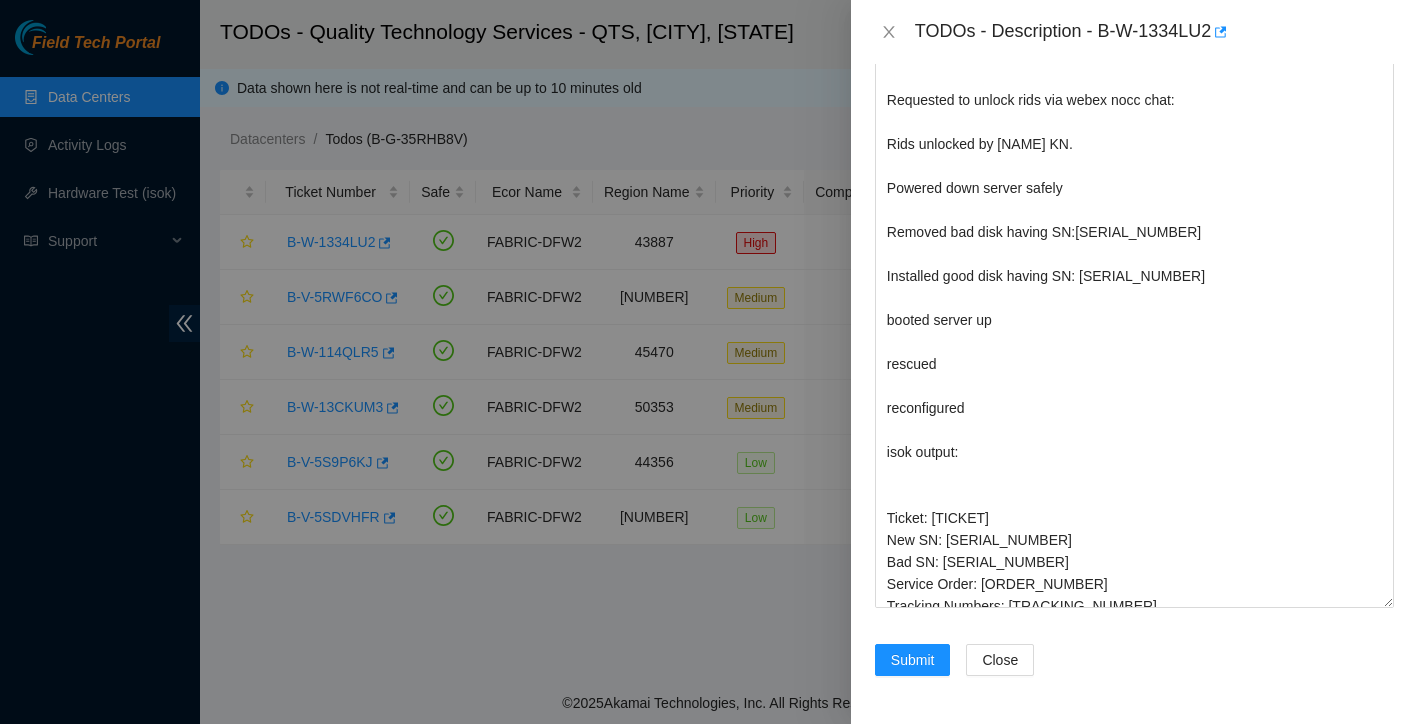 scroll, scrollTop: 2308, scrollLeft: 0, axis: vertical 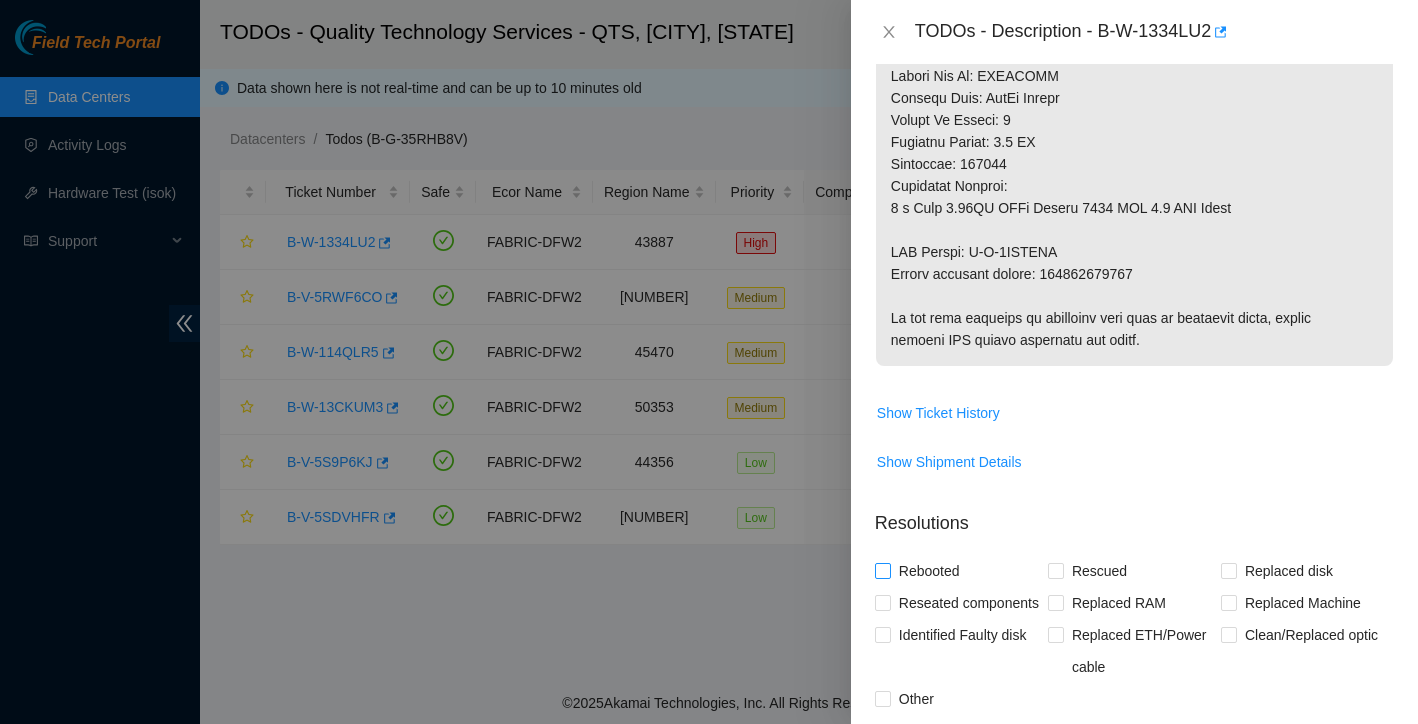 click on "Rebooted" at bounding box center (882, 570) 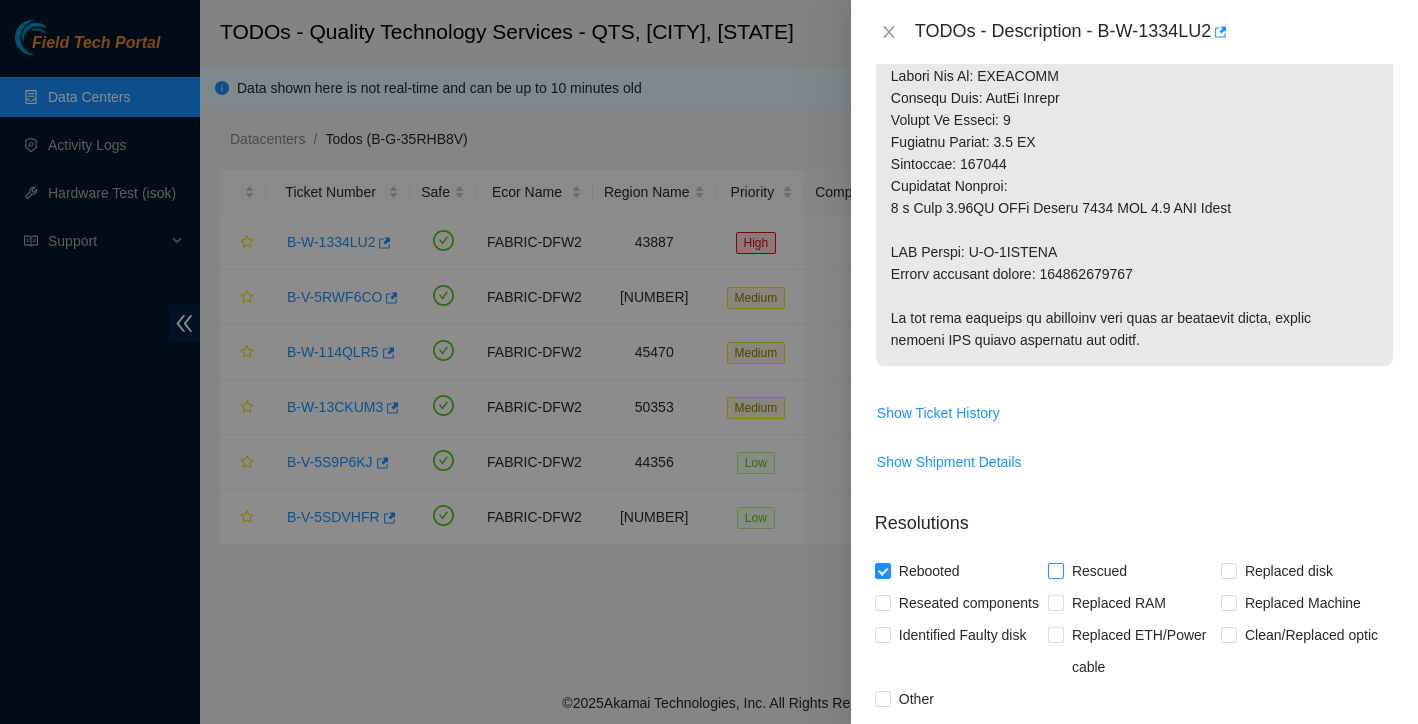 click on "Rescued" at bounding box center [1055, 570] 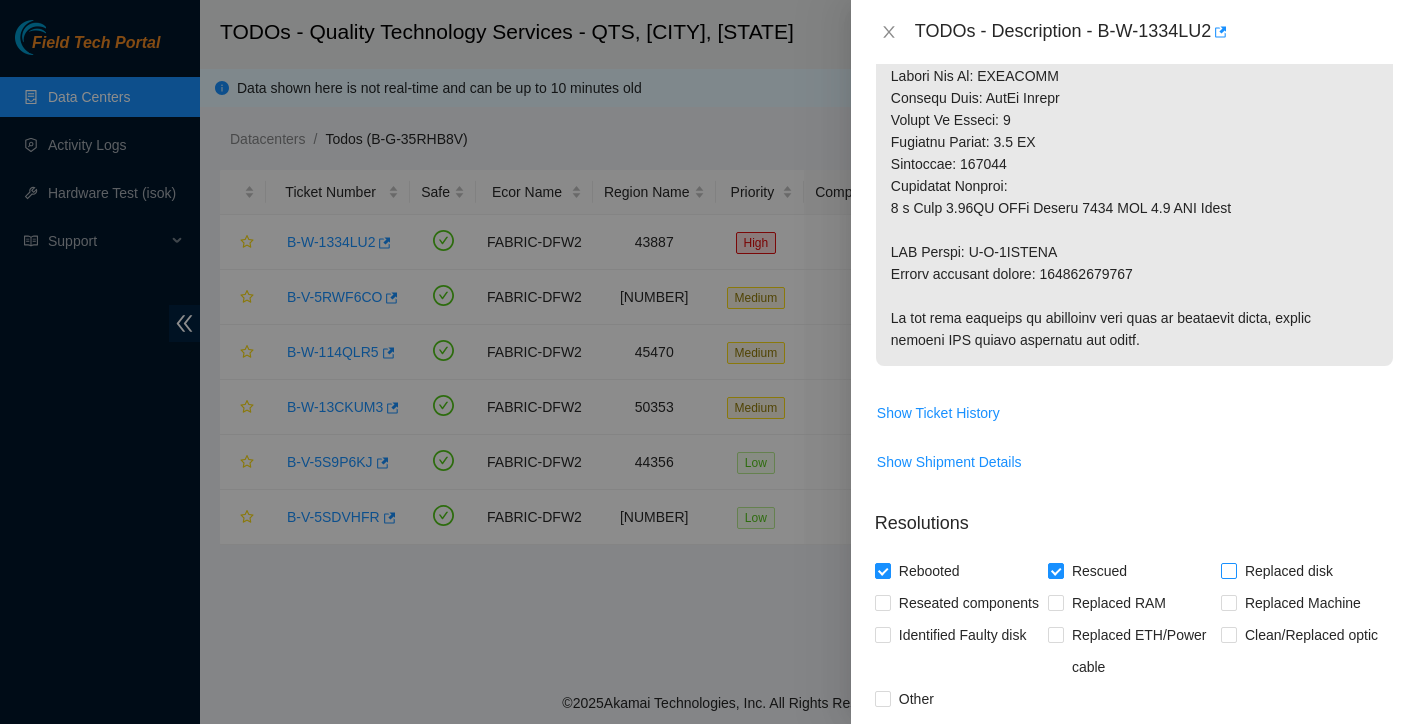 click on "Replaced disk" at bounding box center (1228, 570) 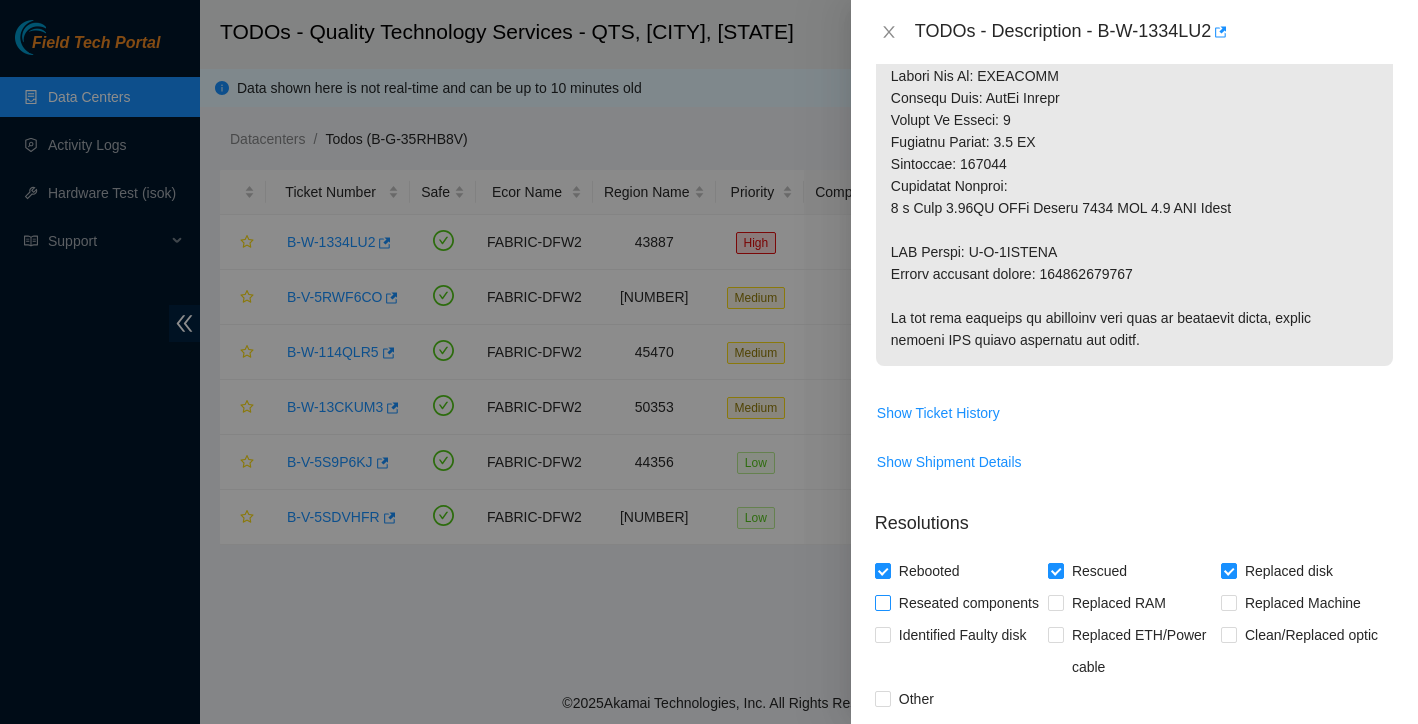 click on "Reseated components" at bounding box center (882, 602) 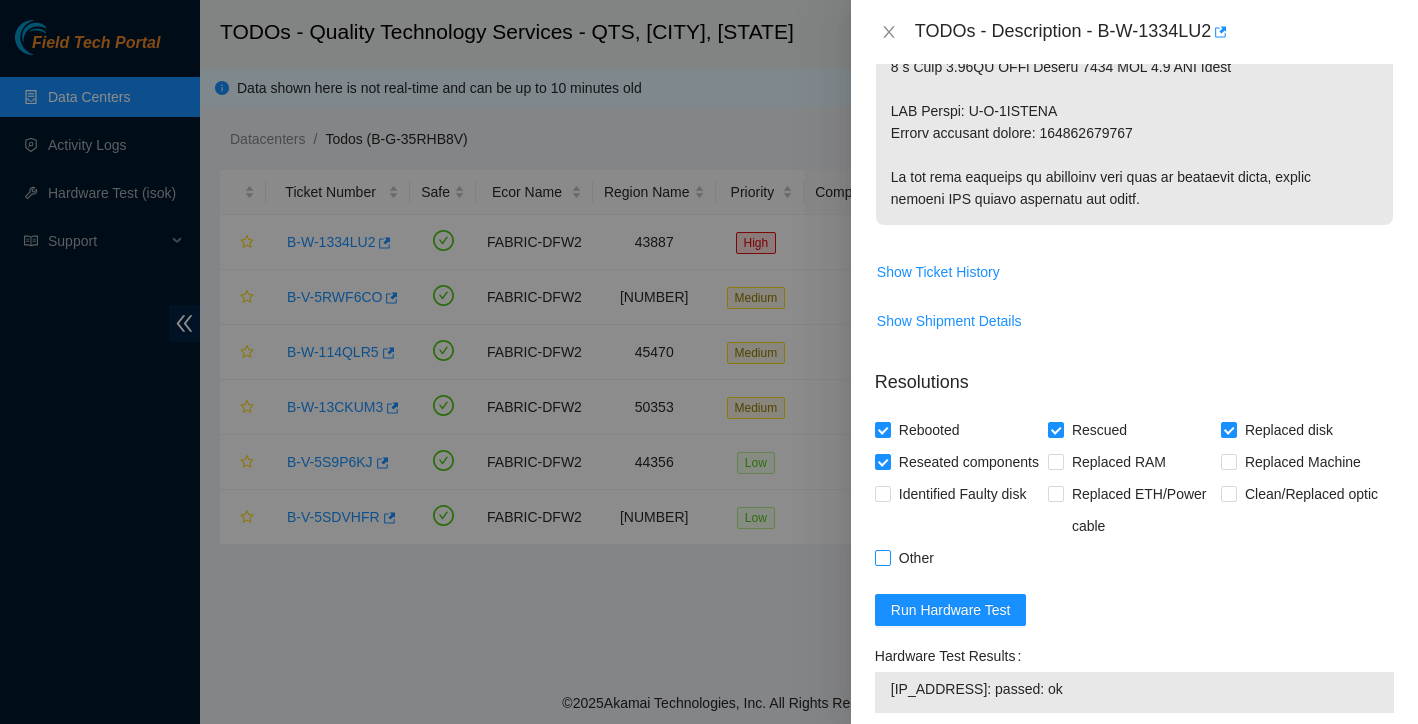 click on "Other" at bounding box center [882, 557] 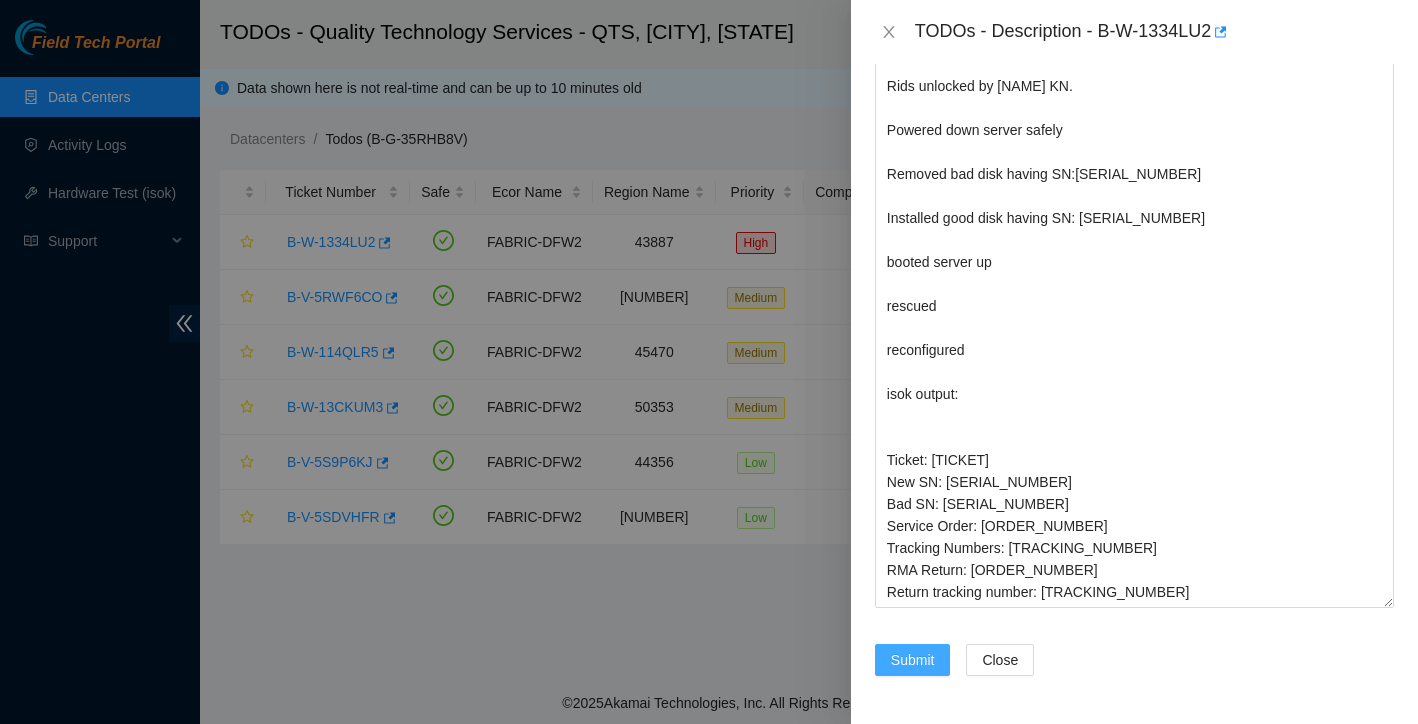 click on "Submit" at bounding box center [913, 660] 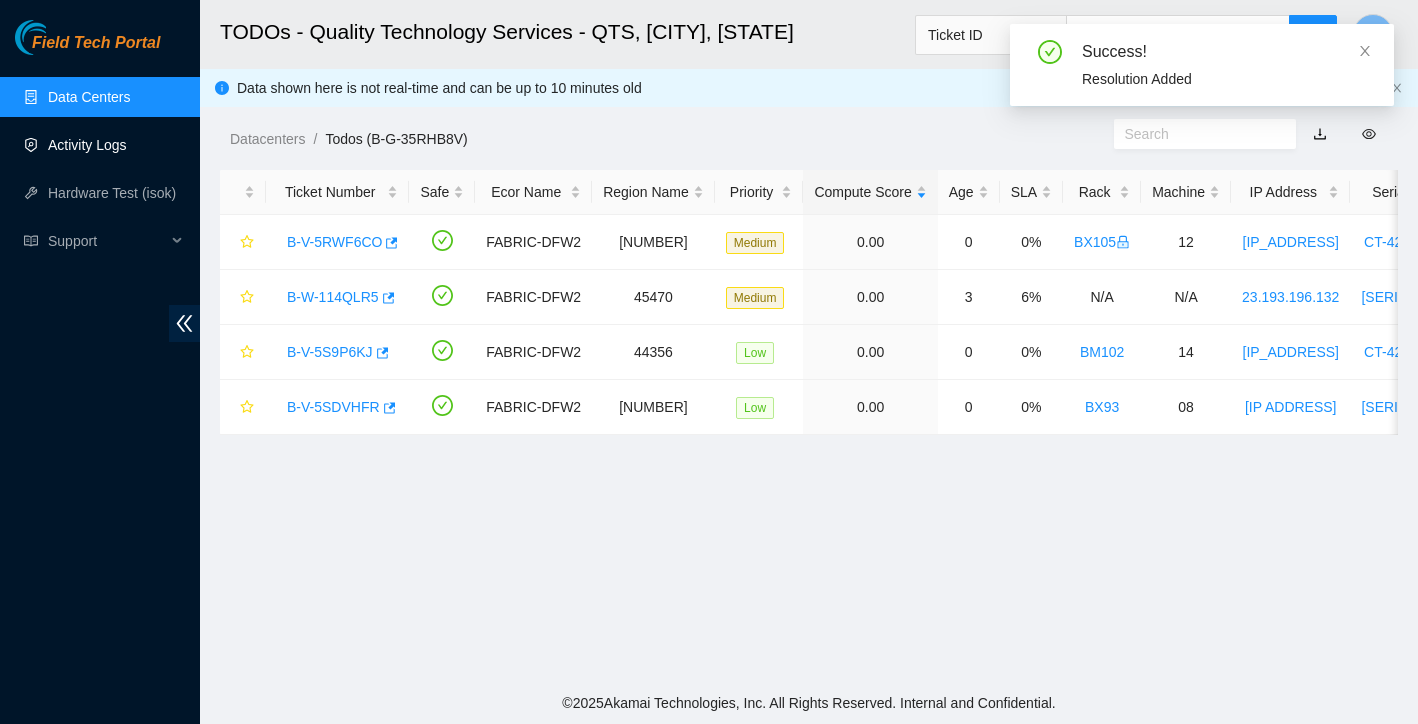 click on "Activity Logs" at bounding box center [87, 145] 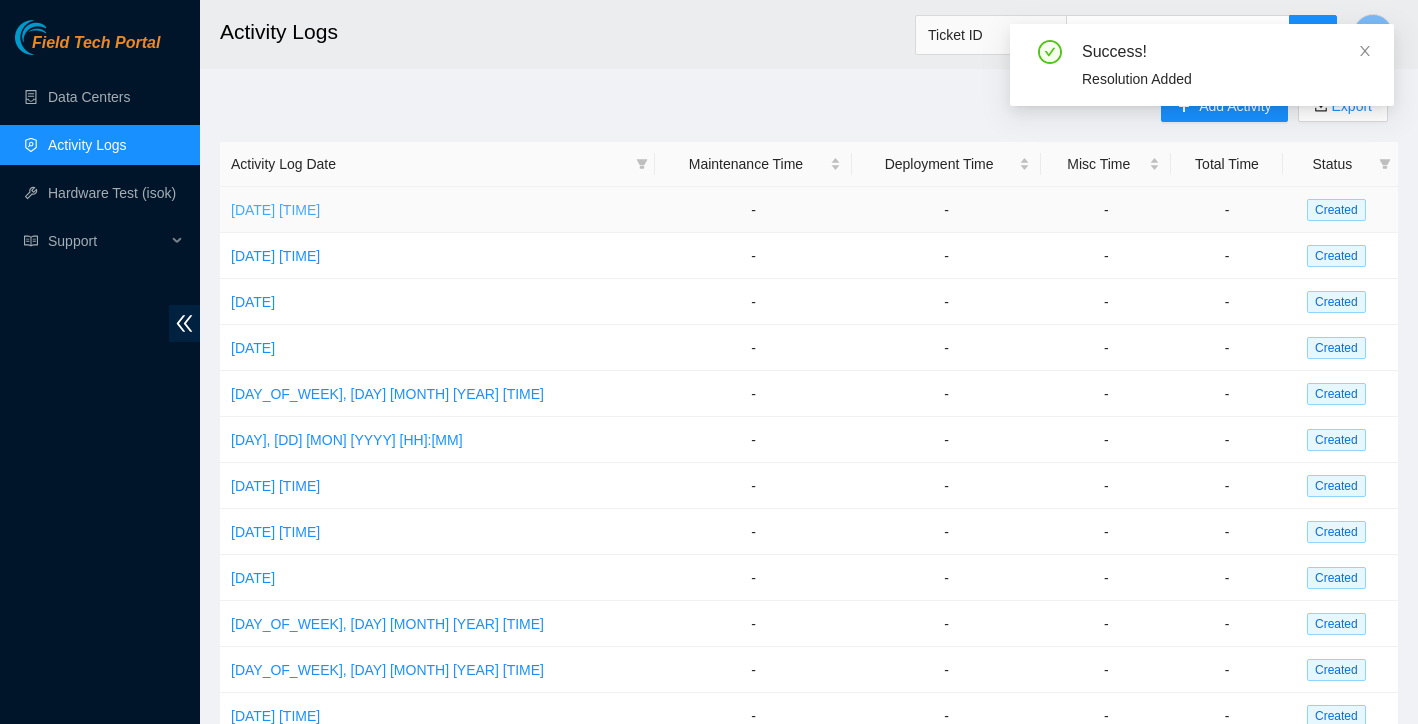 click on "Mon, 04 Aug 2025 08:54" at bounding box center [275, 210] 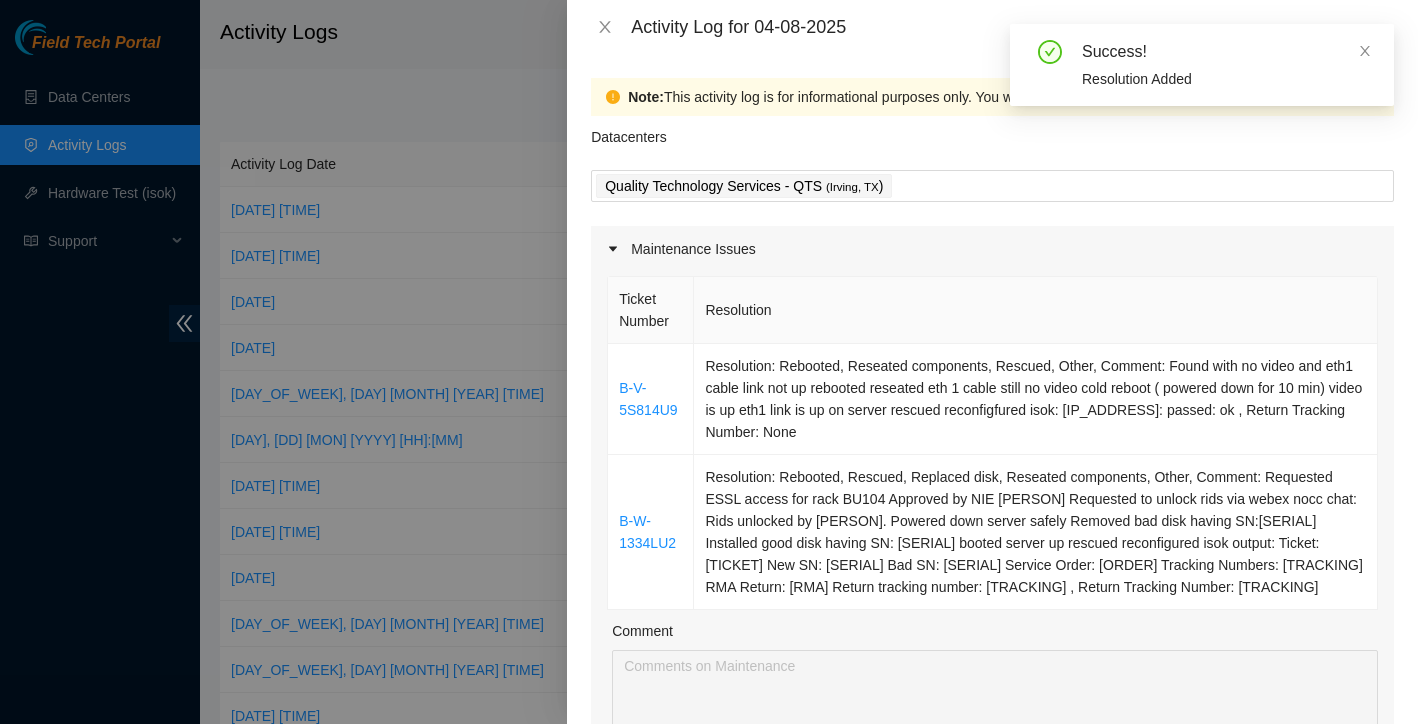 click at bounding box center (709, 362) 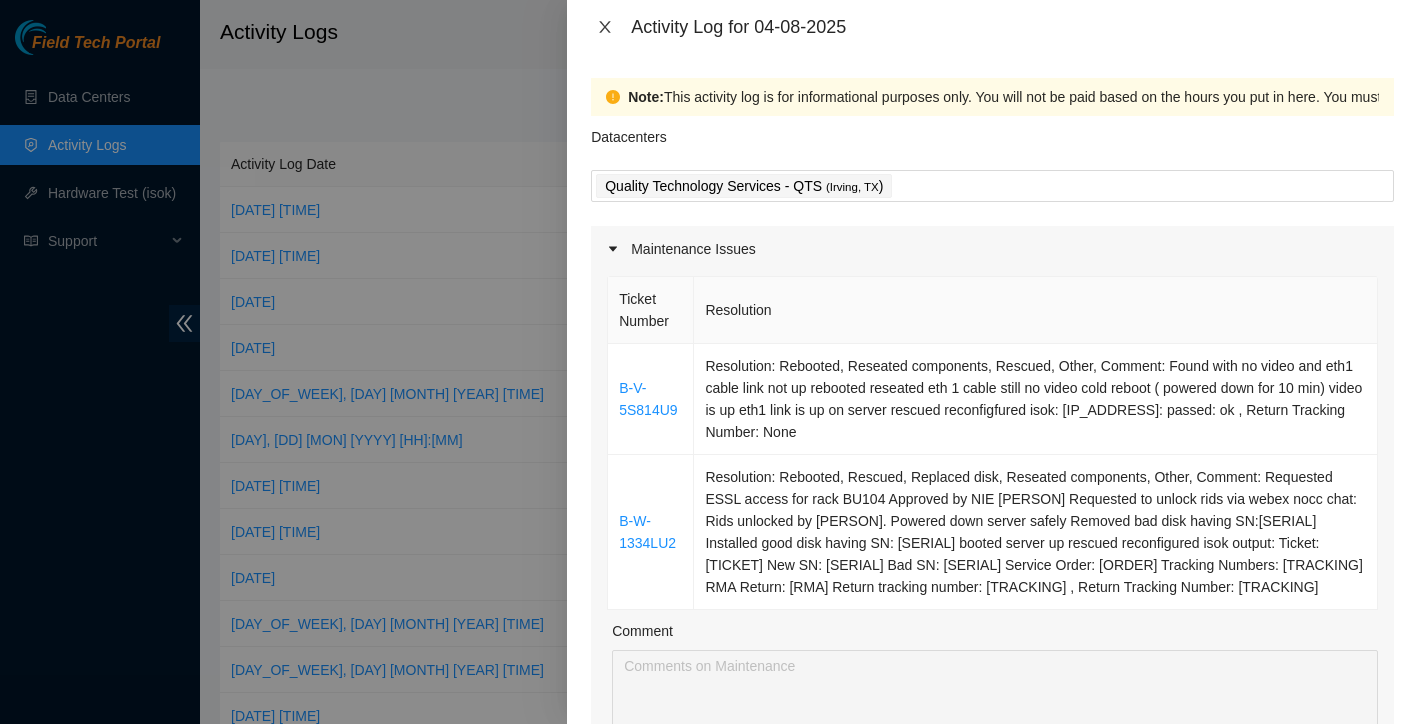 click at bounding box center (605, 27) 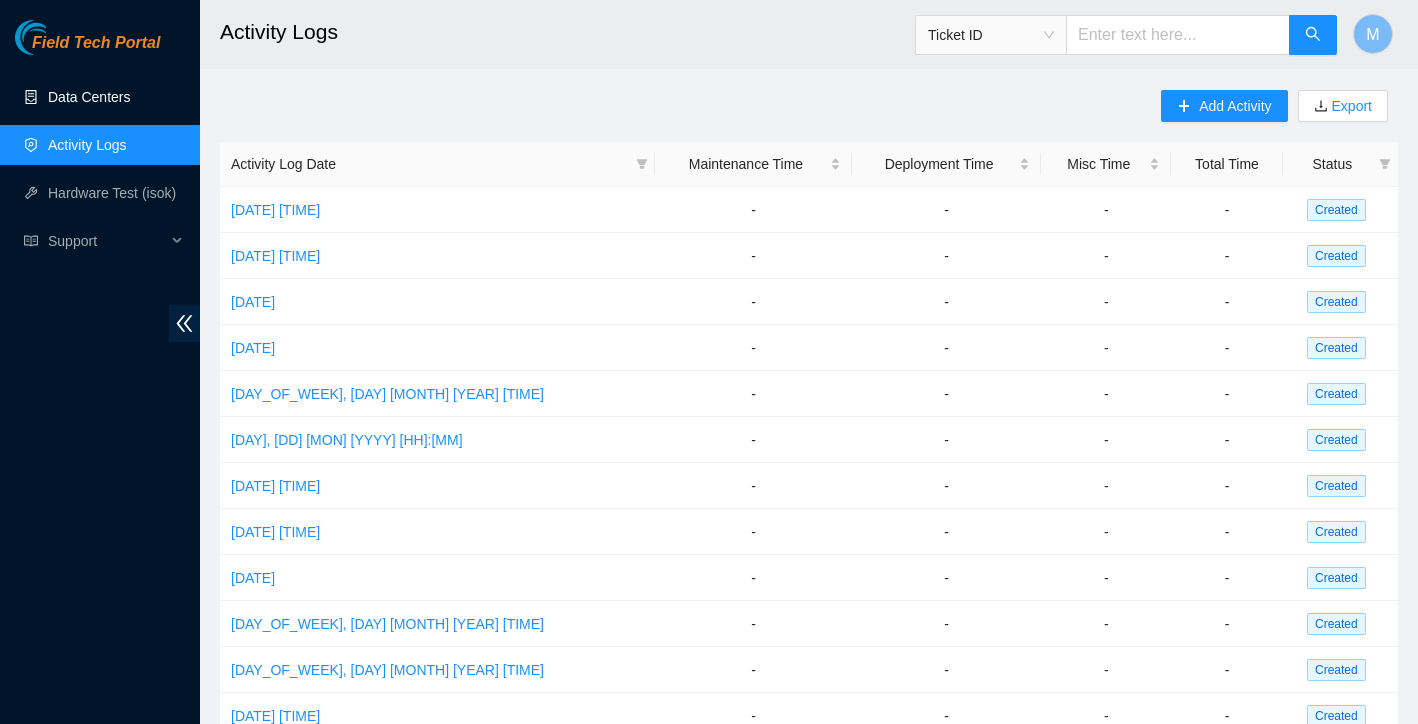 click on "Data Centers" at bounding box center (89, 97) 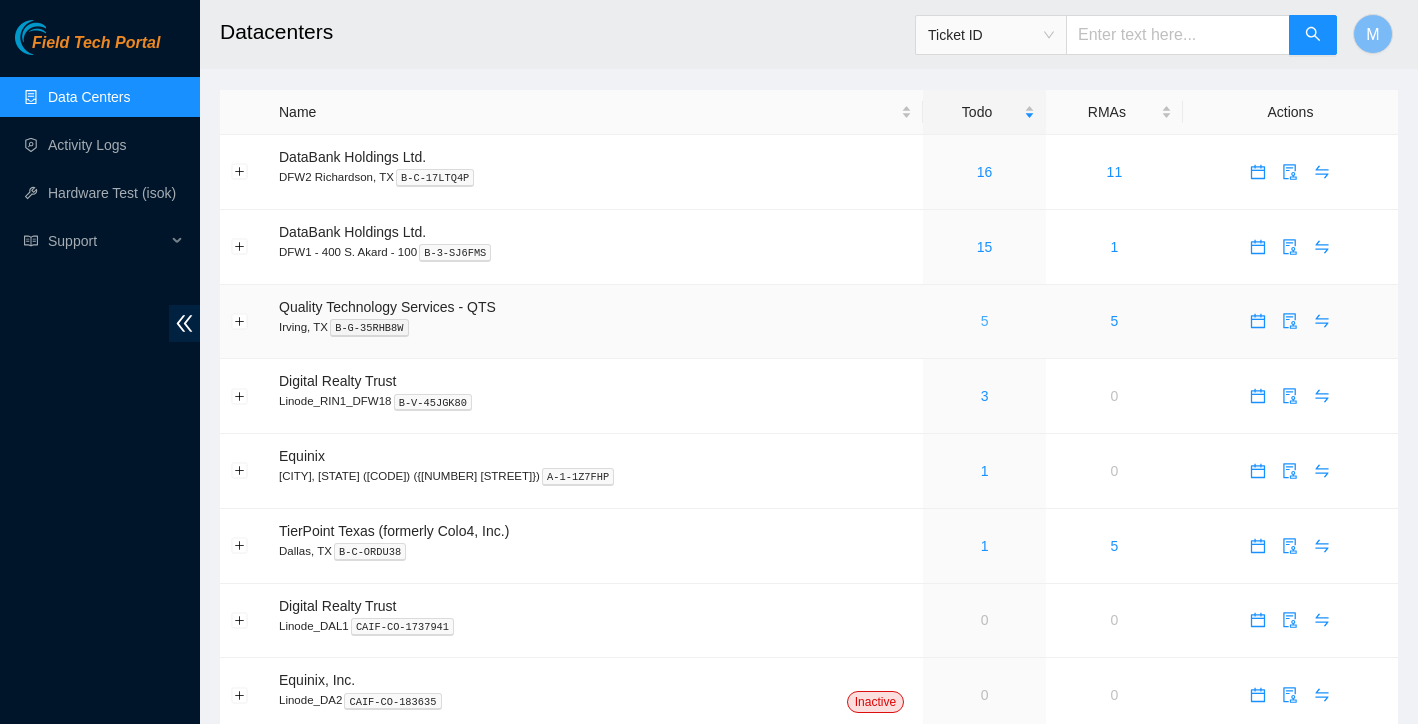 click on "5" at bounding box center (985, 321) 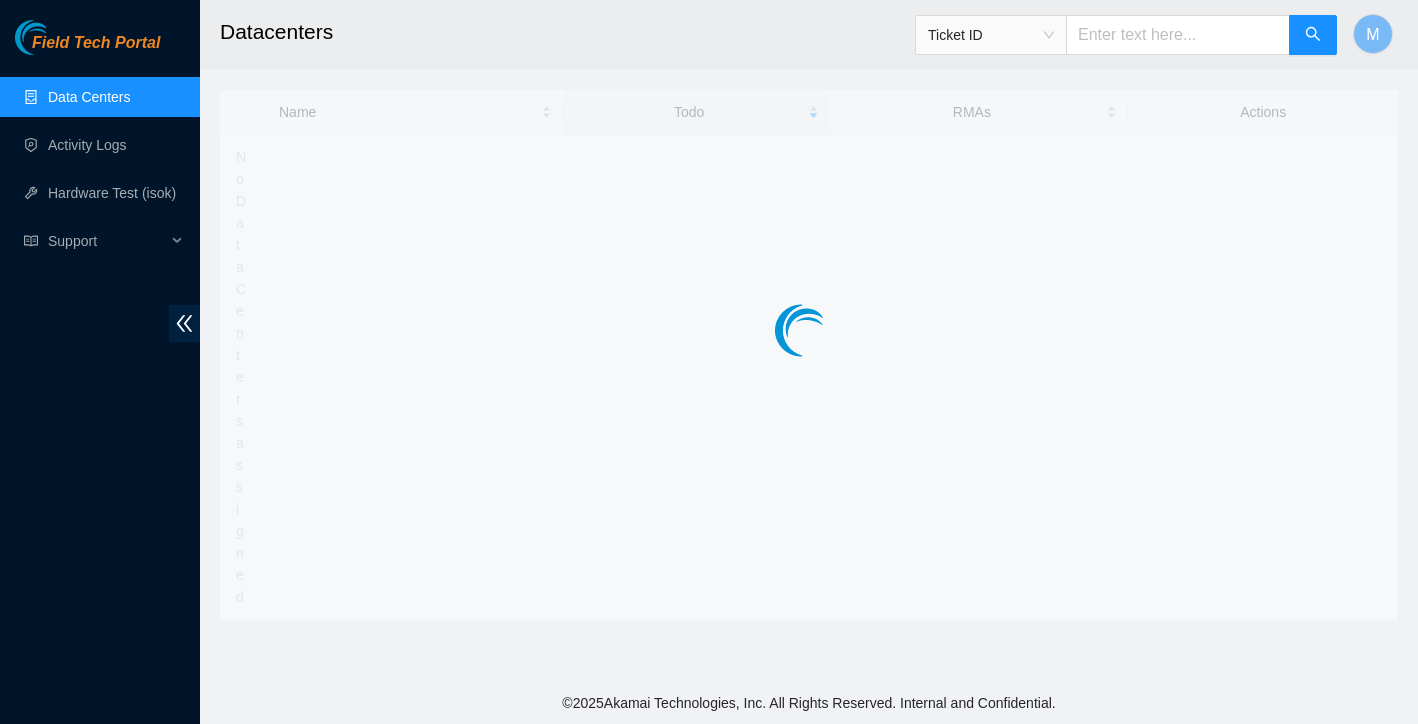 scroll, scrollTop: 0, scrollLeft: 0, axis: both 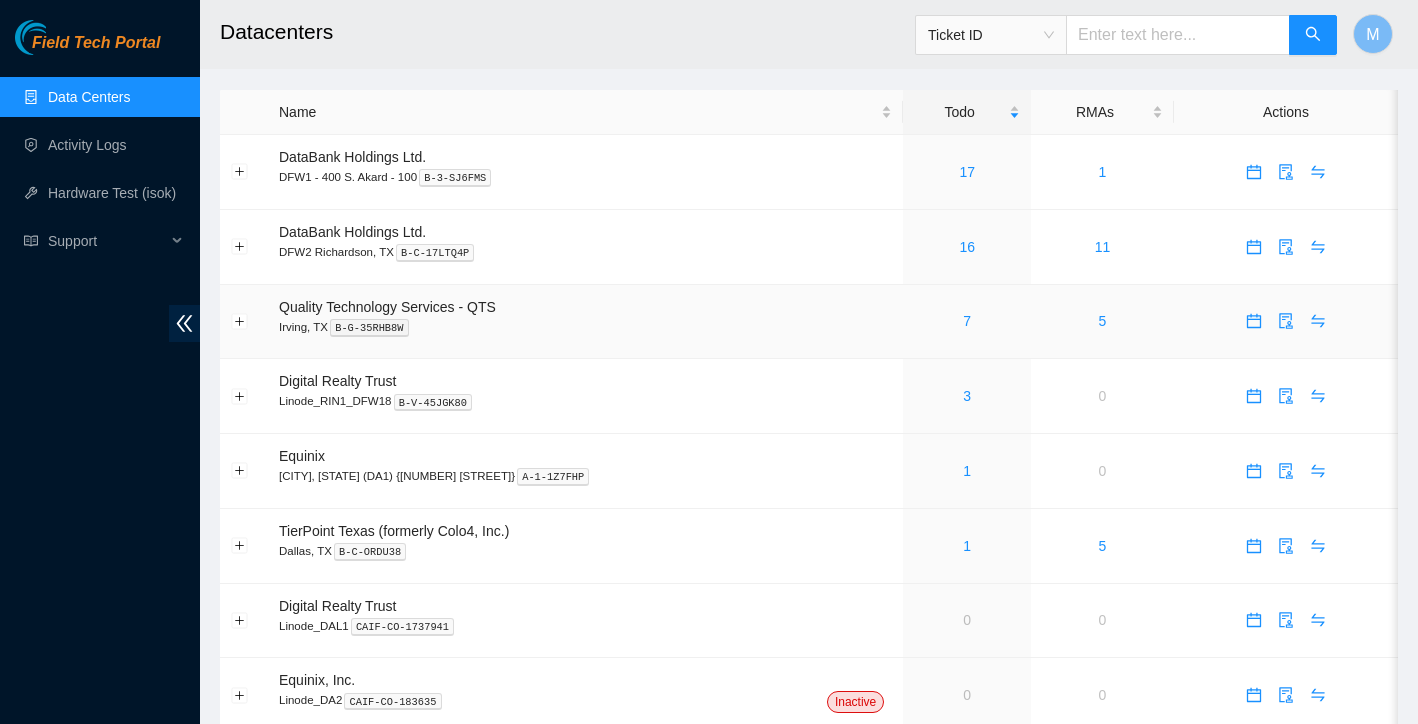click on "7" at bounding box center [967, 321] 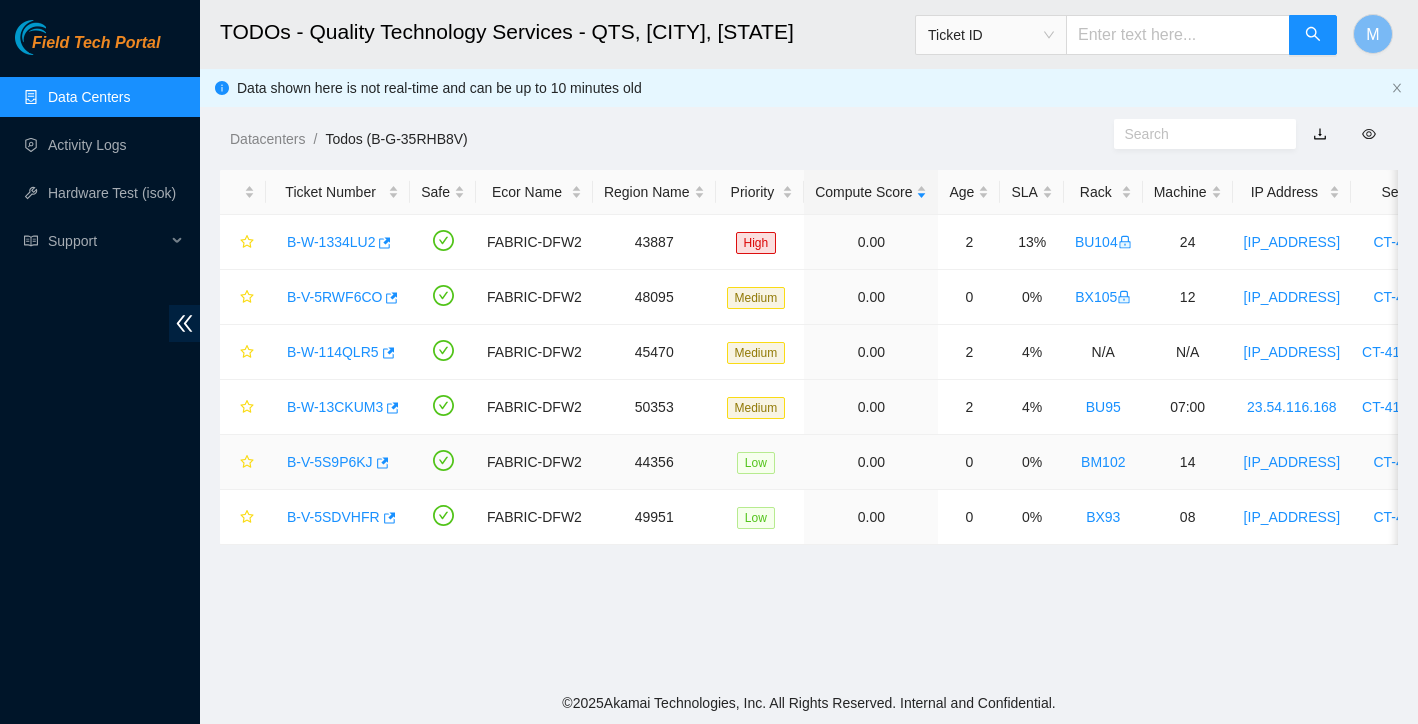 click on "B-V-5S9P6KJ" at bounding box center [330, 462] 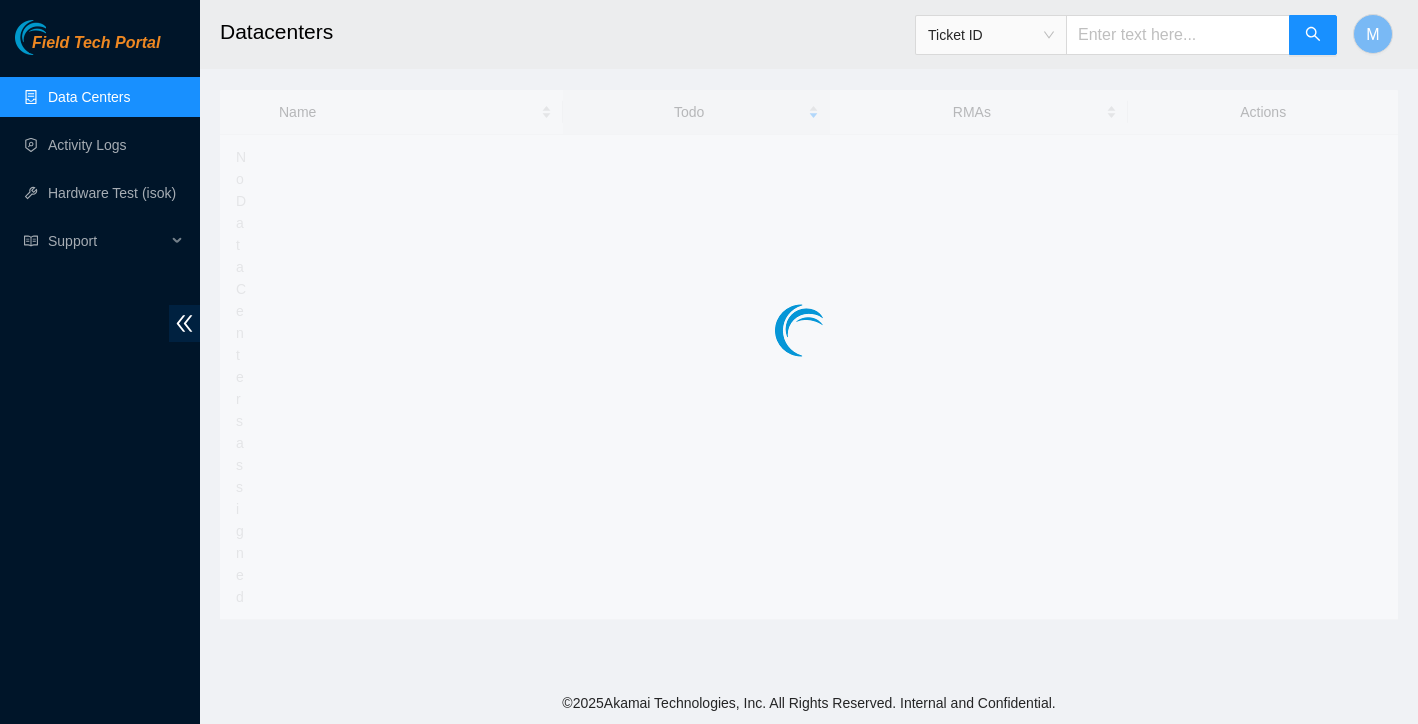 scroll, scrollTop: 0, scrollLeft: 0, axis: both 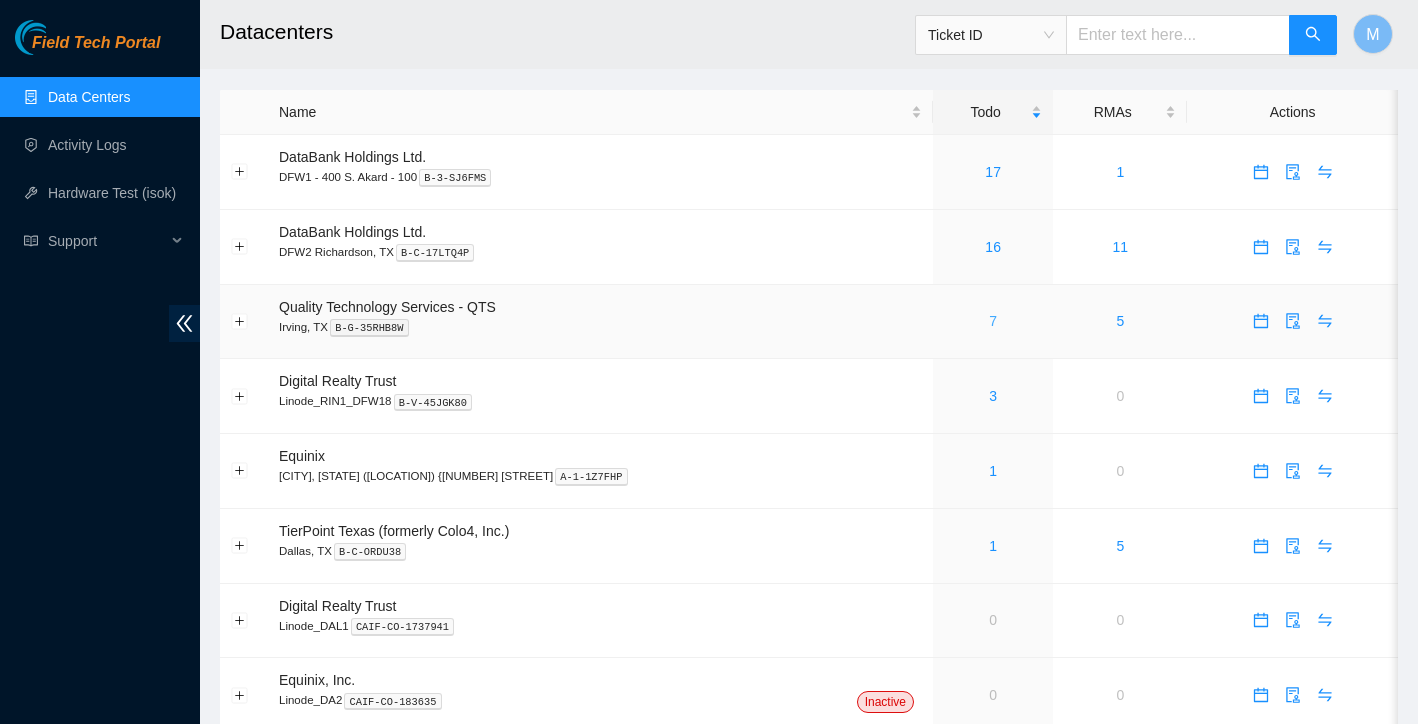 click on "7" at bounding box center (993, 321) 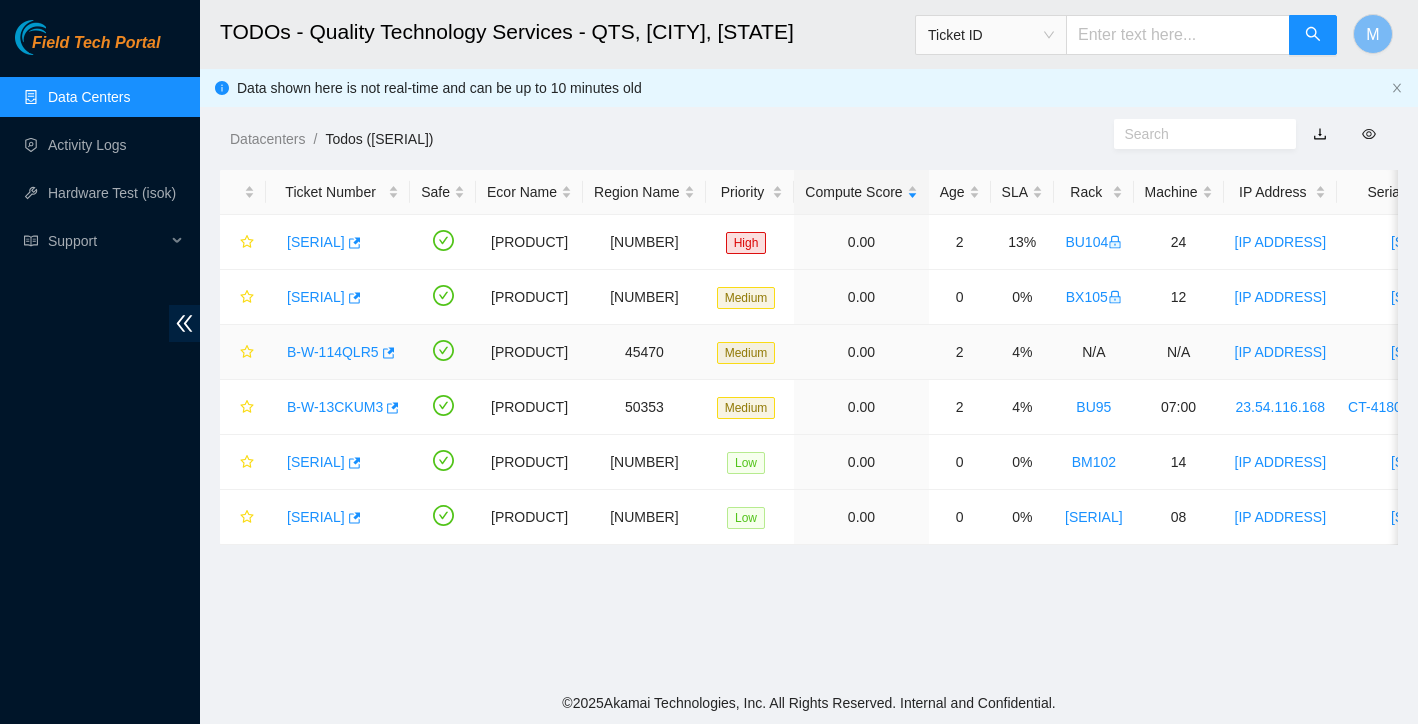click on "B-W-114QLR5" at bounding box center [333, 352] 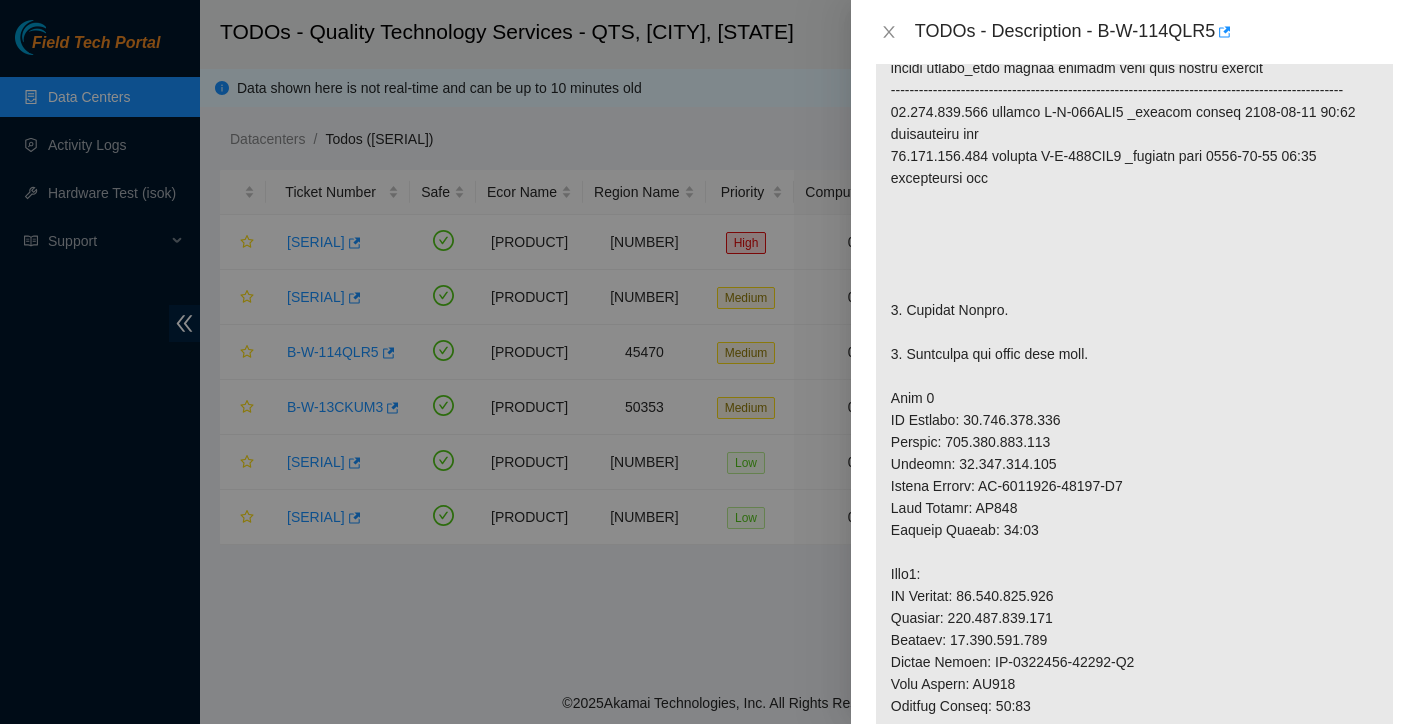 scroll, scrollTop: 508, scrollLeft: 0, axis: vertical 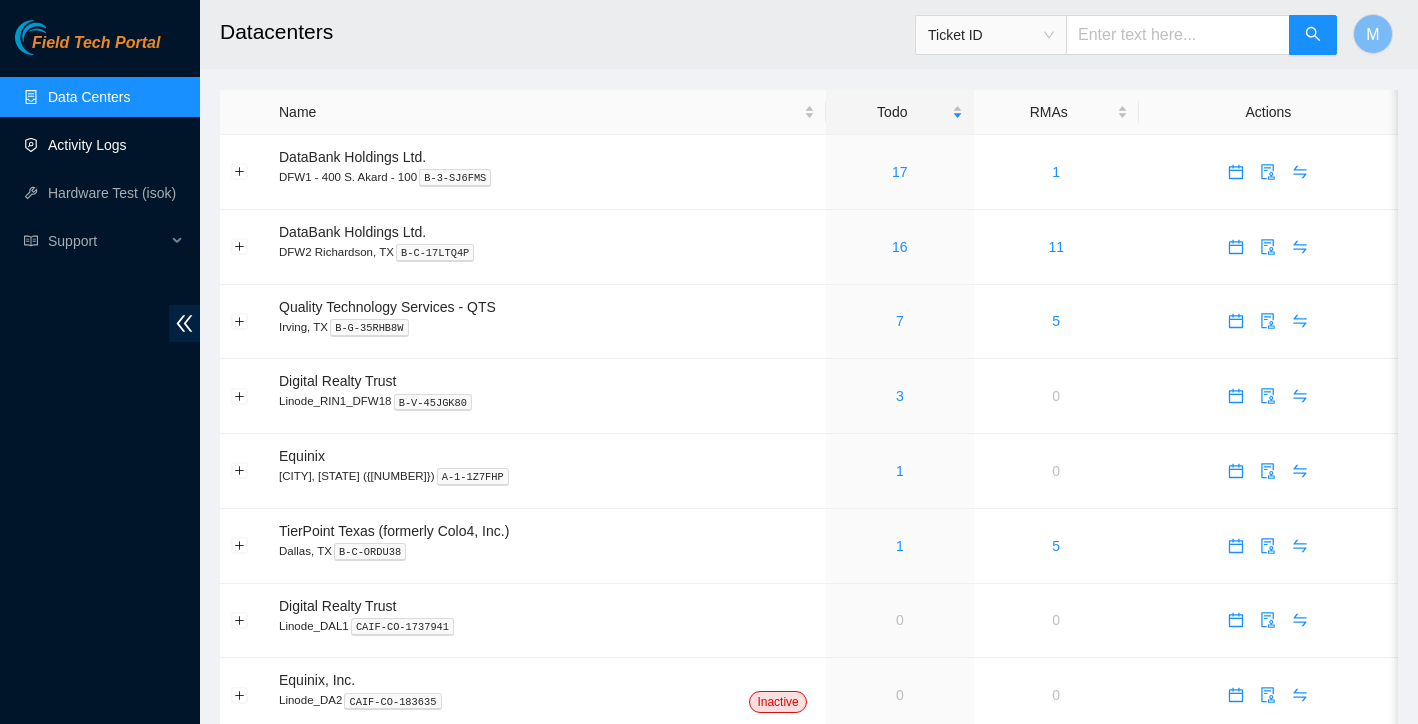 click on "Activity Logs" at bounding box center (87, 145) 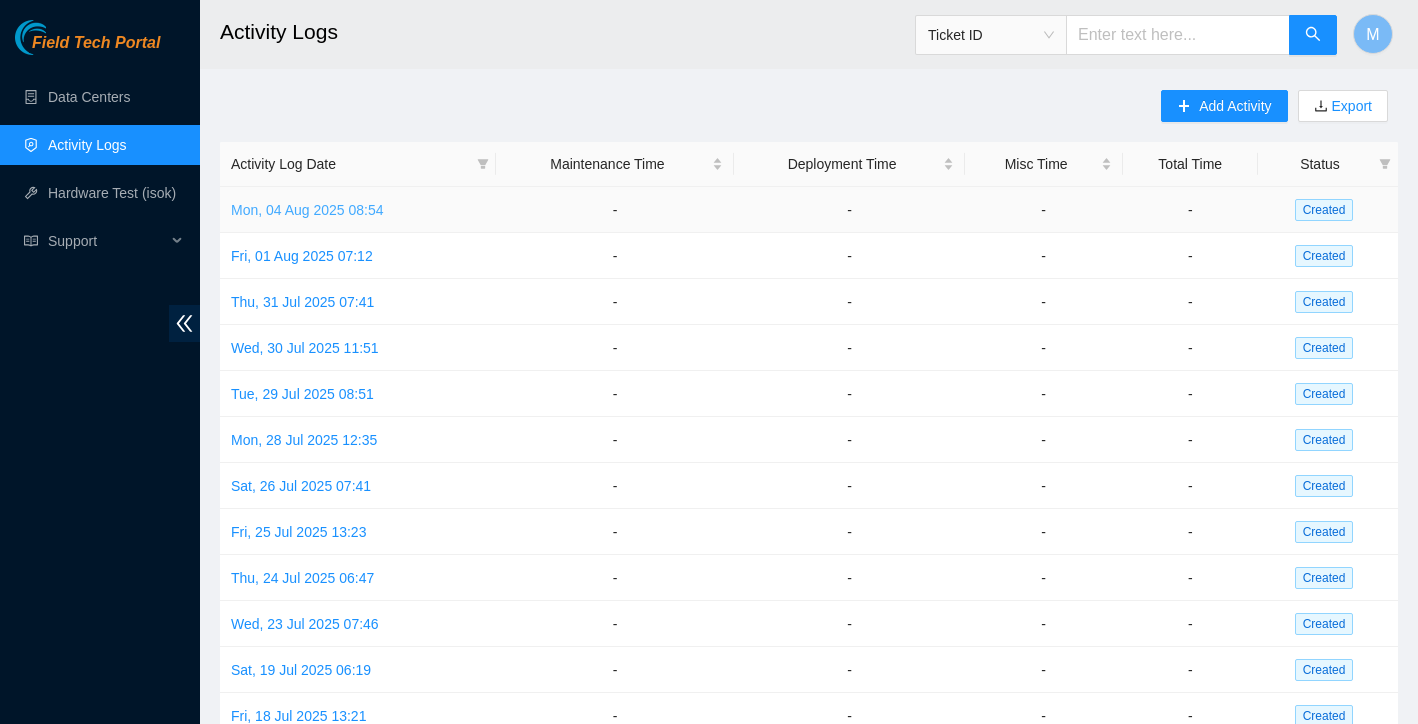 click on "Mon, 04 Aug 2025 08:54" at bounding box center (307, 210) 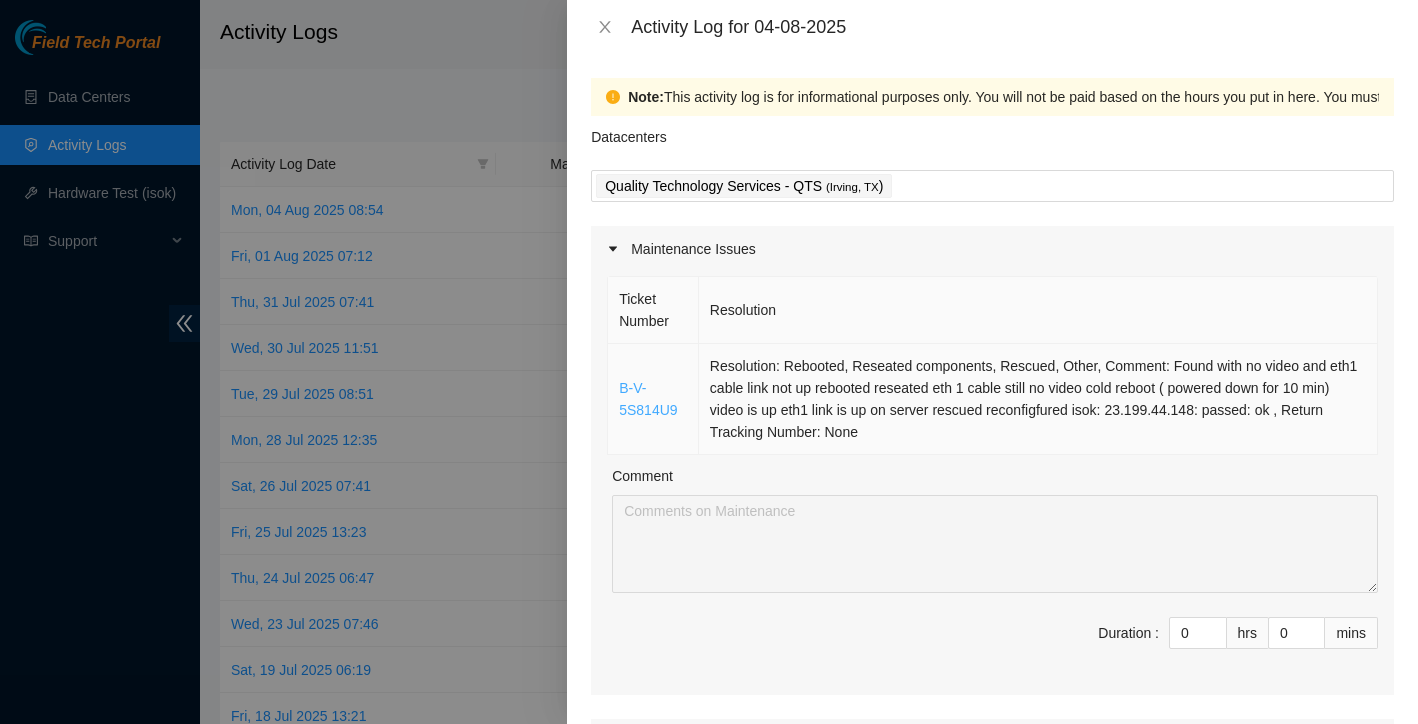 click on "B-V-5S814U9" at bounding box center [648, 399] 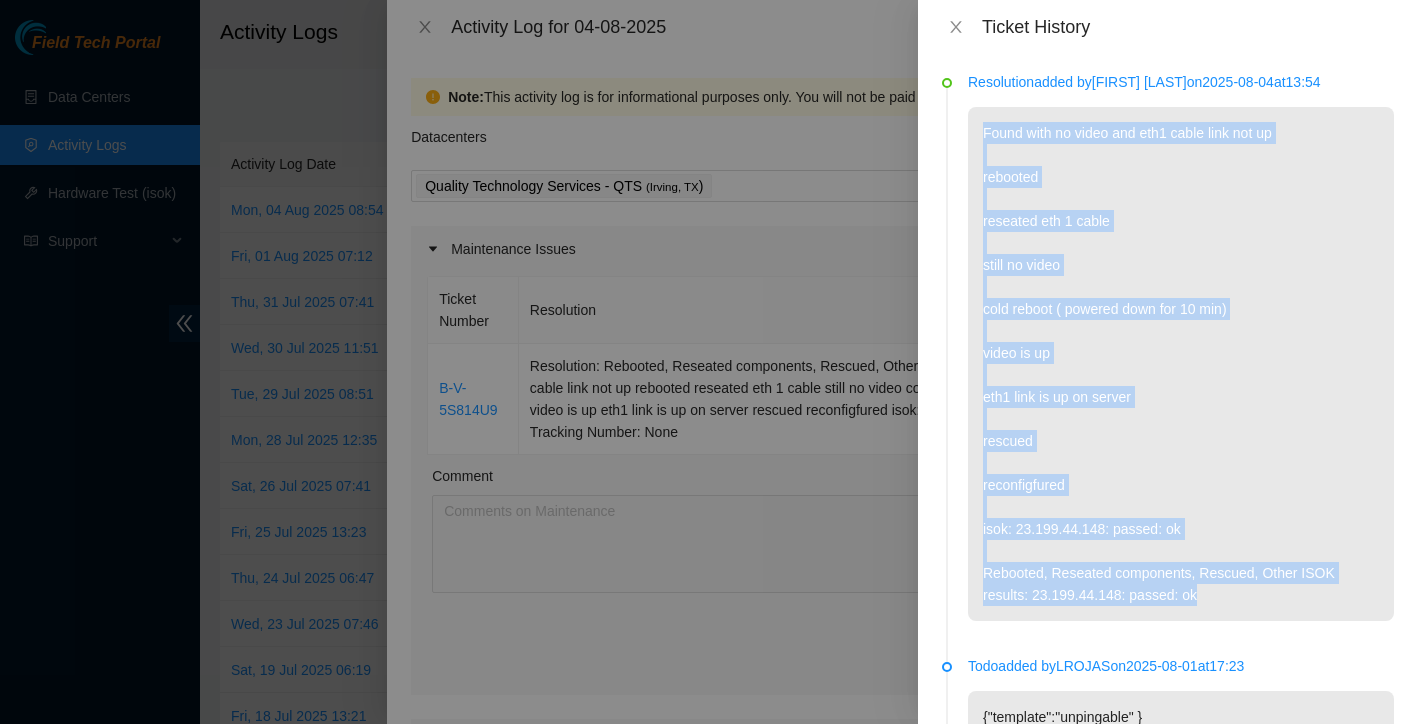 drag, startPoint x: 984, startPoint y: 156, endPoint x: 1301, endPoint y: 643, distance: 581.0835 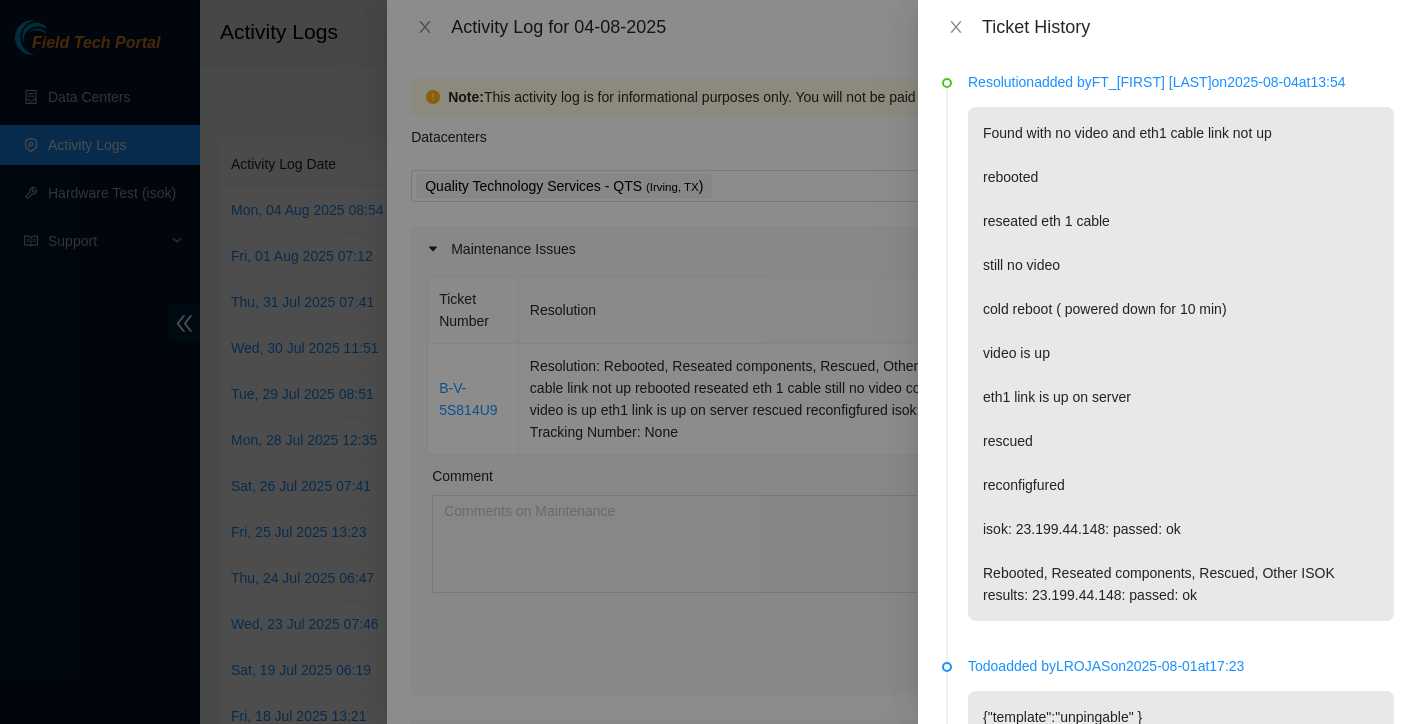 scroll, scrollTop: 0, scrollLeft: 0, axis: both 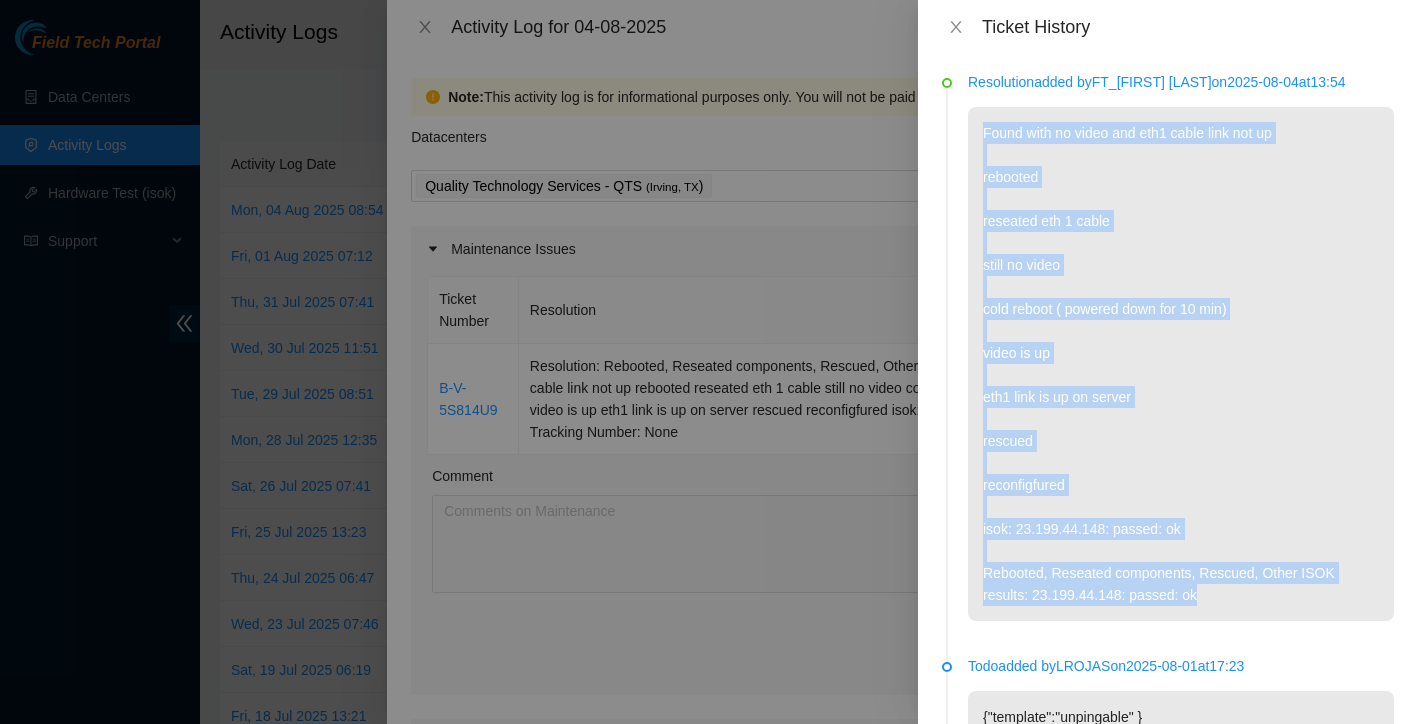 click on "Found with no video and eth1 cable link not up
rebooted
reseated eth 1 cable
still no video
cold reboot ( powered down for 10 min)
video is up
eth1 link is up on server
rescued
reconfigfured
isok: 23.199.44.148: passed: ok
Rebooted, Reseated components, Rescued, Other ISOK results: 23.199.44.148: passed: ok" at bounding box center (1181, 364) 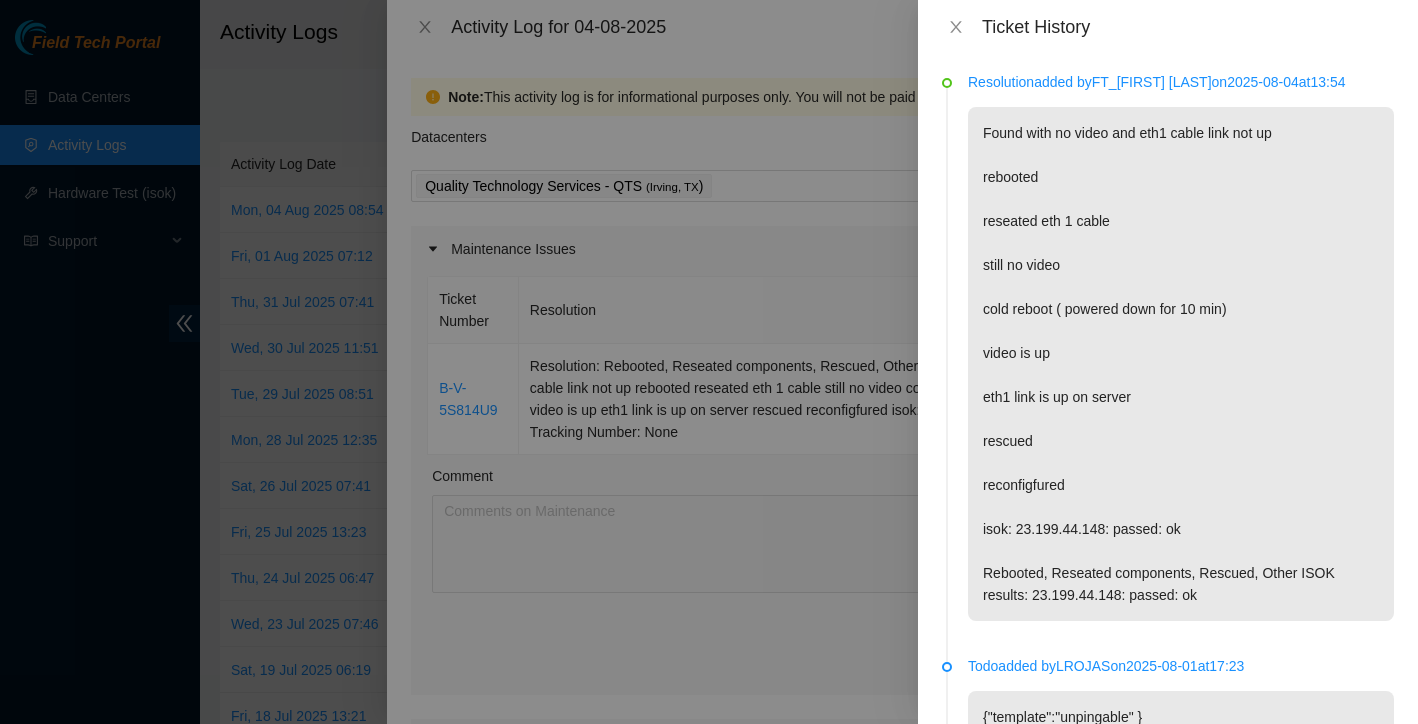 click at bounding box center [709, 362] 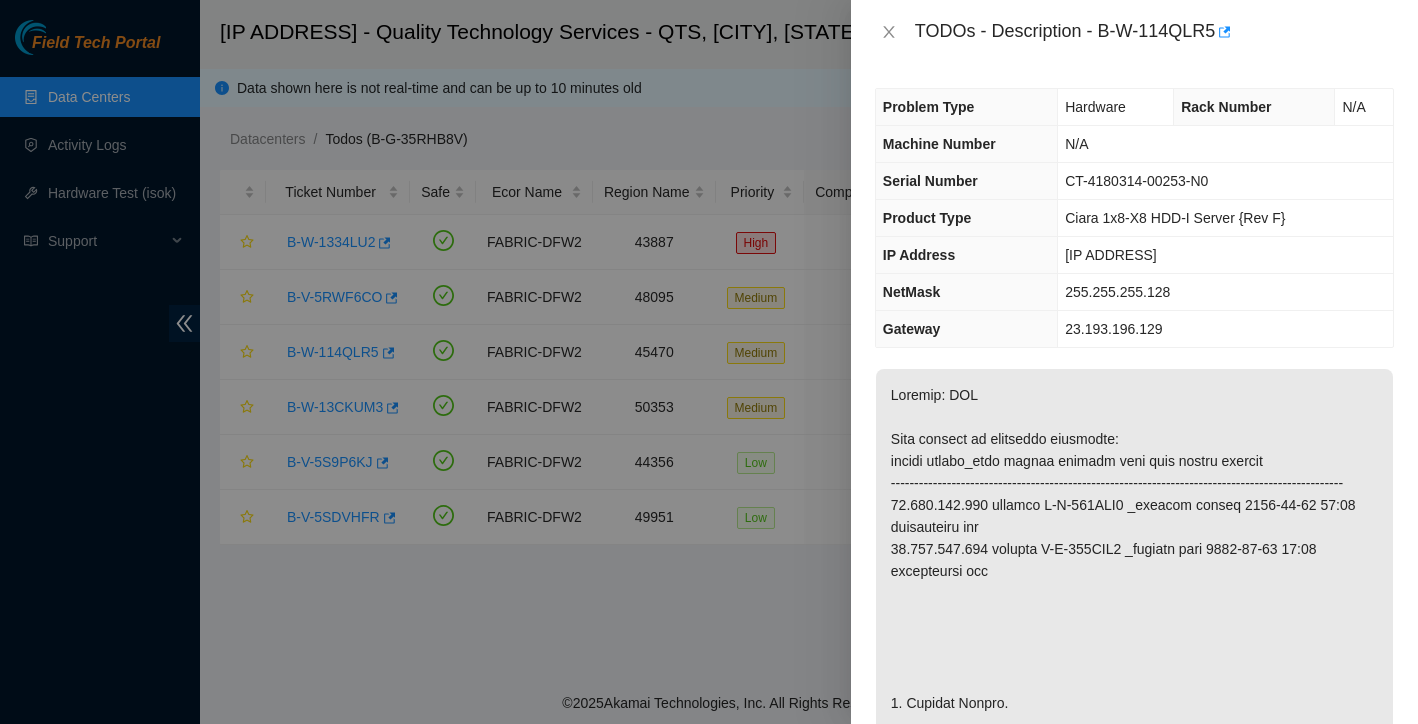 scroll, scrollTop: 0, scrollLeft: 0, axis: both 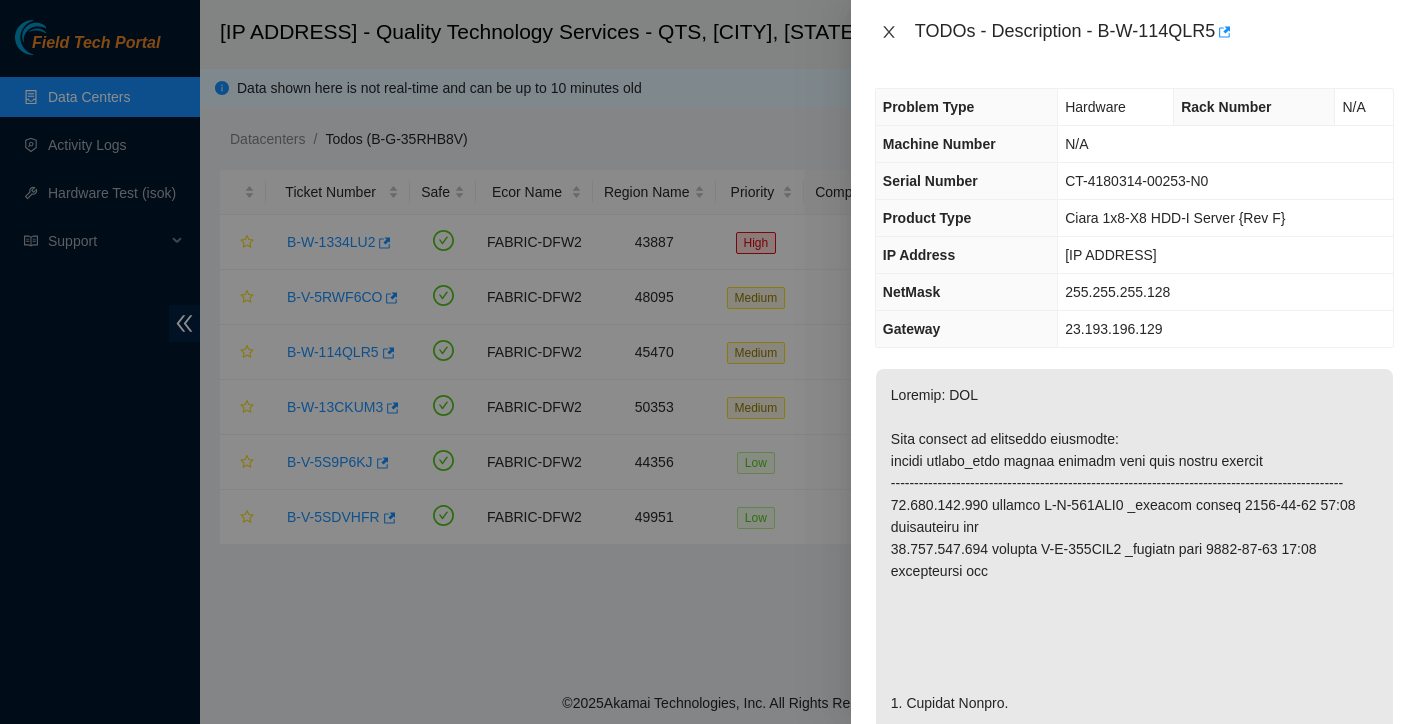 click 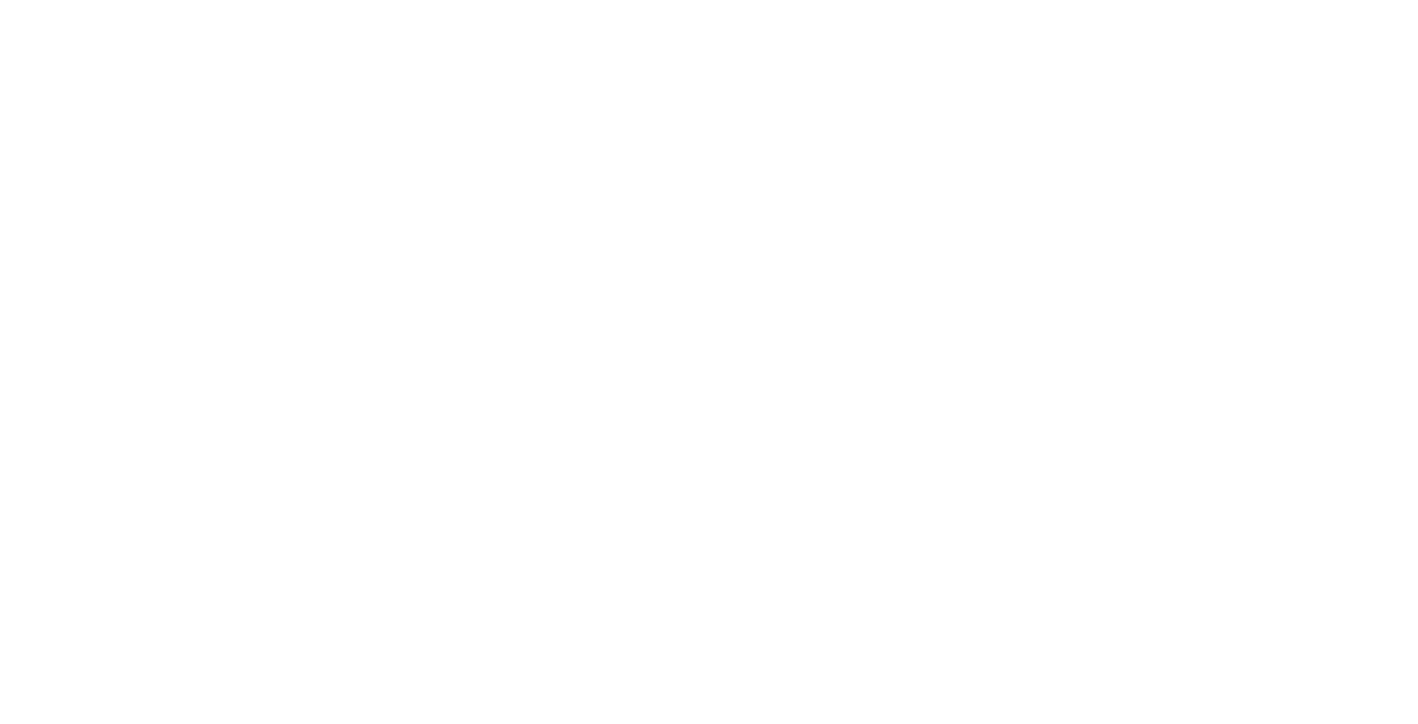 scroll, scrollTop: 0, scrollLeft: 0, axis: both 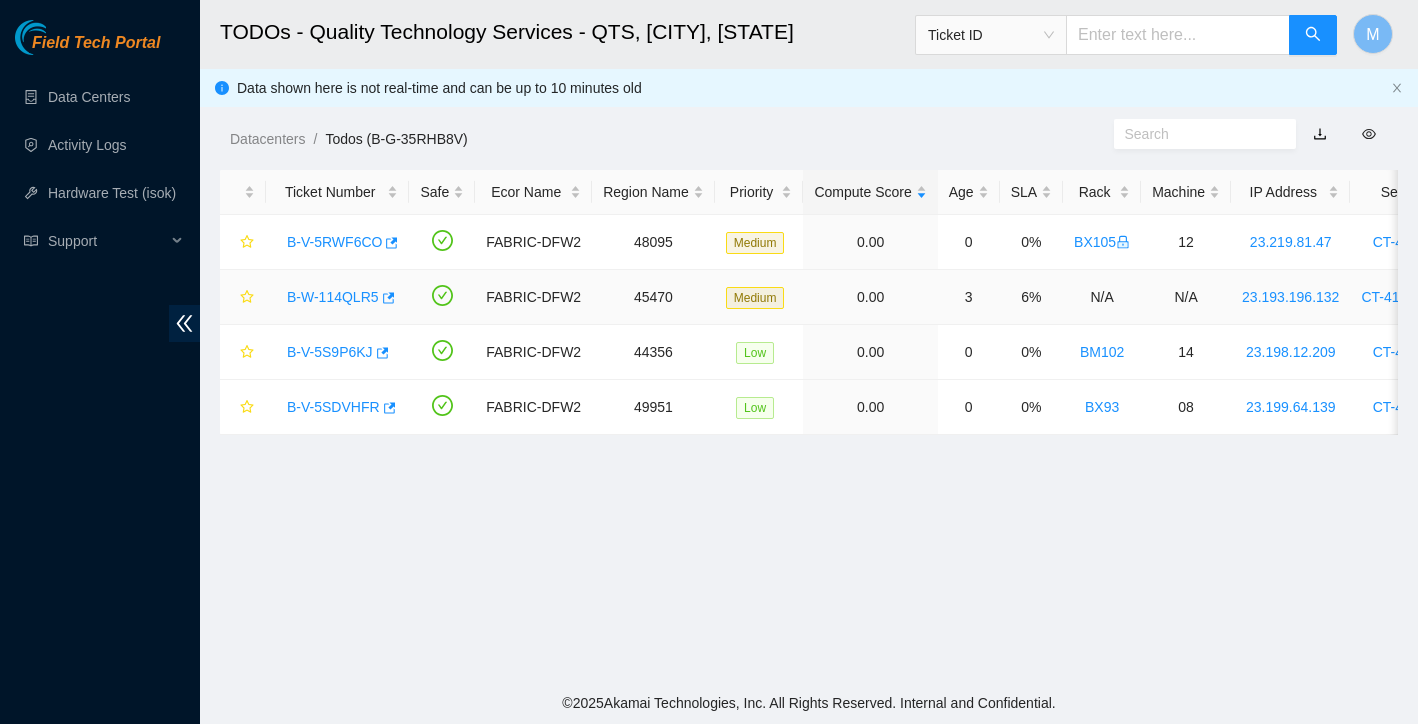 click on "B-W-114QLR5" at bounding box center (333, 297) 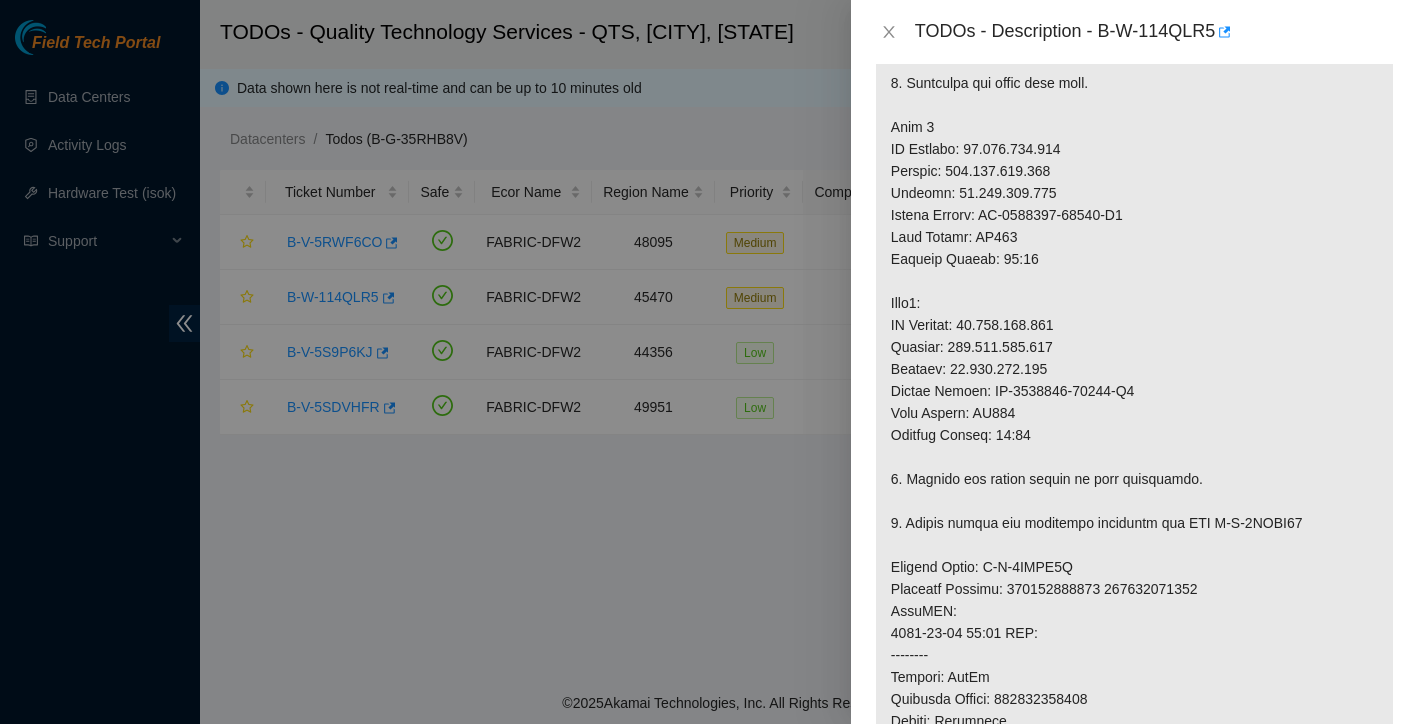 scroll, scrollTop: 664, scrollLeft: 0, axis: vertical 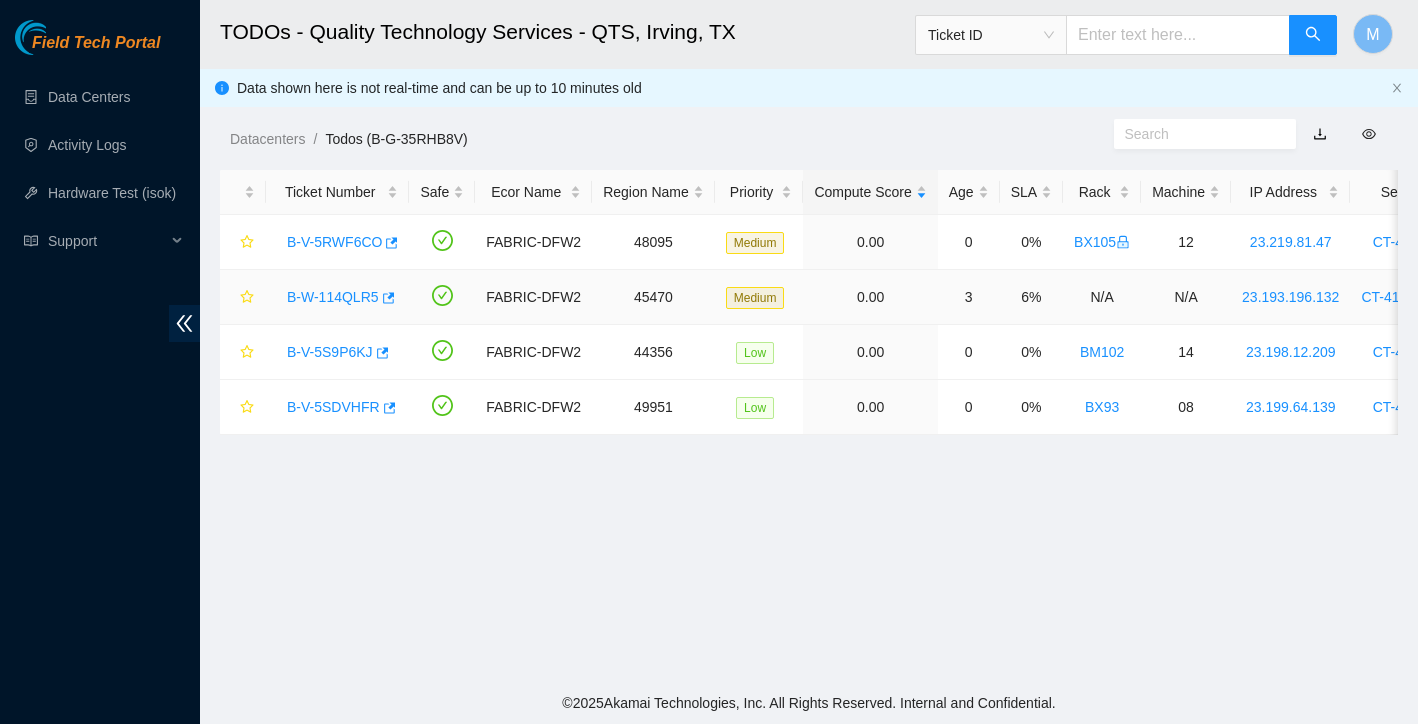 click on "B-W-114QLR5" at bounding box center [333, 297] 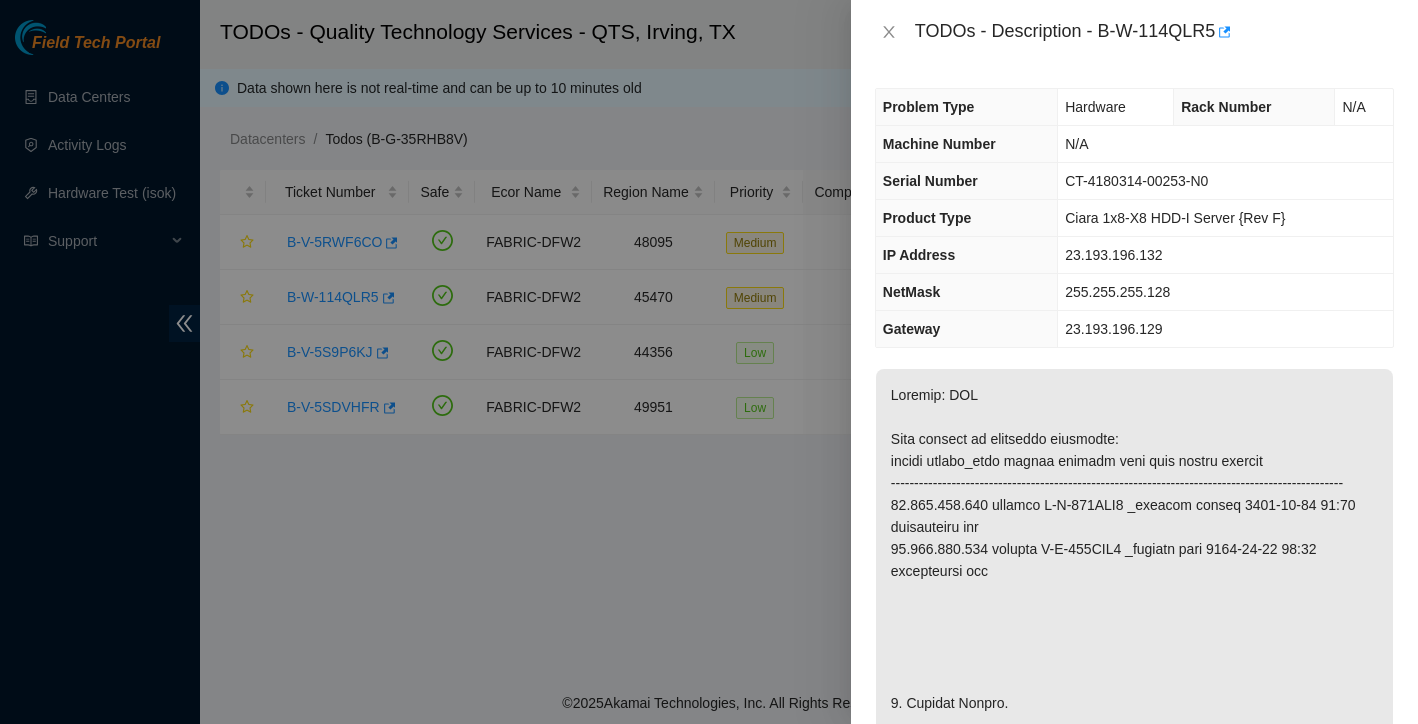 scroll, scrollTop: 0, scrollLeft: 0, axis: both 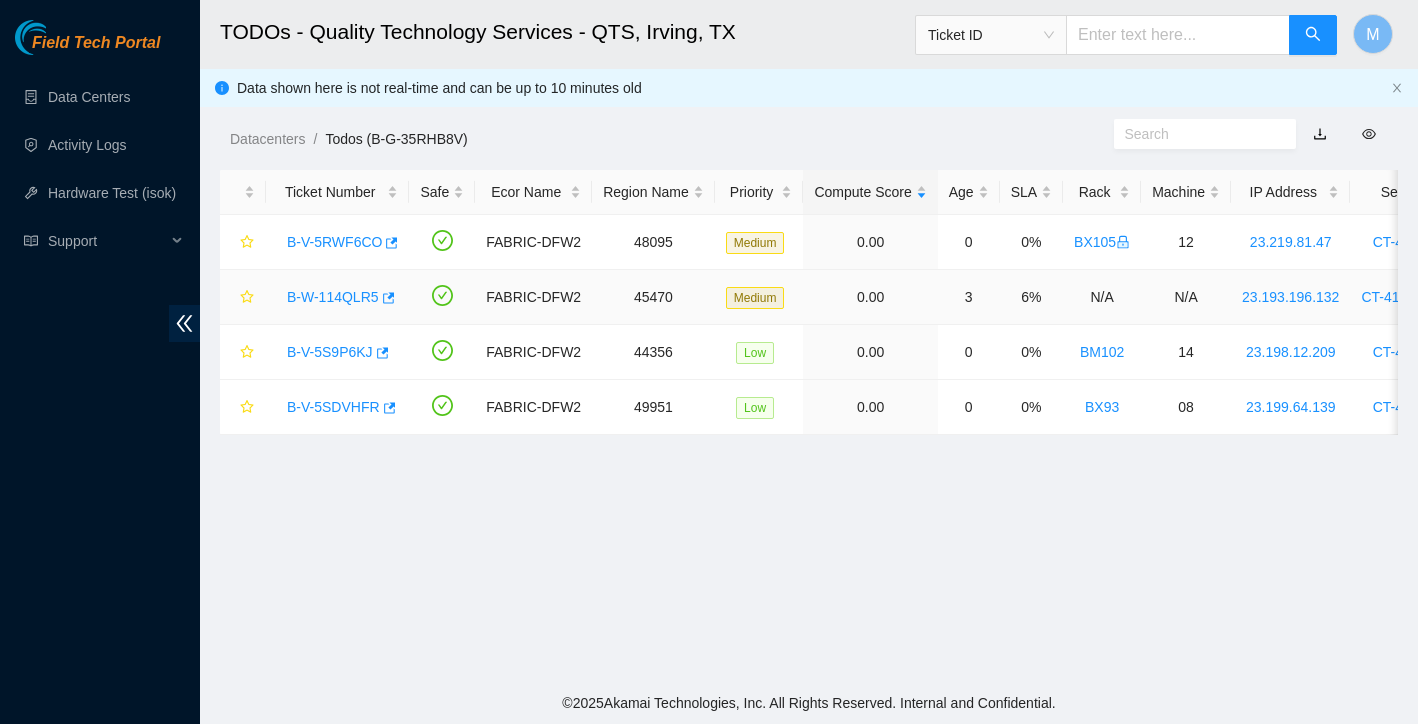click on "B-W-114QLR5" at bounding box center [337, 297] 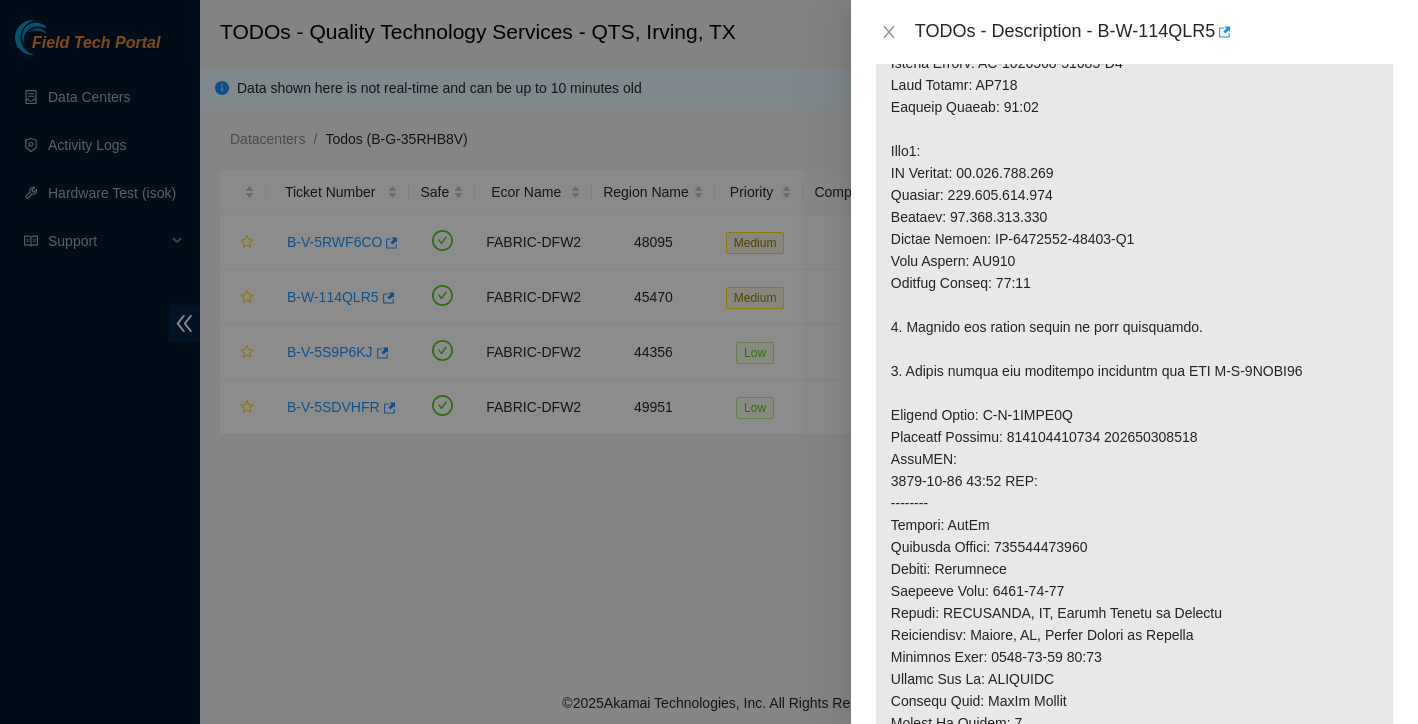 scroll, scrollTop: 818, scrollLeft: 0, axis: vertical 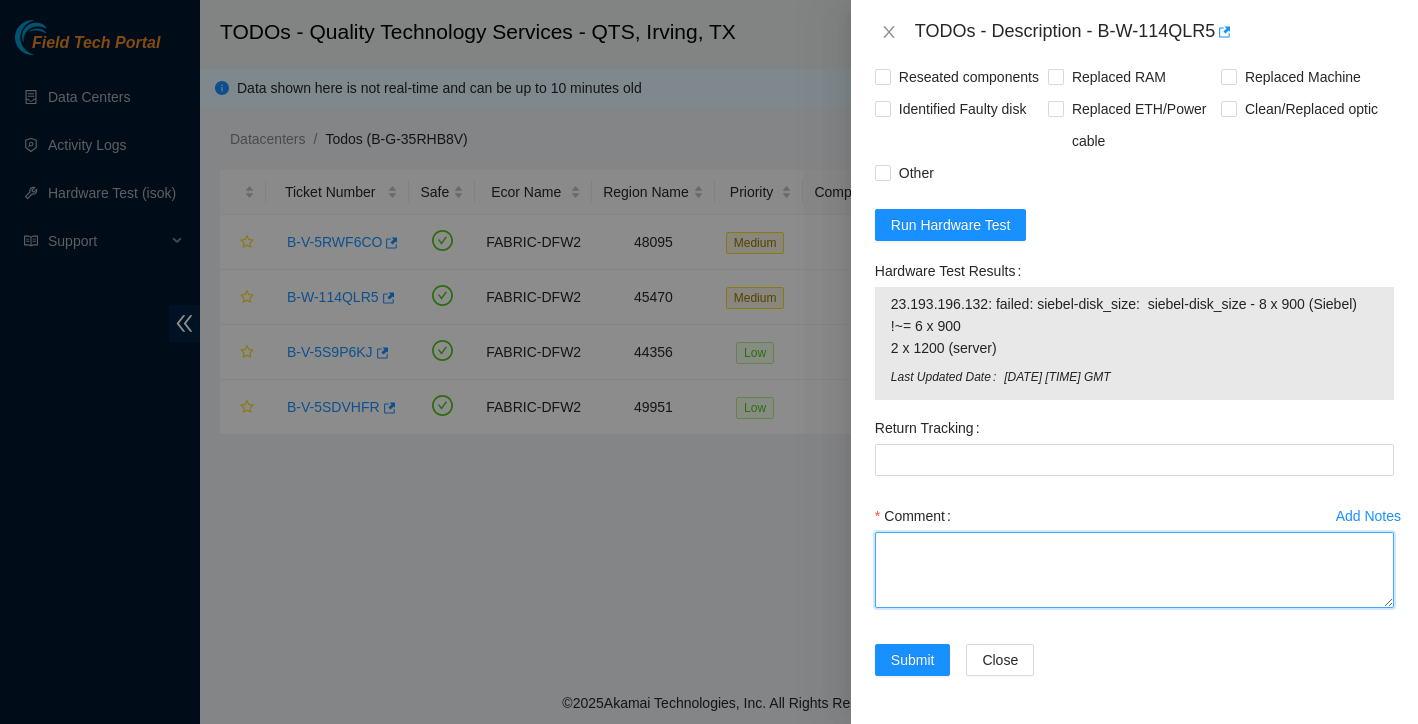 click on "Comment" at bounding box center [1134, 570] 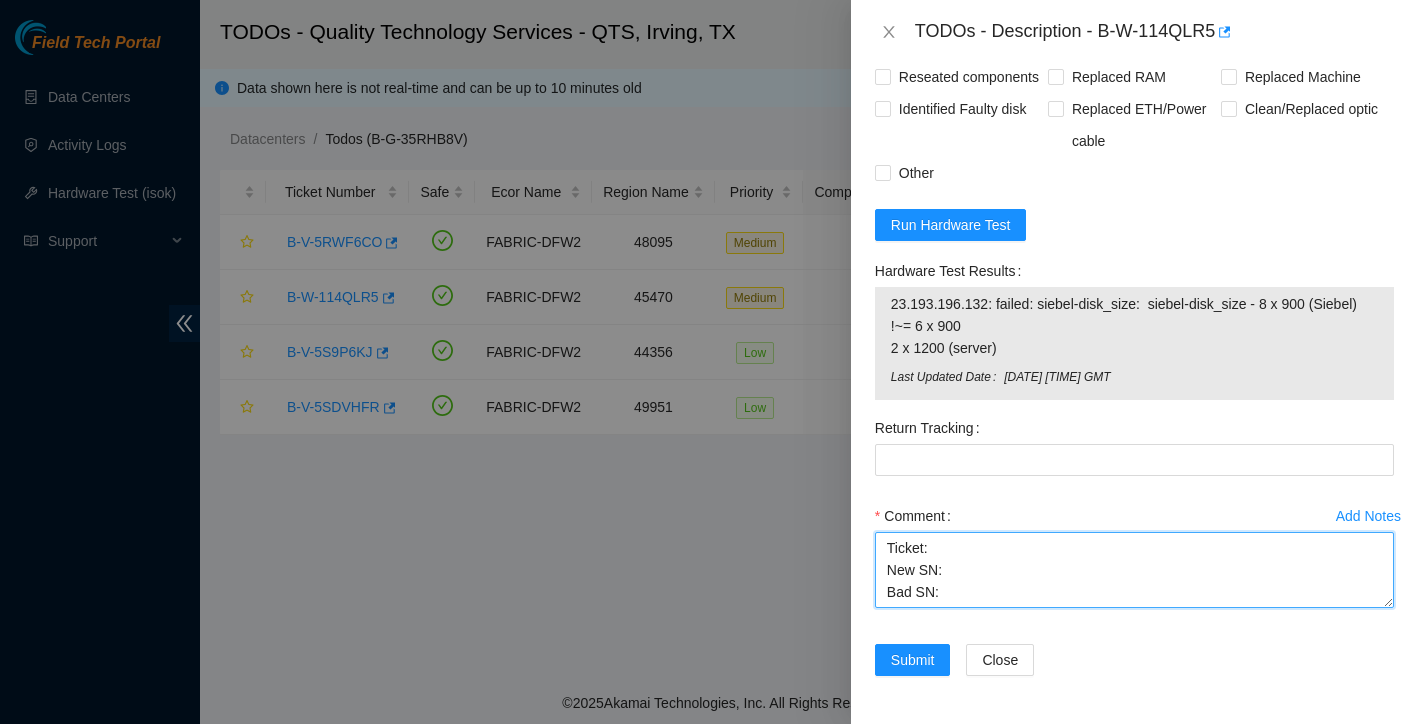 scroll, scrollTop: 15, scrollLeft: 0, axis: vertical 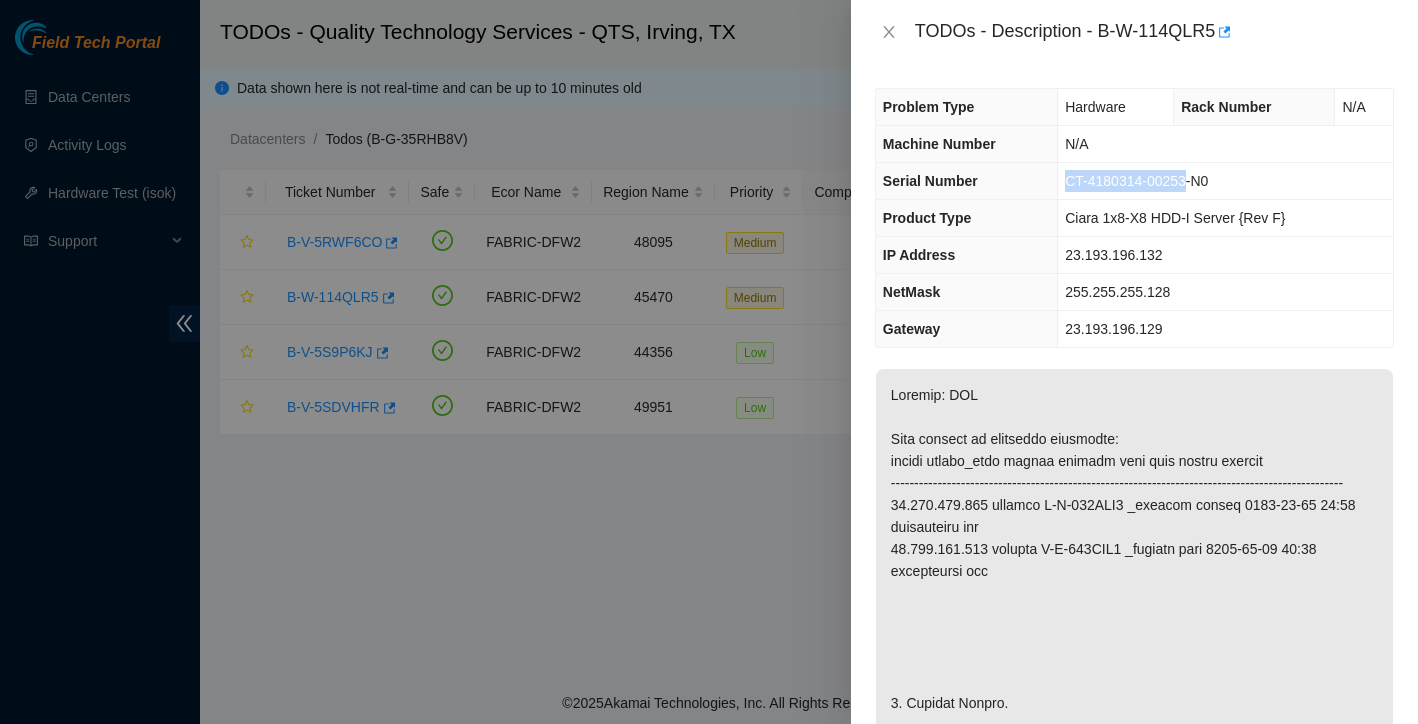 drag, startPoint x: 1066, startPoint y: 180, endPoint x: 1197, endPoint y: 179, distance: 131.00381 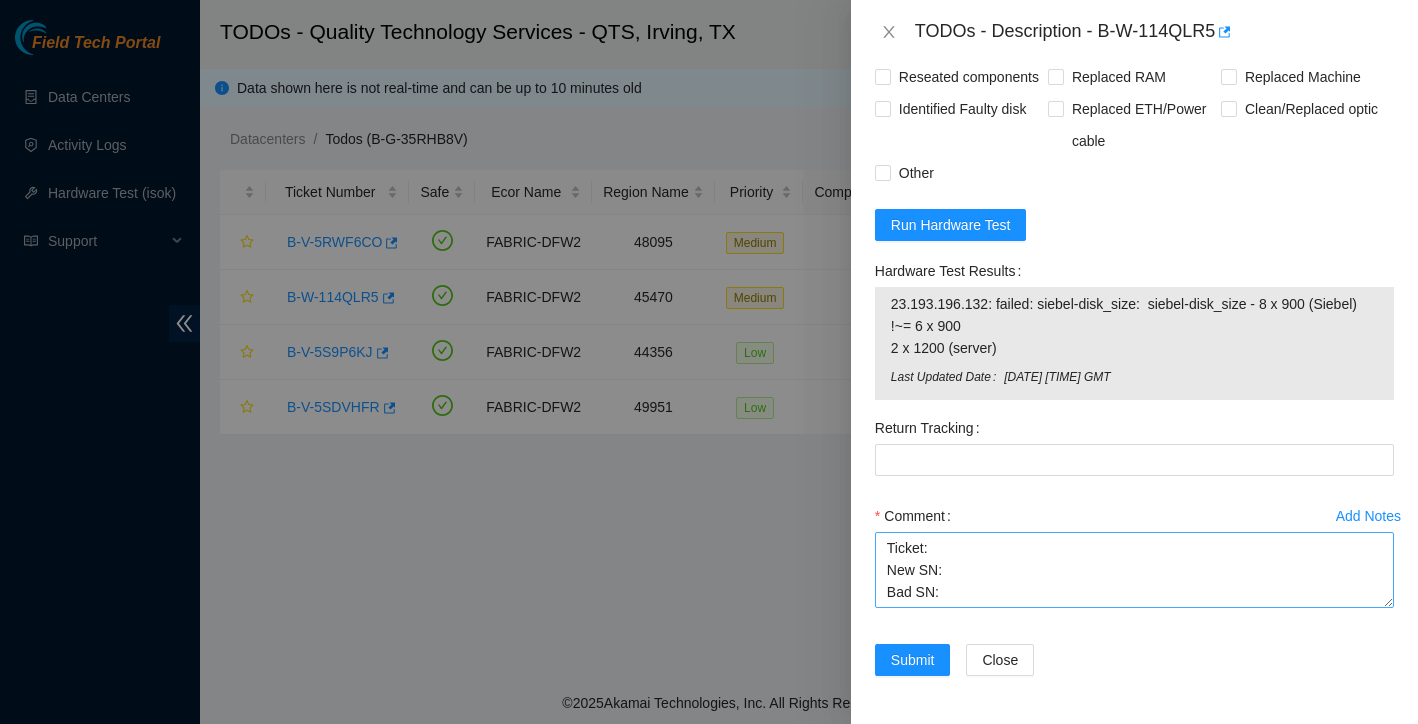 scroll, scrollTop: 2042, scrollLeft: 0, axis: vertical 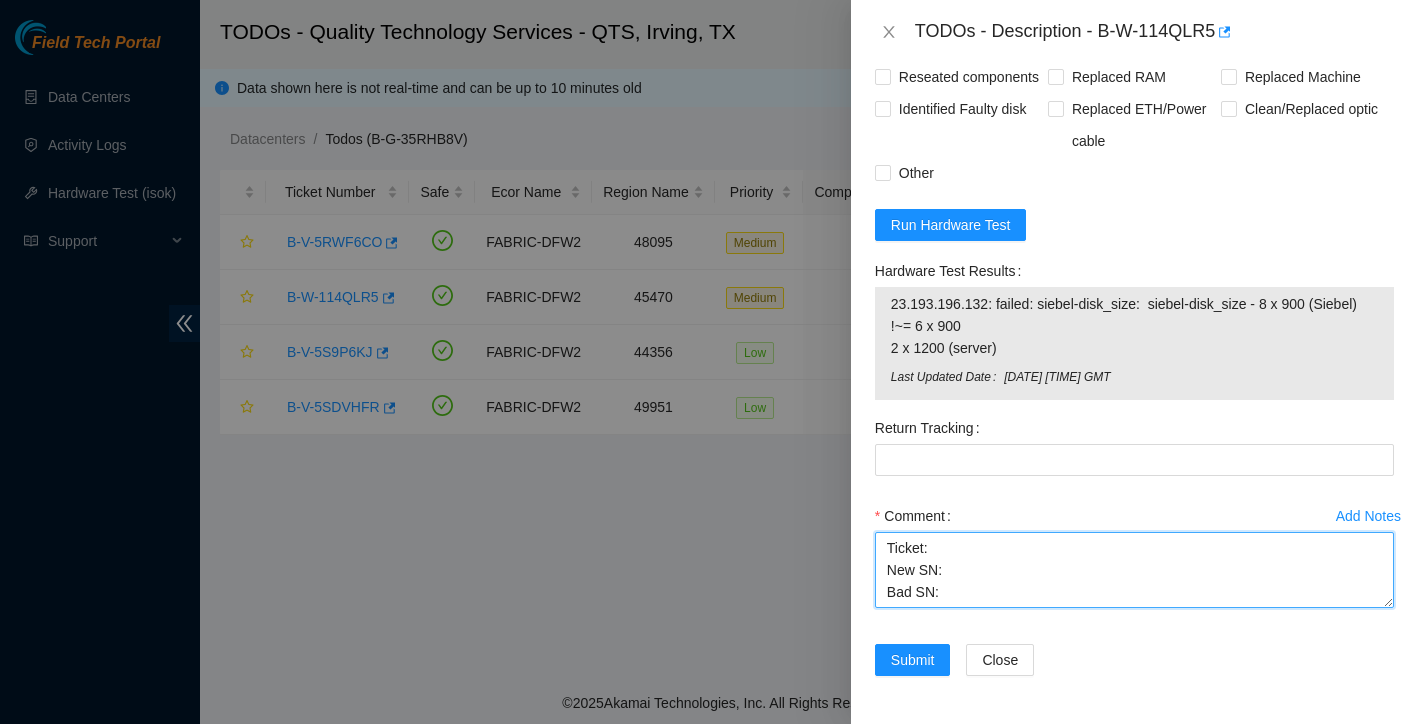 click on "Ticket:
New SN:
Bad SN:" at bounding box center [1134, 570] 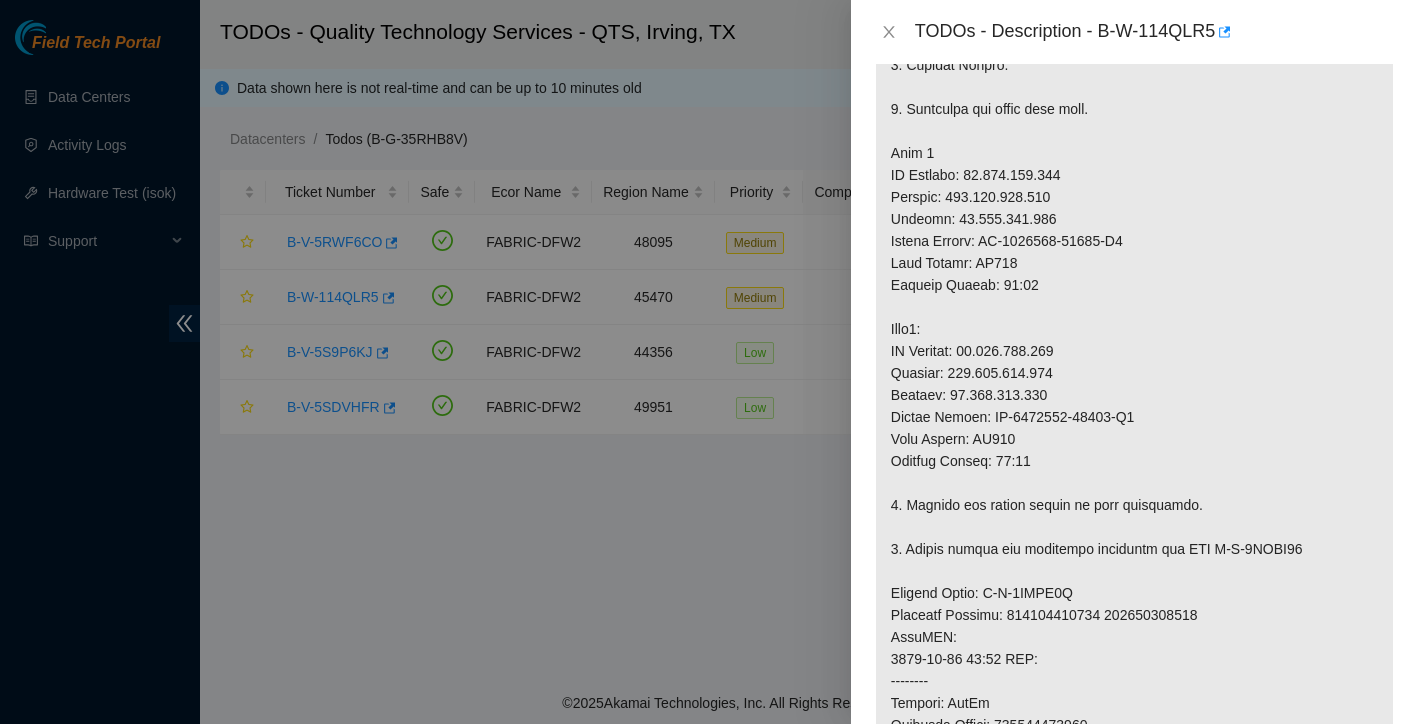 scroll, scrollTop: 636, scrollLeft: 0, axis: vertical 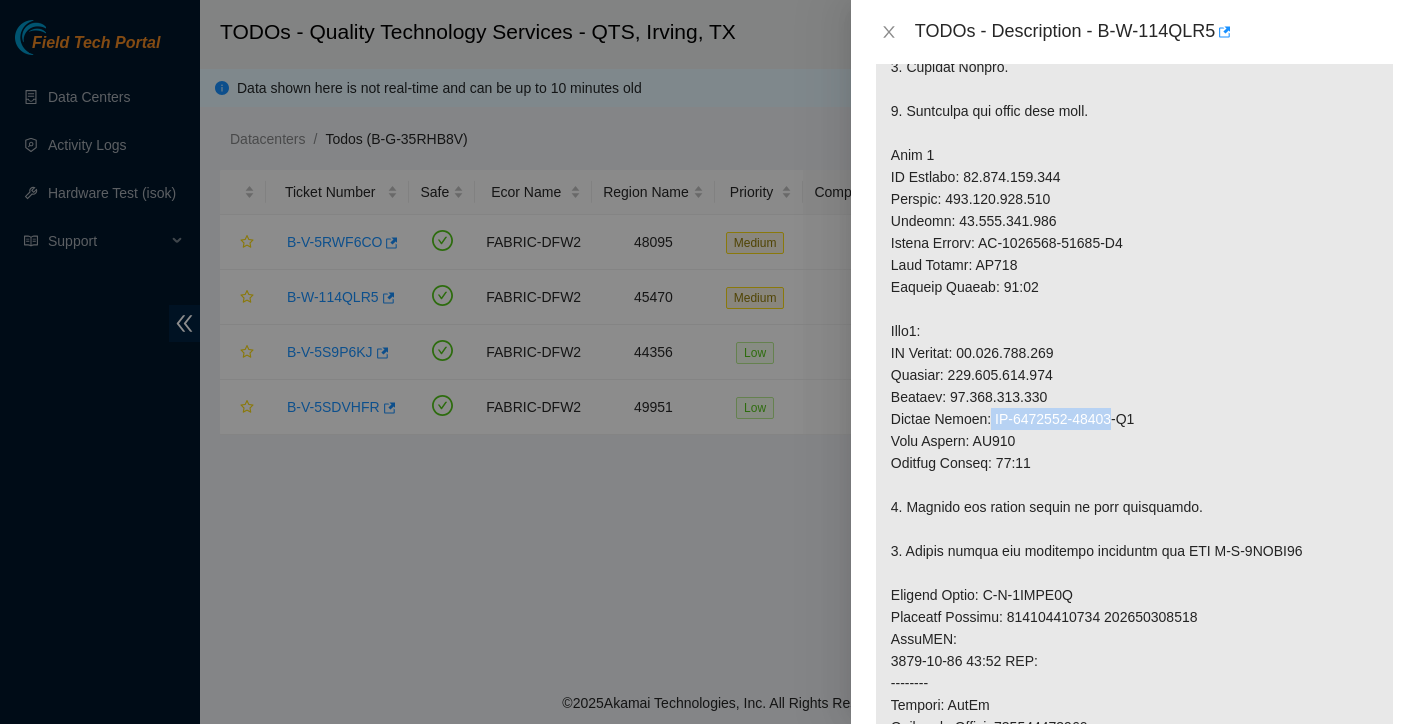 drag, startPoint x: 988, startPoint y: 442, endPoint x: 1121, endPoint y: 428, distance: 133.73482 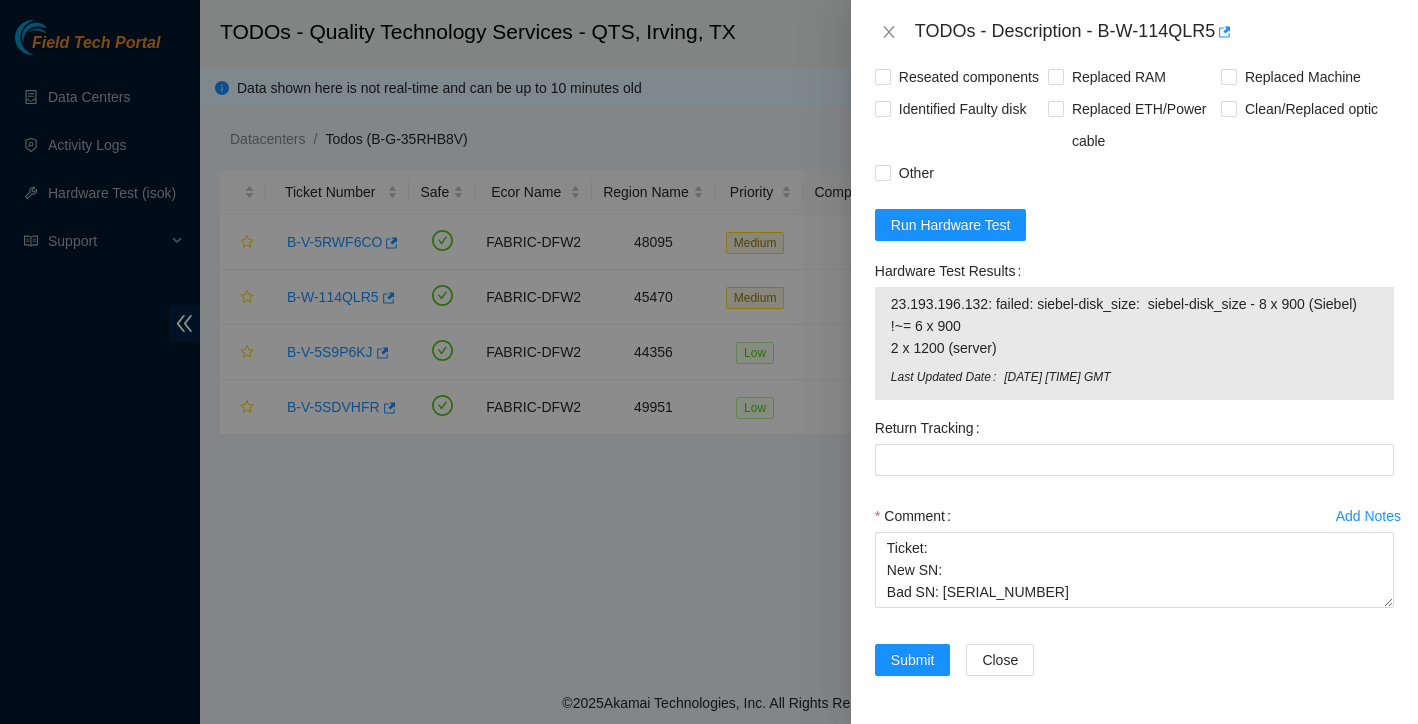 scroll, scrollTop: 2050, scrollLeft: 0, axis: vertical 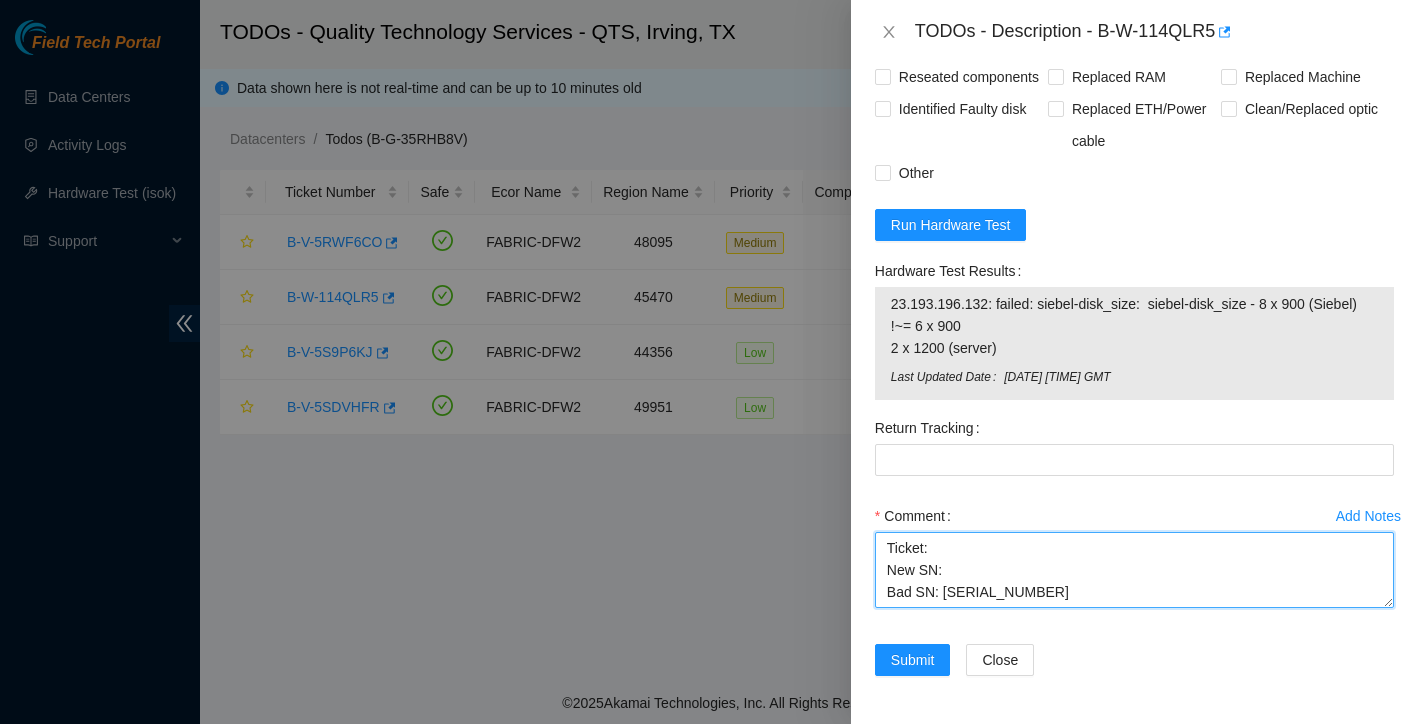 click on "Ticket:
New SN:
Bad SN: [SERIAL_NUMBER]" at bounding box center (1134, 570) 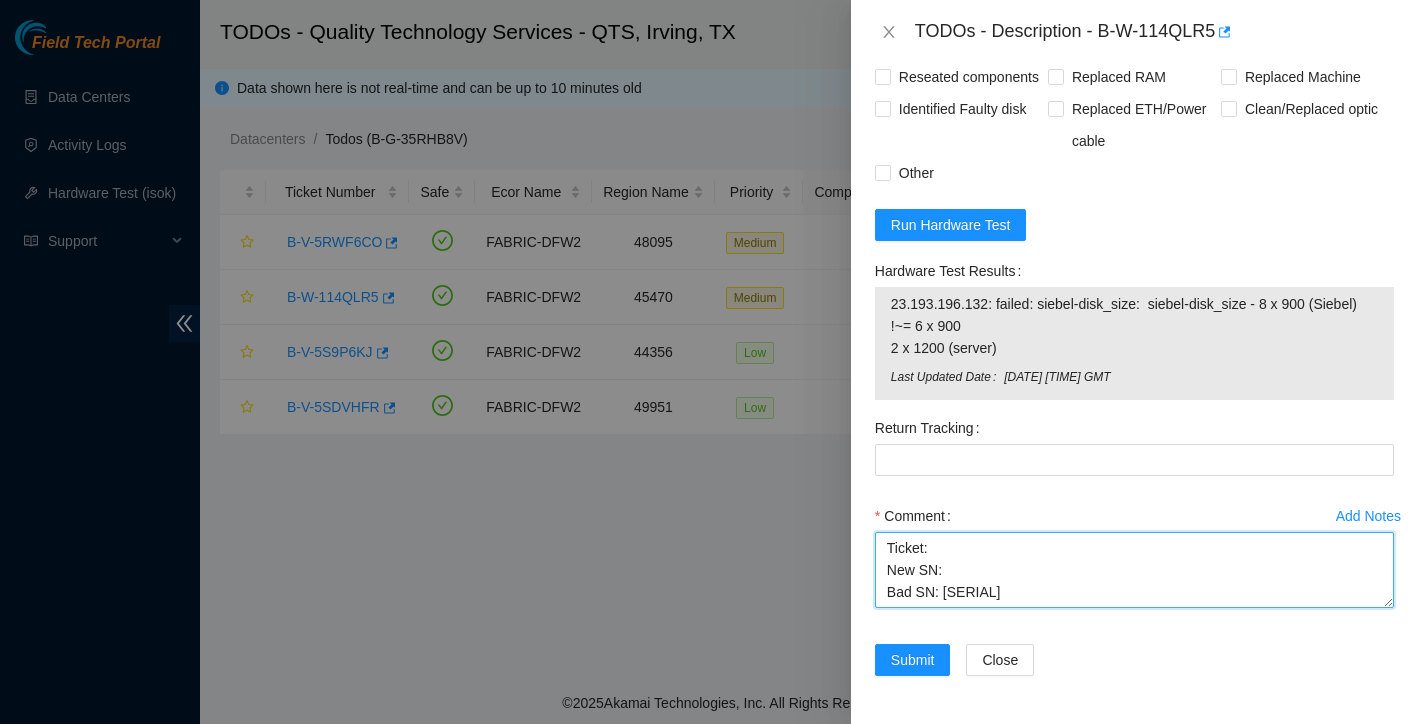 paste on "[SERIAL]" 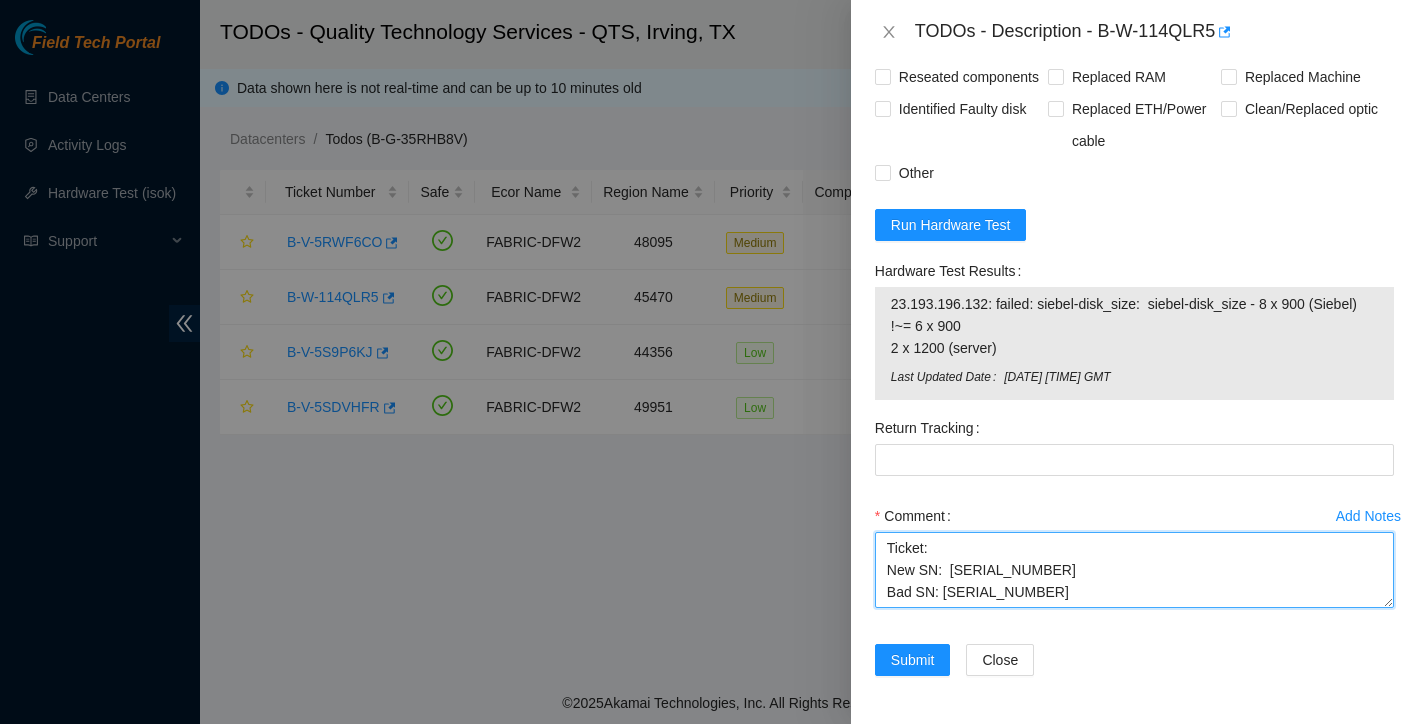 scroll, scrollTop: 0, scrollLeft: 0, axis: both 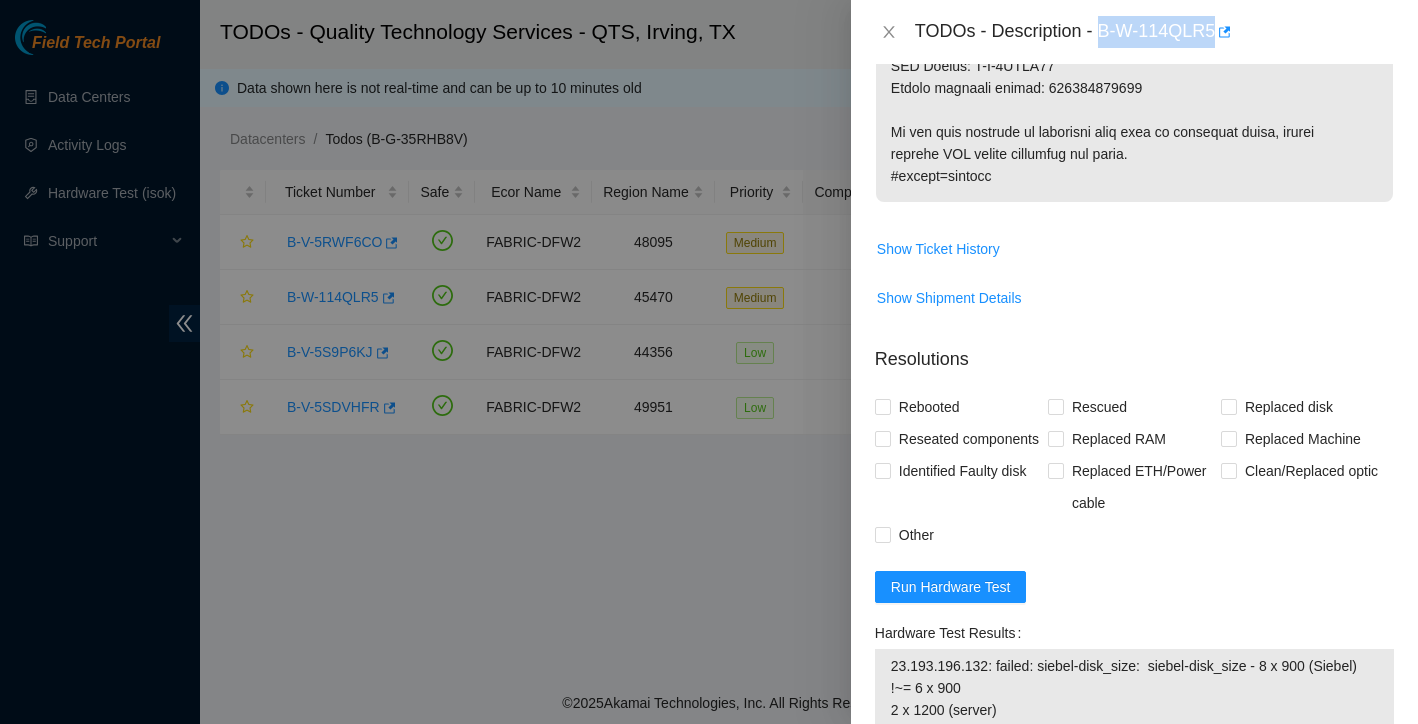 drag, startPoint x: 1106, startPoint y: 30, endPoint x: 1224, endPoint y: 32, distance: 118.016945 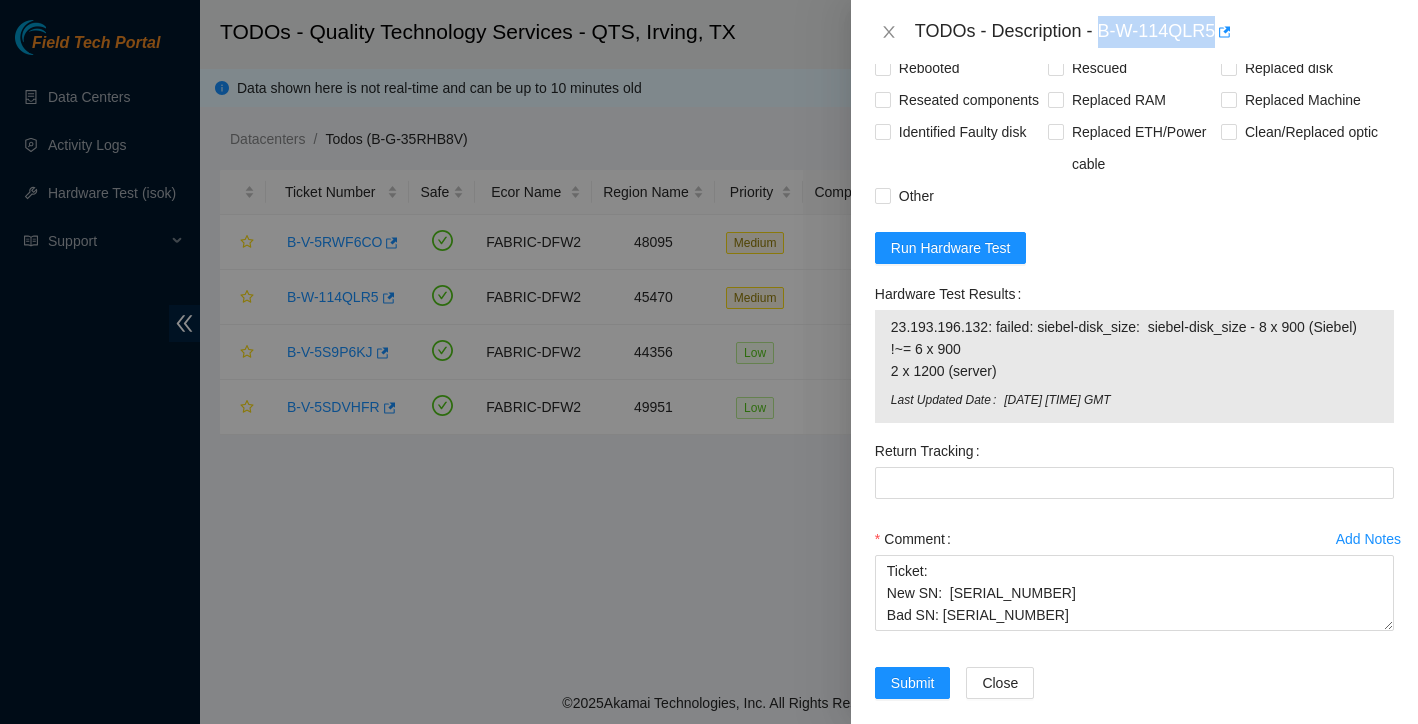 scroll, scrollTop: 1999, scrollLeft: 0, axis: vertical 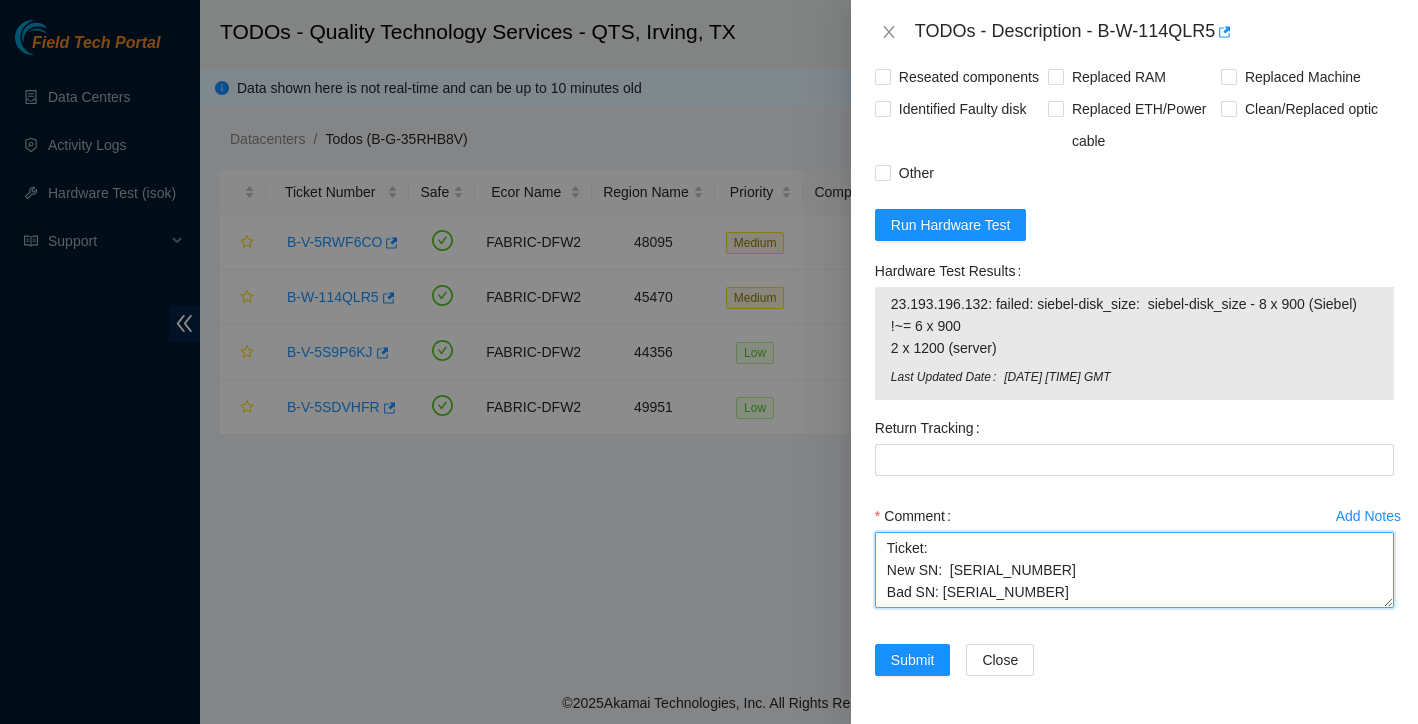 click on "Ticket:
New SN:  [SERIAL_NUMBER]
Bad SN: [SERIAL_NUMBER]" at bounding box center [1134, 570] 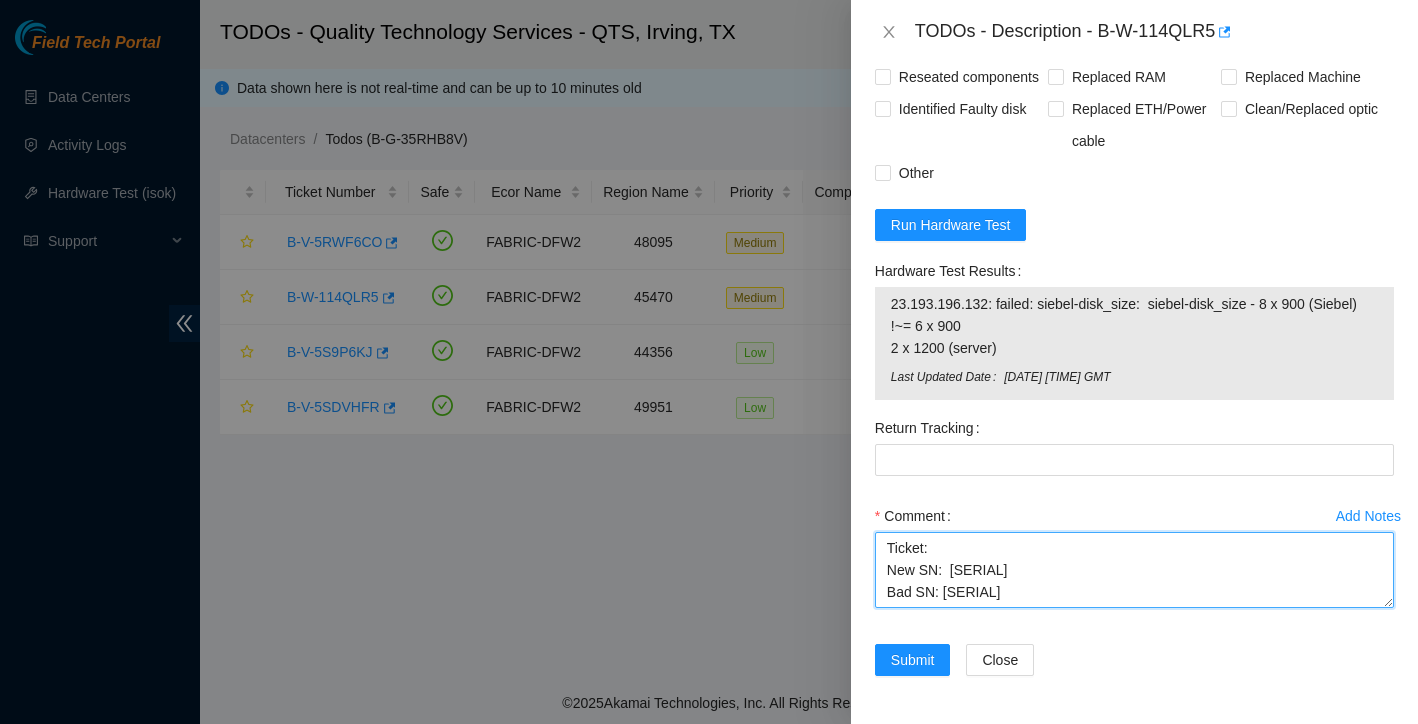 paste on "B-W-114QLR5" 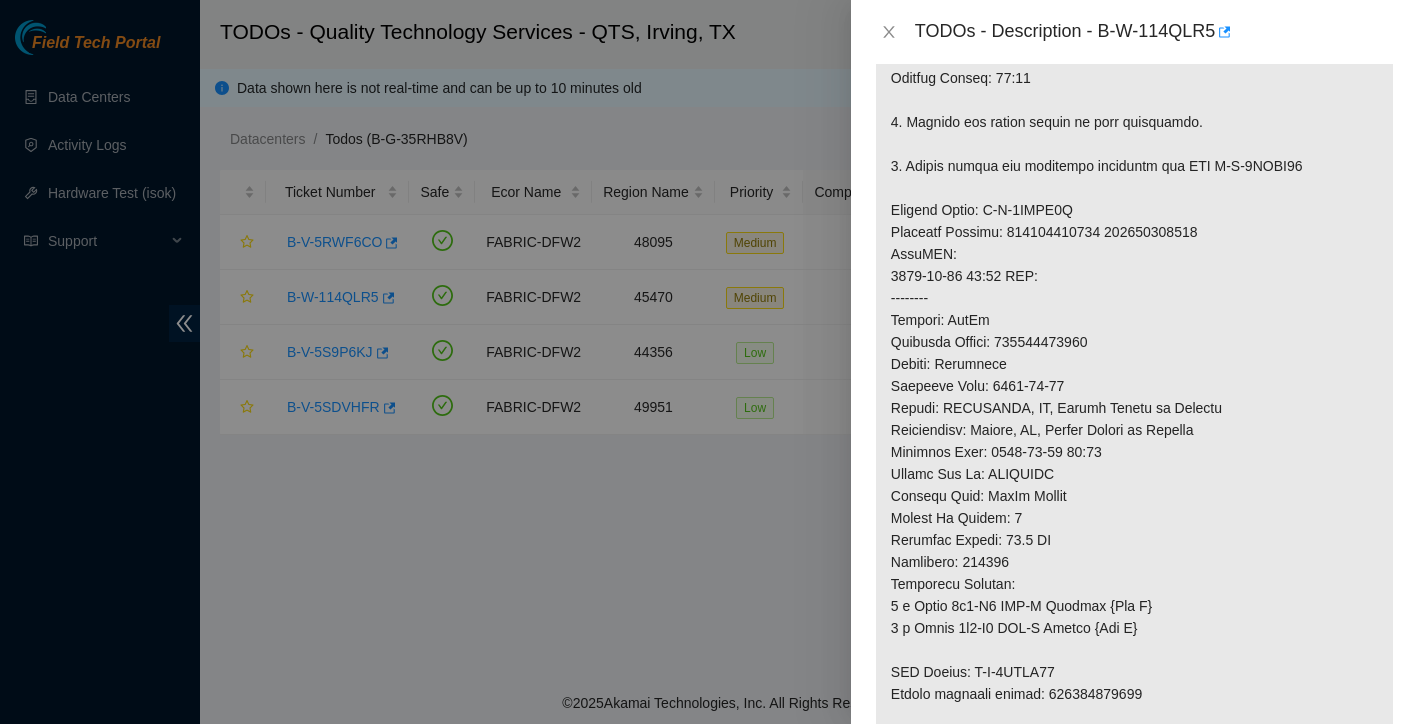 scroll, scrollTop: 1007, scrollLeft: 0, axis: vertical 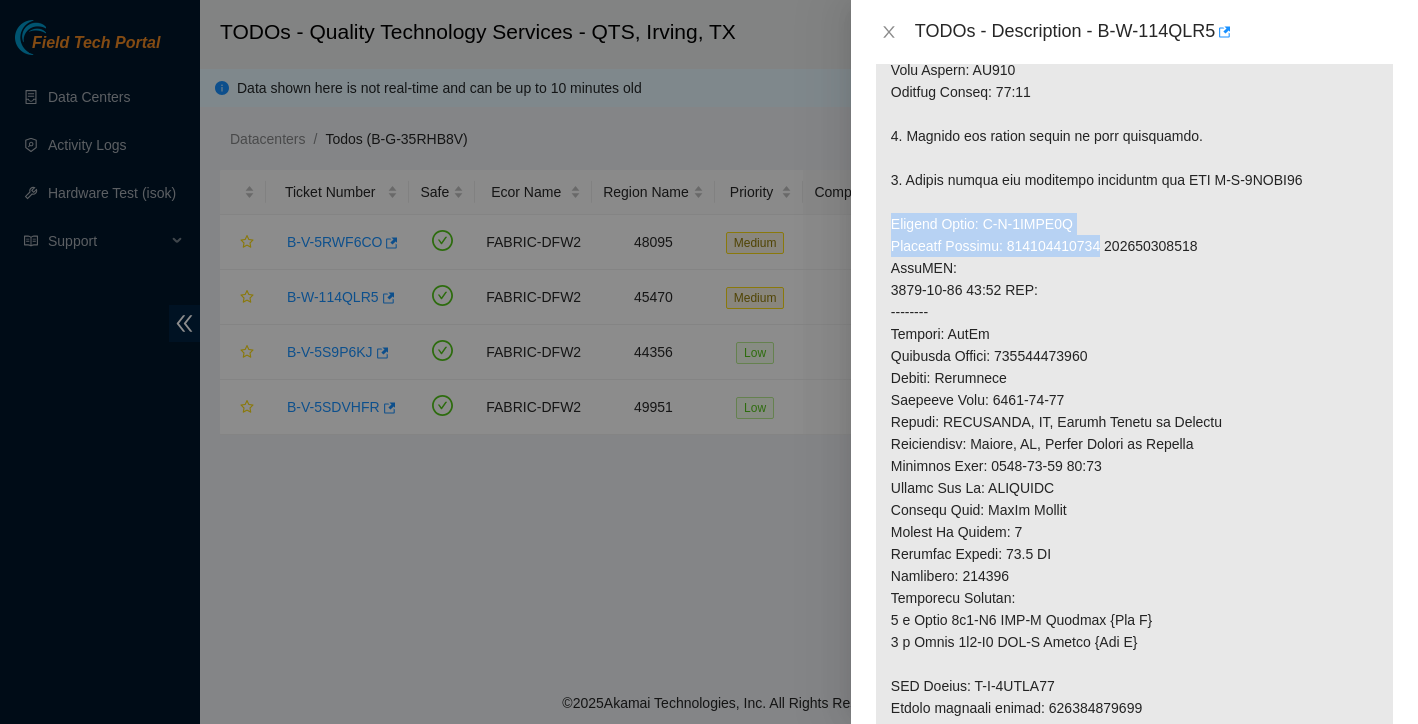drag, startPoint x: 892, startPoint y: 246, endPoint x: 1118, endPoint y: 271, distance: 227.37854 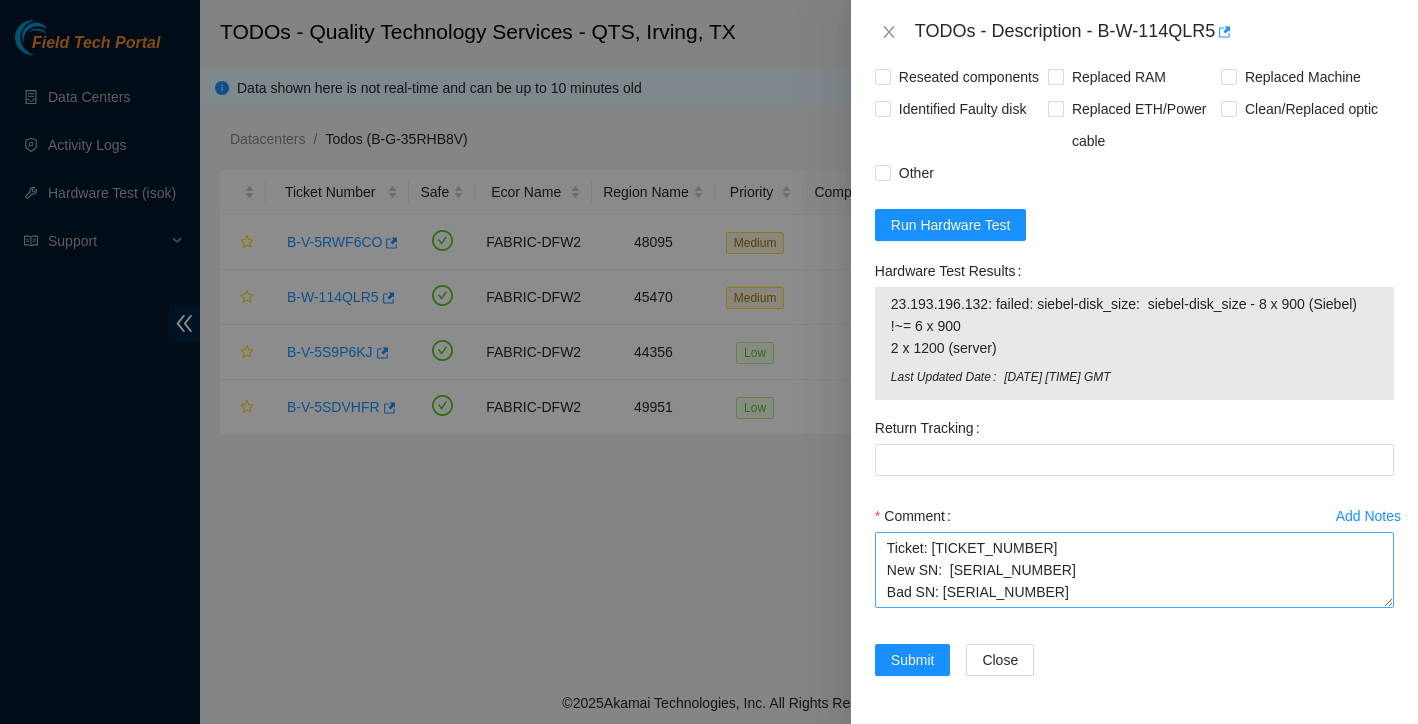 scroll, scrollTop: 2042, scrollLeft: 0, axis: vertical 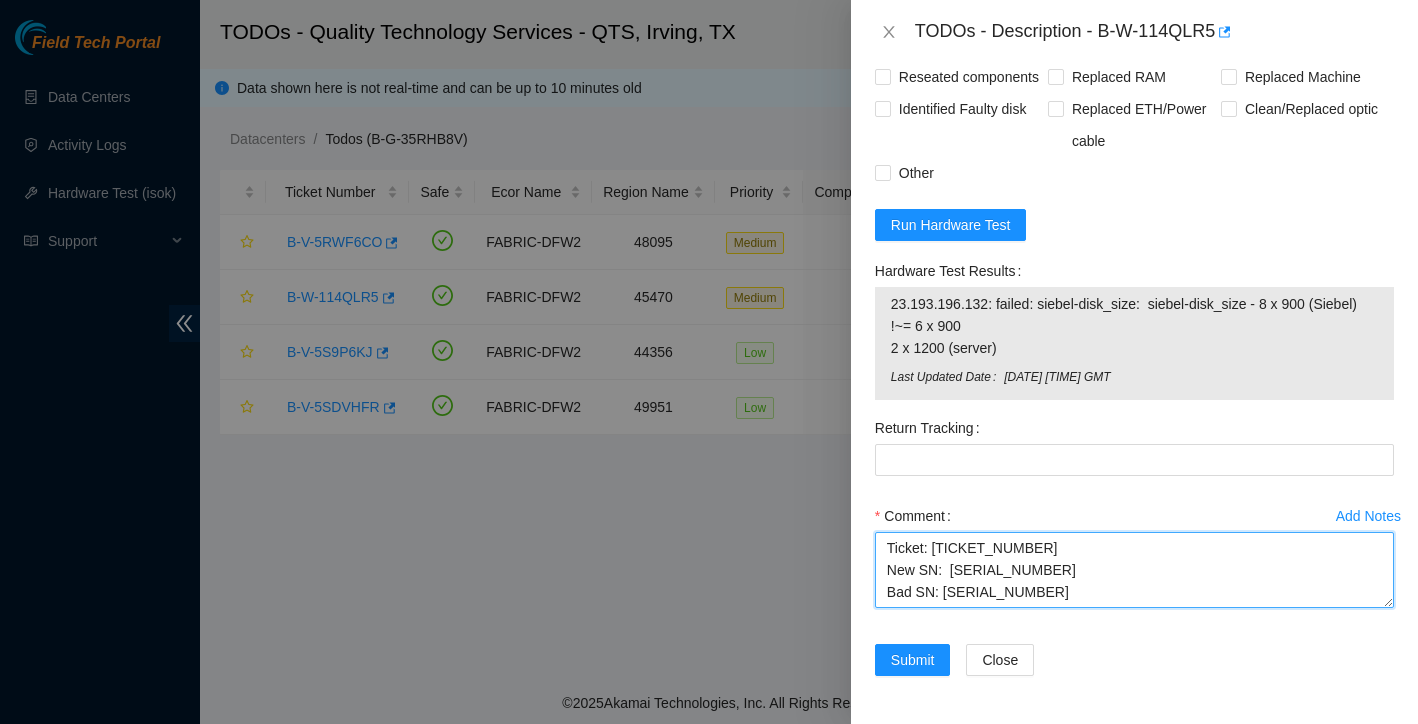 click on "Ticket: [TICKET_NUMBER]
New SN:  [SERIAL_NUMBER]
Bad SN: [SERIAL_NUMBER]" at bounding box center [1134, 570] 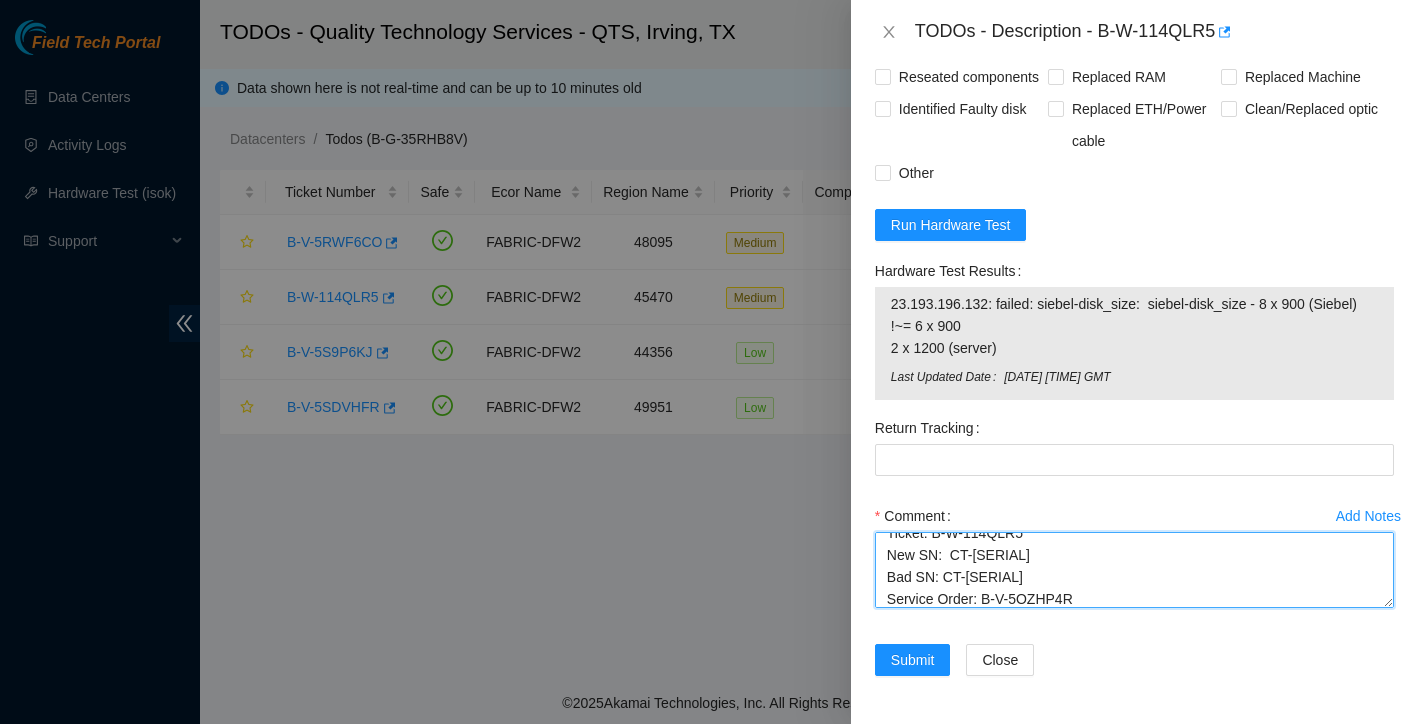 scroll, scrollTop: 63, scrollLeft: 0, axis: vertical 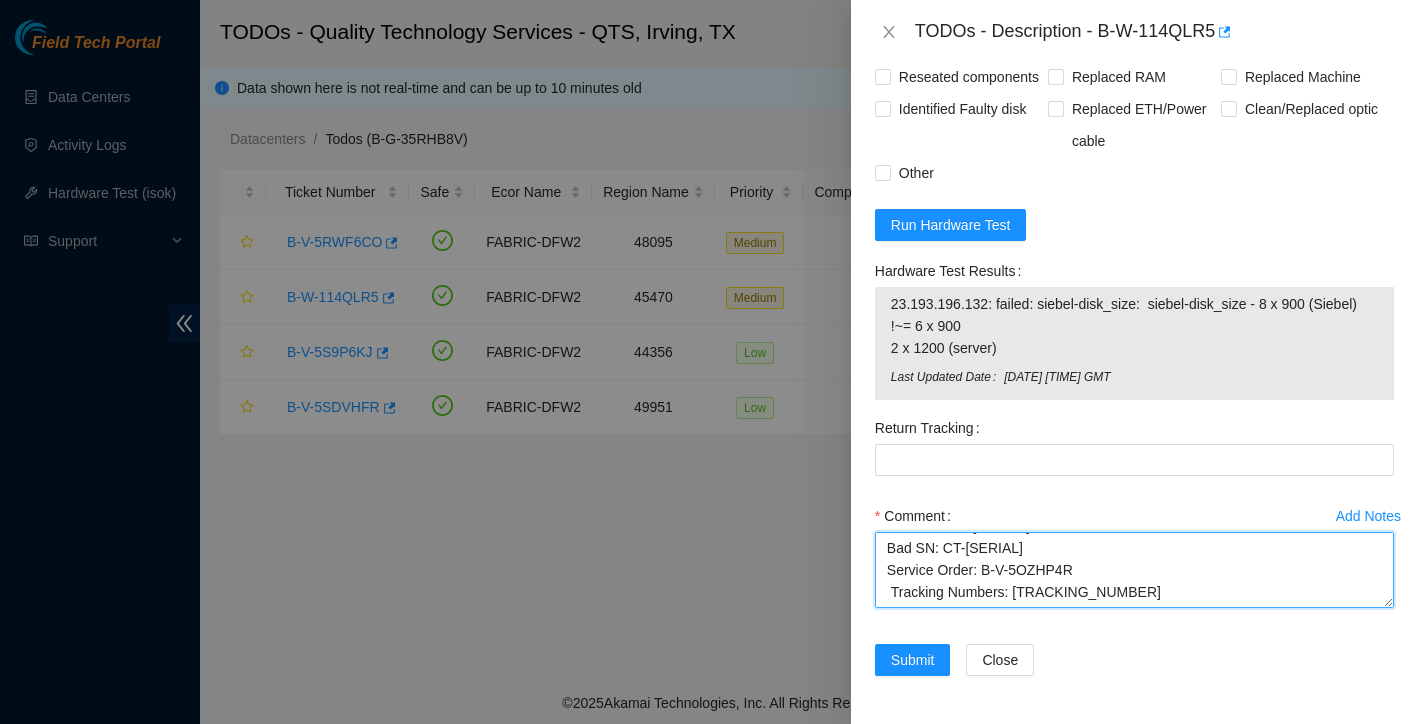 click on "Ticket: B-W-114QLR5
New SN:  CT-[SERIAL]
Bad SN: CT-[SERIAL]
Service Order: B-V-5OZHP4R
Tracking Numbers: [TRACKING_NUMBER]" at bounding box center [1134, 570] 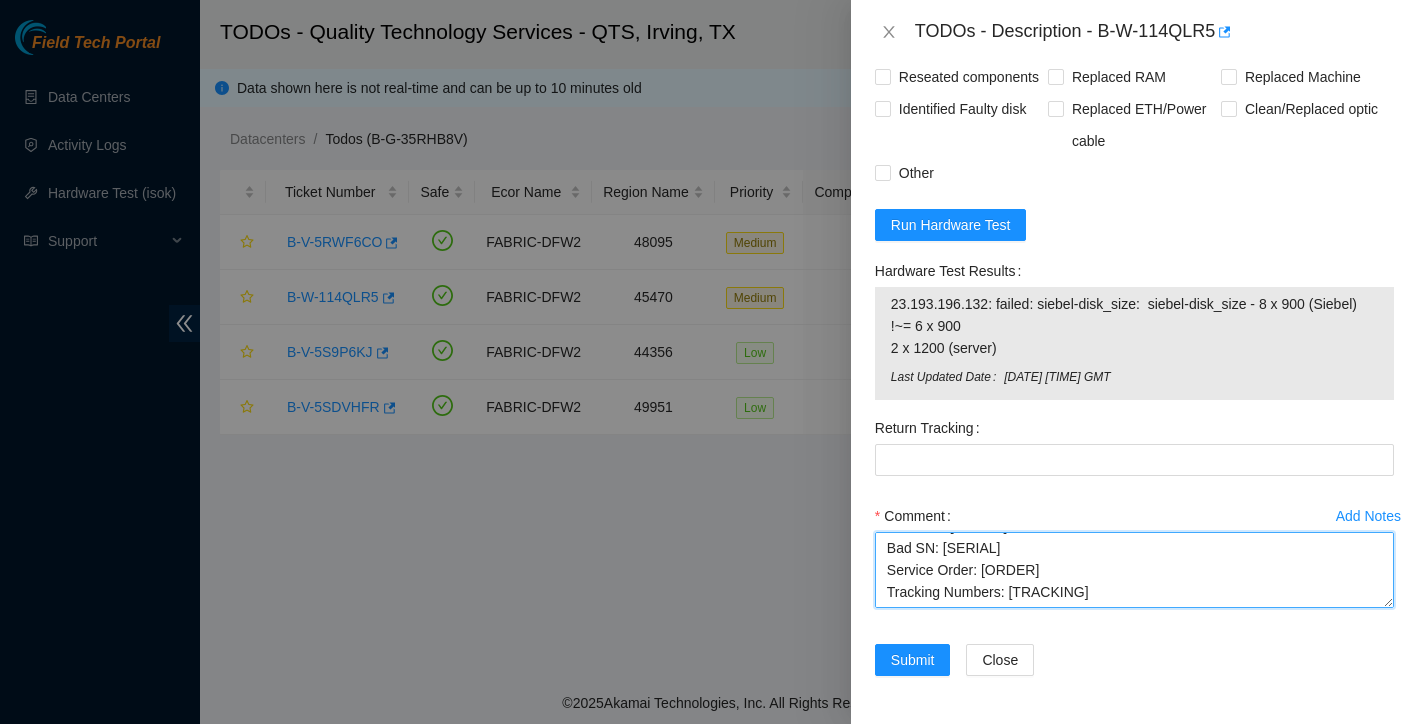 click on "Ticket: [TICKET]
New SN:  [SERIAL]
Bad SN: [SERIAL]
Service Order: [ORDER]
Tracking Numbers: [TRACKING]" at bounding box center [1134, 570] 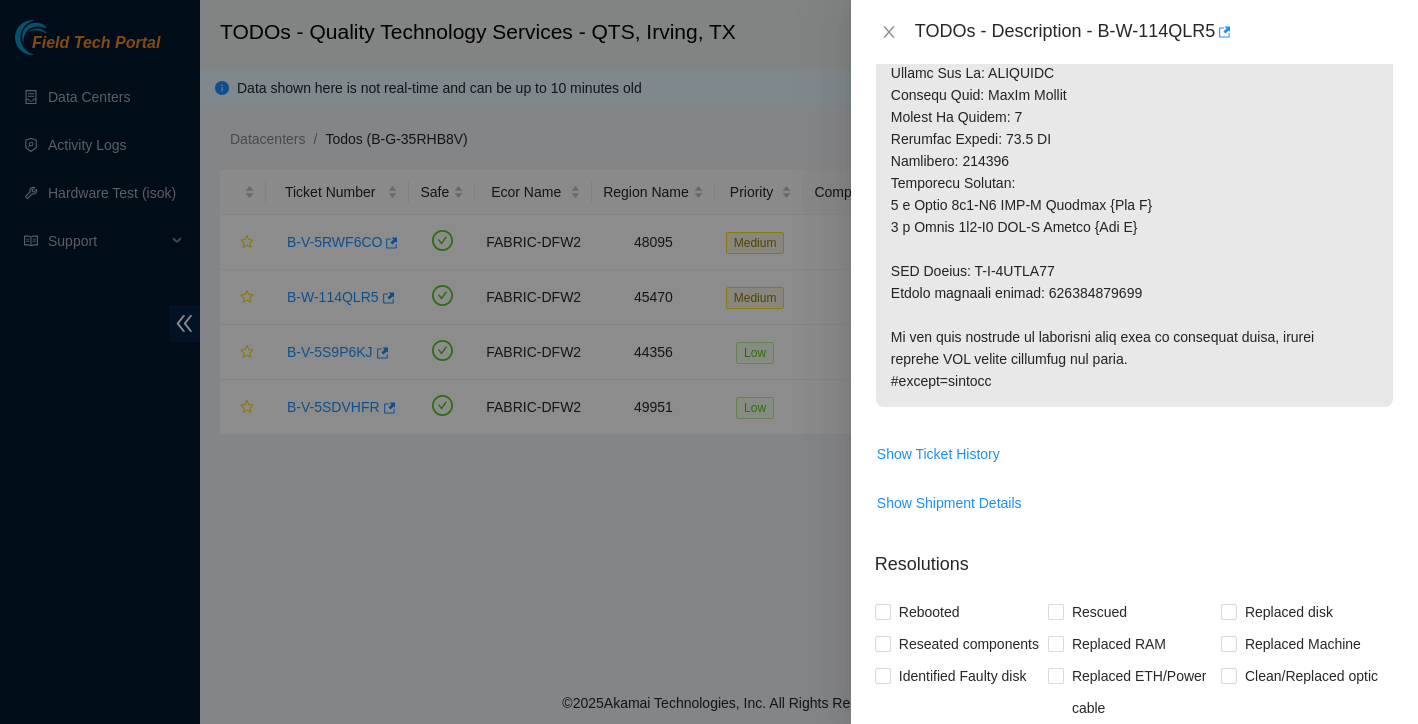scroll, scrollTop: 1419, scrollLeft: 0, axis: vertical 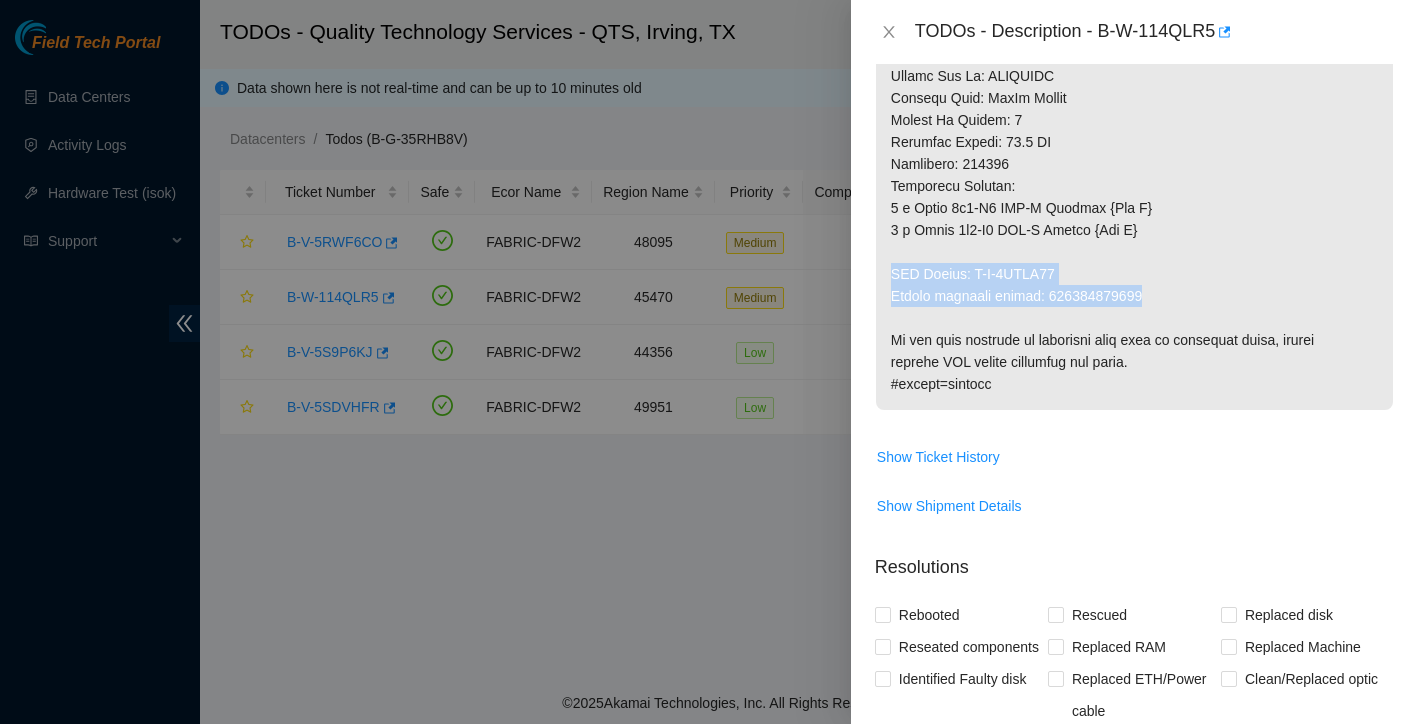 drag, startPoint x: 891, startPoint y: 296, endPoint x: 1164, endPoint y: 311, distance: 273.41177 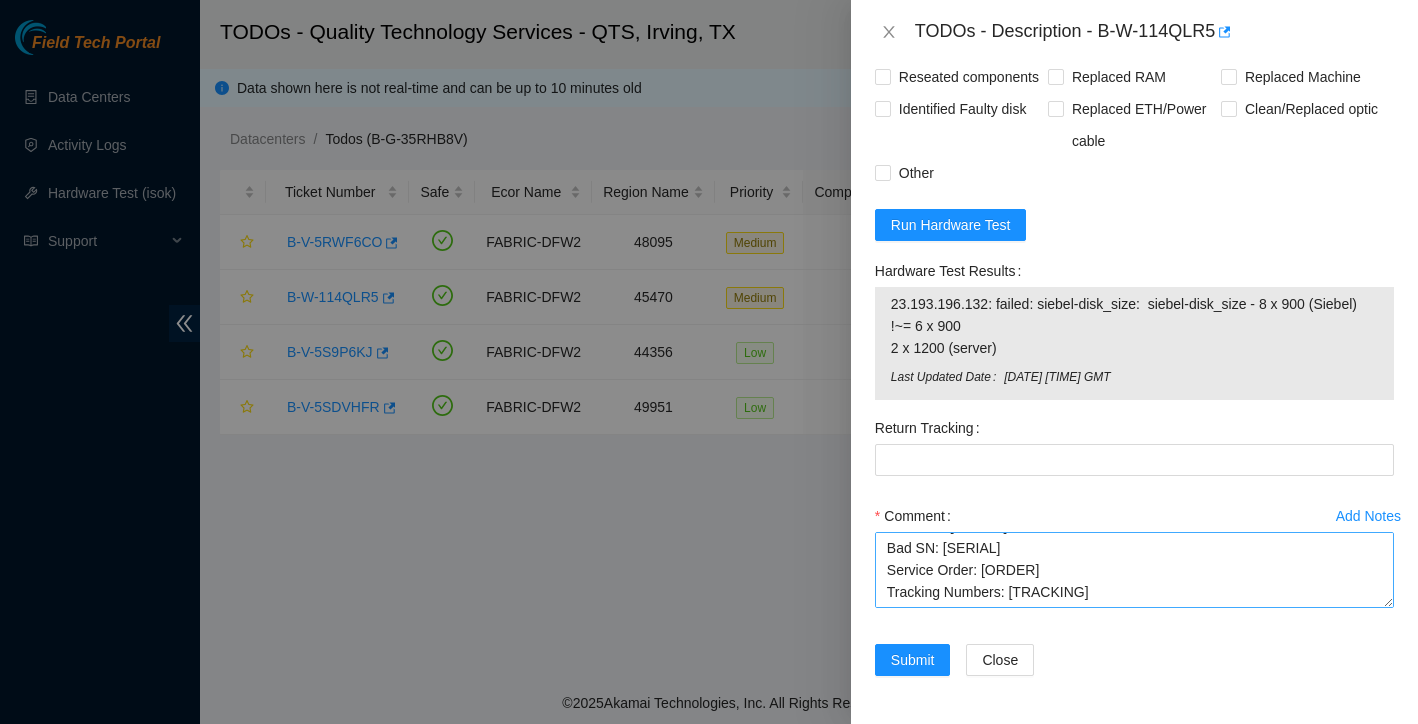scroll, scrollTop: 2042, scrollLeft: 0, axis: vertical 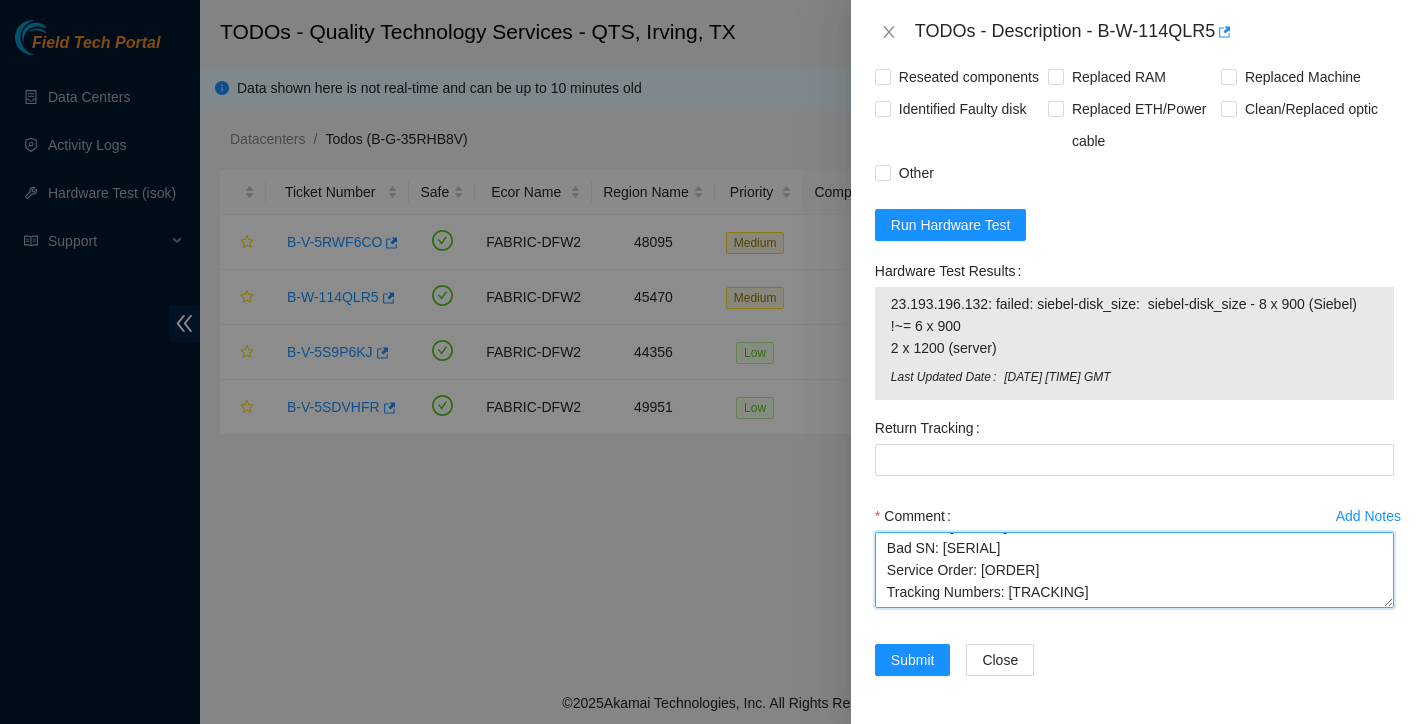 click on "Ticket: [TICKET]
New SN:  [SERIAL]
Bad SN: [SERIAL]
Service Order: [ORDER]
Tracking Numbers: [TRACKING]" at bounding box center [1134, 570] 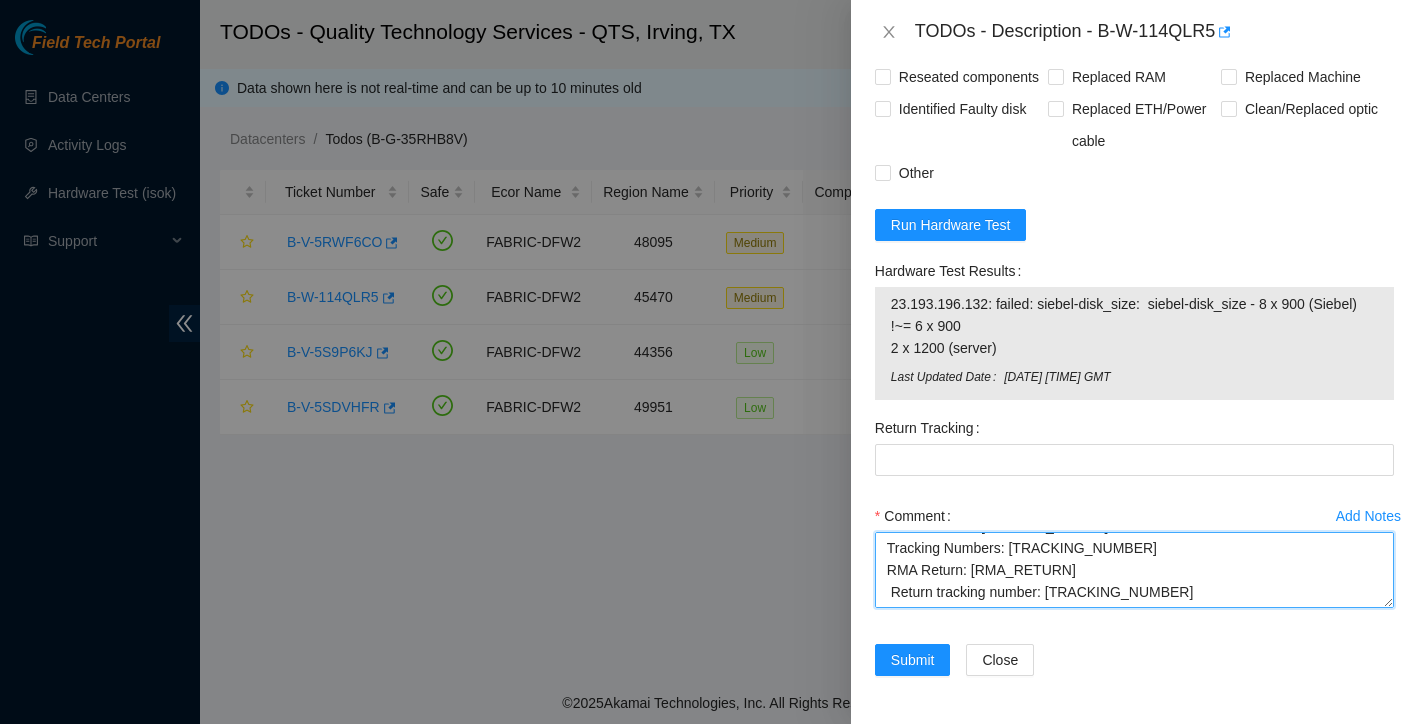 scroll, scrollTop: 92, scrollLeft: 0, axis: vertical 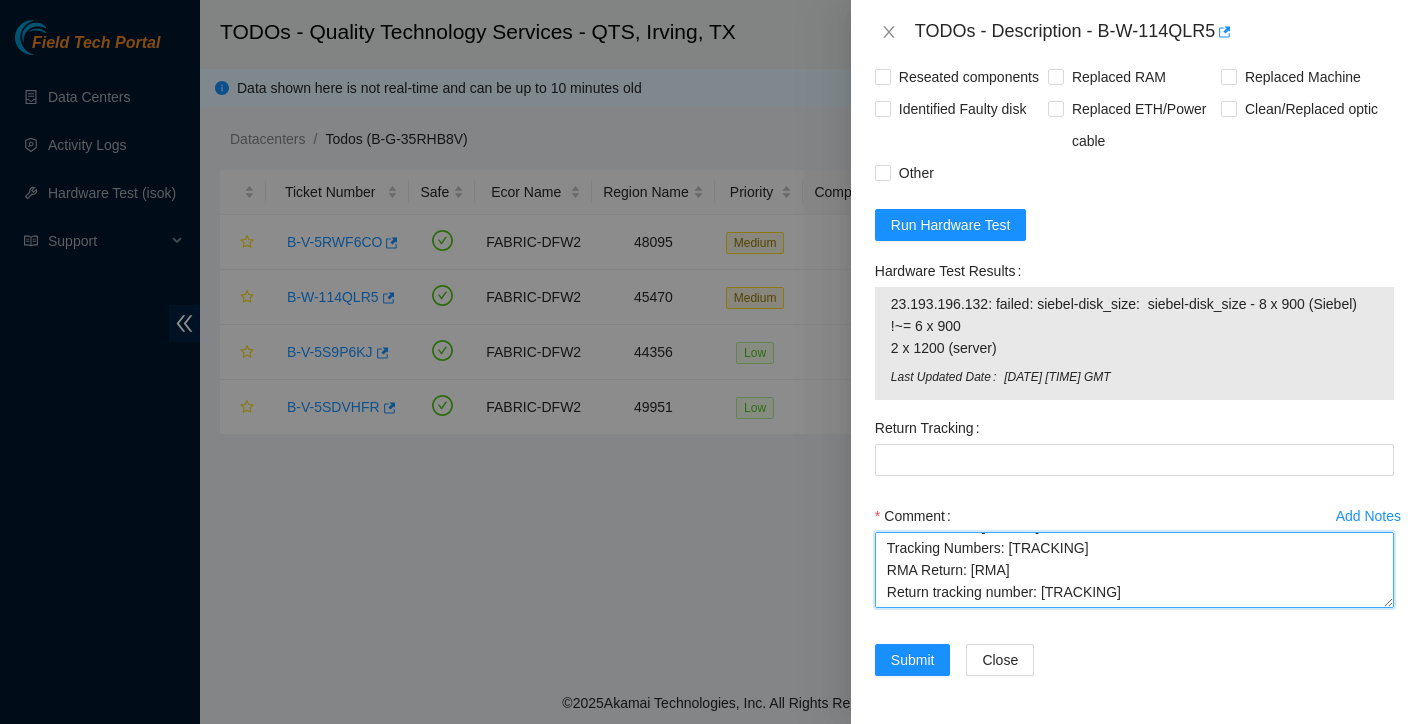drag, startPoint x: 1047, startPoint y: 589, endPoint x: 1158, endPoint y: 587, distance: 111.01801 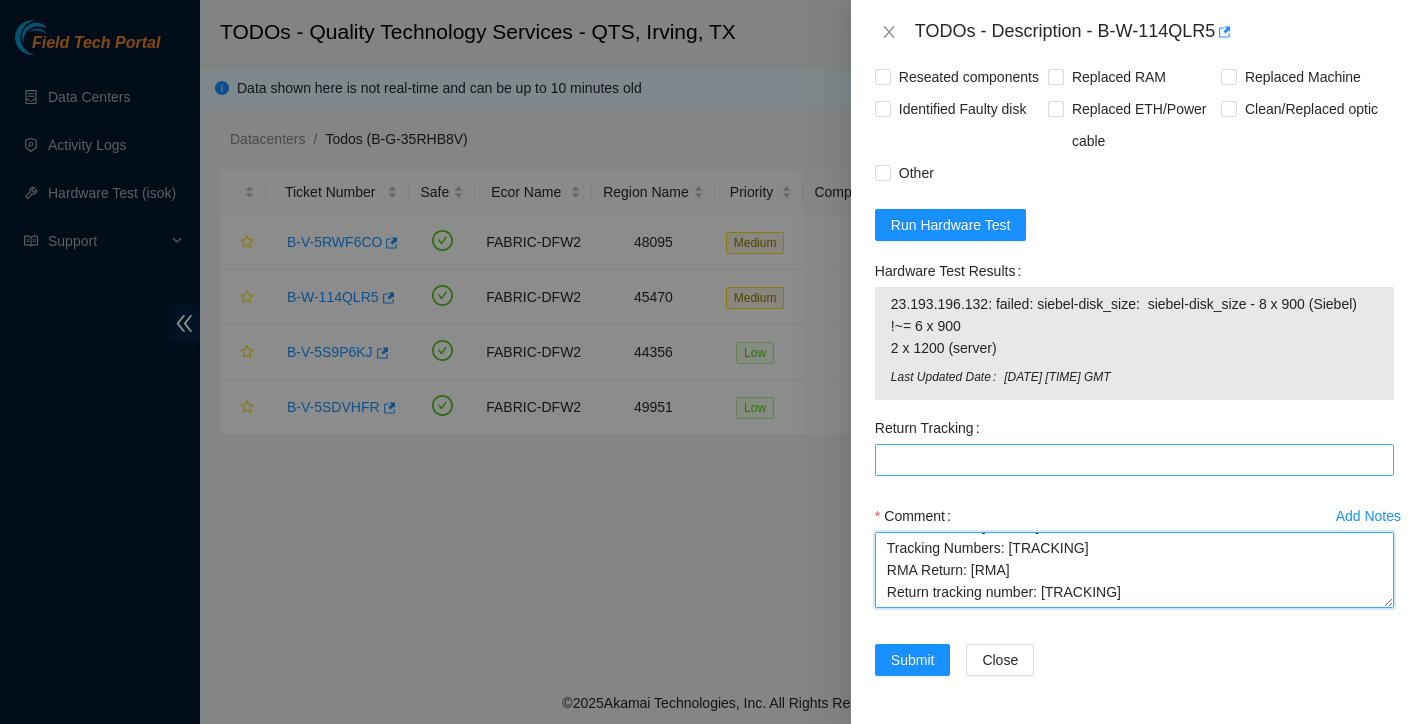 type on "Ticket: [TICKET]
New SN:  [SERIAL]
Bad SN: [SERIAL]
Service Order: [ORDER]
Tracking Numbers: [TRACKING]
RMA Return: [RMA]
Return tracking number: [TRACKING]" 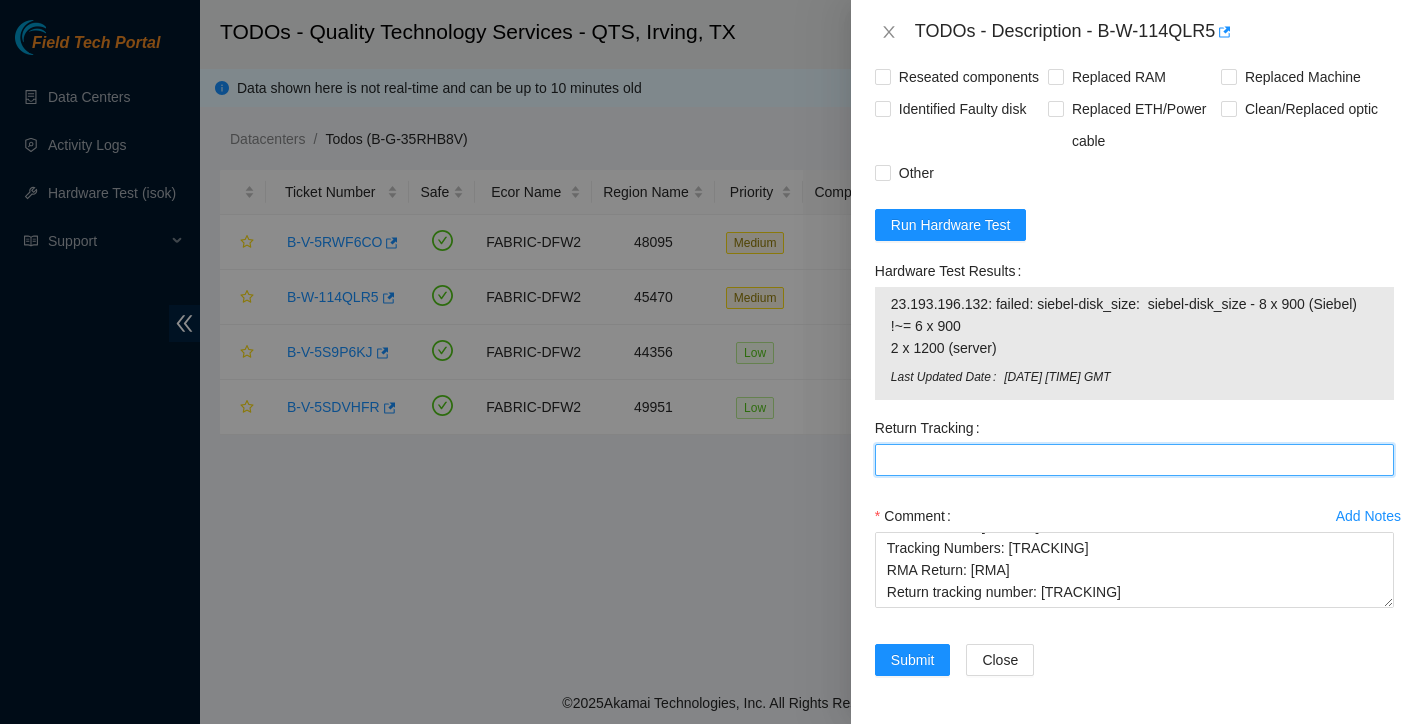 click on "Return Tracking" at bounding box center [1134, 460] 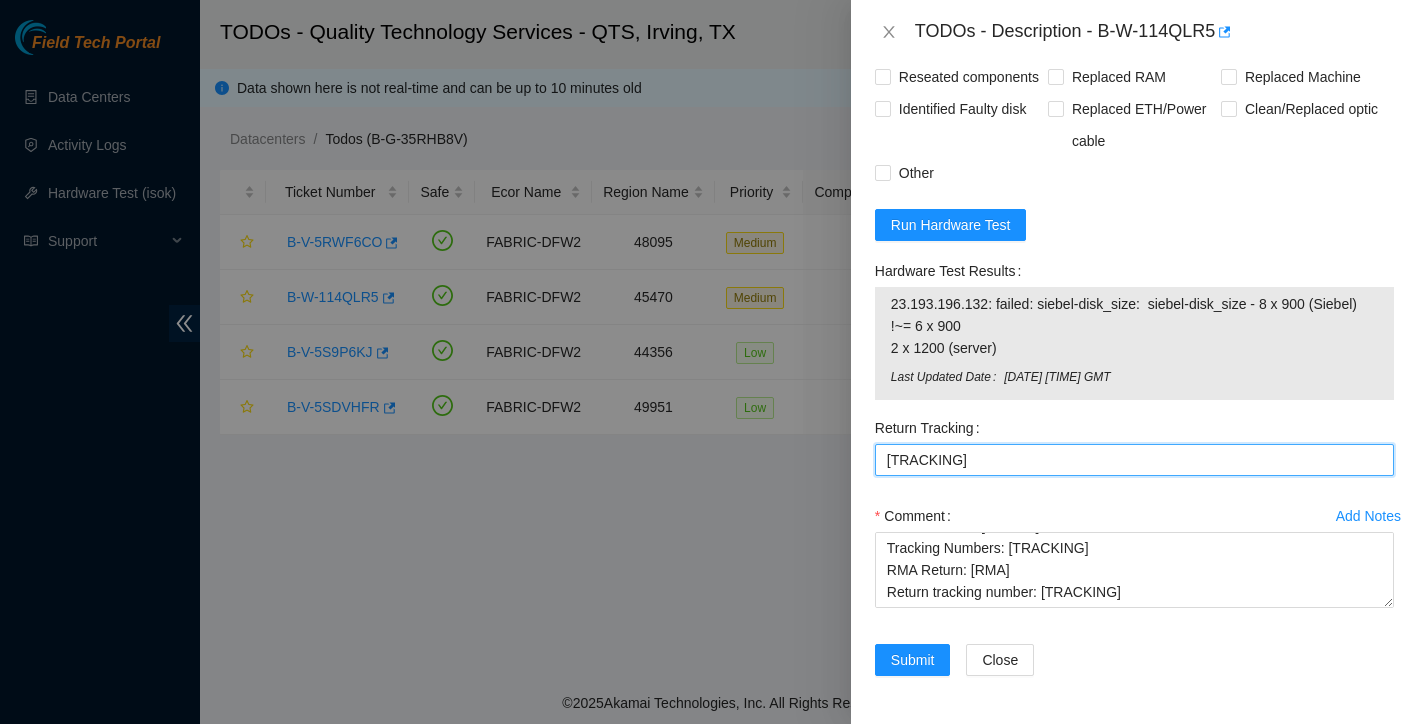 scroll, scrollTop: 2007, scrollLeft: 0, axis: vertical 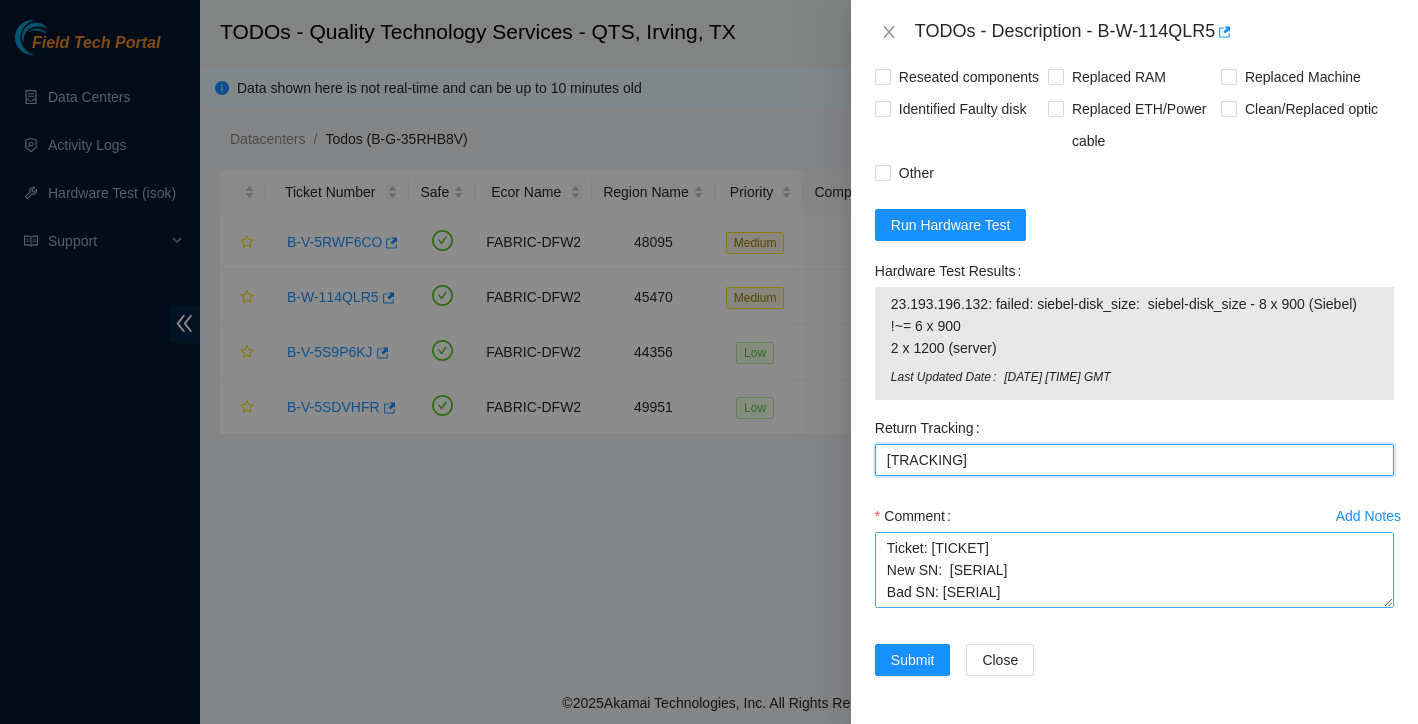type on "[TRACKING]" 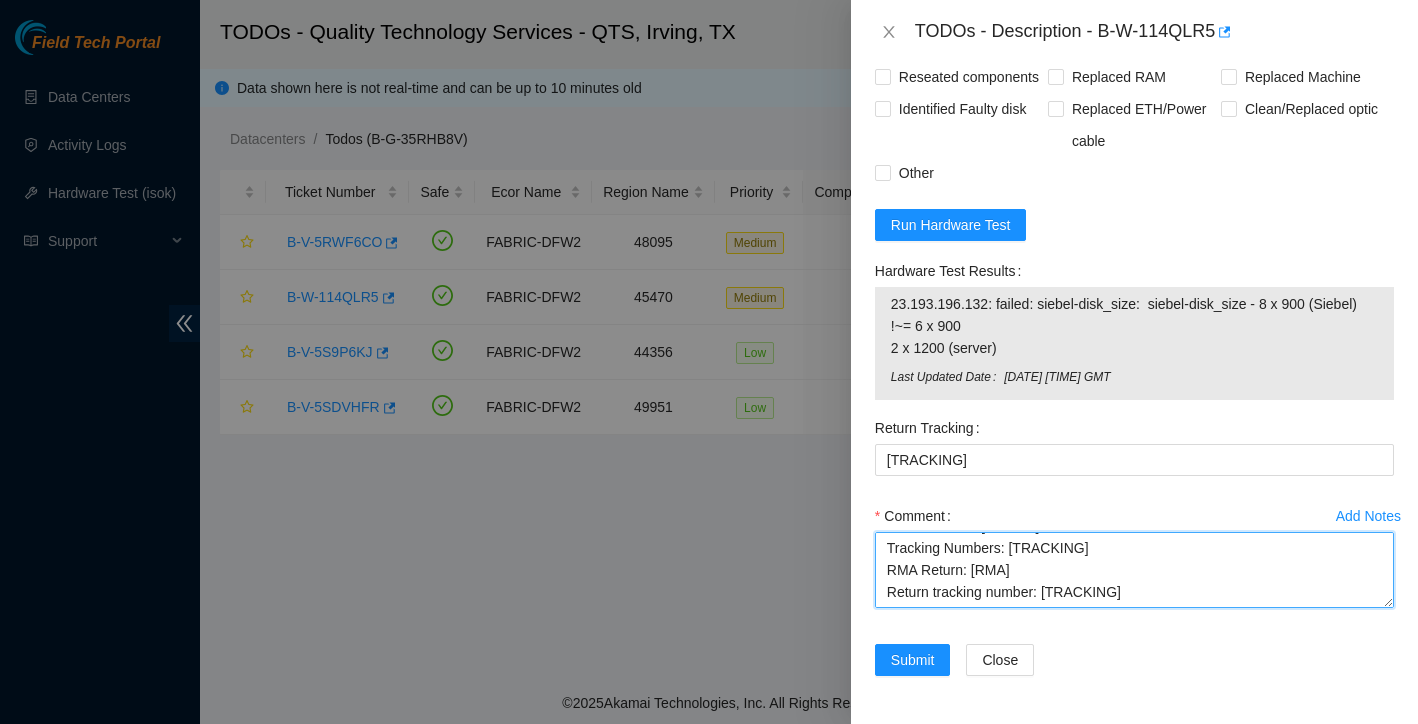 scroll, scrollTop: 154, scrollLeft: 0, axis: vertical 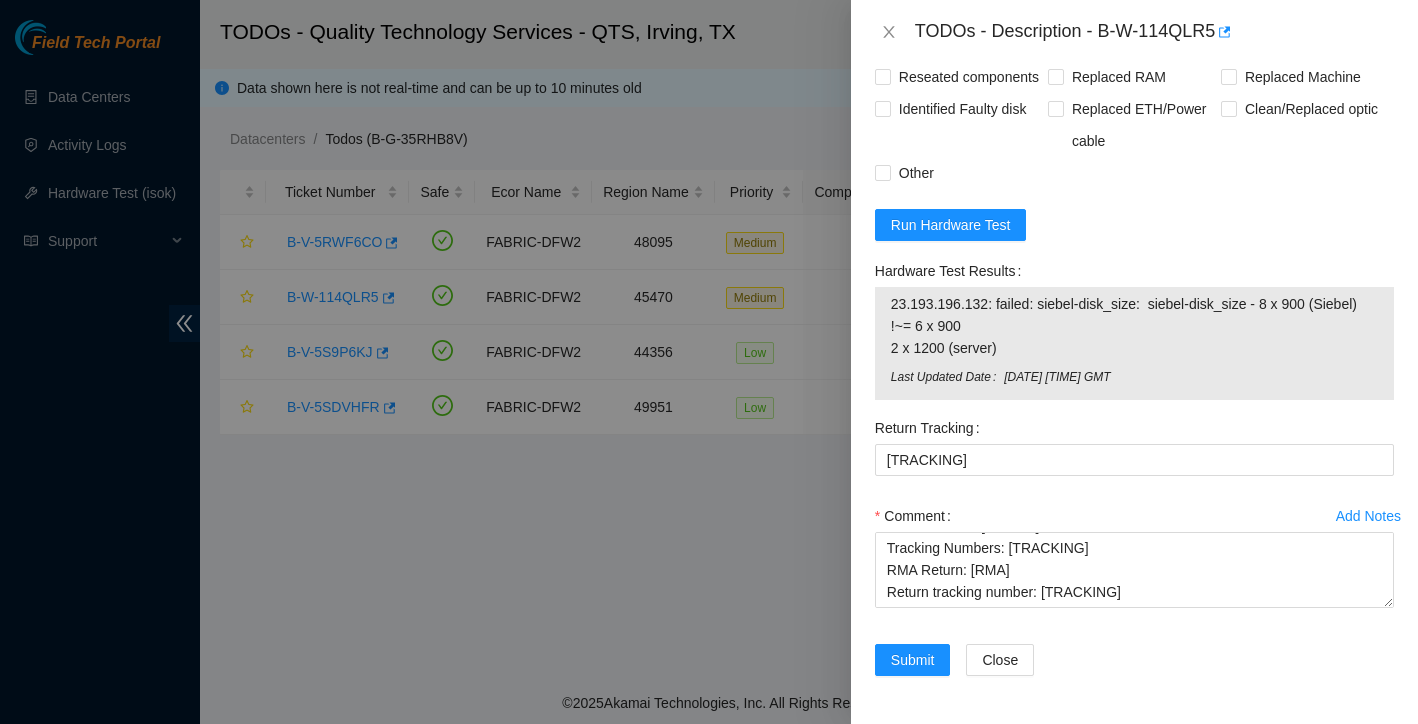 click on "Comment" at bounding box center (1134, 516) 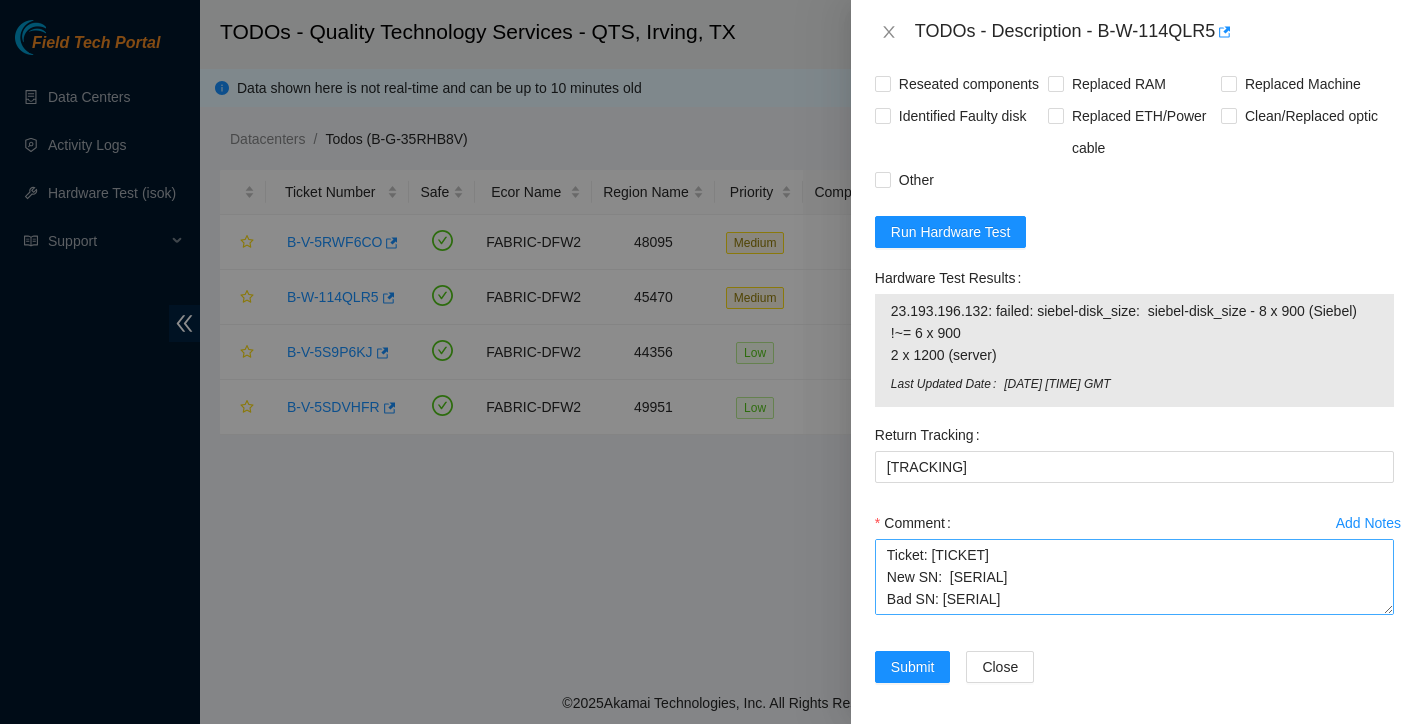 scroll, scrollTop: 0, scrollLeft: 0, axis: both 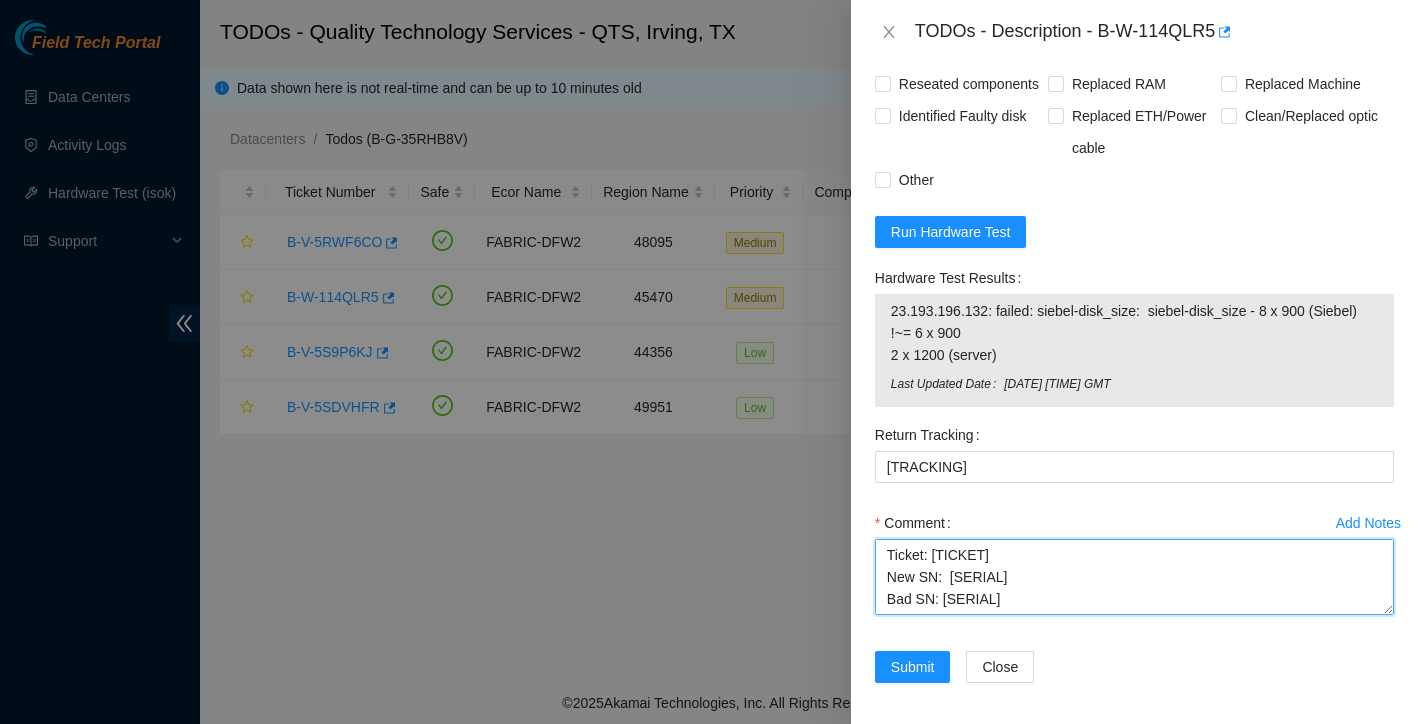 click on "Ticket: [TICKET]
New SN:  [SERIAL]
Bad SN: [SERIAL]
Service Order: [ORDER]
Tracking Numbers: [TRACKING]
RMA Return: [RMA]
Return tracking number: [TRACKING]" at bounding box center [1134, 577] 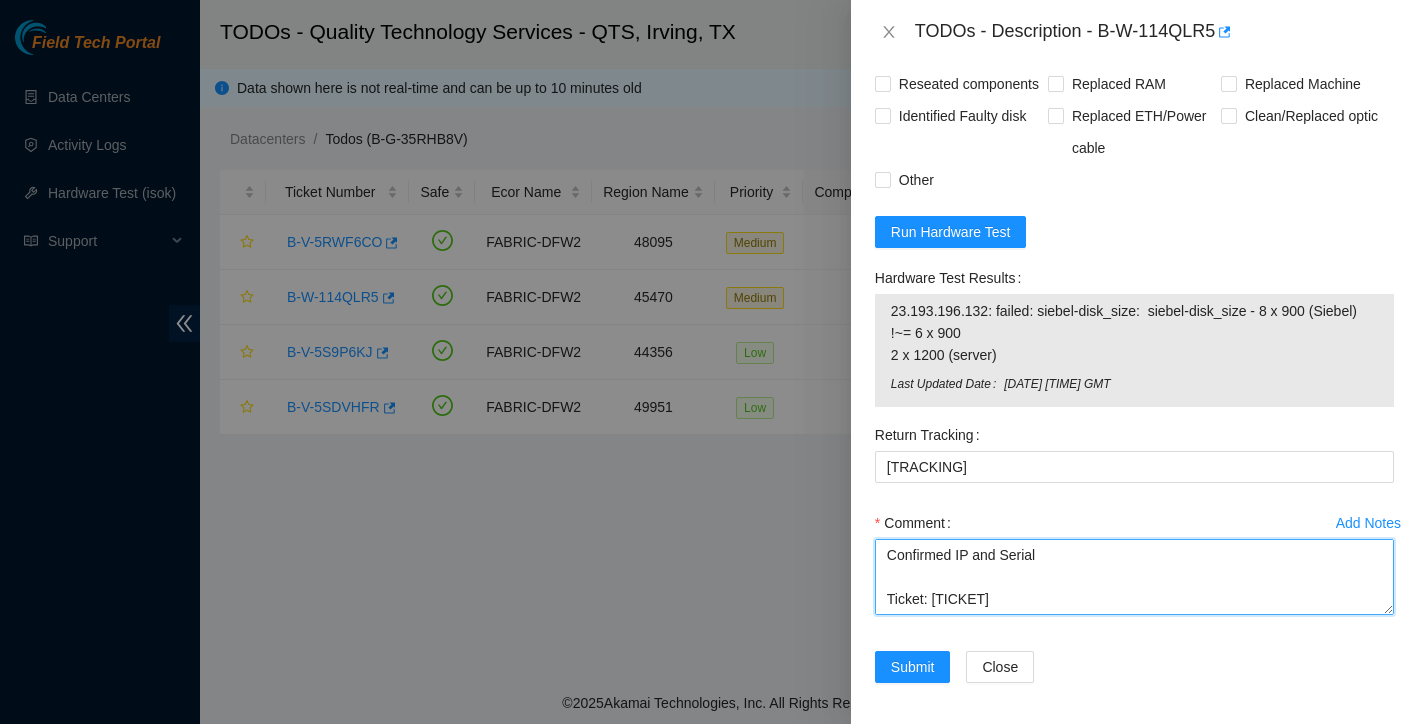 click on "Confirmed IP and Serial
Ticket: [TICKET]
New SN:  [SERIAL]
Bad SN: [SERIAL]
Service Order: [ORDER]
Tracking Numbers: [TRACKING]
RMA Return: [RMA]
Return tracking number: [TRACKING]" at bounding box center [1134, 577] 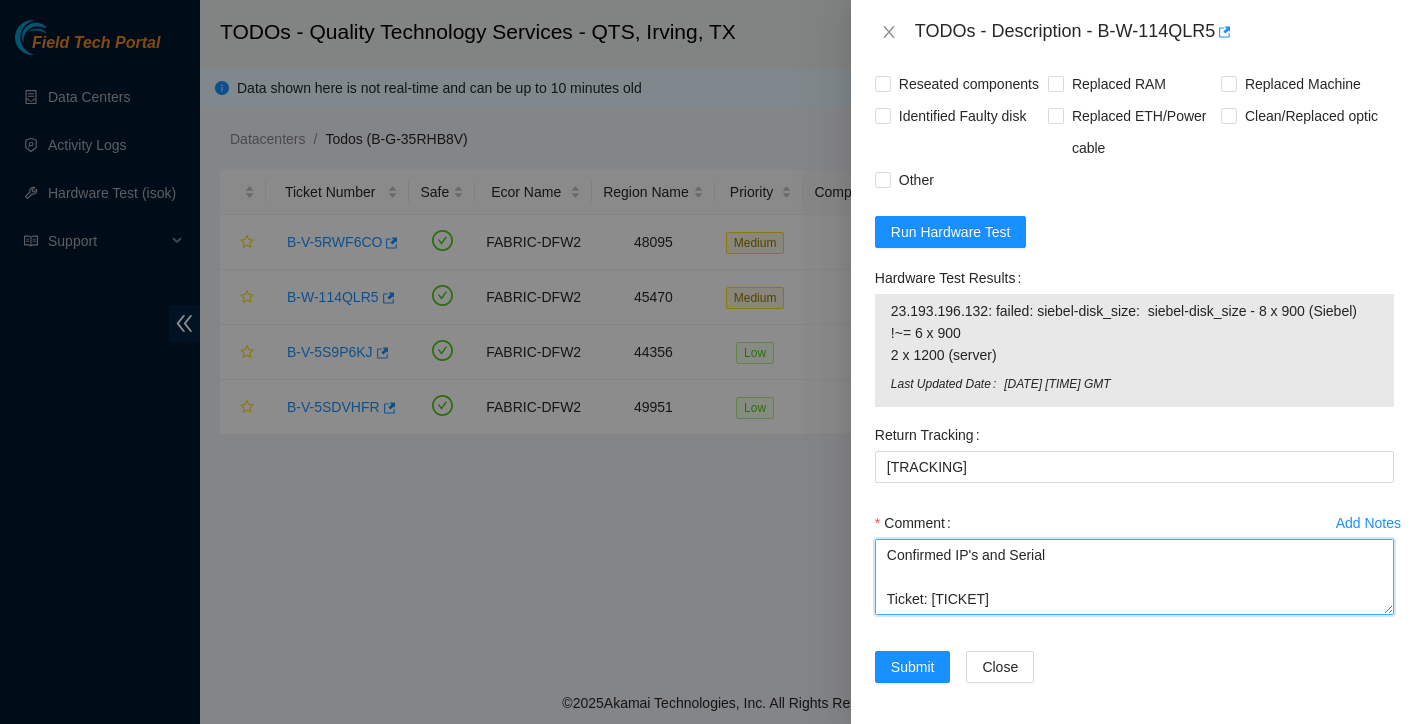 click on "Confirmed IP's and Serial
Ticket: [TICKET]
New SN:  [SERIAL_NUMBER]
Bad SN: [SERIAL_NUMBER]
Service Order: [SERVICE_ORDER]
Tracking Numbers: [TRACKING_NUMBER]
RMA Return: [RMA_RETURN]
Return tracking number: [TRACKING_NUMBER]" at bounding box center (1134, 577) 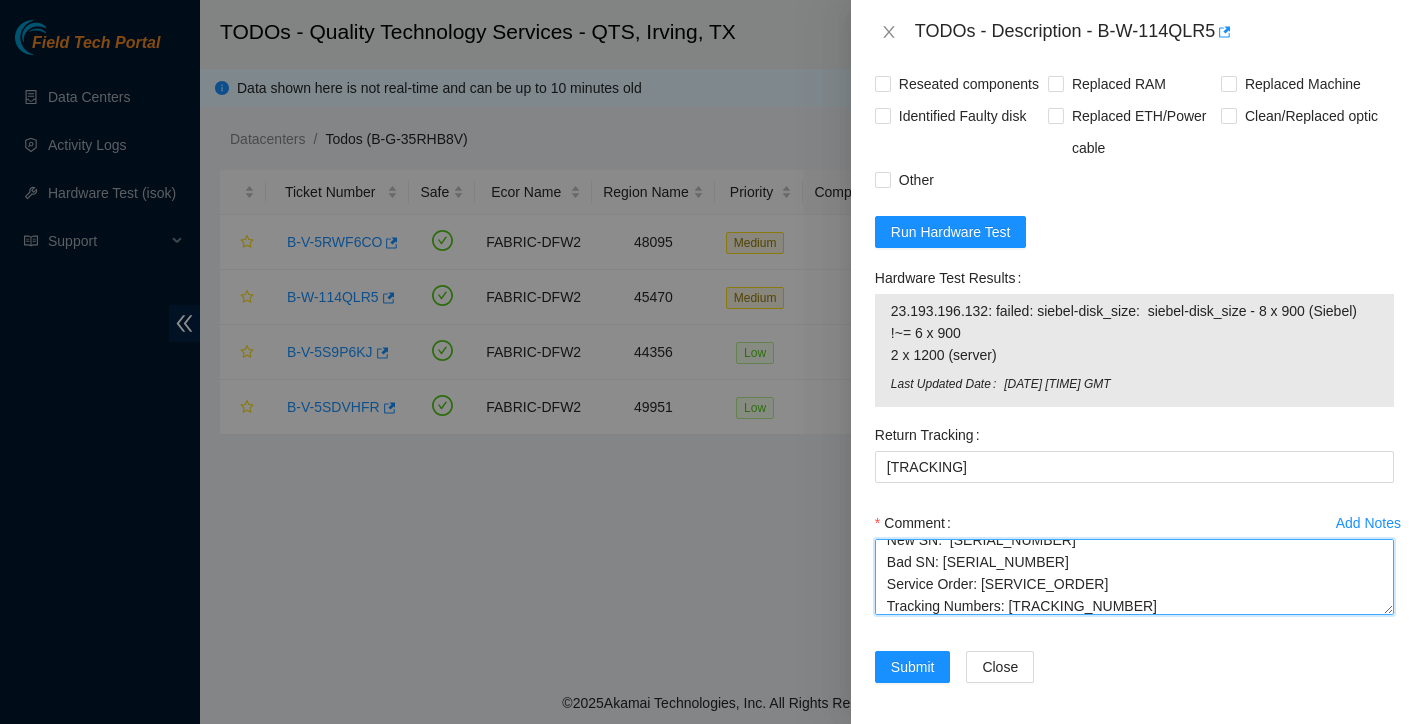 scroll, scrollTop: 167, scrollLeft: 0, axis: vertical 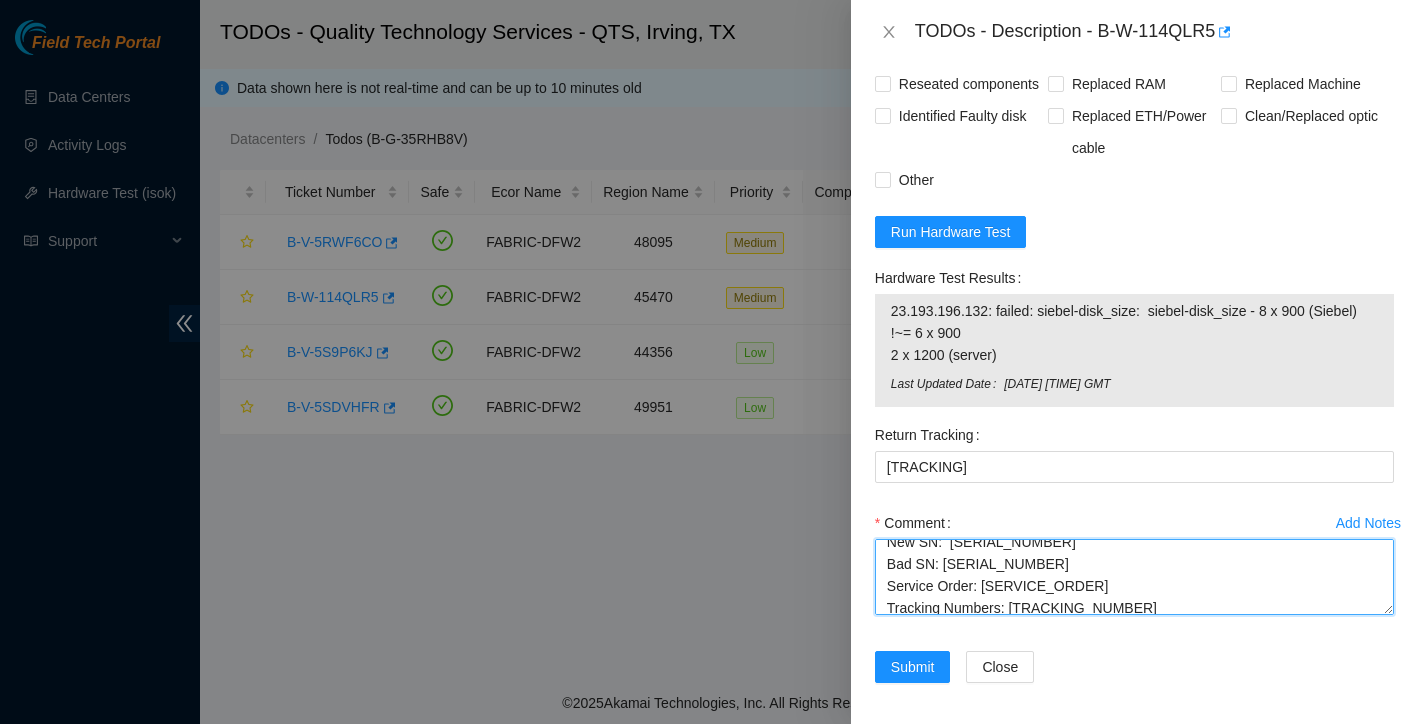 drag, startPoint x: 941, startPoint y: 618, endPoint x: 1075, endPoint y: 618, distance: 134 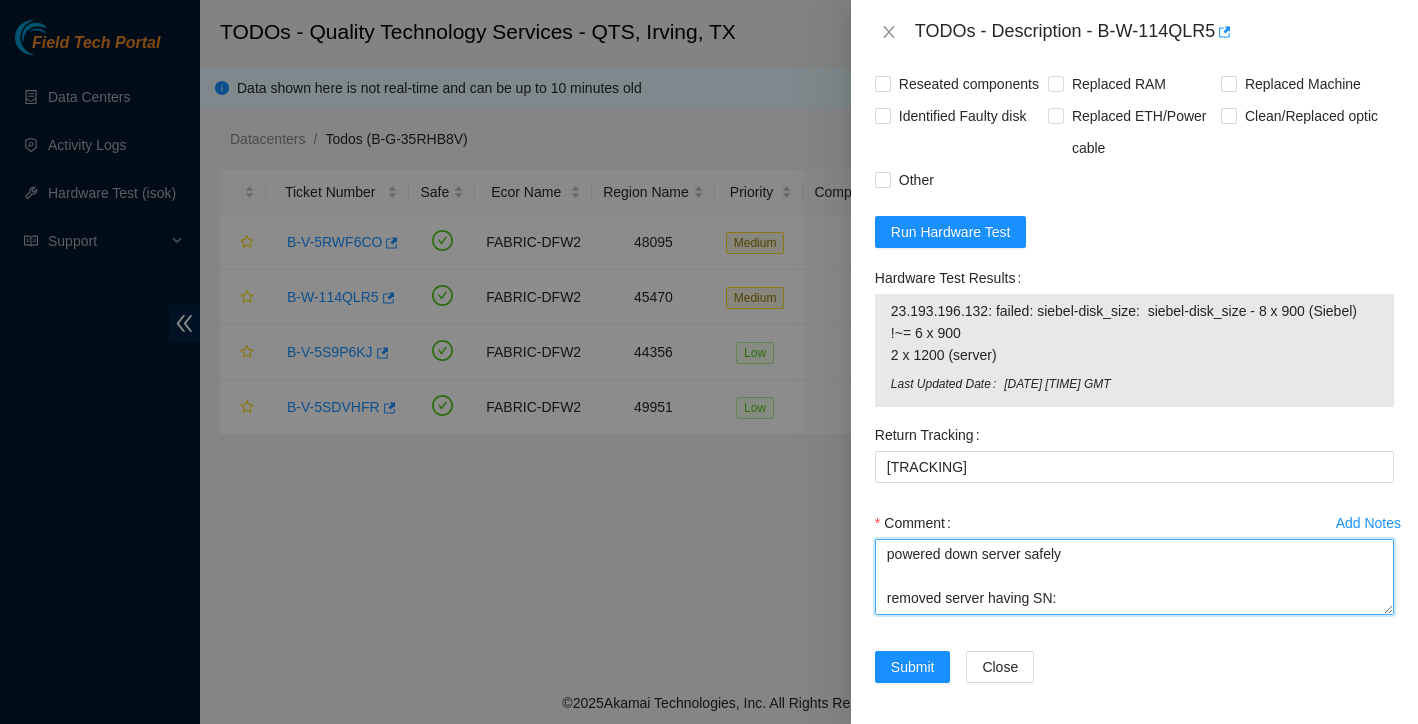 scroll, scrollTop: 47, scrollLeft: 0, axis: vertical 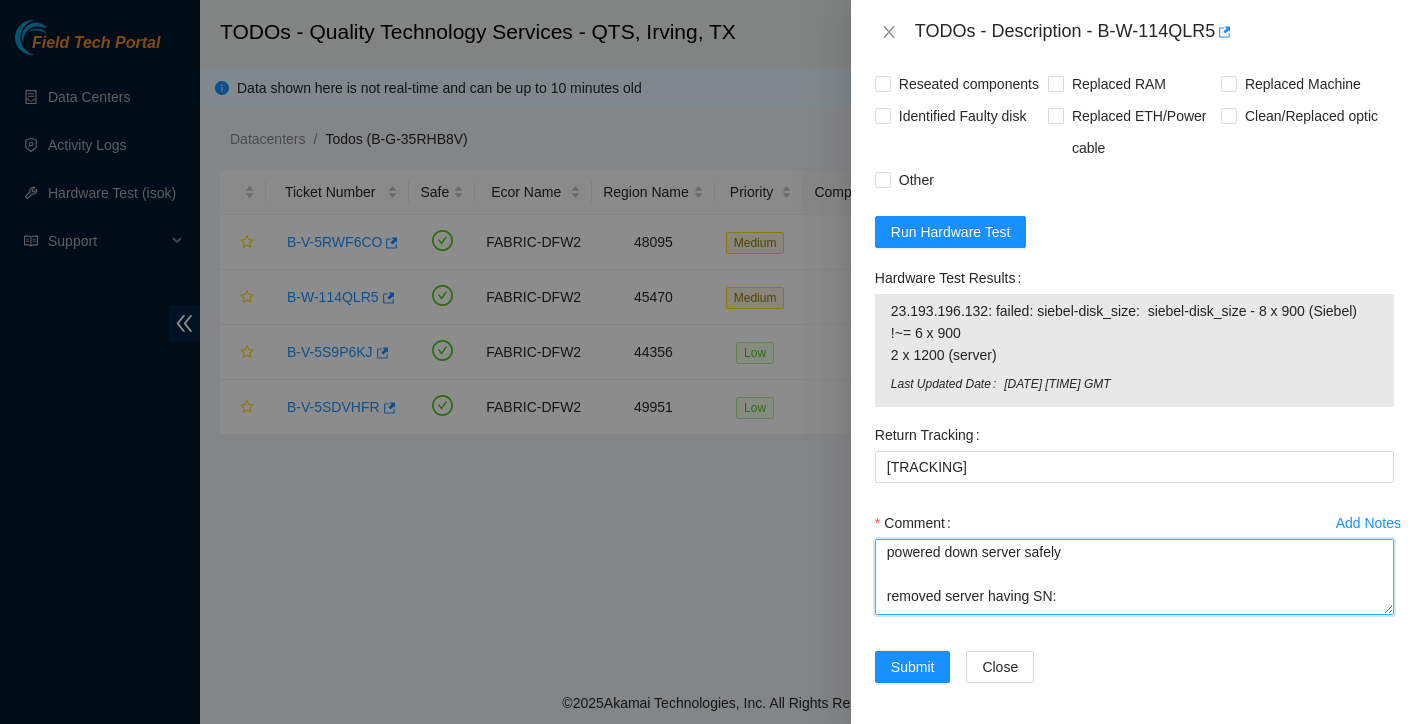 click on "Confirmed IP's and Serial number
powered down server safely
removed server having SN:
Ticket: [TICKET]
New SN:  [SERIAL_NUMBER]
Bad SN: [SERIAL_NUMBER]
Service Order: [SERVICE_ORDER]
Tracking Numbers: [TRACKING_NUMBER]
RMA Return: [RMA_RETURN]
Return tracking number: [TRACKING_NUMBER]" at bounding box center (1134, 577) 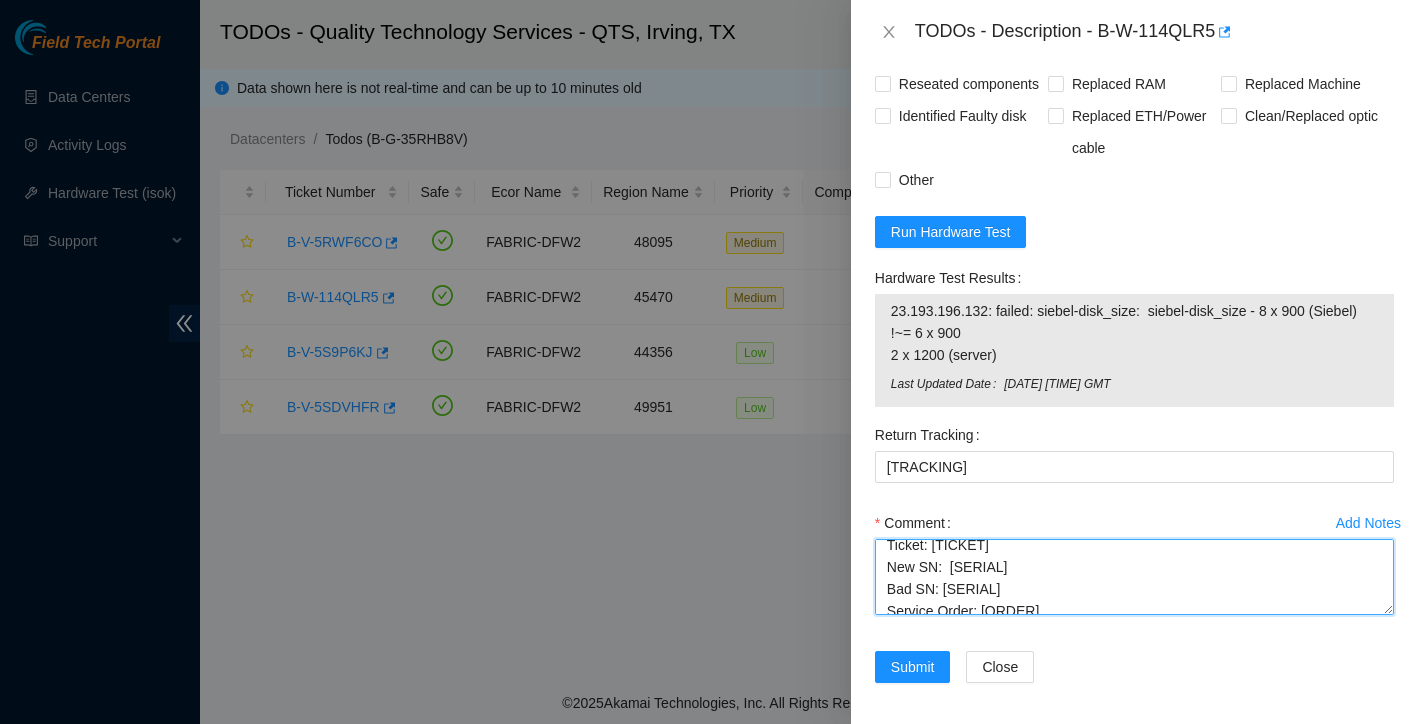 scroll, scrollTop: 187, scrollLeft: 0, axis: vertical 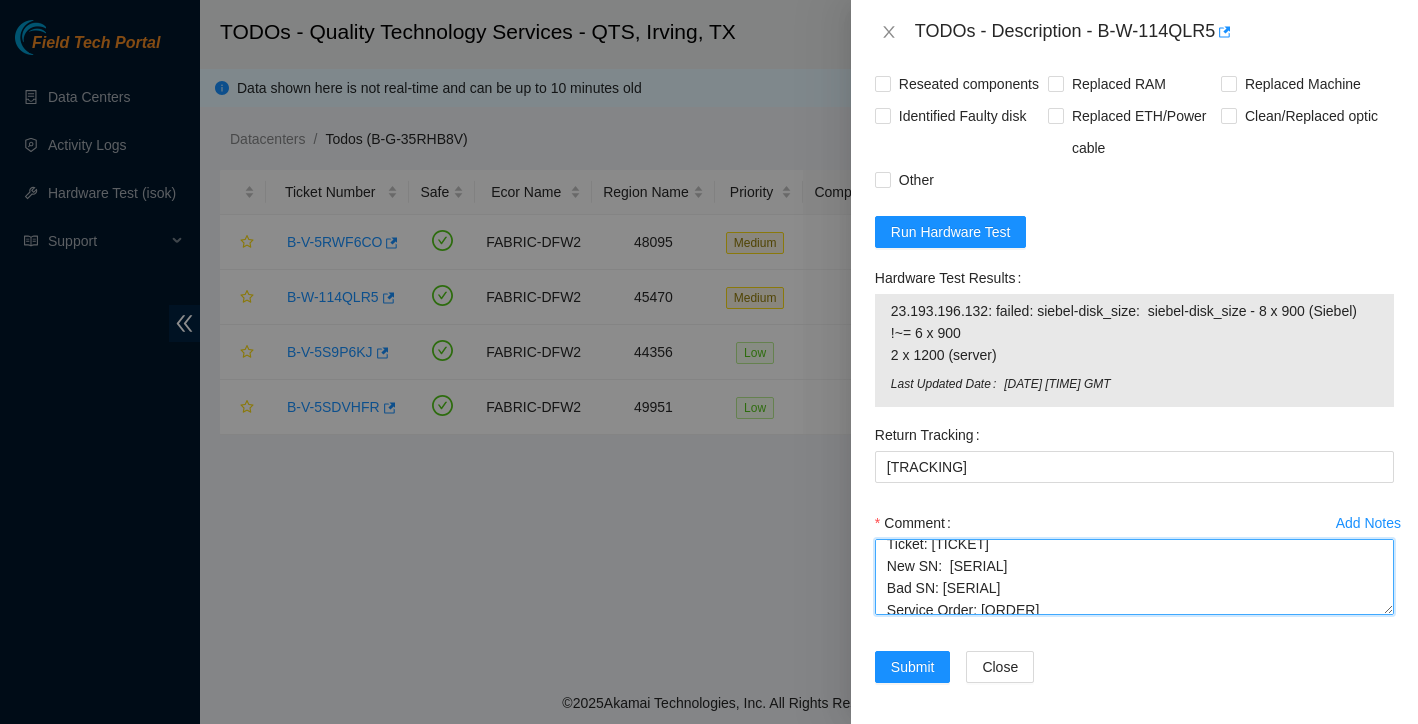 drag, startPoint x: 951, startPoint y: 621, endPoint x: 1087, endPoint y: 618, distance: 136.03308 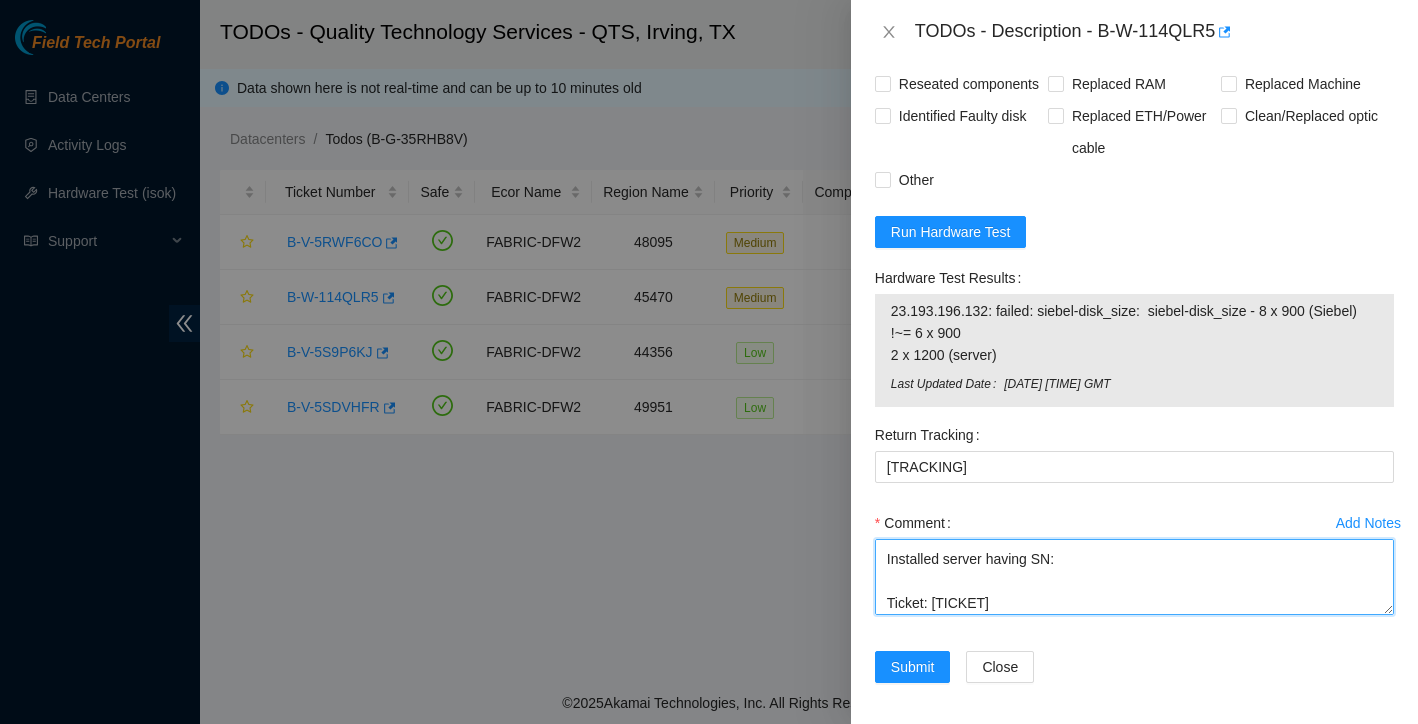 scroll, scrollTop: 102, scrollLeft: 0, axis: vertical 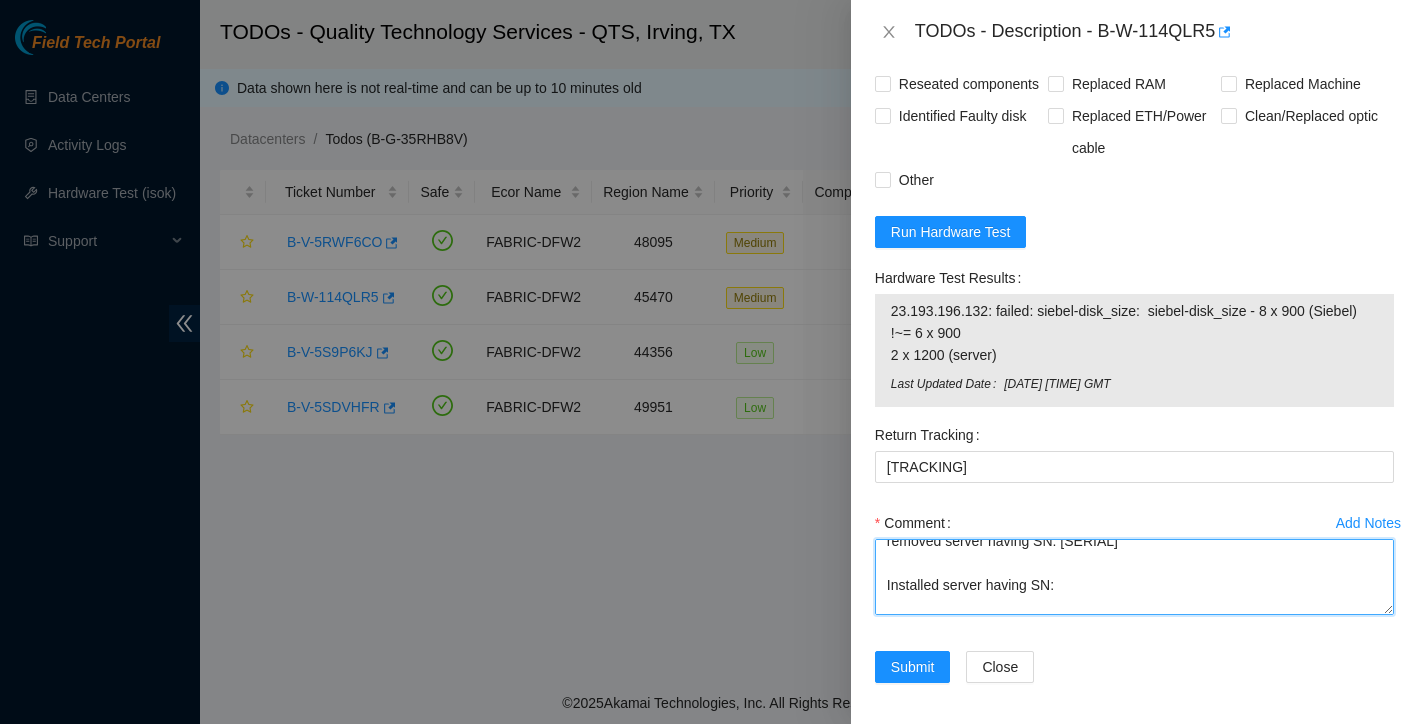 click on "Confirmed IP's and Serial number
powered down server safely
removed server having SN: [SERIAL]
Installed server having SN:
Ticket: [TICKET]
New SN:  [SERIAL]
Bad SN: [SERIAL]
Service Order: [ORDER]
Tracking Numbers: [TRACKING]
RMA Return: [RMA]
Return tracking number: [TRACKING]" at bounding box center [1134, 577] 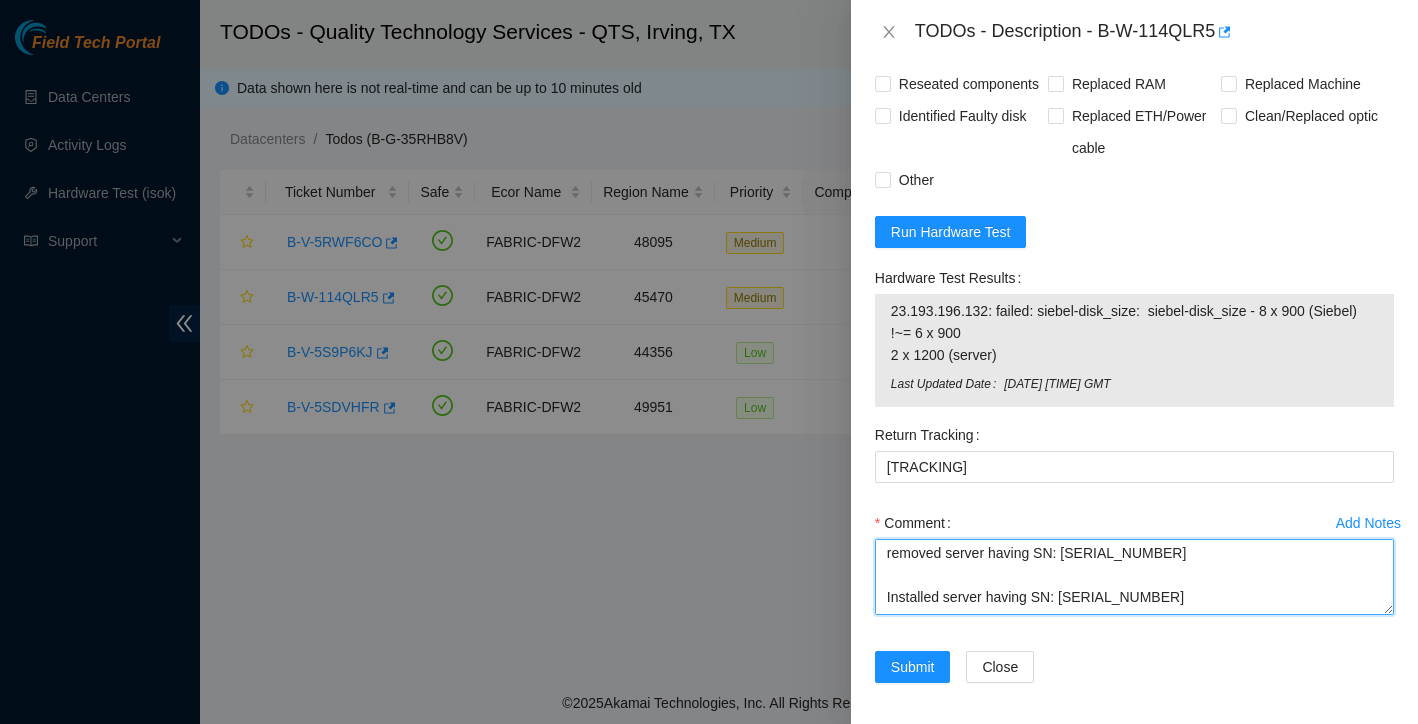 scroll, scrollTop: 70, scrollLeft: 0, axis: vertical 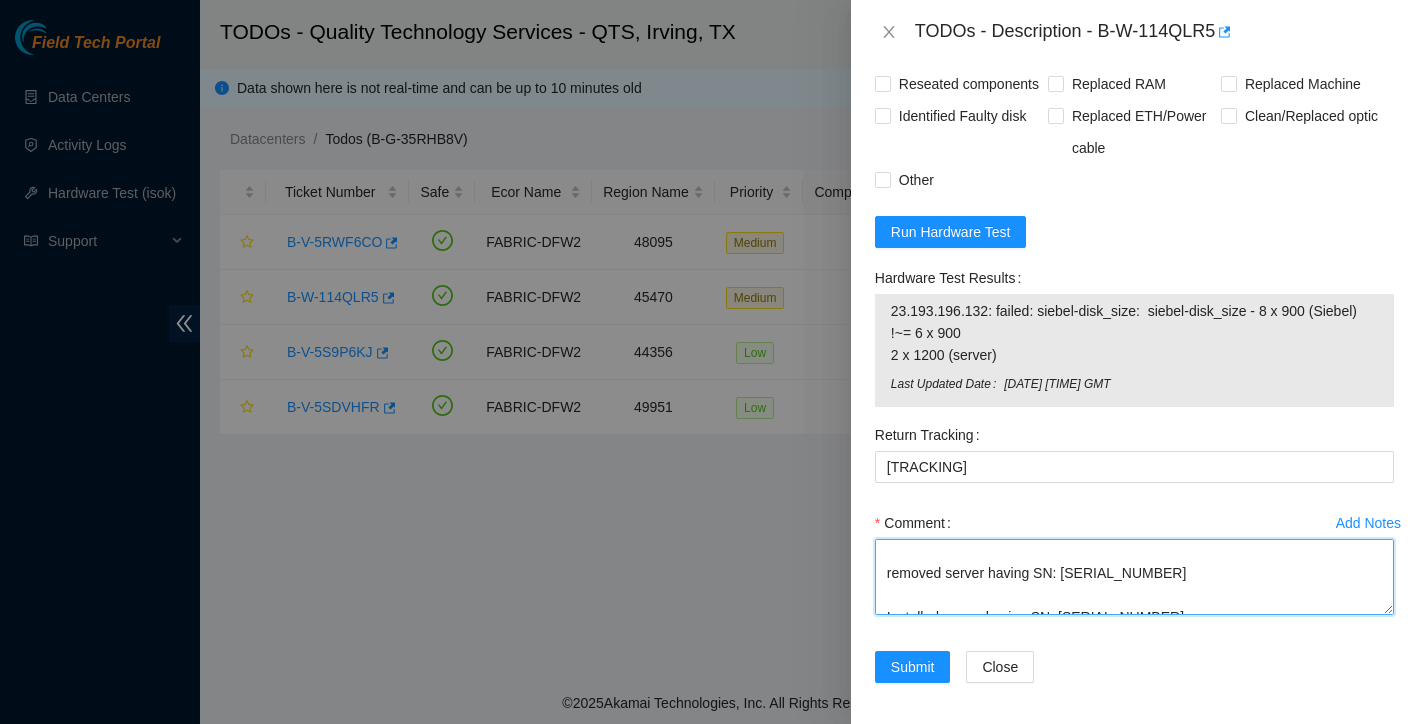 drag, startPoint x: 1038, startPoint y: 626, endPoint x: 1215, endPoint y: 629, distance: 177.02542 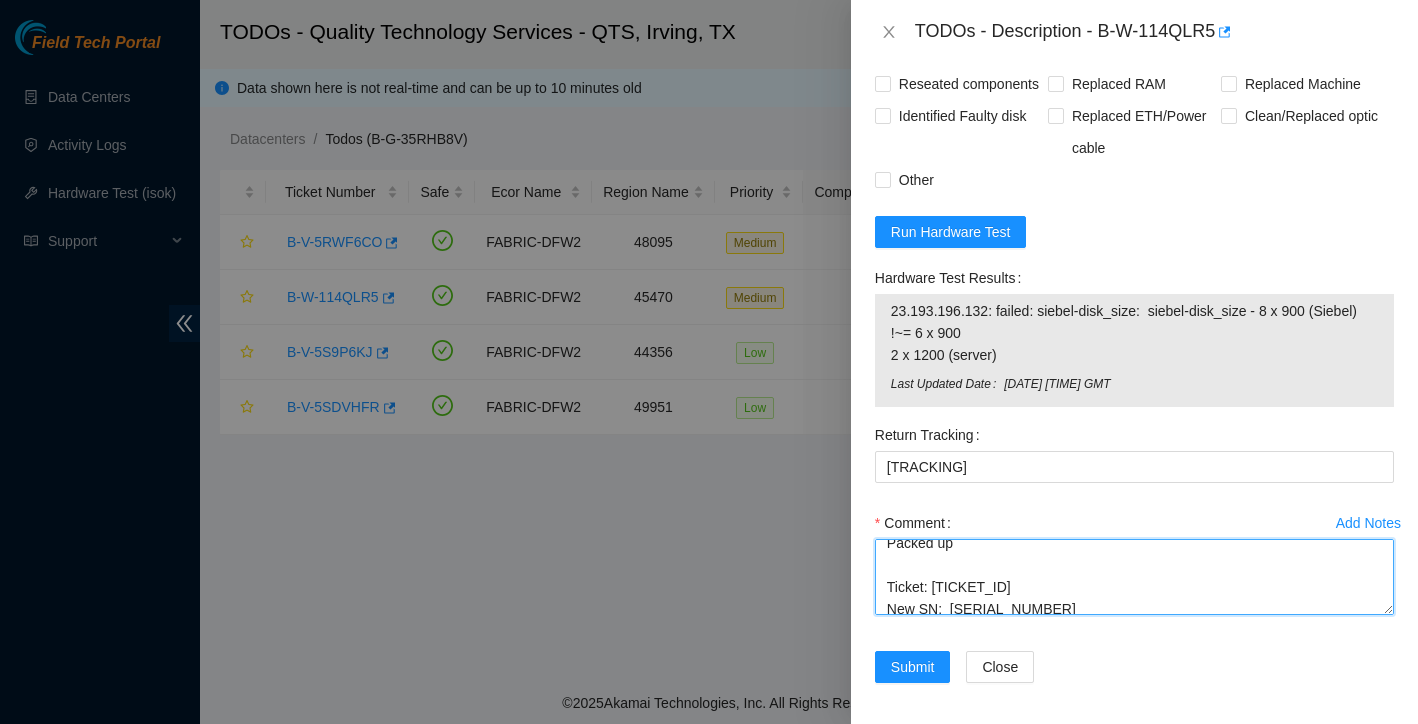 scroll, scrollTop: 174, scrollLeft: 0, axis: vertical 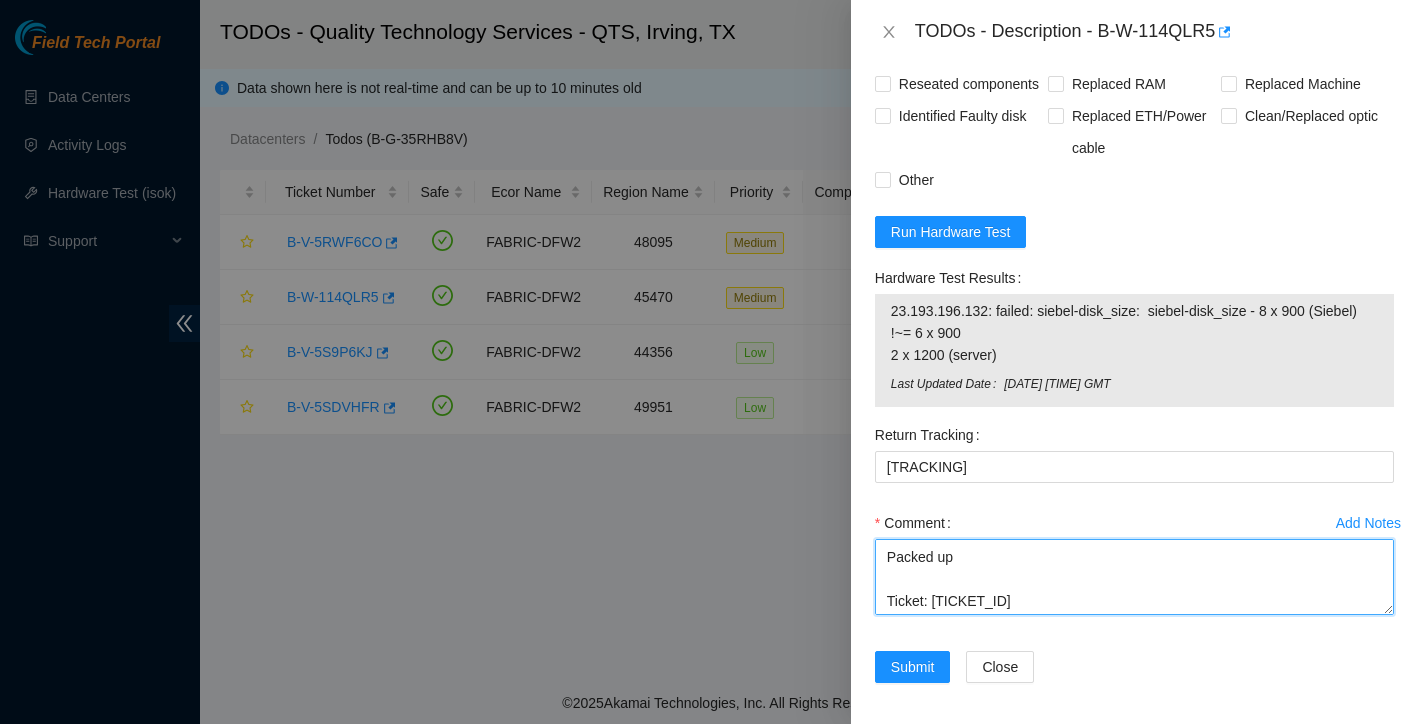 click on "Confirmed IP's and Serial number
powered down server safely
removed server having SN: [SERIAL_NUMBER]
Installed server having SN: [SERIAL_NUMBER]
Packed up
Ticket: [TICKET_ID]
New SN:  [SERIAL_NUMBER]
Bad SN: [SERIAL_NUMBER]
Service Order: [SERVICE_ORDER]
Tracking Numbers: [TRACKING_NUMBER]
RMA Return: [RMA_RETURN]
Return tracking number: [TRACKING_NUMBER]" at bounding box center (1134, 577) 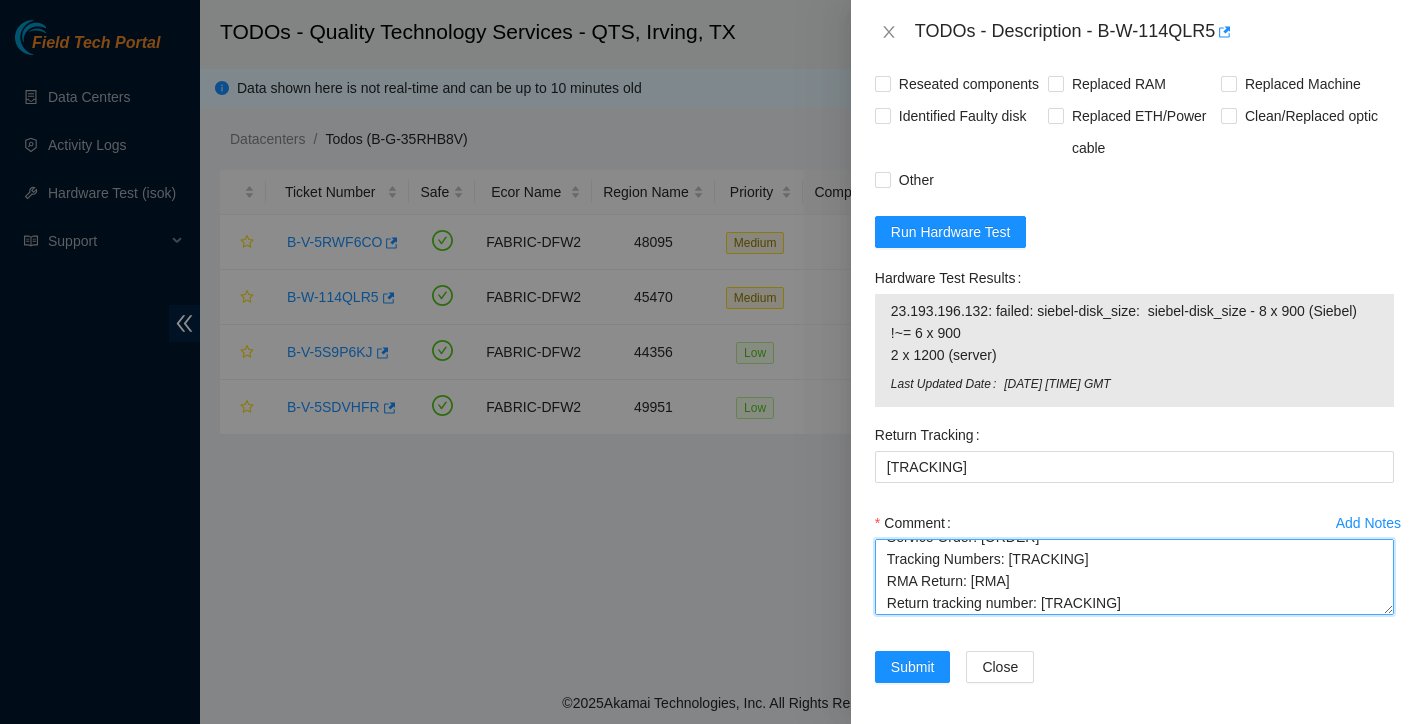 scroll, scrollTop: 307, scrollLeft: 0, axis: vertical 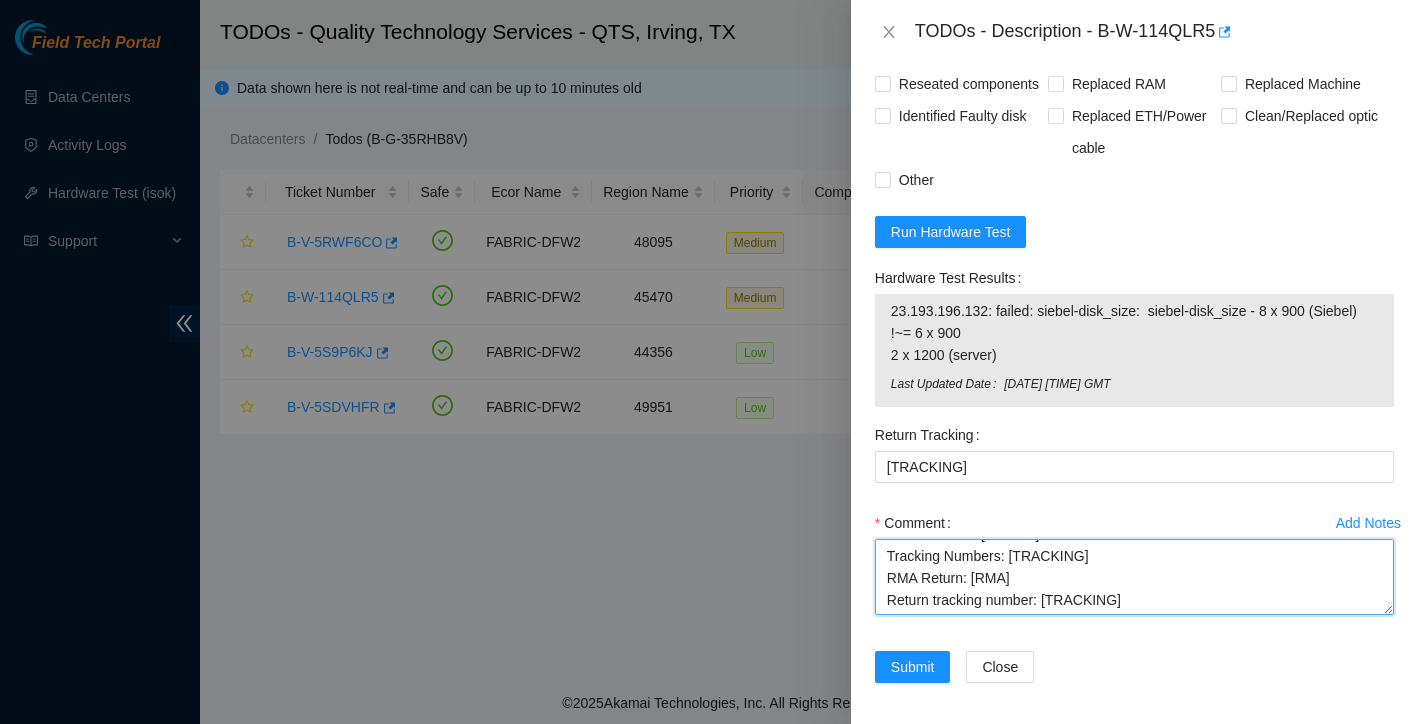 drag, startPoint x: 888, startPoint y: 630, endPoint x: 1211, endPoint y: 641, distance: 323.18726 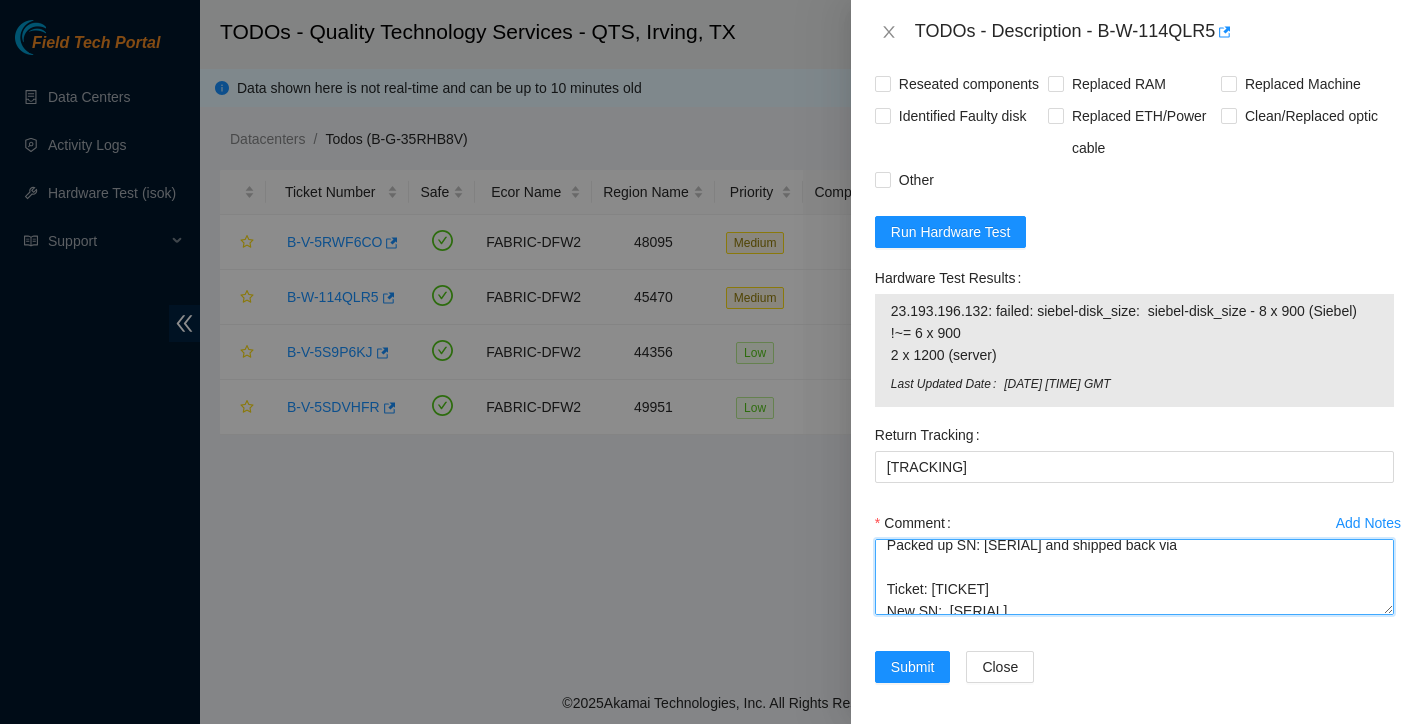 scroll, scrollTop: 174, scrollLeft: 0, axis: vertical 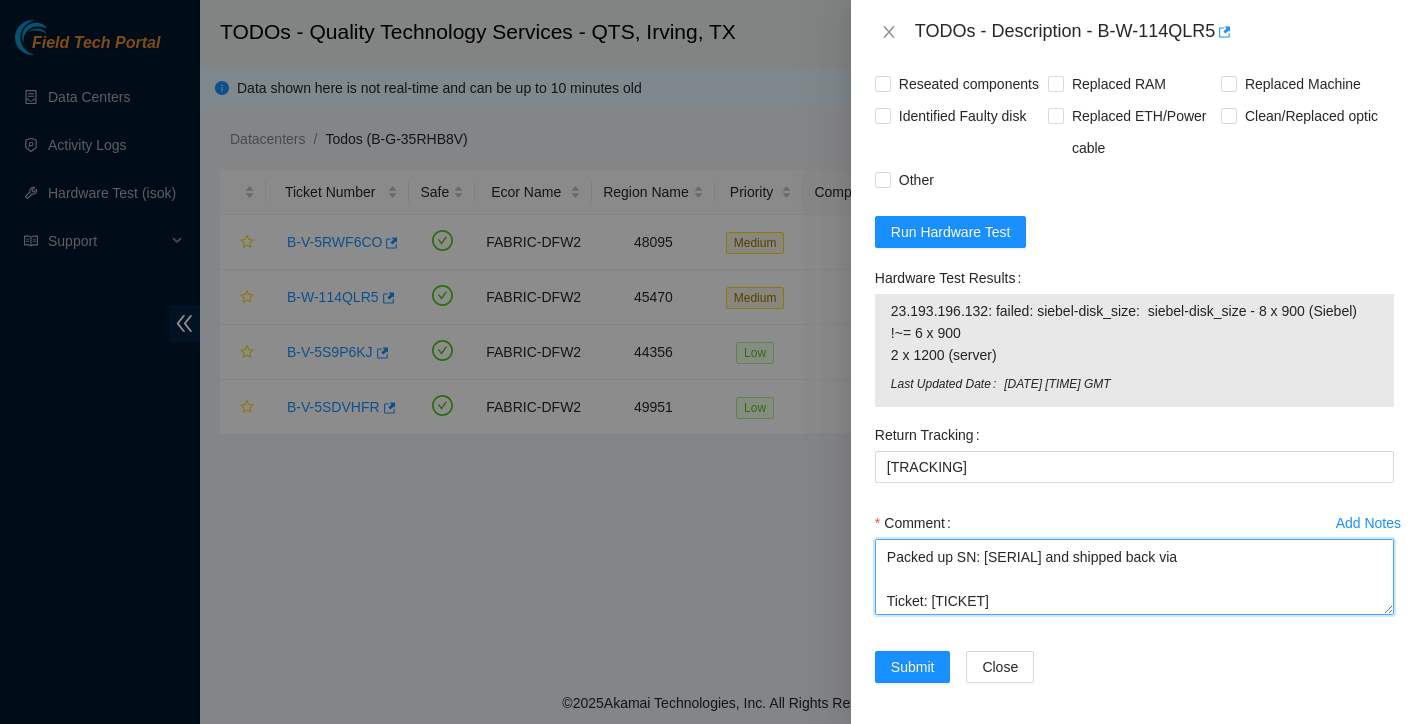 click on "Confirmed IP's and Serial number
powered down server safely
removed server having SN: [SERIAL]
Installed server having SN: [SERIAL]
Packed up SN: [SERIAL] and shipped back via
Ticket: [TICKET]
New SN:  [SERIAL]
Bad SN: [SERIAL]
Service Order: [ORDER]
Tracking Numbers: [TRACKING]
RMA Return: [RMA]
Return tracking number: [TRACKING]" at bounding box center (1134, 577) 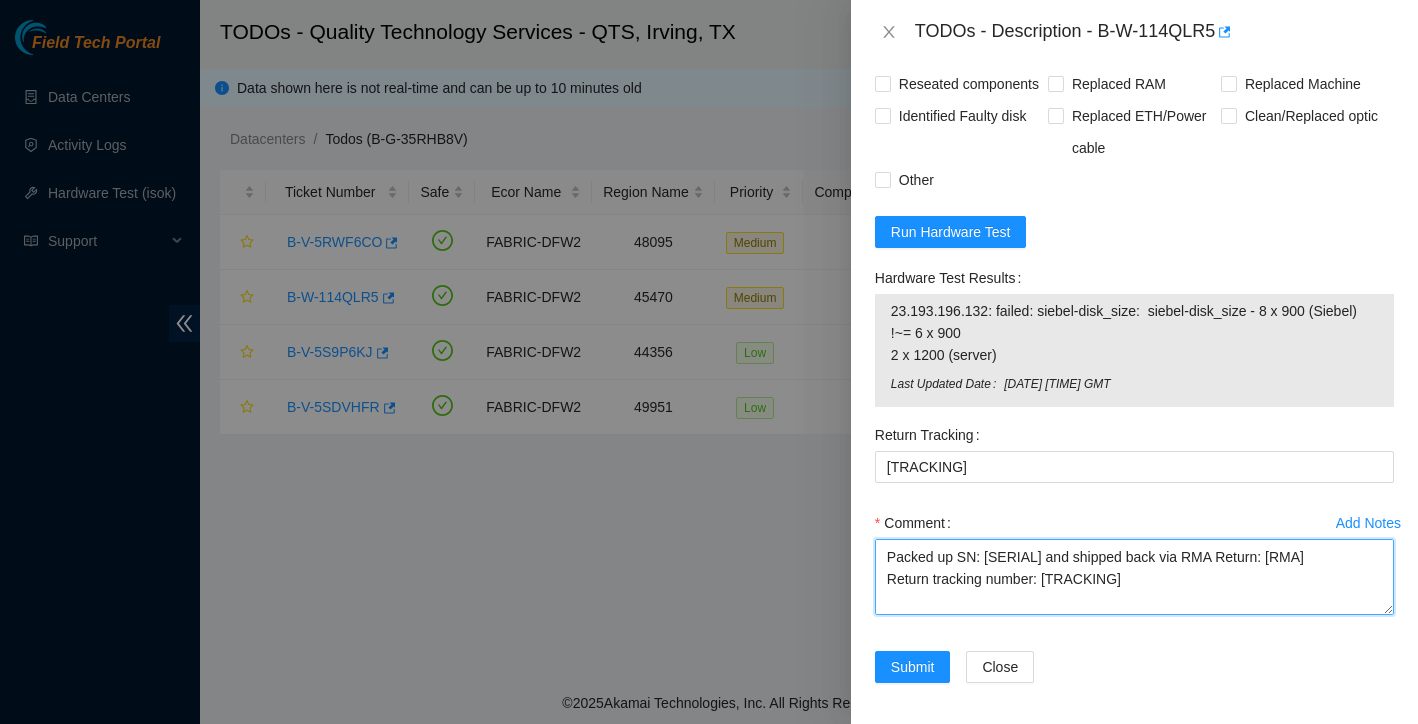 click on "Confirmed IP's and Serial number
powered down server safely
removed server having SN: [SERIAL]
Installed server having SN: [SERIAL]
Packed up SN: [SERIAL] and shipped back via RMA Return: [RMA]
Return tracking number: [TRACKING]
Ticket: [TICKET]
New SN:  [SERIAL]
Bad SN: [SERIAL]
Service Order: [ORDER]
Tracking Numbers: [TRACKING]
RMA Return: [RMA]
Return tracking number: [TRACKING]" at bounding box center (1134, 577) 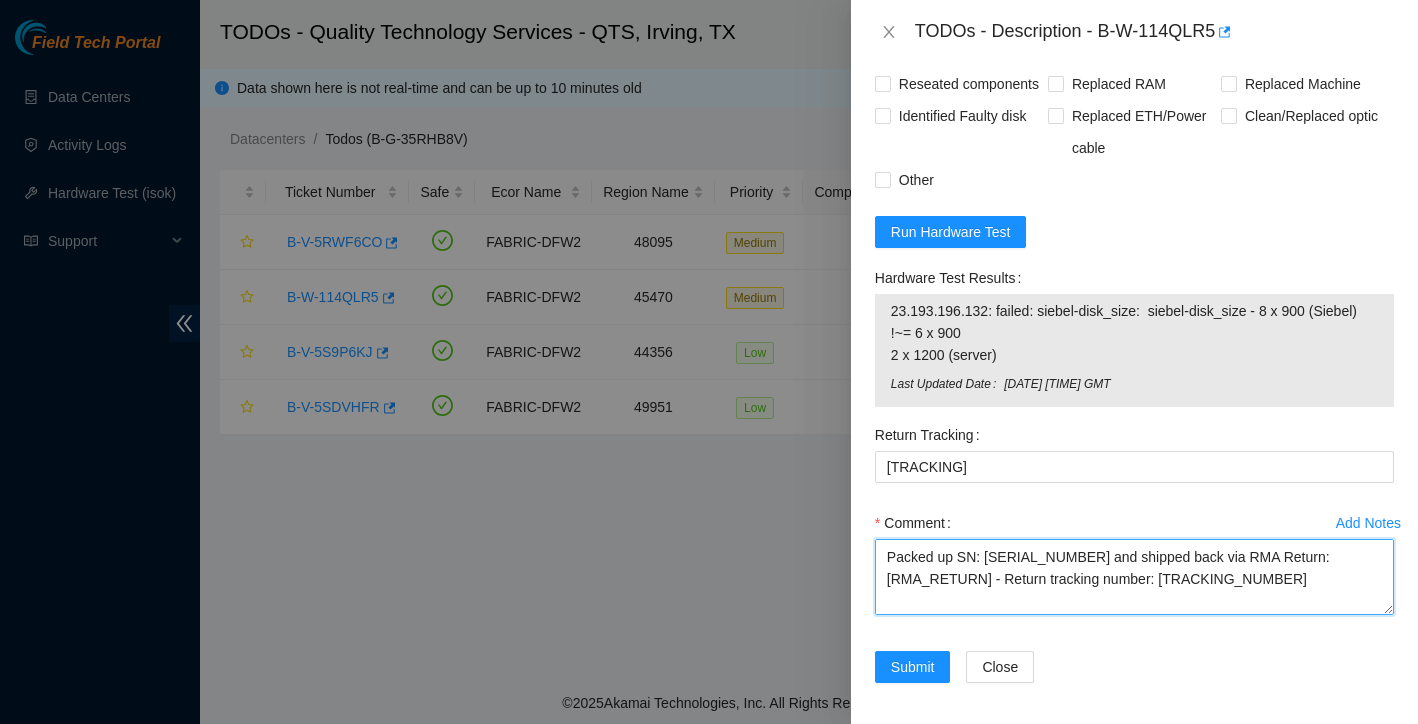 scroll, scrollTop: 1998, scrollLeft: 0, axis: vertical 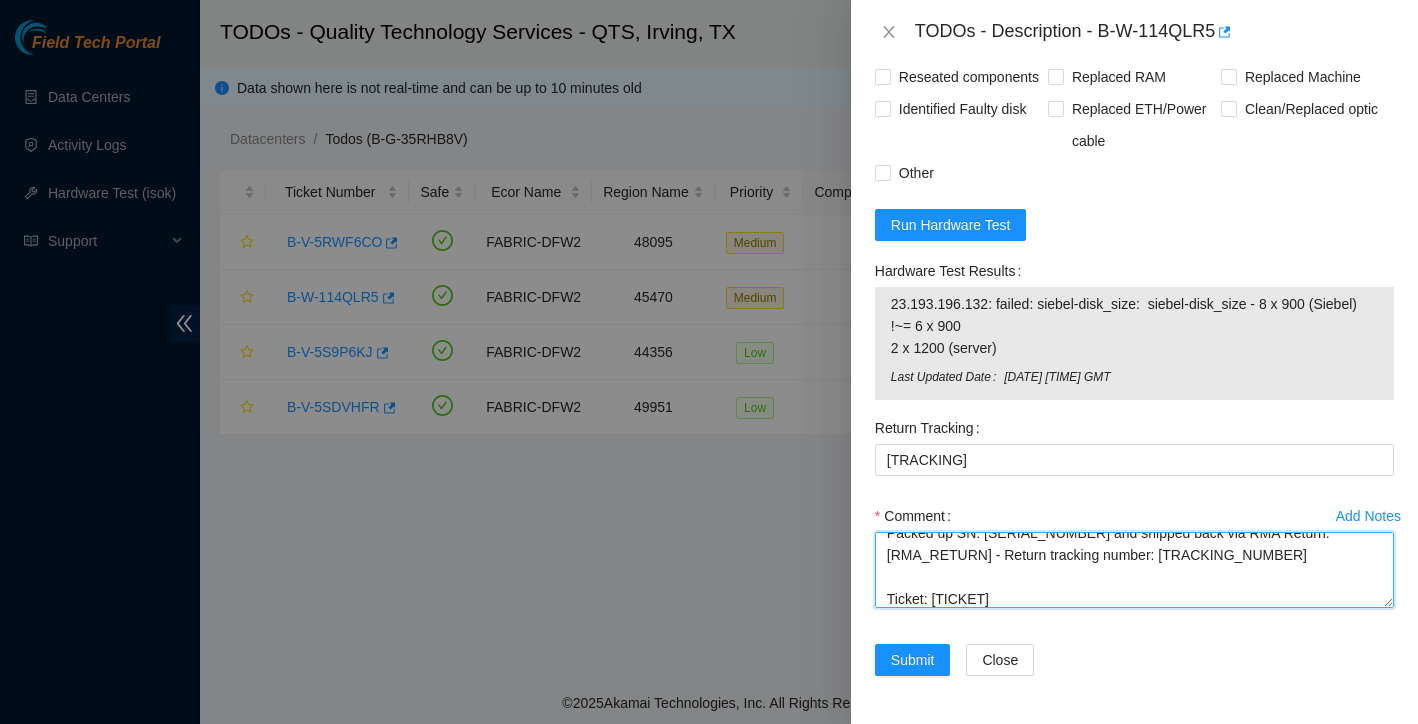 click on "Confirmed IP's and Serial number
powered down server safely
removed server having SN: [SERIAL_NUMBER]
Installed server having SN: [SERIAL_NUMBER]
Packed up SN: [SERIAL_NUMBER] and shipped back via RMA Return: [RMA_RETURN] - Return tracking number: [TRACKING_NUMBER]
Ticket: [TICKET]
New SN:  [SERIAL_NUMBER]
Bad SN: [SERIAL_NUMBER]
Service Order: [SERVICE_ORDER]
Tracking Numbers: [TRACKING_NUMBER]
RMA Return: [RMA_RETURN]
Return tracking number: [TRACKING_NUMBER]" at bounding box center (1134, 570) 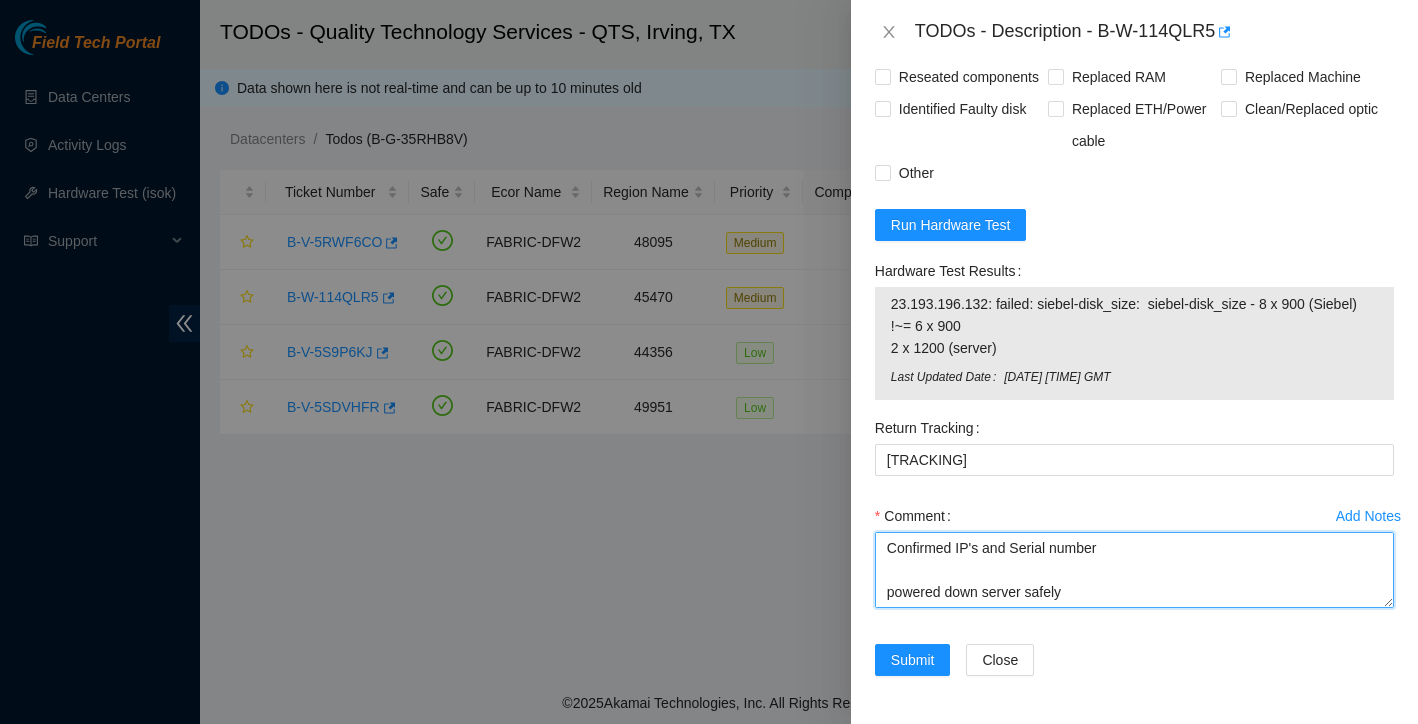 scroll, scrollTop: 0, scrollLeft: 0, axis: both 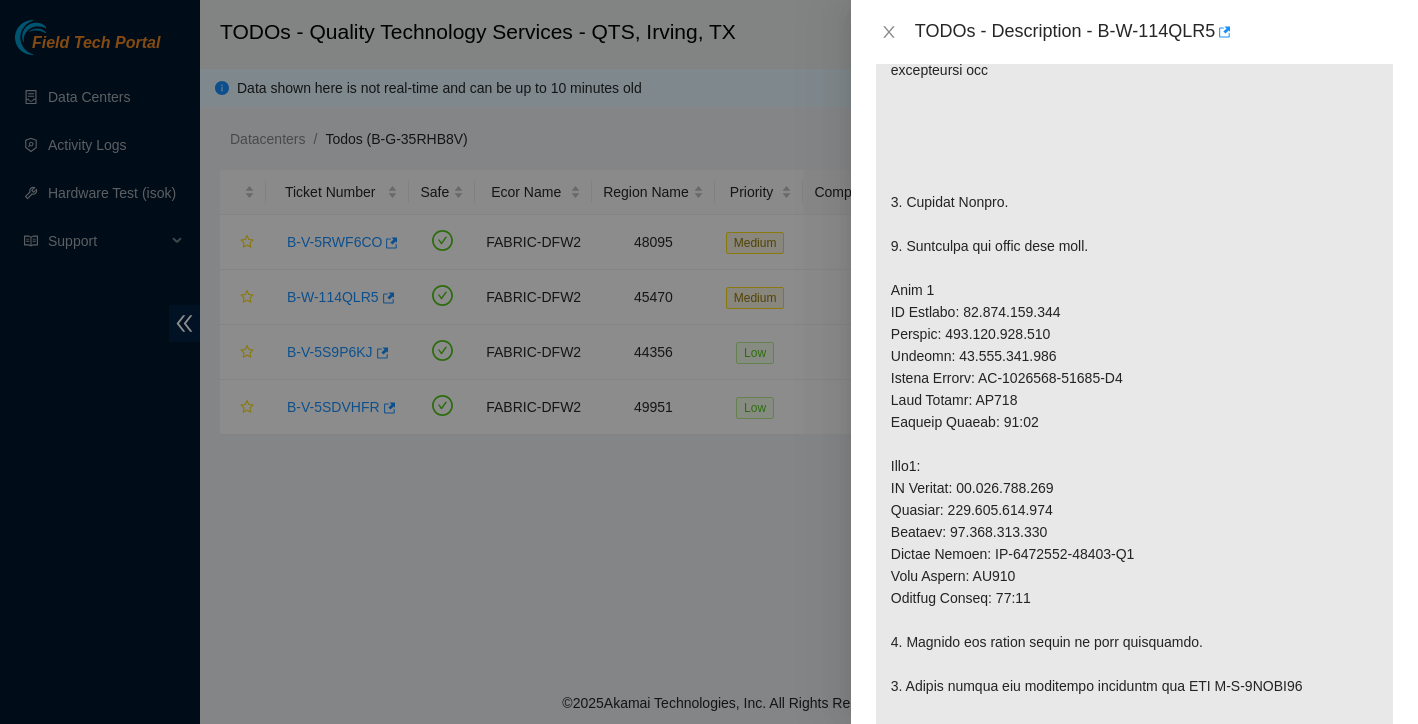 type on "Confirmed IP's and Serial number
powered down server safely
removed server having SN: [SERIAL_NUMBER]
Installed server having SN: [SERIAL_NUMBER]
Packed up SN: [SERIAL_NUMBER] and shipped back via RMA Return: [RMA_NUMBER] - Return tracking number: [TRACKING_NUMBER]
Rescued new server
reconfigured new server
checked with isok:
Ticket: [TICKET_NUMBER]
New SN:  [SERIAL_NUMBER]
Bad SN: [SERIAL_NUMBER]
Service Order: [SERVICE_ORDER_NUMBER]
Tracking Numbers: [TRACKING_NUMBER]
RMA Return: [RMA_NUMBER]
Return tracking number: [TRACKING_NUMBER]" 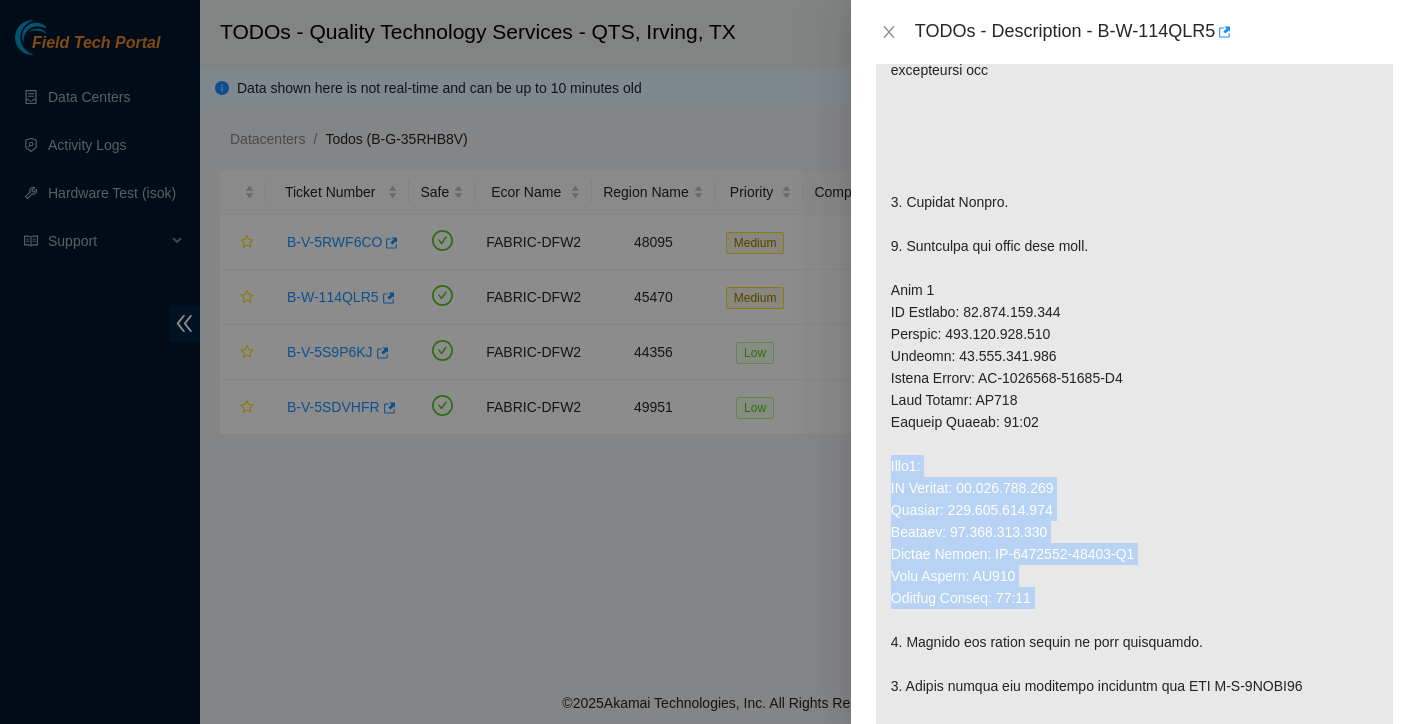 drag, startPoint x: 891, startPoint y: 484, endPoint x: 1082, endPoint y: 622, distance: 235.63744 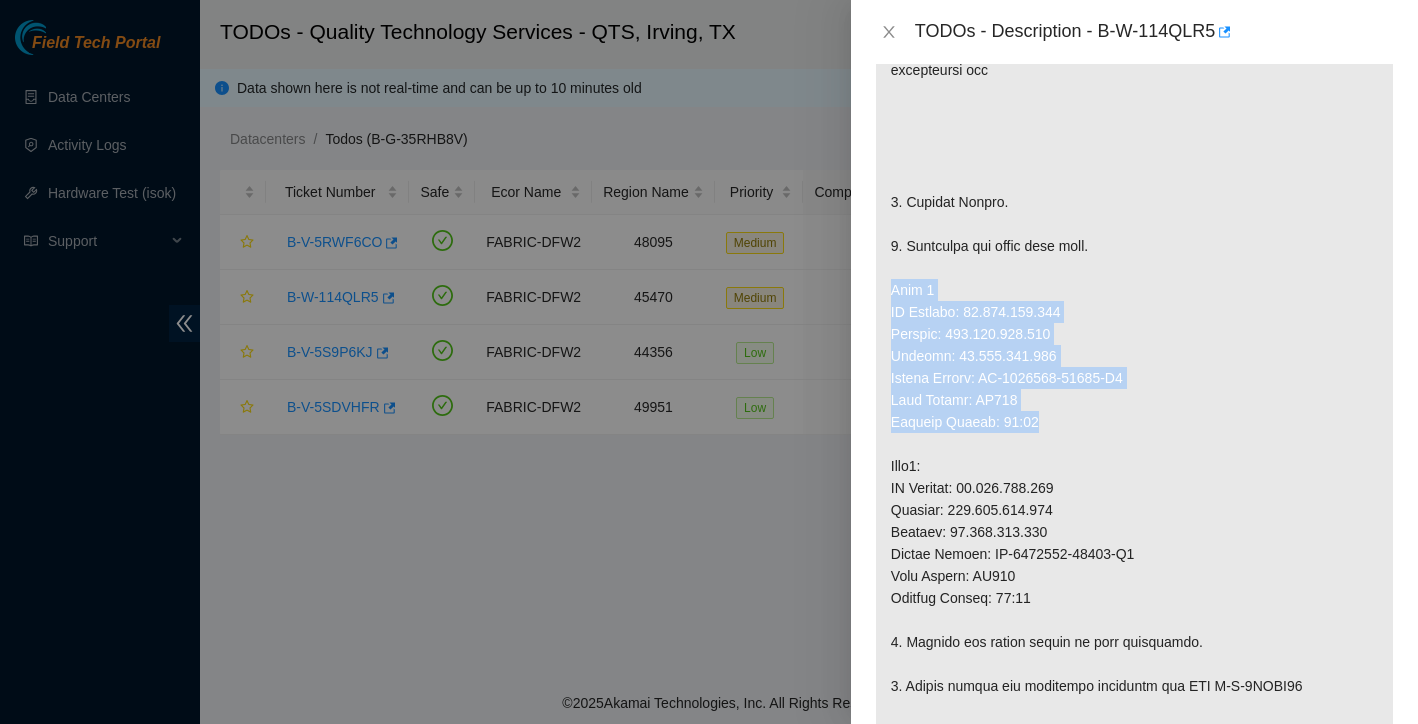 drag, startPoint x: 1052, startPoint y: 439, endPoint x: 875, endPoint y: 305, distance: 222.00226 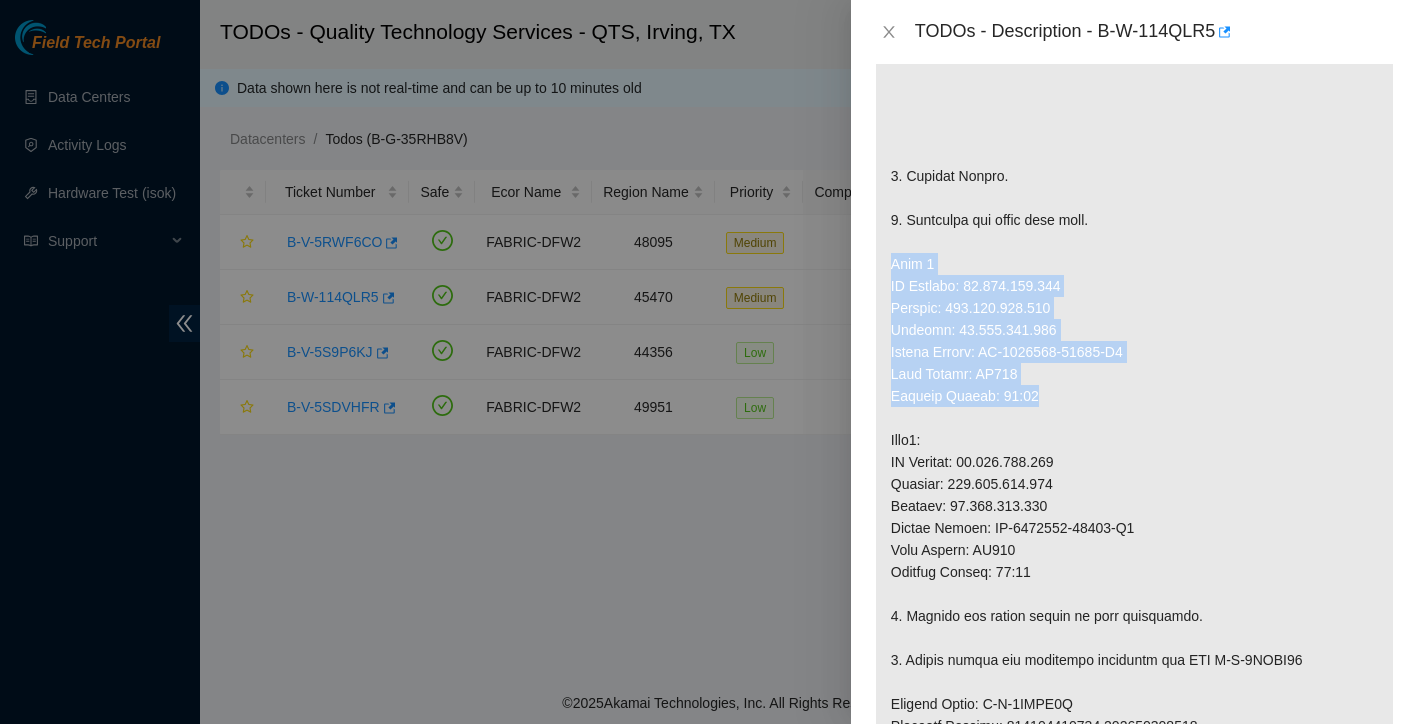 scroll, scrollTop: 556, scrollLeft: 0, axis: vertical 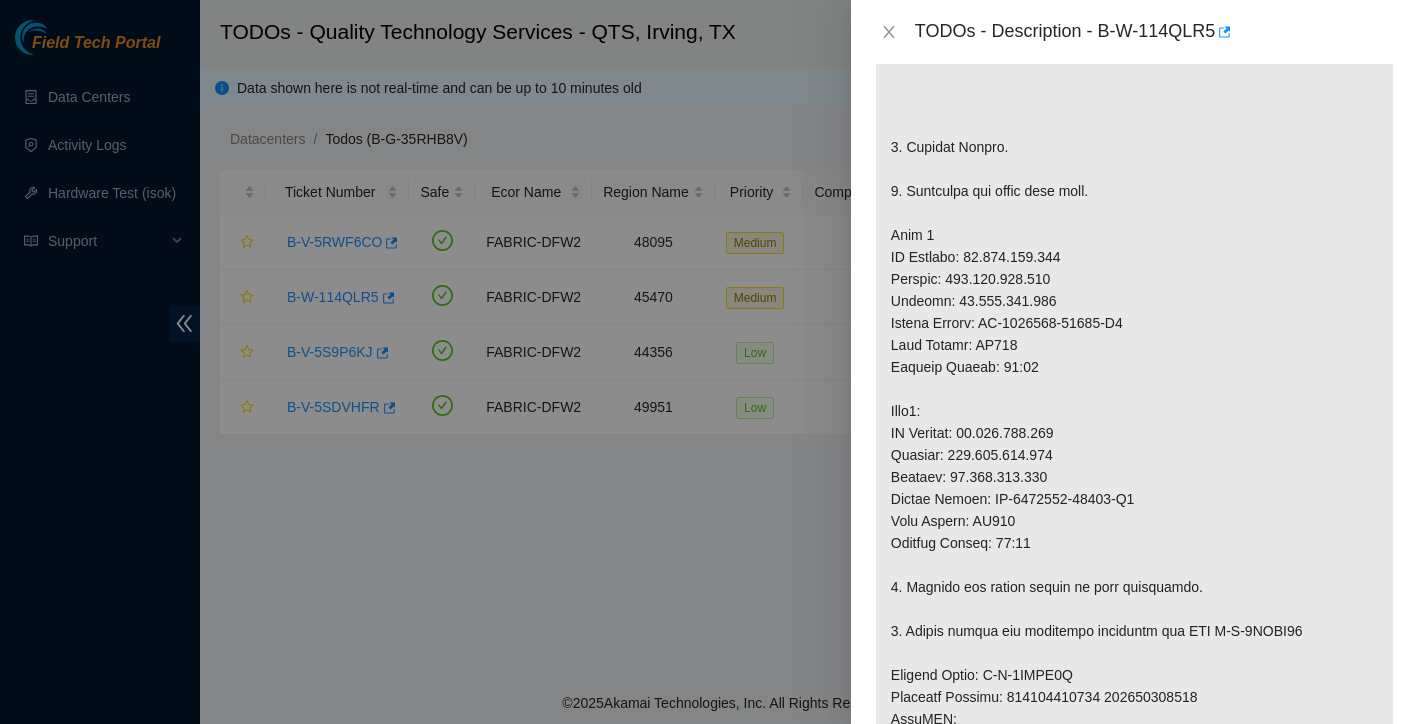 click at bounding box center [1134, 543] 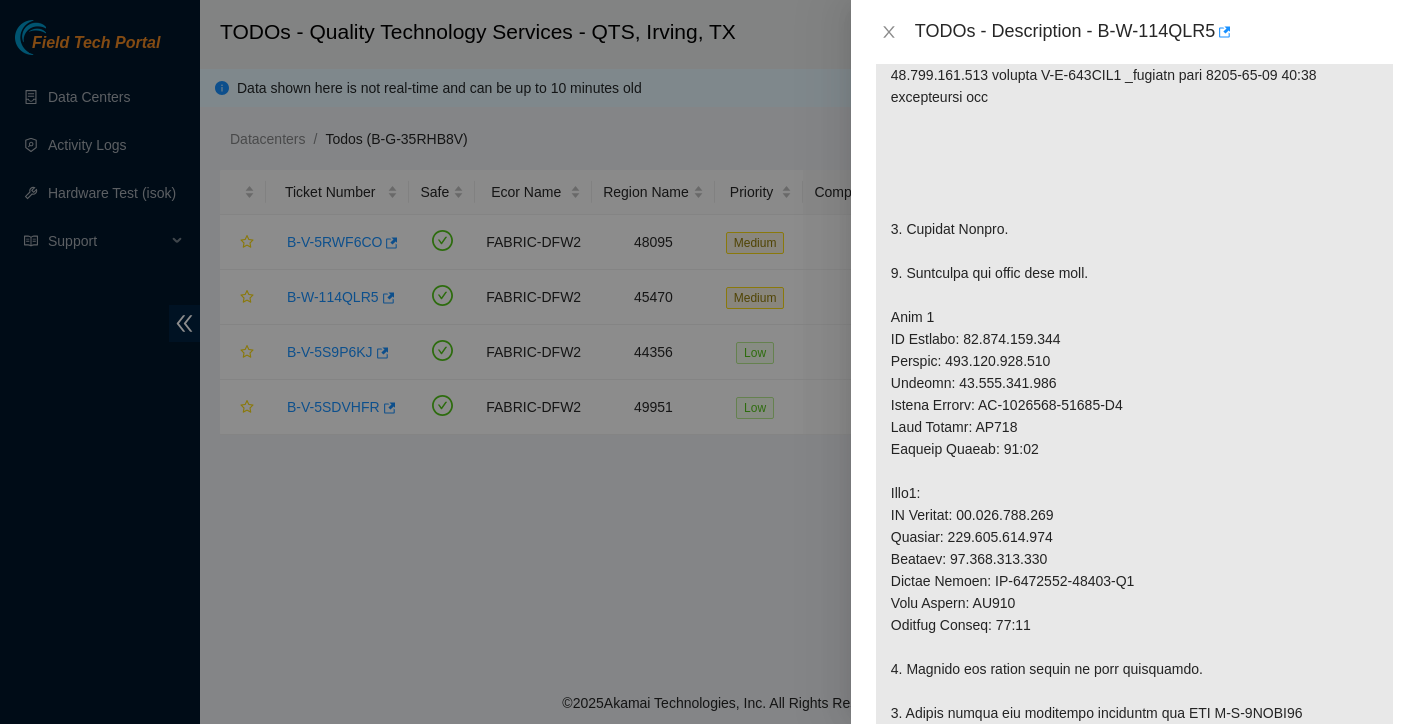 scroll, scrollTop: 478, scrollLeft: 0, axis: vertical 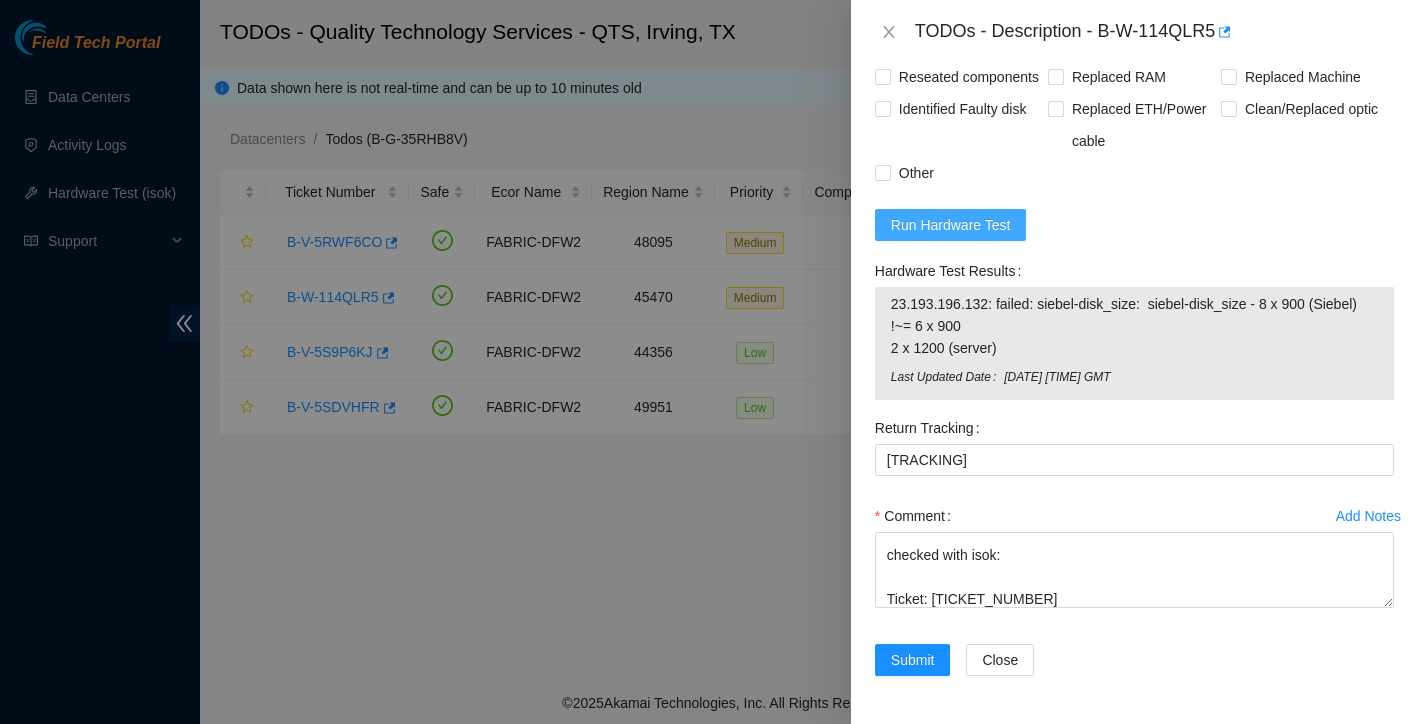 click on "Run Hardware Test" at bounding box center [951, 225] 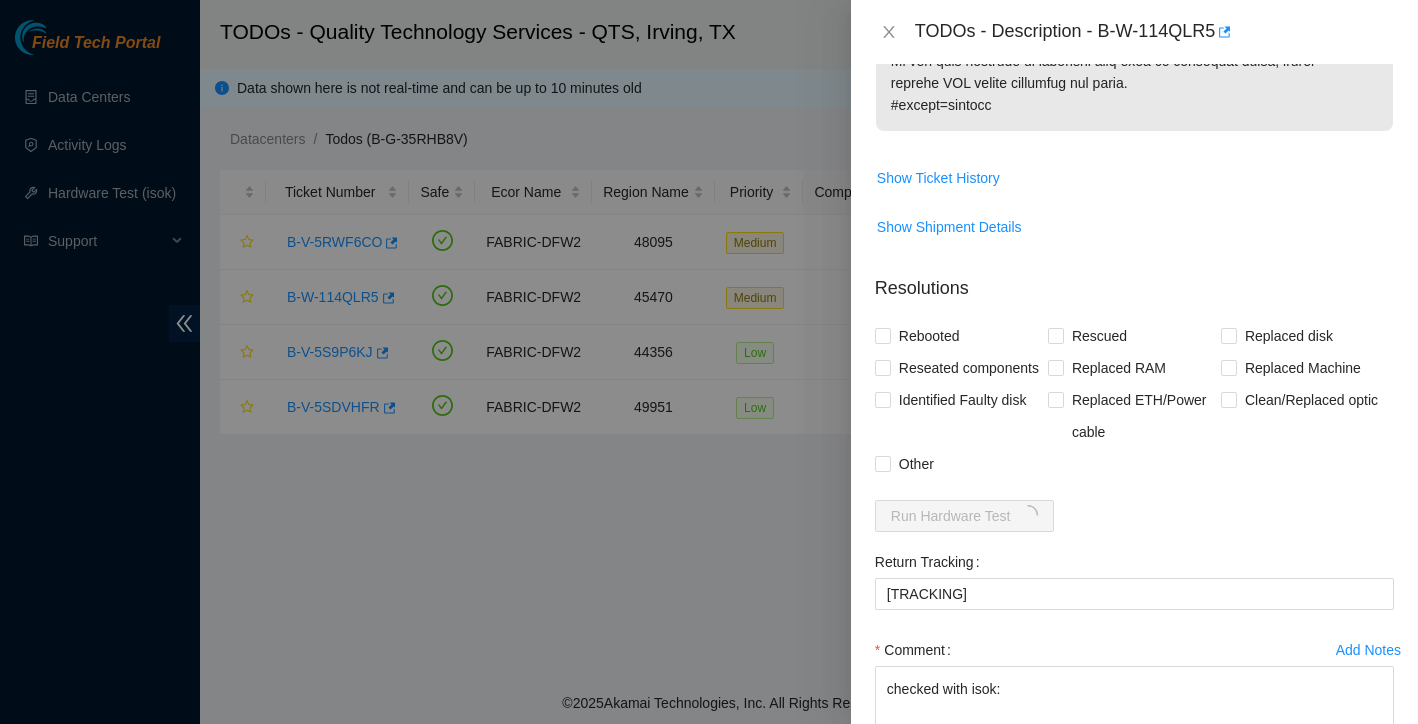 scroll, scrollTop: 1638, scrollLeft: 0, axis: vertical 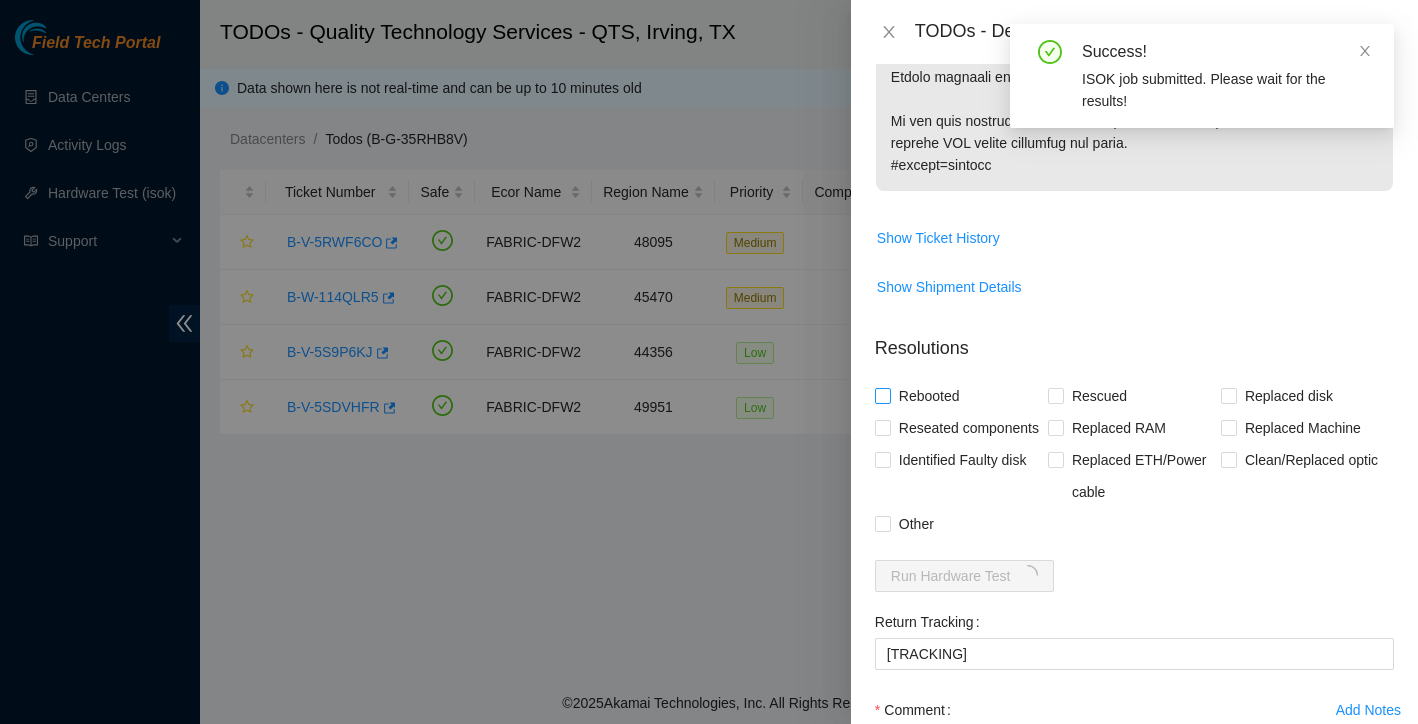 click on "Rebooted" at bounding box center [882, 395] 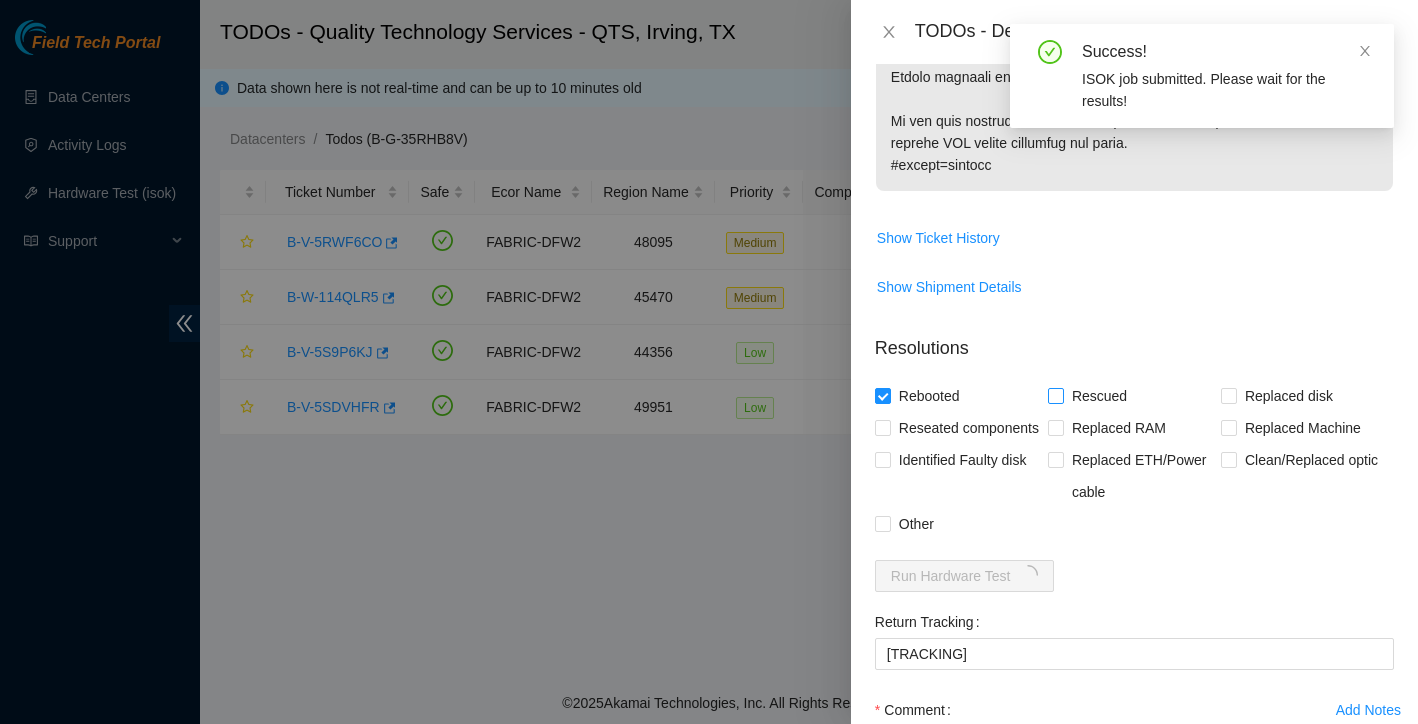 click on "Rescued" at bounding box center [1055, 395] 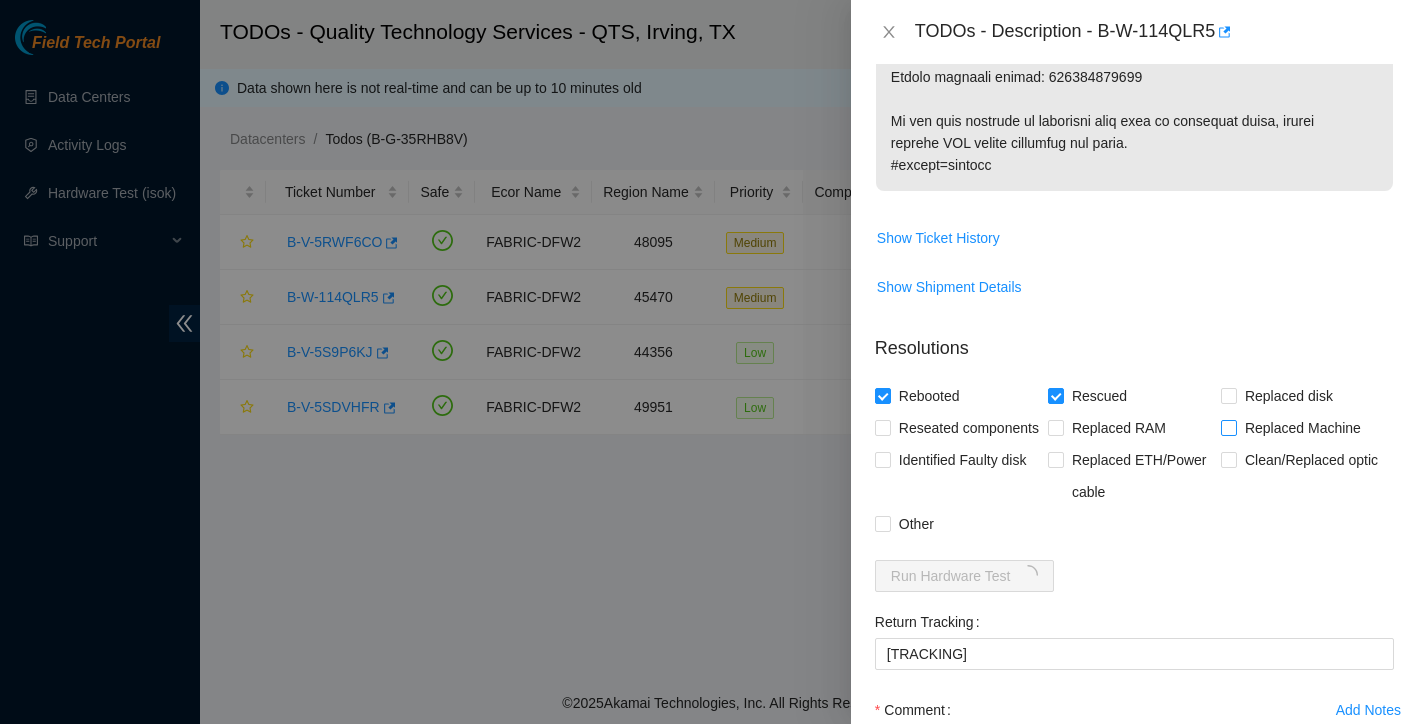click on "Replaced Machine" at bounding box center (1228, 427) 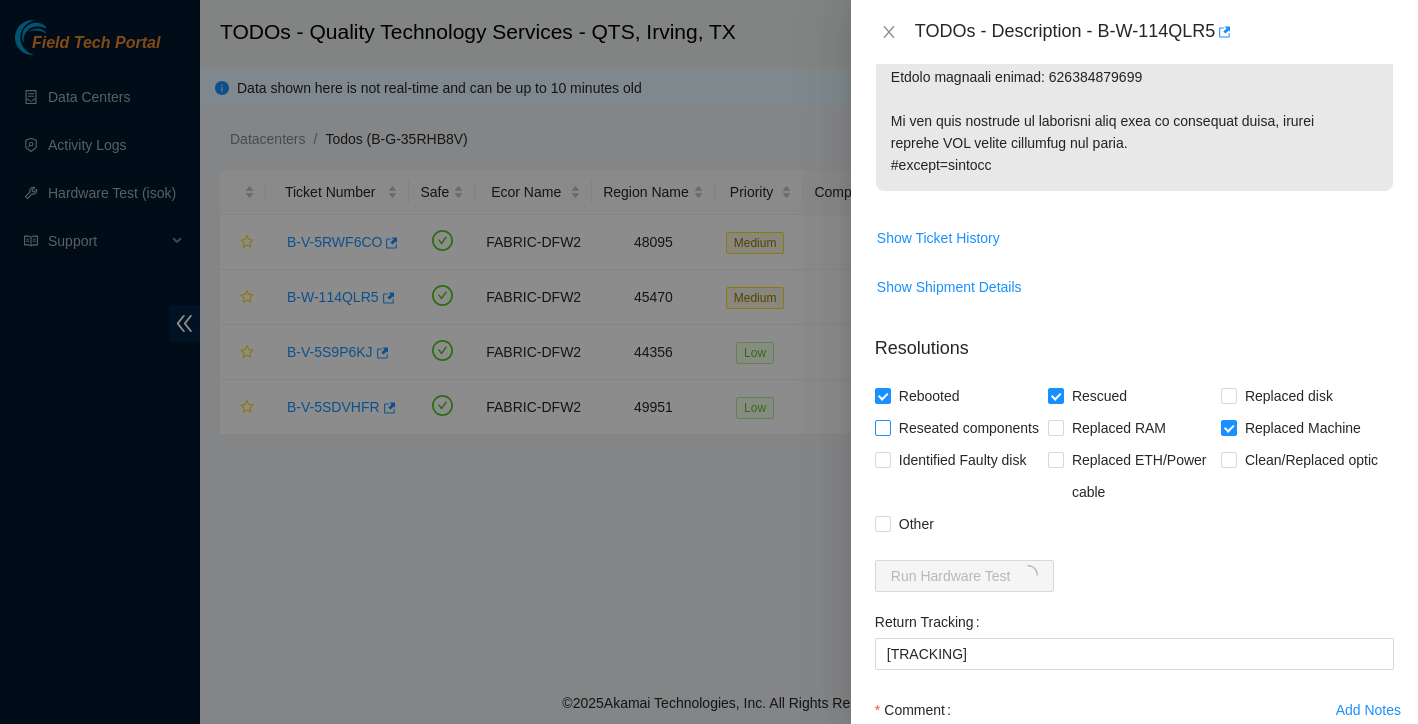 click on "Reseated components" at bounding box center (882, 427) 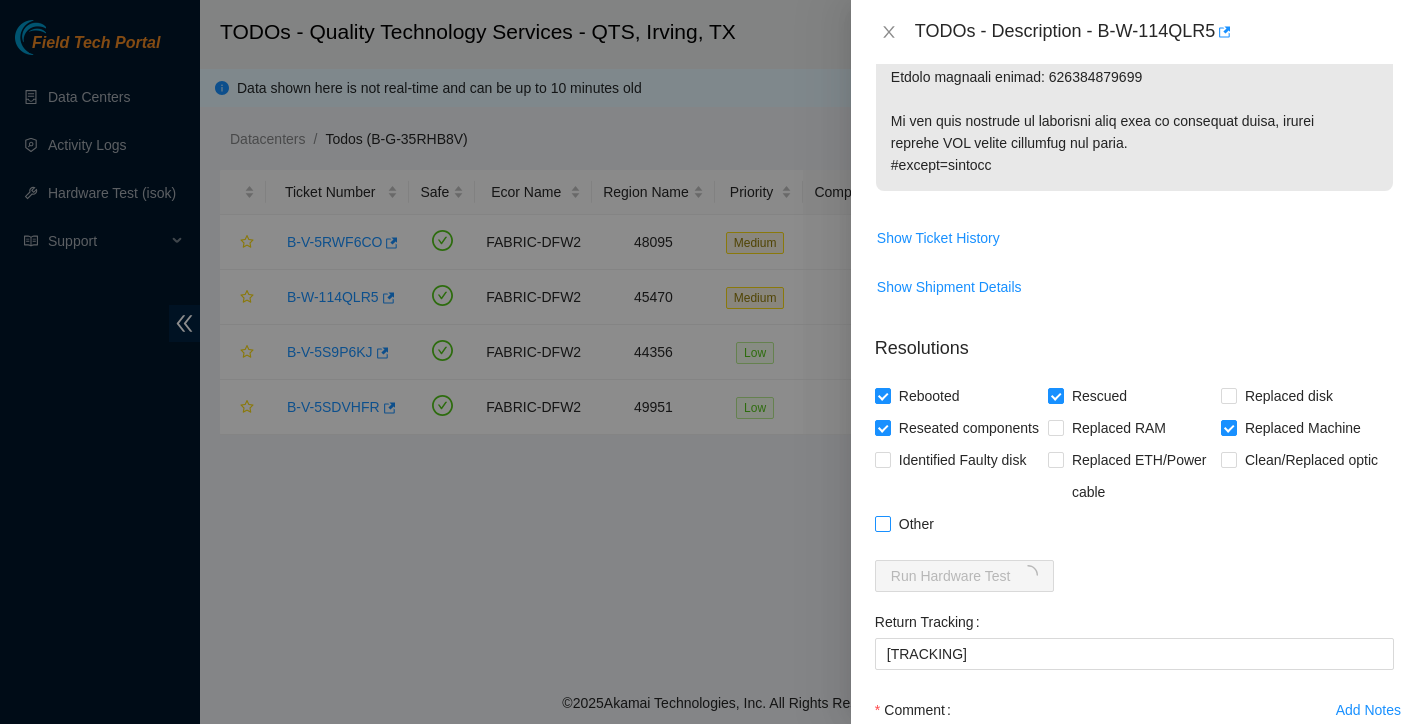 click on "Other" at bounding box center [882, 523] 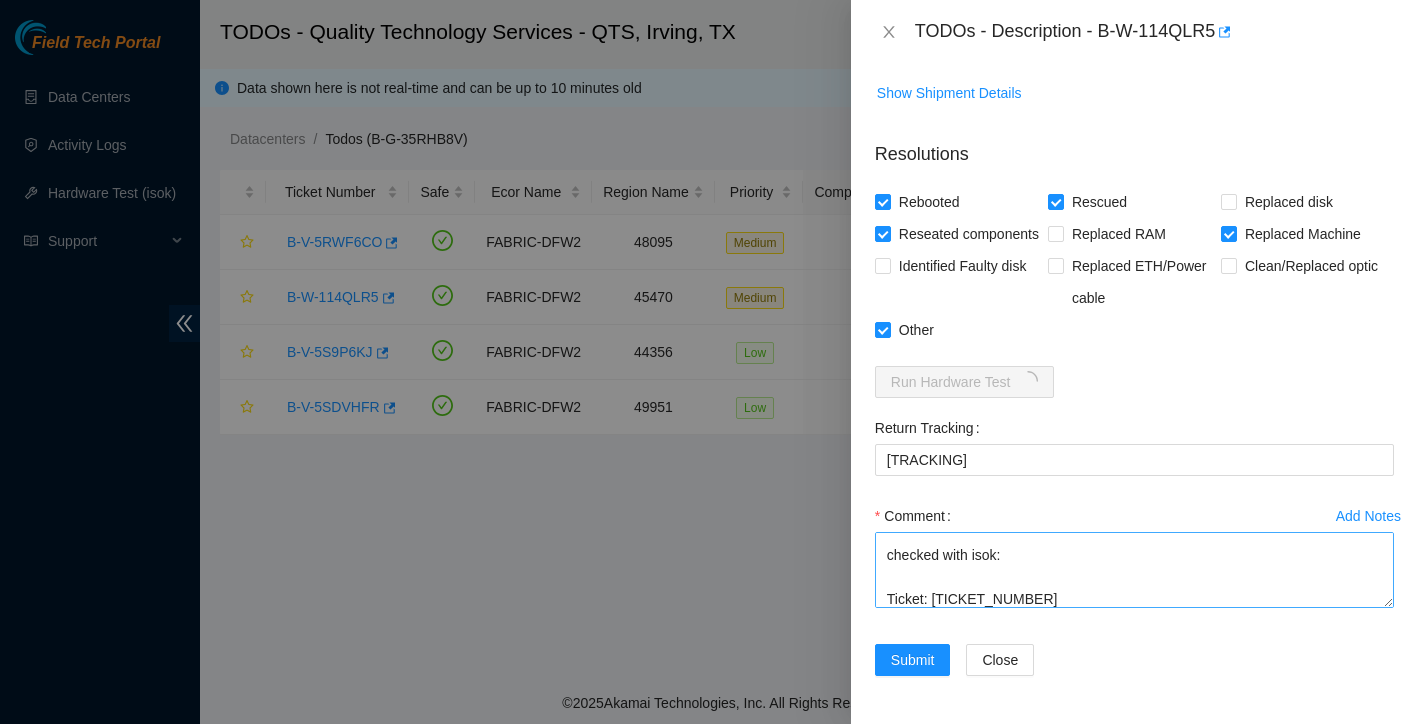 scroll, scrollTop: 1886, scrollLeft: 0, axis: vertical 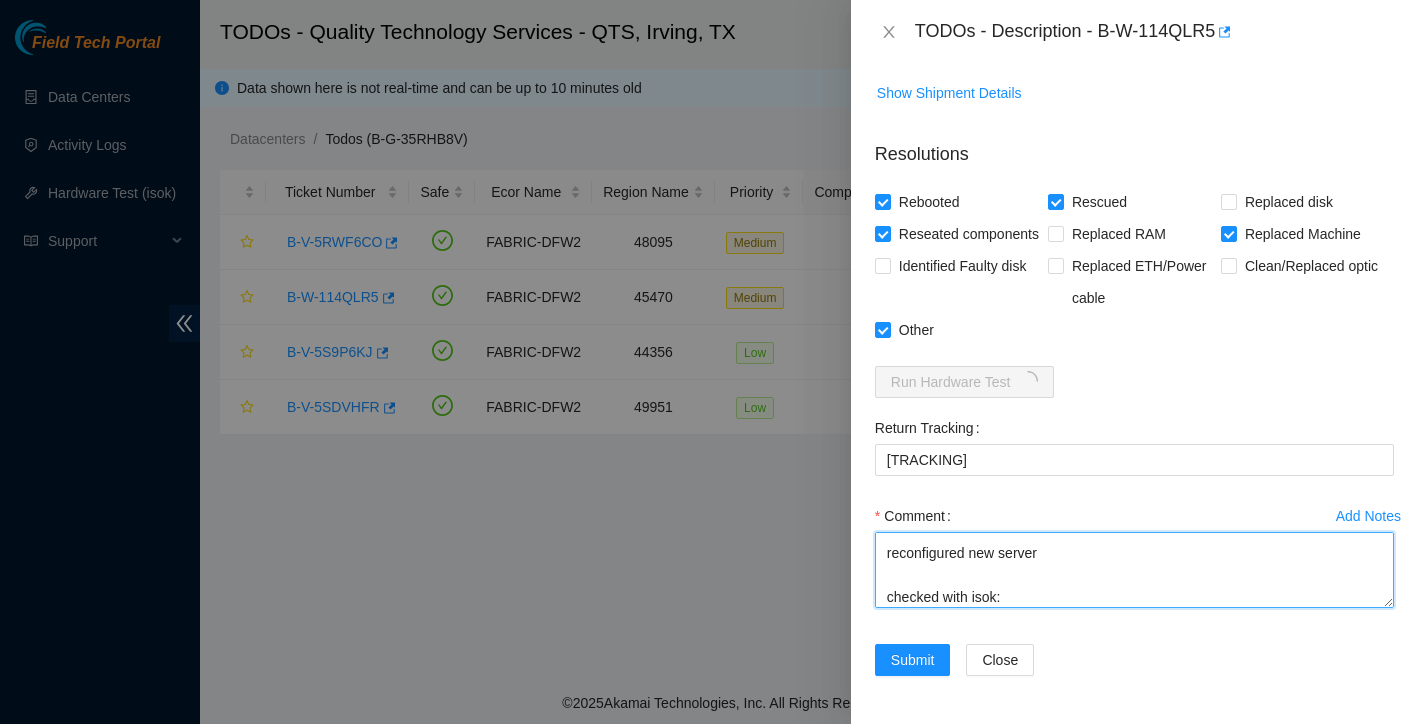 click on "Confirmed IP's and Serial number
powered down server safely
removed server having SN: [SERIAL_NUMBER]
Installed server having SN: [SERIAL_NUMBER]
Packed up SN: [SERIAL_NUMBER] and shipped back via RMA Return: [RMA_NUMBER] - Return tracking number: [TRACKING_NUMBER]
Rescued new server
reconfigured new server
checked with isok:
Ticket: [TICKET_NUMBER]
New SN:  [SERIAL_NUMBER]
Bad SN: [SERIAL_NUMBER]
Service Order: [SERVICE_ORDER_NUMBER]
Tracking Numbers: [TRACKING_NUMBER]
RMA Return: [RMA_NUMBER]
Return tracking number: [TRACKING_NUMBER]" at bounding box center [1134, 570] 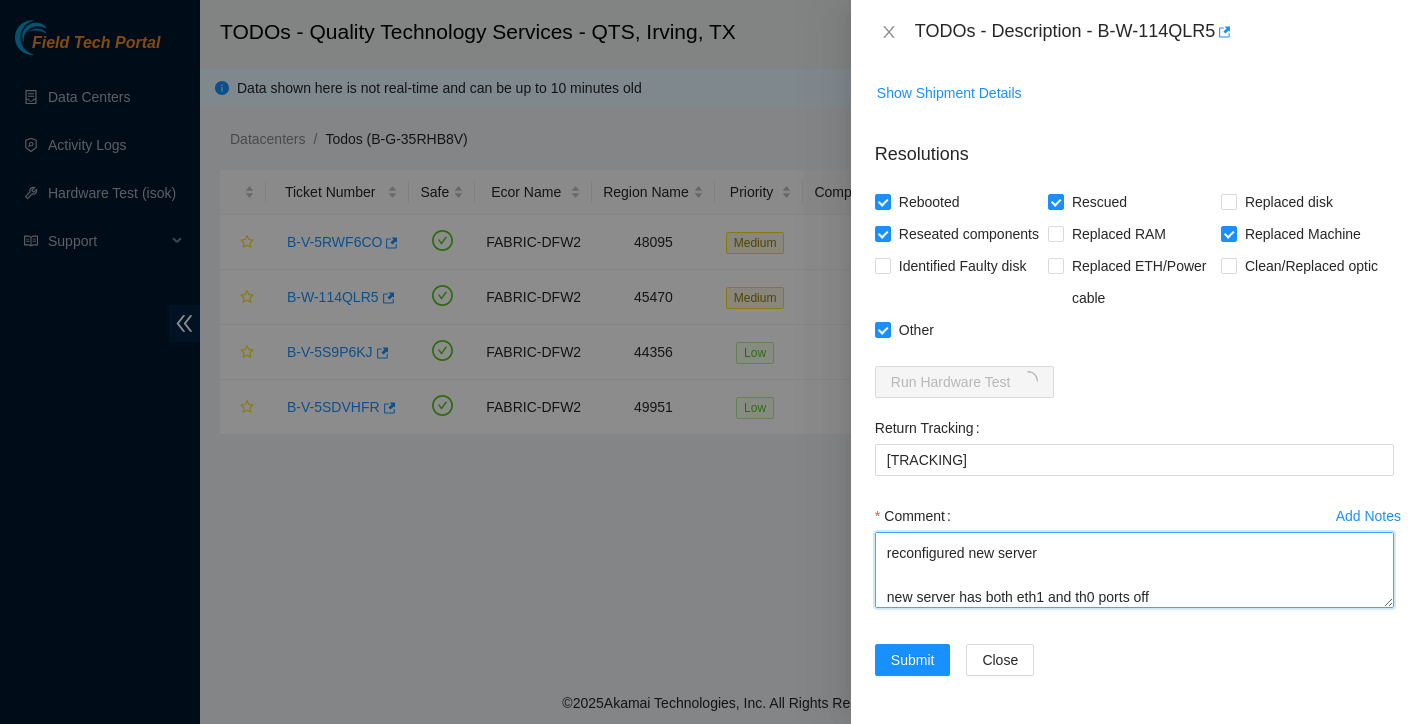 click on "Confirmed IP's and Serial number
powered down server safely
removed server having SN: [SERIAL]
Installed server having SN: [SERIAL]
Packed up SN: [SERIAL] and shipped back via RMA Return: [RMA] - Return tracking number: [TRACKING]
Rescued new server
reconfigured new server
new server has both eth1 and th0 ports off
checked with isok:
Ticket: [TICKET]
New SN:  [SERIAL]
Bad SN: [SERIAL]
Service Order: [ORDER]
Tracking Numbers: [TRACKING]
RMA Return: [RMA]
Return tracking number: [TRACKING]" at bounding box center [1134, 570] 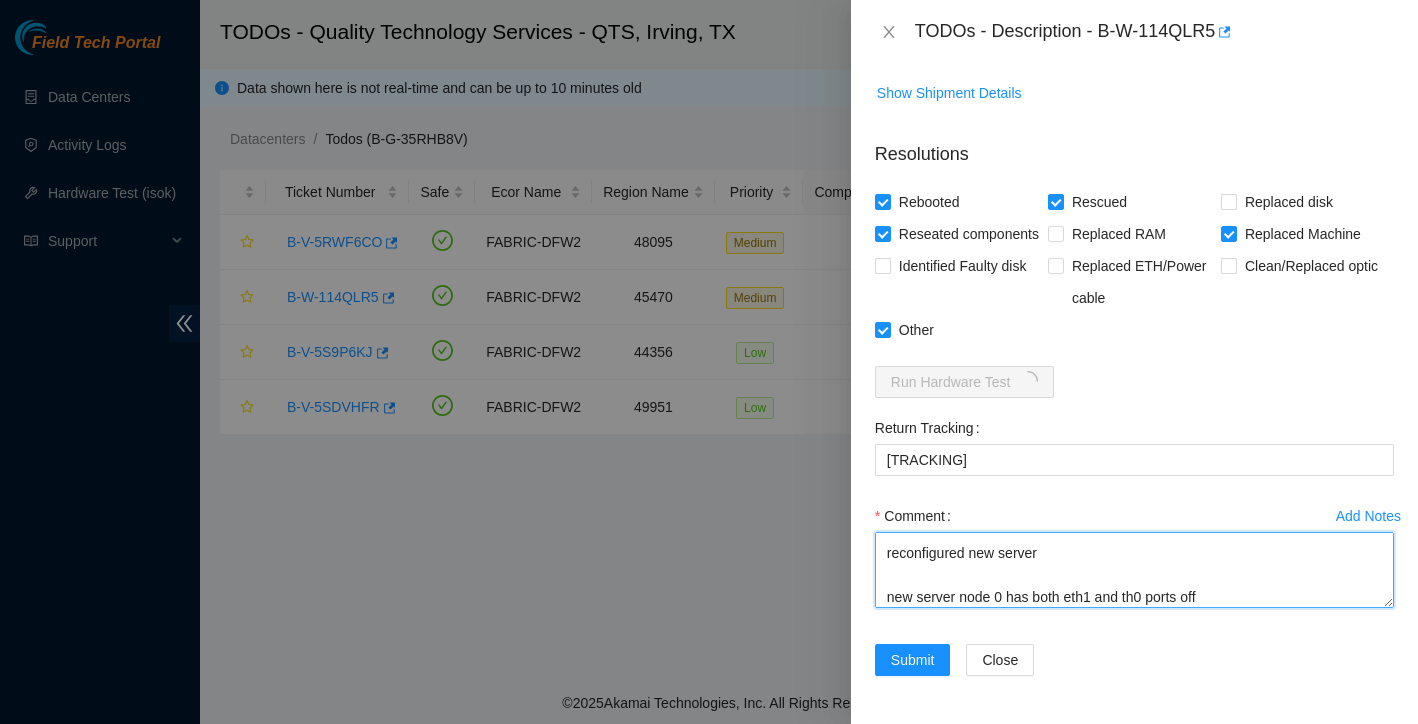 click on "Confirmed IP's and Serial number
powered down server safely
removed server having SN: CT-[SERIAL]
Installed server having SN: CT-[SERIAL]
Packed up SN: CT-[SERIAL] and shipped back via RMA Return: B-V-5OZHP50 - Return tracking number: [TRACKING_NUMBER]
Rescued new server
reconfigured new server
new server node 0 has both eth1 and th0 ports off
checked with isok:
Ticket: B-W-114QLR5
New SN:  CT-[SERIAL]
Bad SN: CT-[SERIAL]
Service Order: B-V-5OZHP4R
Tracking Numbers: [TRACKING_NUMBER]
RMA Return: B-V-5OZHP50
Return tracking number: [TRACKING_NUMBER]" at bounding box center [1134, 570] 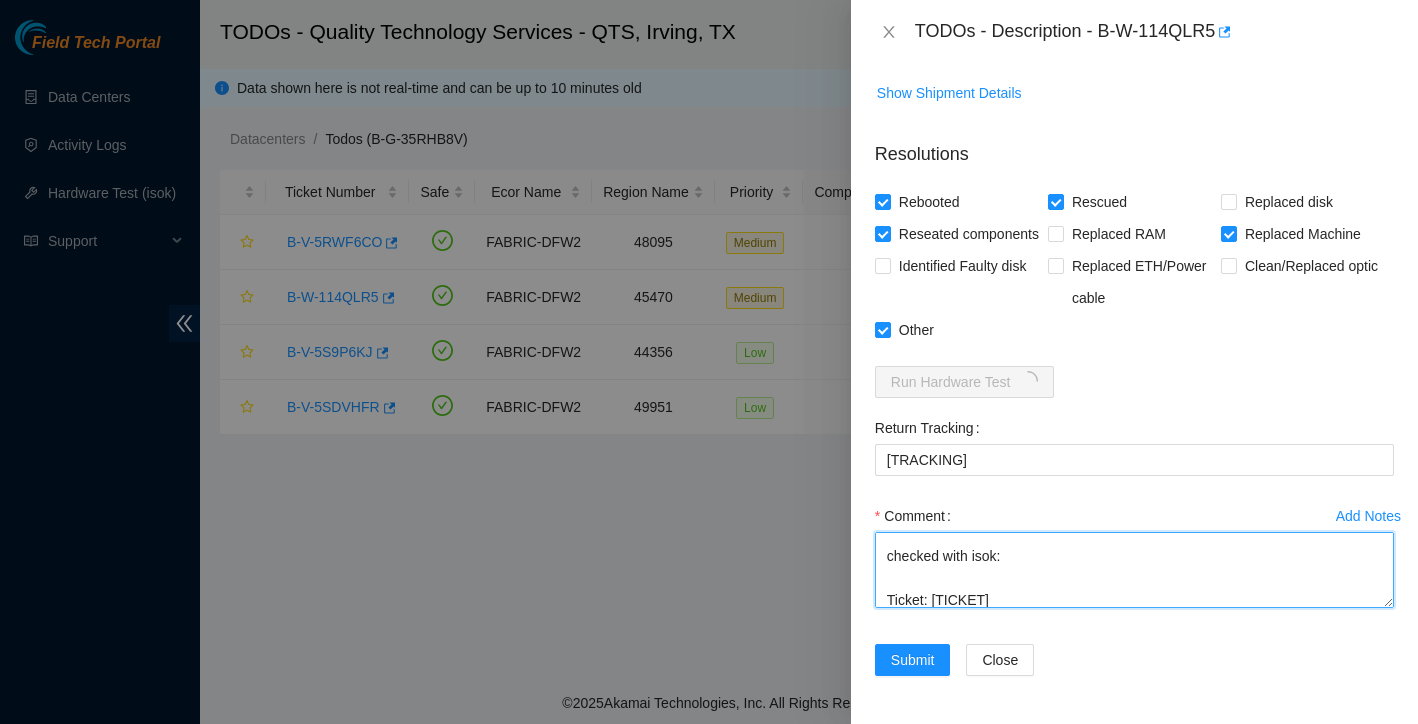 scroll, scrollTop: 387, scrollLeft: 0, axis: vertical 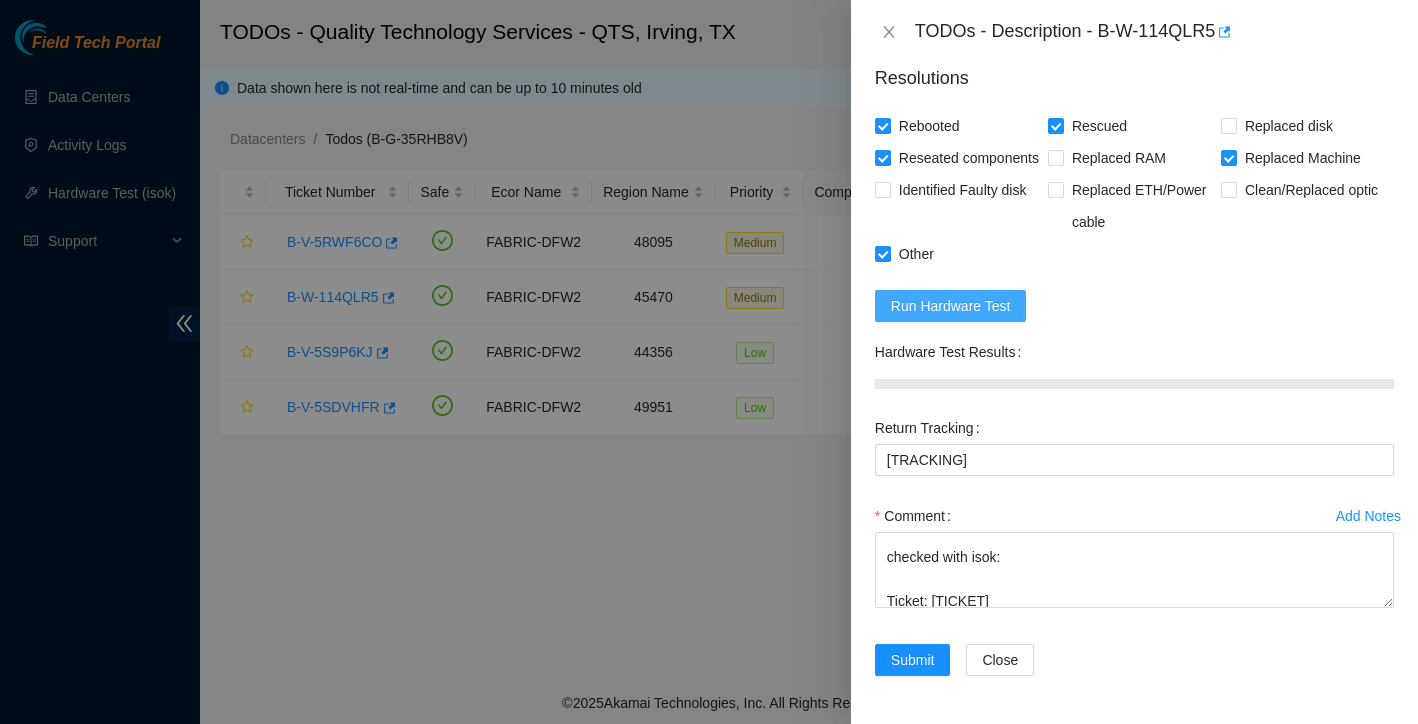 click on "Run Hardware Test" at bounding box center (951, 306) 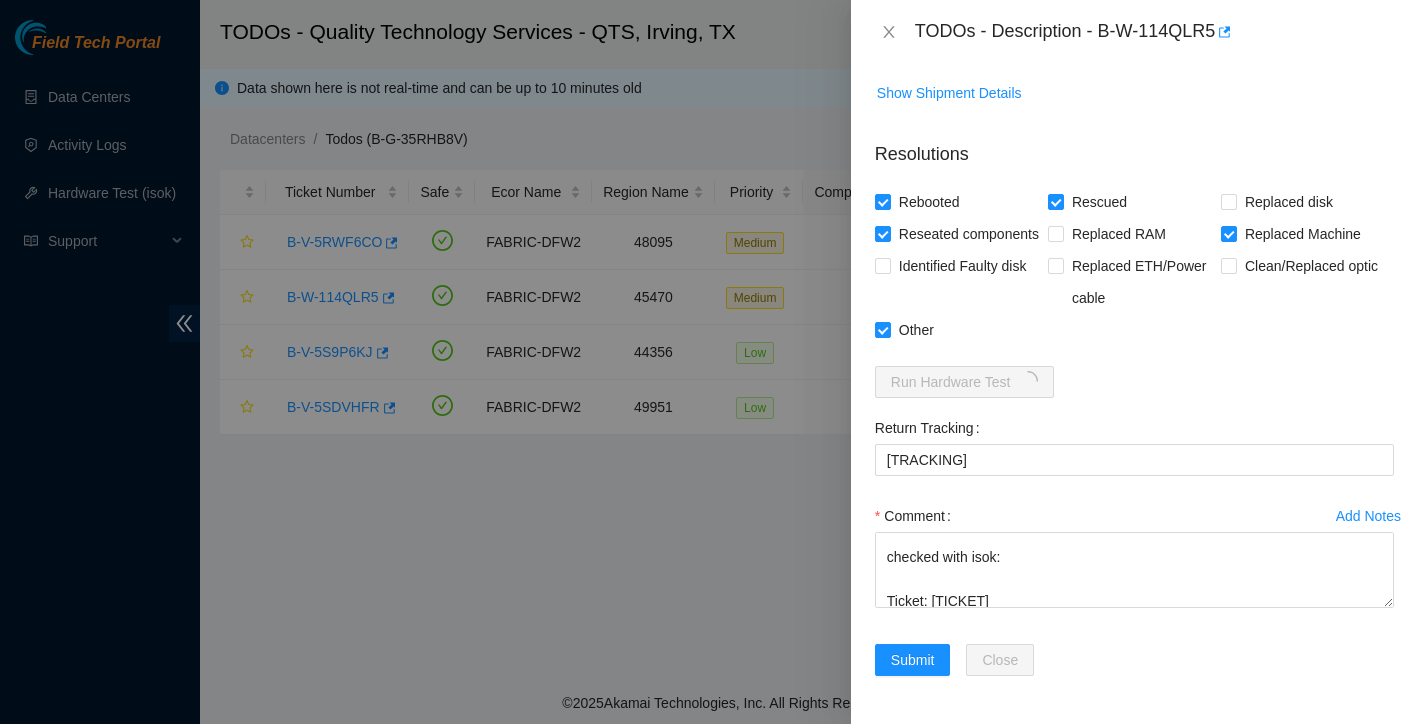 scroll, scrollTop: 1886, scrollLeft: 0, axis: vertical 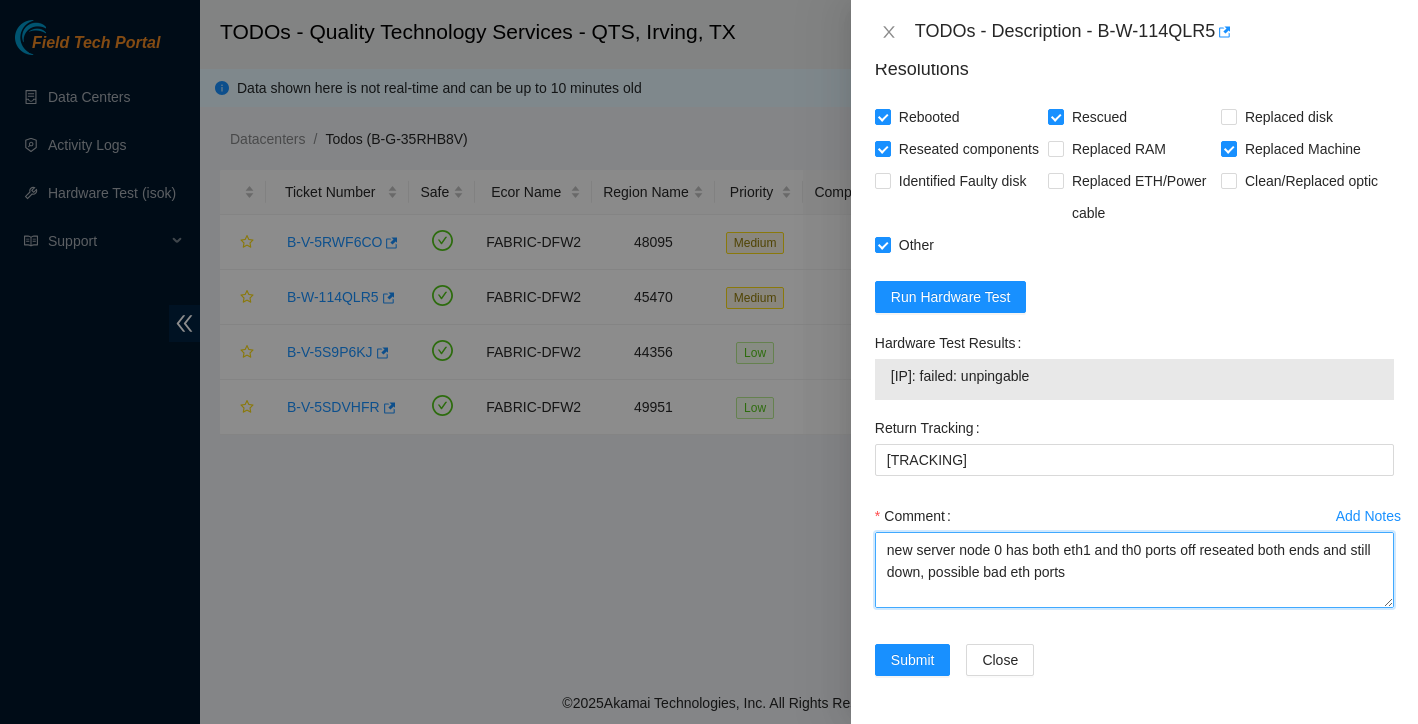 drag, startPoint x: 956, startPoint y: 575, endPoint x: 1105, endPoint y: 572, distance: 149.0302 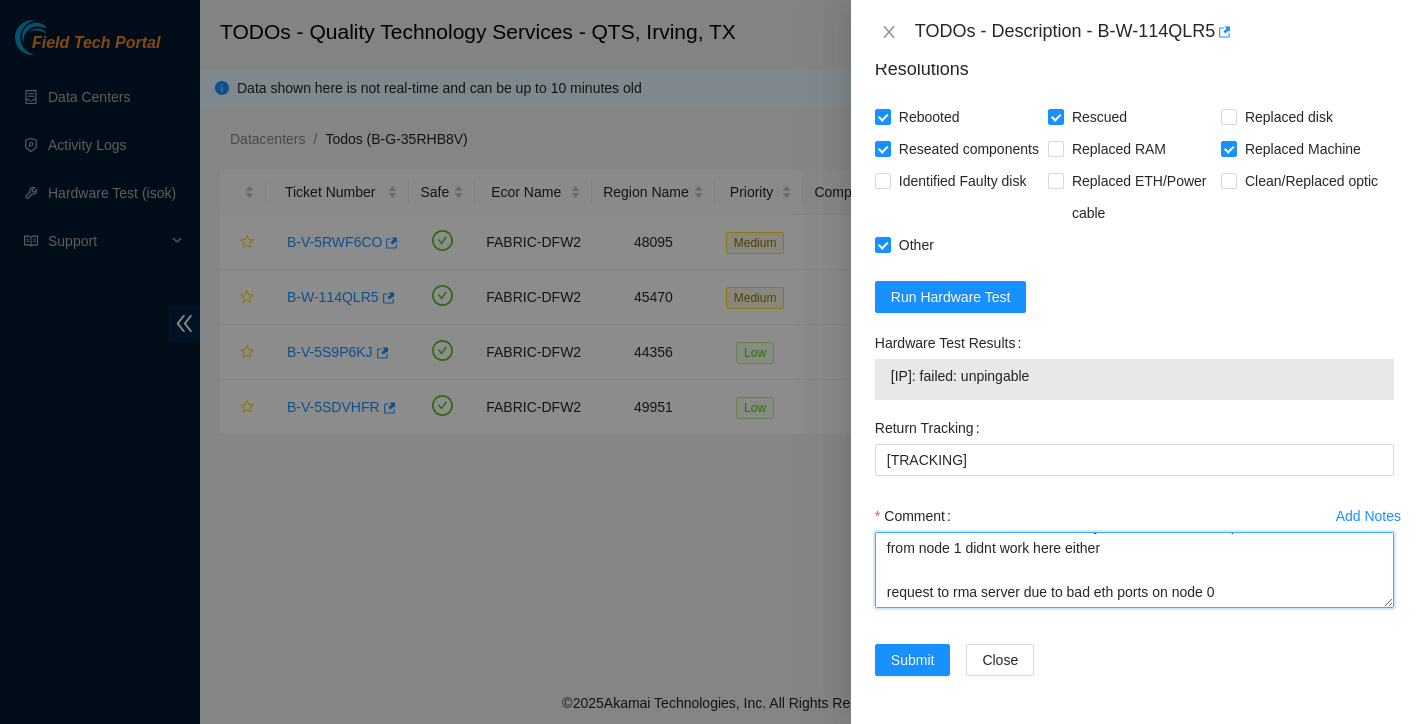 scroll, scrollTop: 420, scrollLeft: 0, axis: vertical 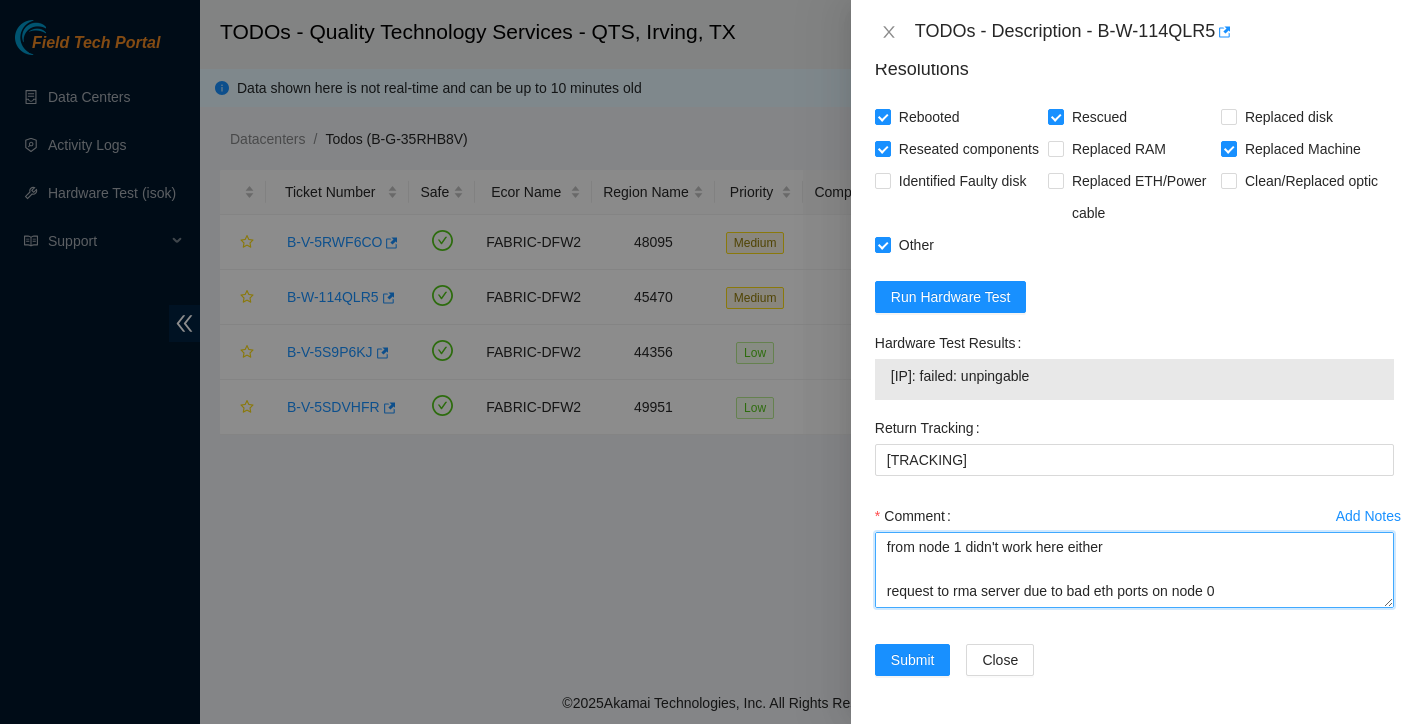 click on "Confirmed IP's and Serial number
powered down server safely
removed server having SN: [SERIAL_NUMBER]
Installed server having SN: [SERIAL_NUMBER]
Packed up SN: [SERIAL_NUMBER] and shipped back via RMA Return: [RMA_NUMBER] - Return tracking number: [TRACKING_NUMBER]
Rescued new server
reconfigured new server
new server node 0 has both eth1 and th0 ports off reseated both ends and still down
tried cables from node 1 to identify if bad cables or bad ports and the cables from node 1 didn't work here either
request to rma server due to bad eth ports on node 0
checked with isok:
Ticket: [TICKET_NUMBER]
New SN:  [SERIAL_NUMBER]
Bad SN: [SERIAL_NUMBER]
Service Order: [SERVICE_ORDER_NUMBER]
Tracking Numbers: [TRACKING_NUMBER]
RMA Return: [RMA_NUMBER]
Return tracking number: [TRACKING_NUMBER]" at bounding box center (1134, 570) 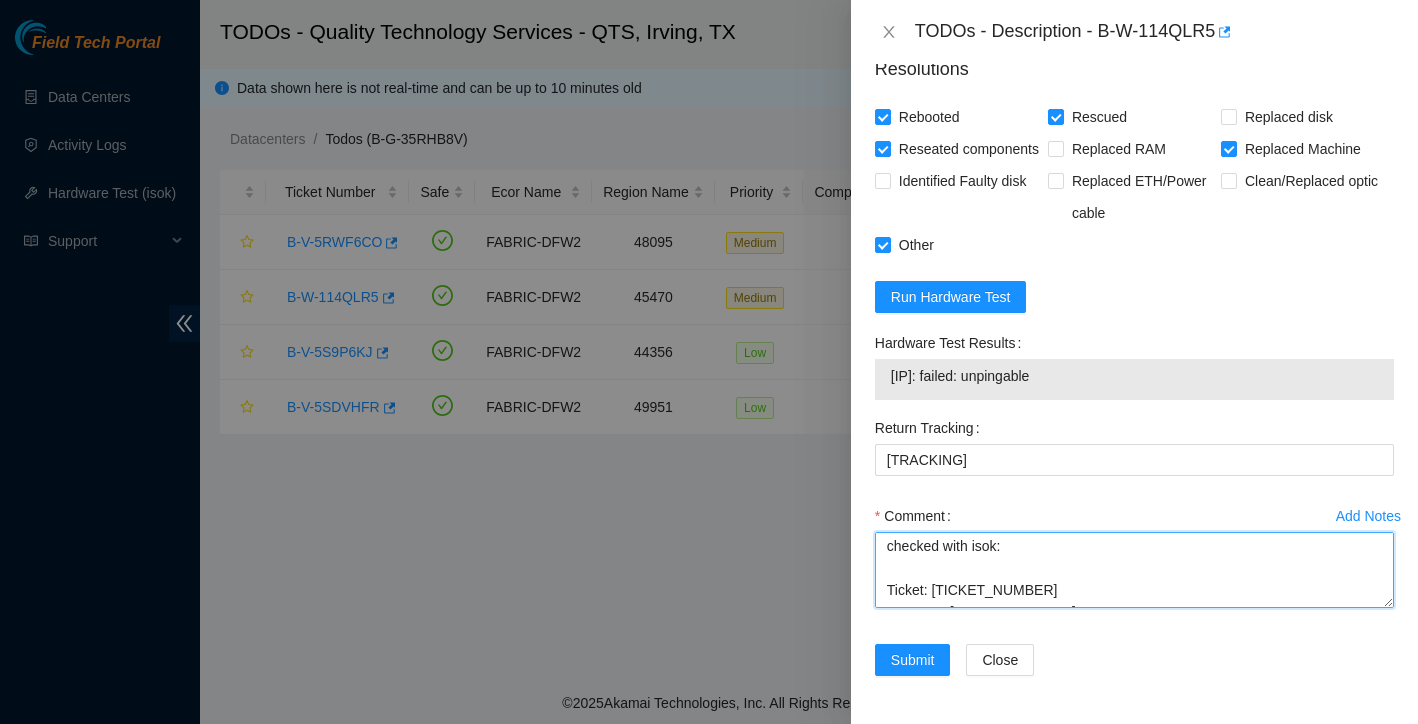 scroll, scrollTop: 506, scrollLeft: 0, axis: vertical 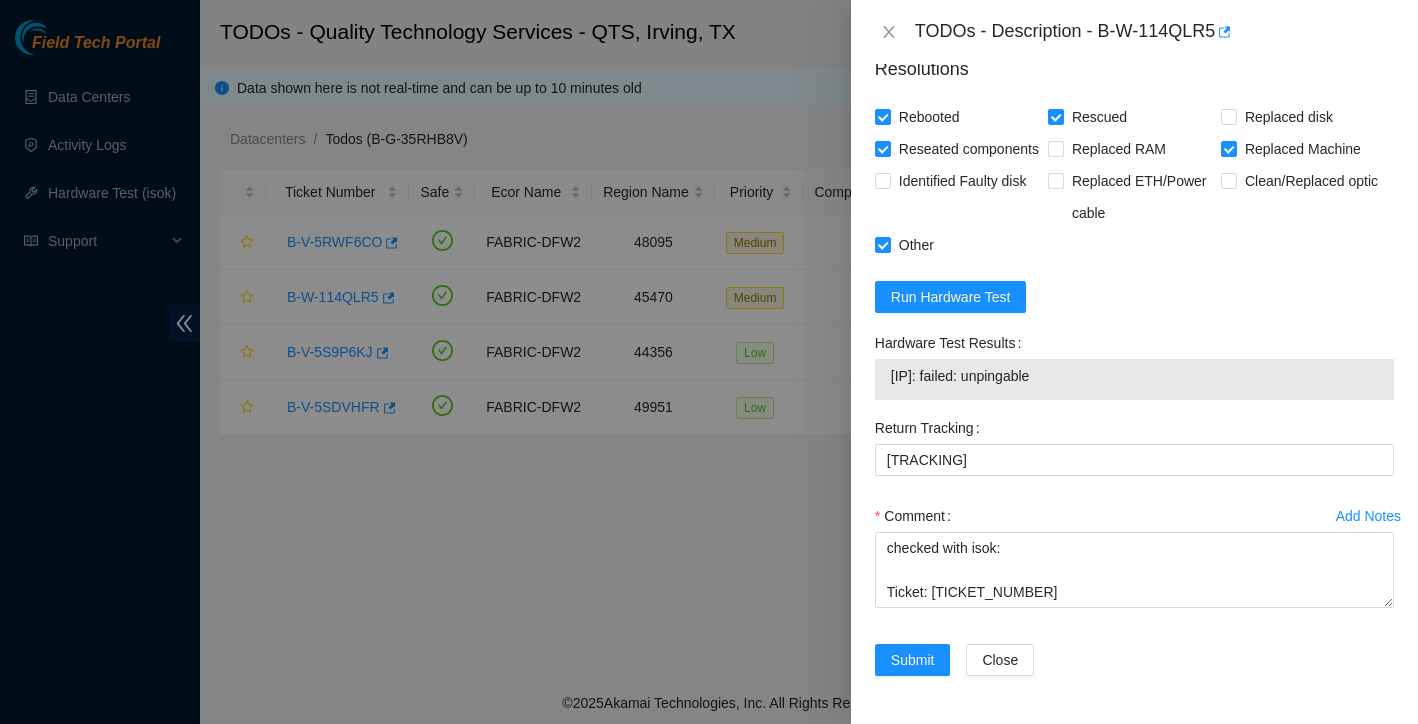 drag, startPoint x: 893, startPoint y: 373, endPoint x: 1130, endPoint y: 375, distance: 237.00844 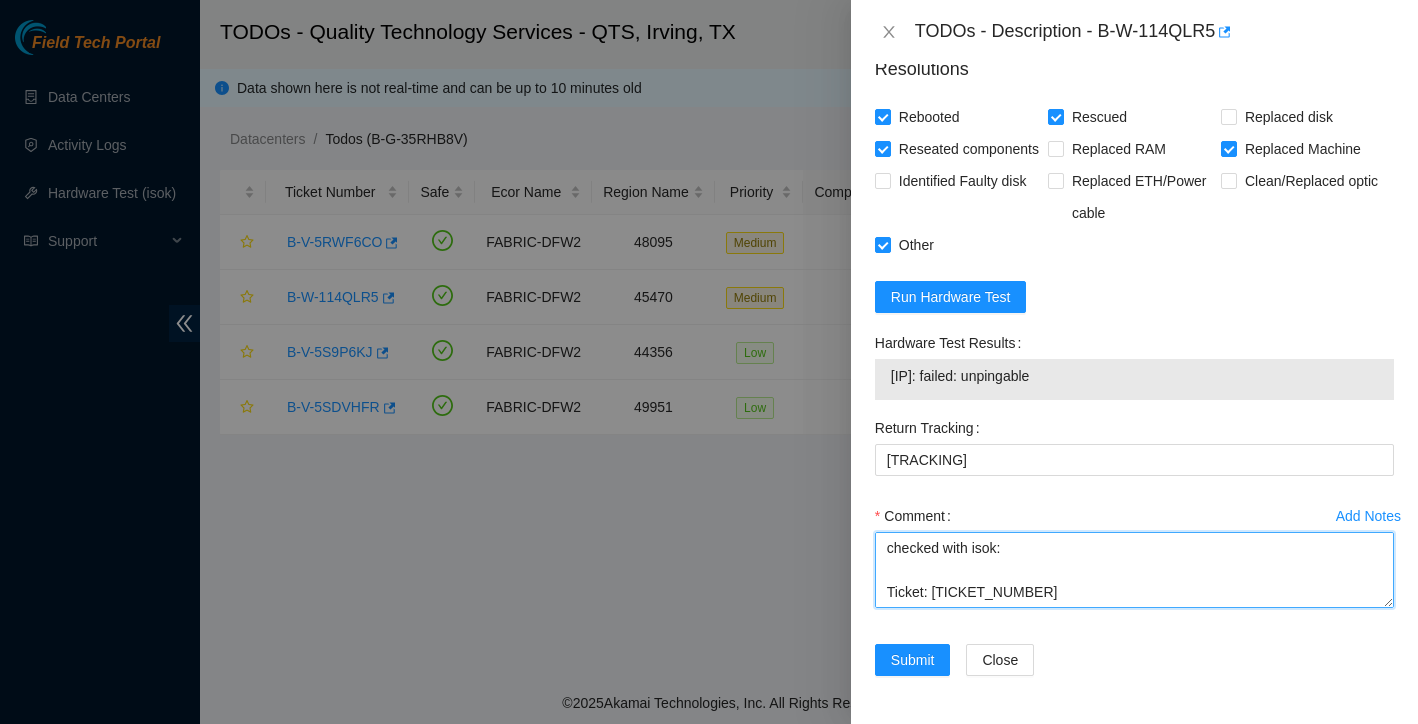 click on "Confirmed IP's and Serial number
powered down server safely
removed server having SN: [SERIAL_NUMBER]
Installed server having SN: [SERIAL_NUMBER]
Packed up SN: [SERIAL_NUMBER] and shipped back via RMA Return: [RMA_NUMBER] - Return tracking number: [TRACKING_NUMBER]
Rescued new server
reconfigured new server
new server node 0 has both eth1 and th0 ports off reseated both ends and still down
tried cables from node 1 to identify if bad cables or bad ports and the cables from node 1 didn't work here either
request to RMA server due to bad eth ports on node 0
checked with isok:
Ticket: [TICKET_NUMBER]
New SN:  [SERIAL_NUMBER]
Bad SN: [SERIAL_NUMBER]
Service Order: [SERVICE_ORDER_NUMBER]
Tracking Numbers: [TRACKING_NUMBER]
RMA Return: [RMA_NUMBER]
Return tracking number: [TRACKING_NUMBER]" at bounding box center [1134, 570] 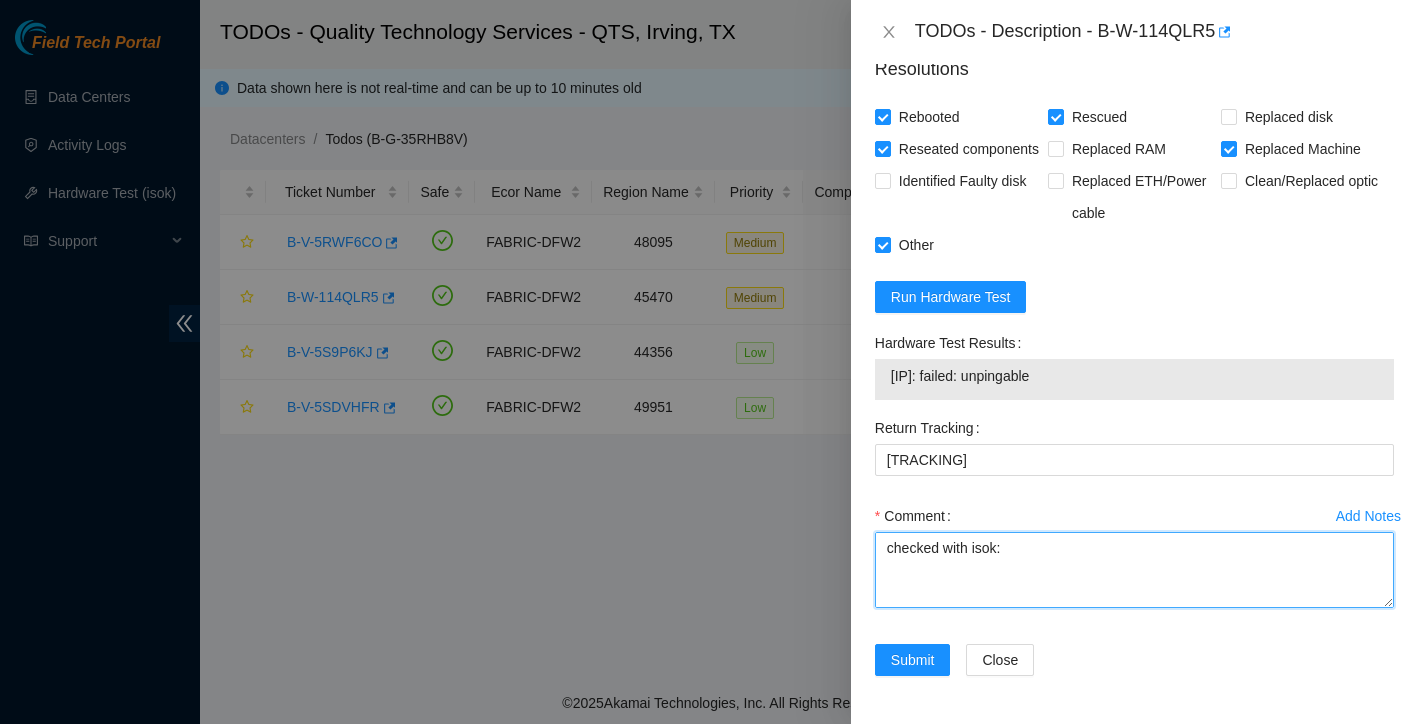click on "Confirmed IP's and Serial number
powered down server safely
removed server having SN: [SERIAL]
Installed server having SN: [SERIAL]
Packed up SN: [SERIAL] and shipped back via RMA Return: [RMA] - Return tracking number: [TRACKING]
Rescued new server
reconfigured new server
new server node 0 has both eth1 and th0 ports off reseated both ends and still down
tried cables from node 1 to identify if bad cables or bad ports and the cables from node 1 didn't work here either
request to RMA server due to bad eth ports on node 0
checked with isok:
Ticket: [TICKET]
New SN:  [SERIAL]
Bad SN: [SERIAL]
Service Order: [ORDER]
Tracking Numbers: [TRACKING]
RMA Return: [RMA]
Return tracking number: [TRACKING]" at bounding box center (1134, 570) 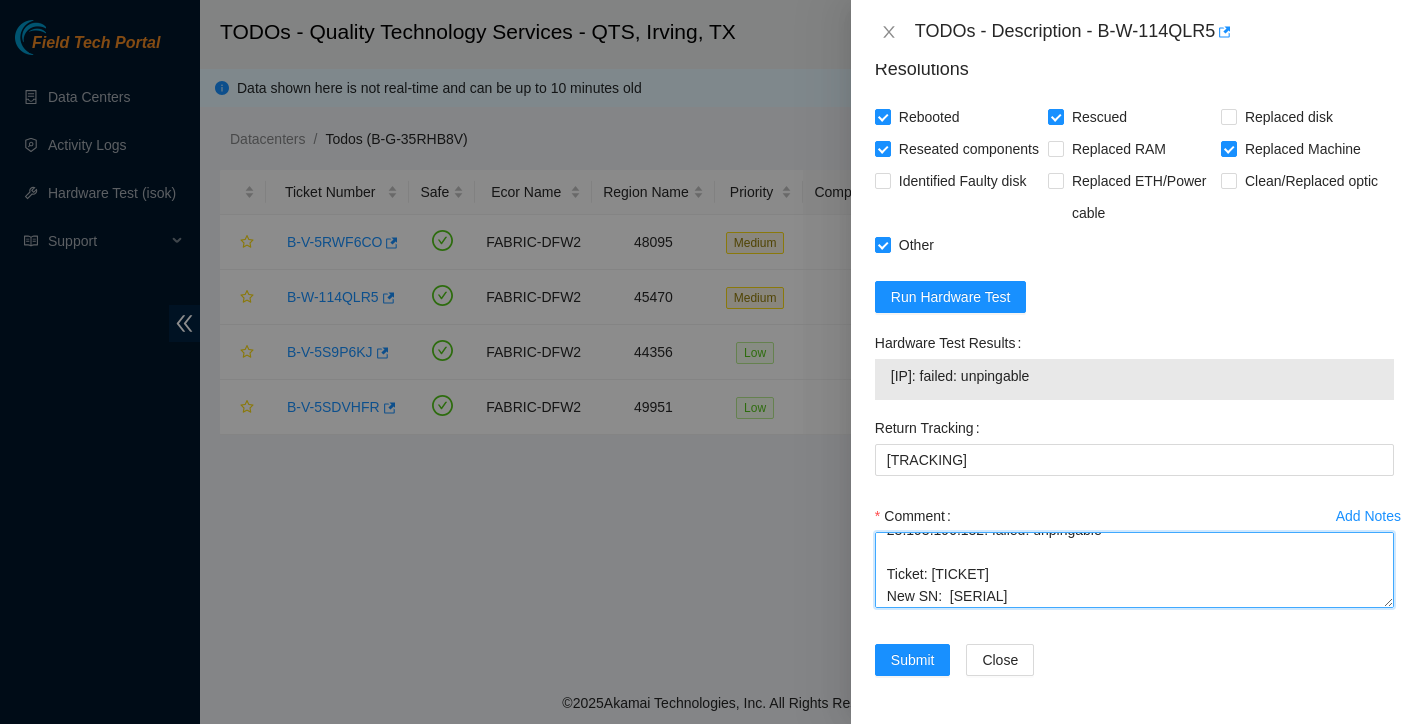 scroll, scrollTop: 552, scrollLeft: 0, axis: vertical 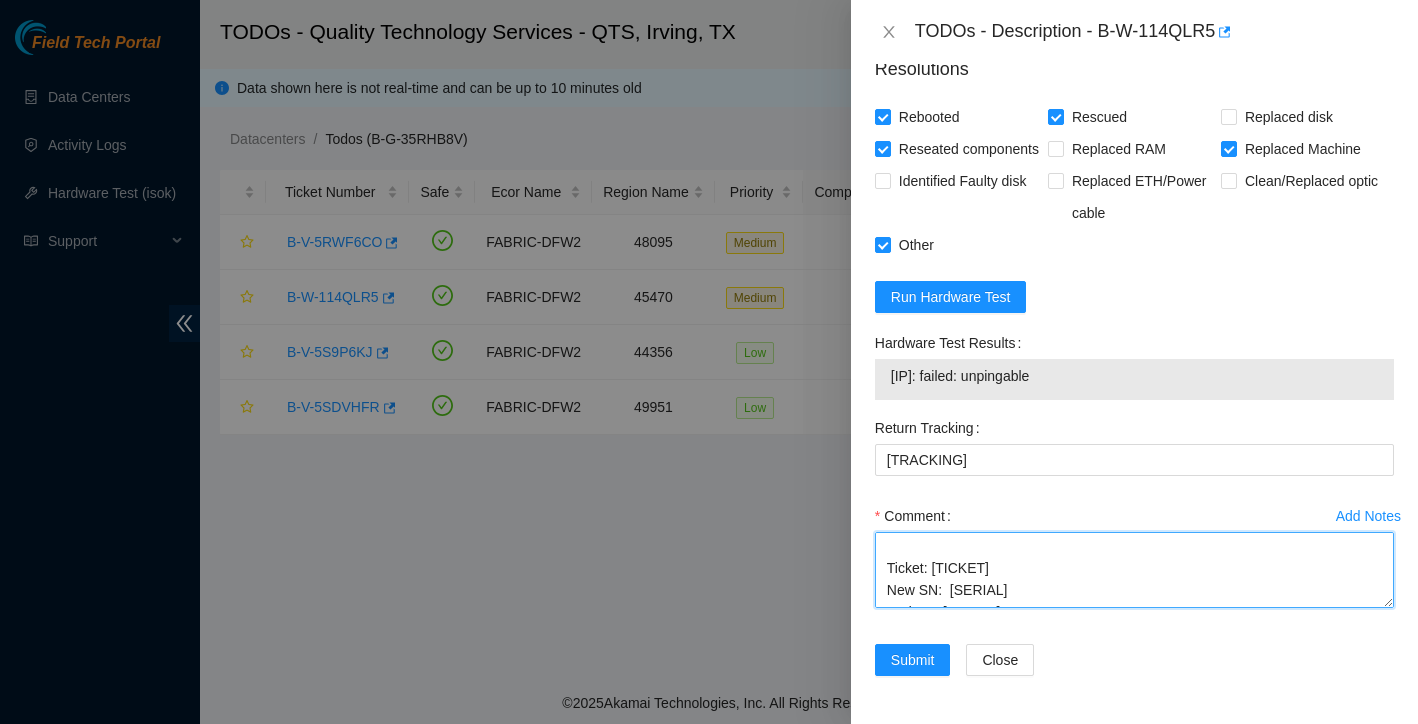 type on "Confirmed IP's and Serial number
powered down server safely
removed server having SN: [SERIAL]
Installed server having SN: [SERIAL]
Packed up SN: [SERIAL] and shipped back via RMA Return: [RMA] - Return tracking number: [TRACKING]
Rescued new server
reconfigured new server
new server node 0 has both eth1 and th0 ports off reseated both ends and still down
tried cables from node 1 to identify if bad cables or bad ports and the cables from node 1 didn't work here either
request to RMA server due to bad eth ports on node 0
checked with isok:
23.193.196.132: failed: unpingable
Ticket: [TICKET]
New SN:  [SERIAL]
Bad SN: [SERIAL]
Service Order: [ORDER]
Tracking Numbers: [TRACKING]
RMA Return: [RMA]
Return tracking number: [TRACKING]" 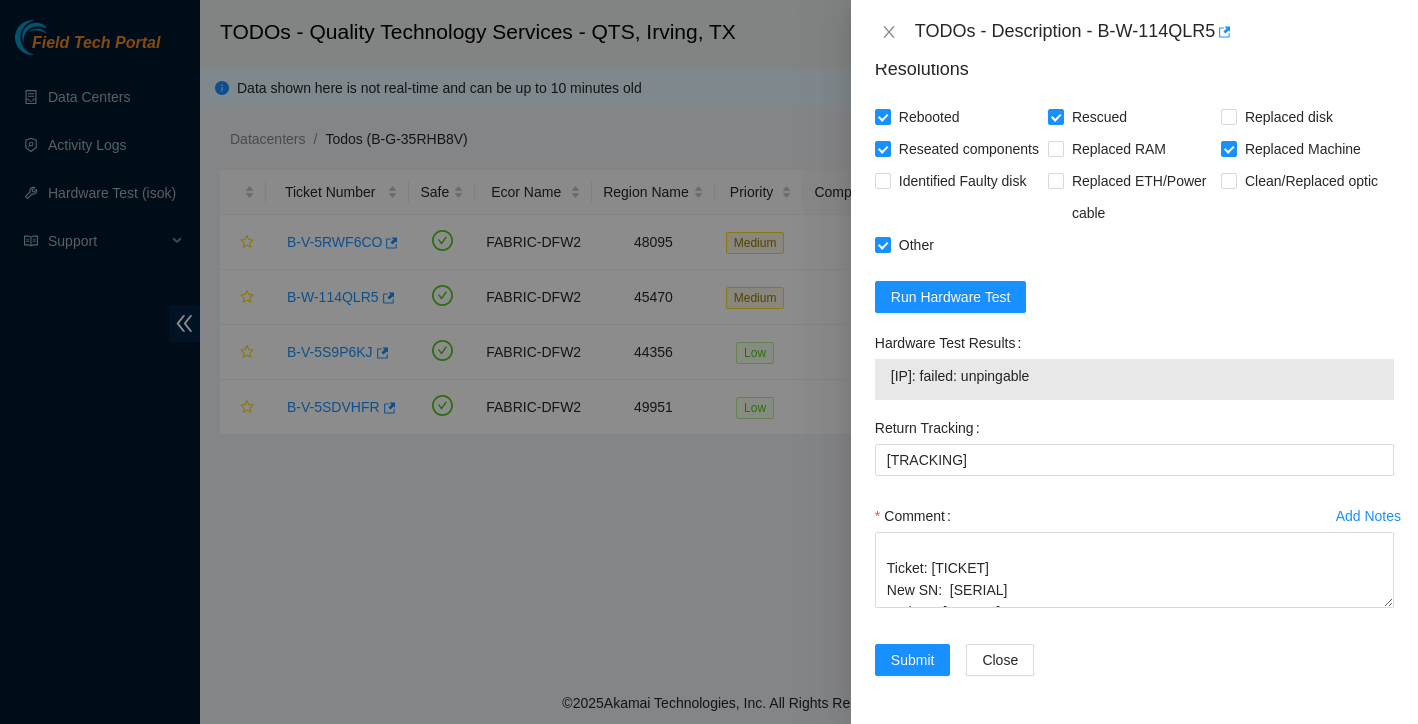 click on "Comment" at bounding box center (1134, 516) 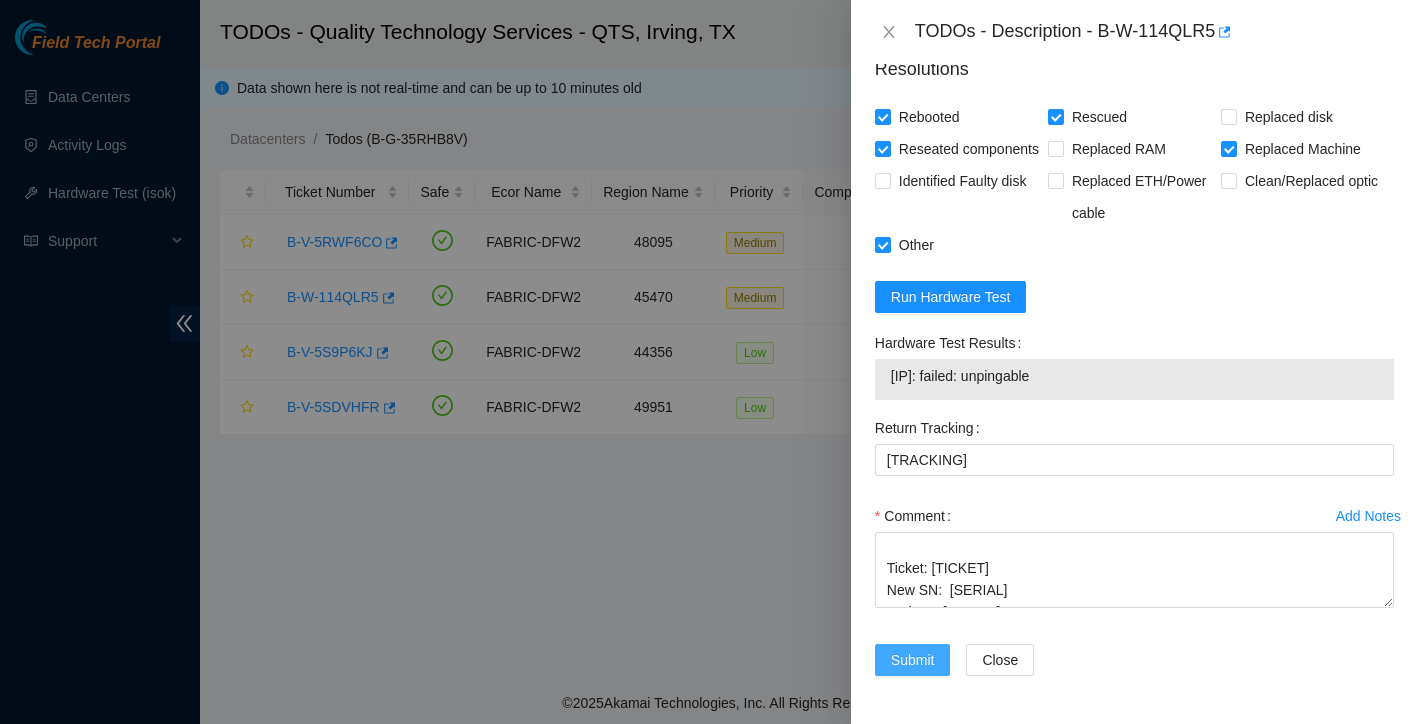 click on "Submit" at bounding box center [913, 660] 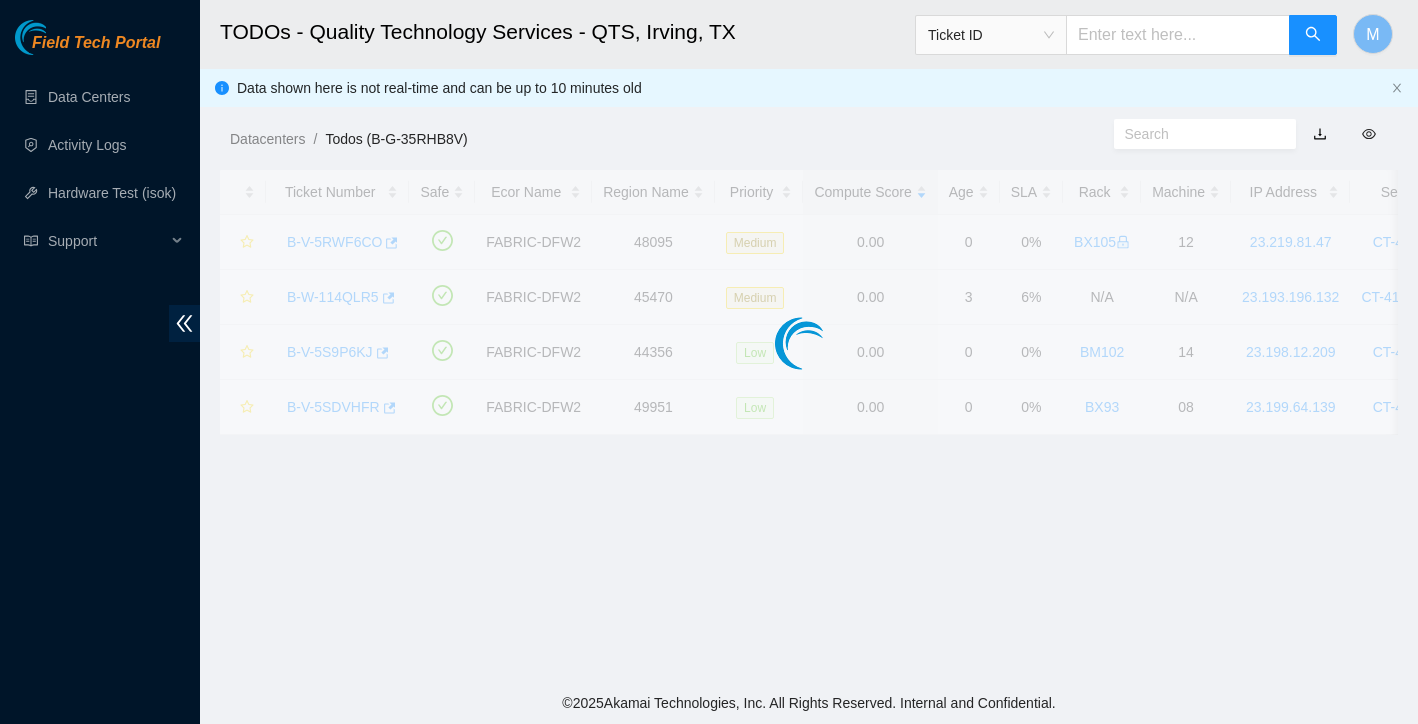 scroll, scrollTop: 392, scrollLeft: 0, axis: vertical 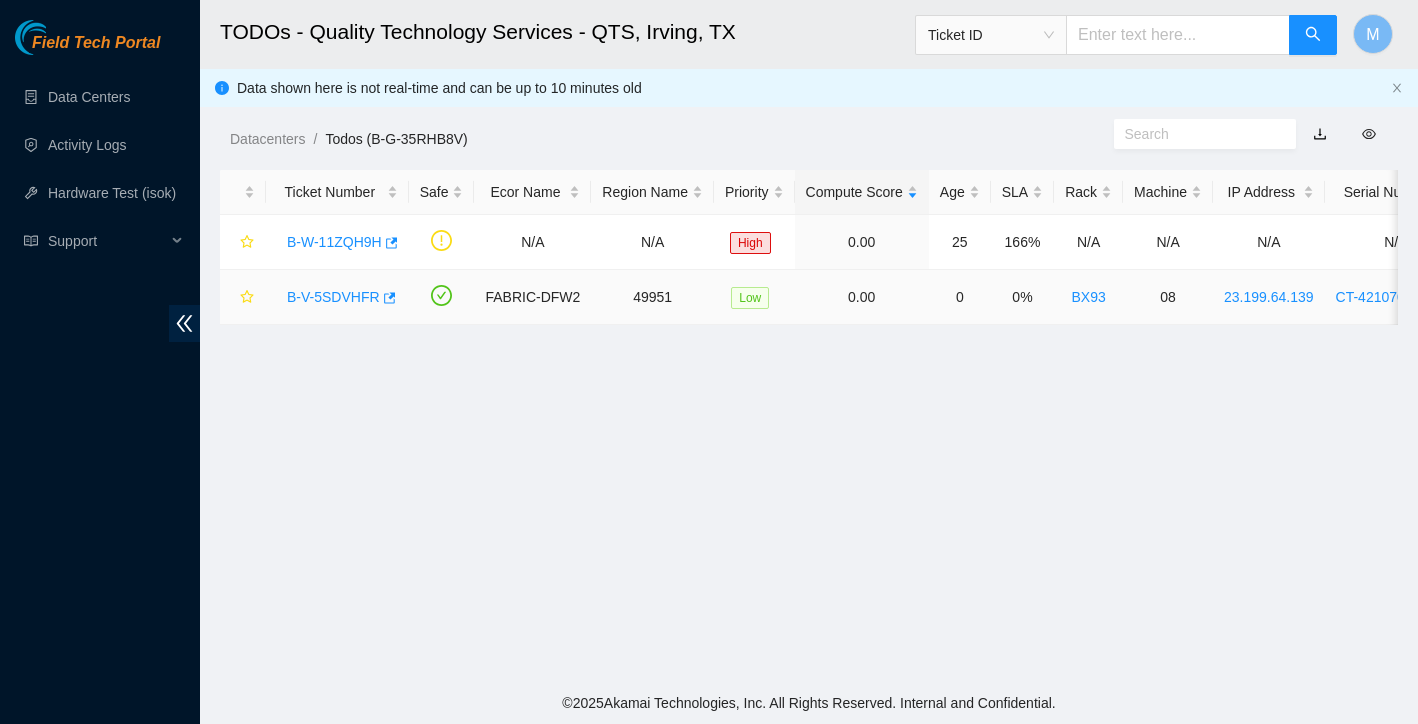 click on "B-V-5SDVHFR" at bounding box center [333, 297] 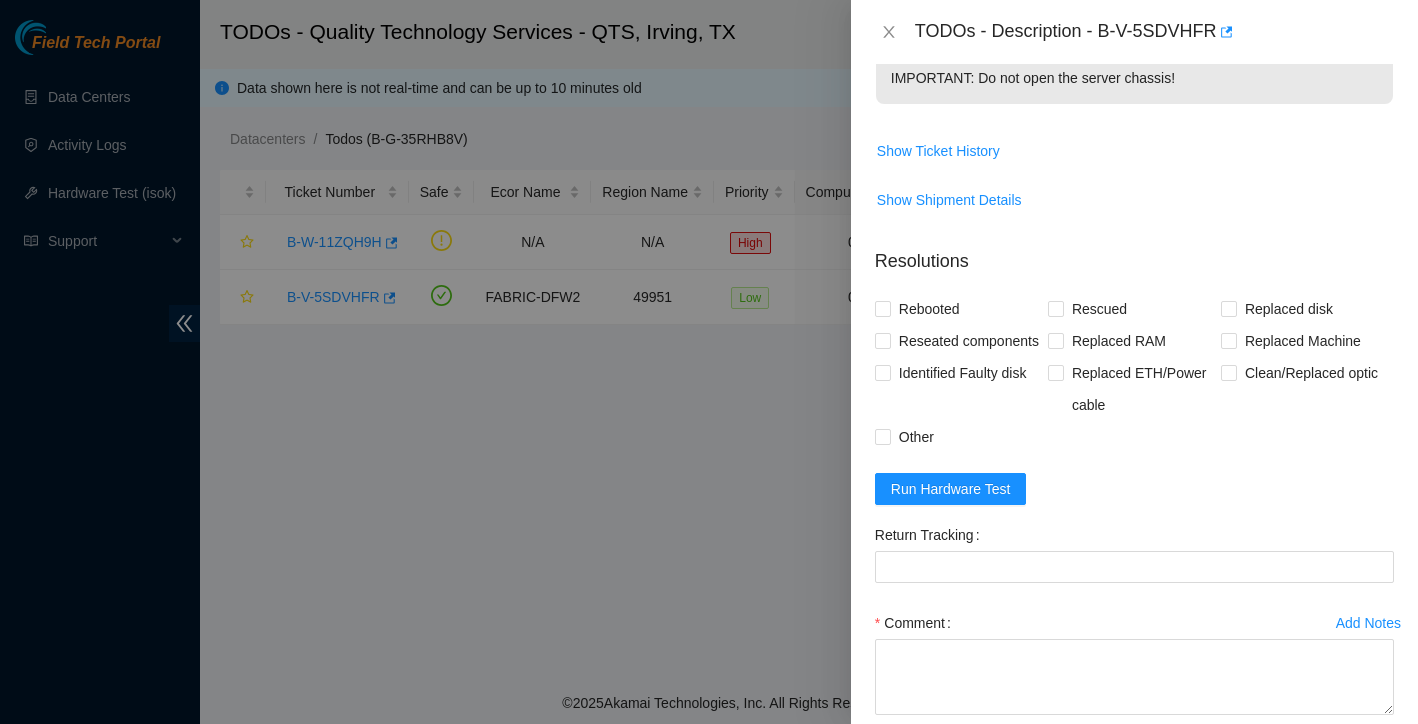 scroll, scrollTop: 640, scrollLeft: 0, axis: vertical 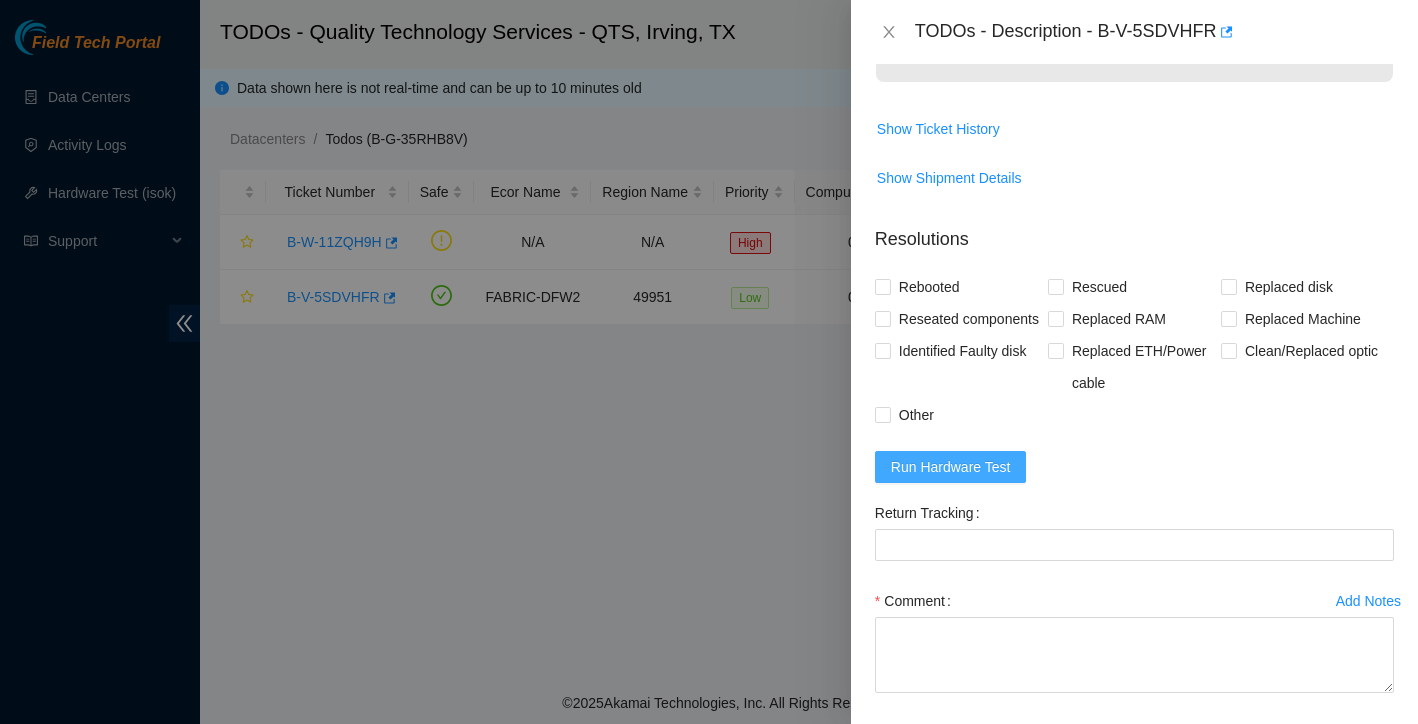 click on "Run Hardware Test" at bounding box center [951, 467] 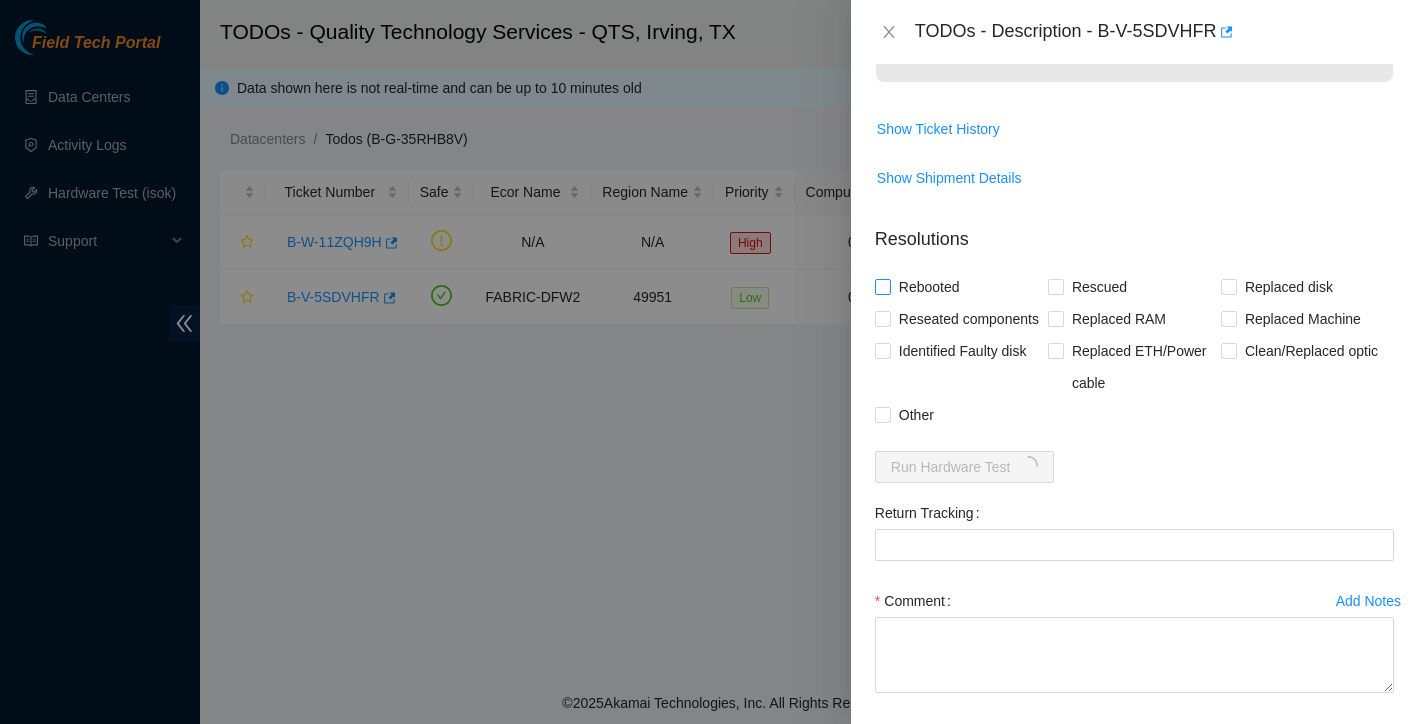 click on "Rebooted" at bounding box center (882, 286) 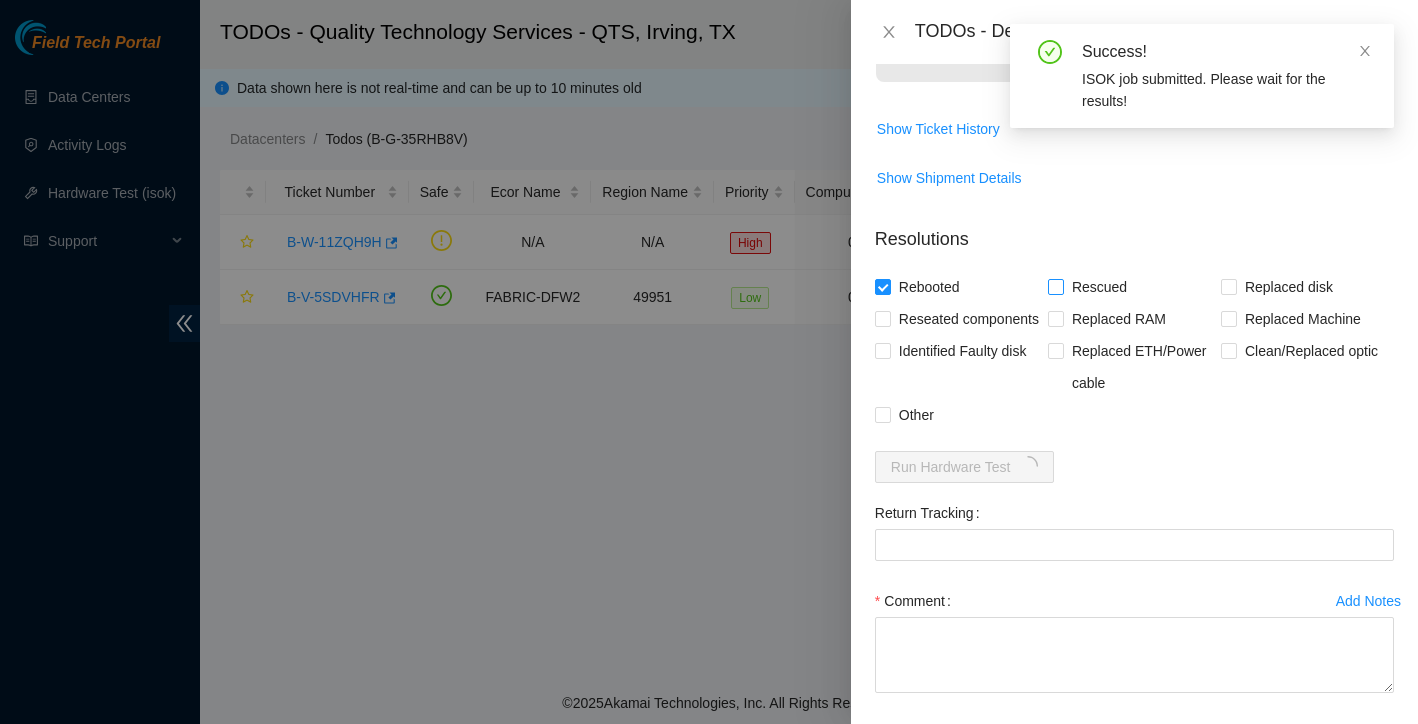 click on "Rescued" at bounding box center (1055, 286) 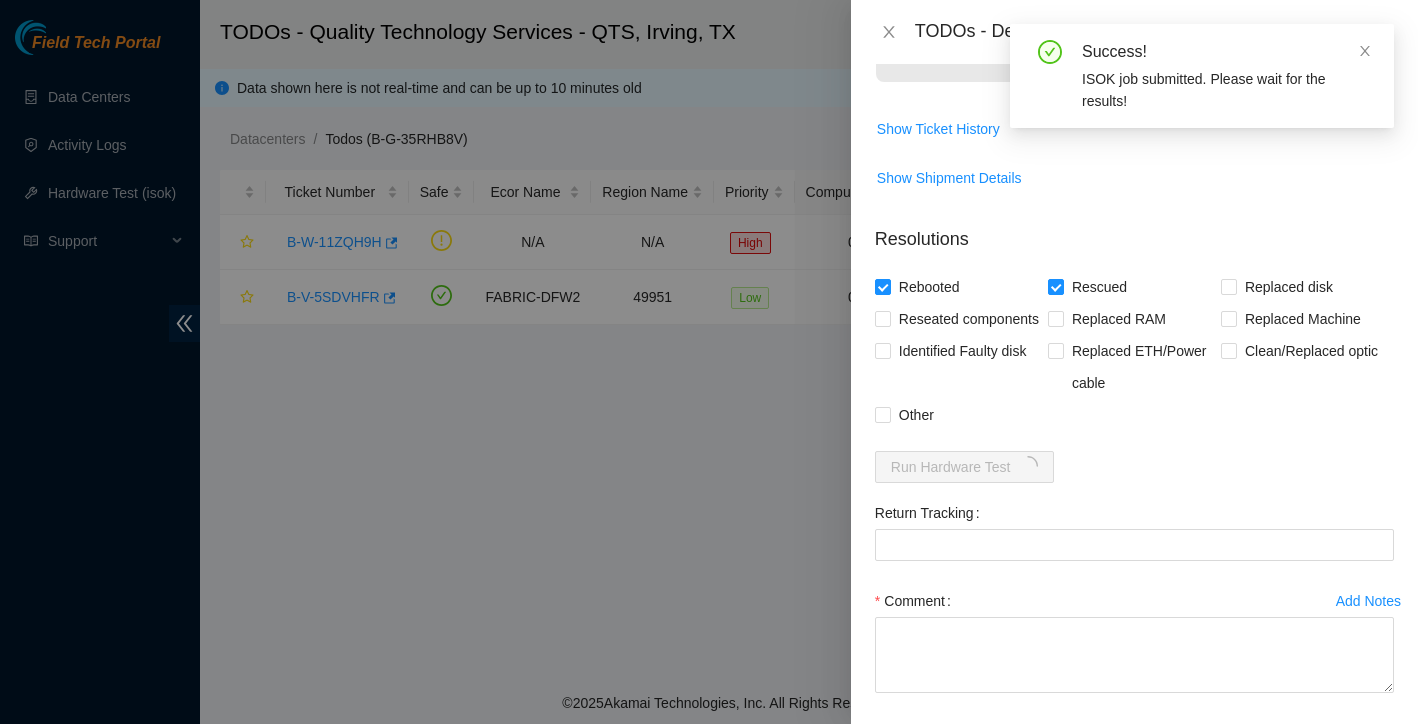 scroll, scrollTop: 782, scrollLeft: 0, axis: vertical 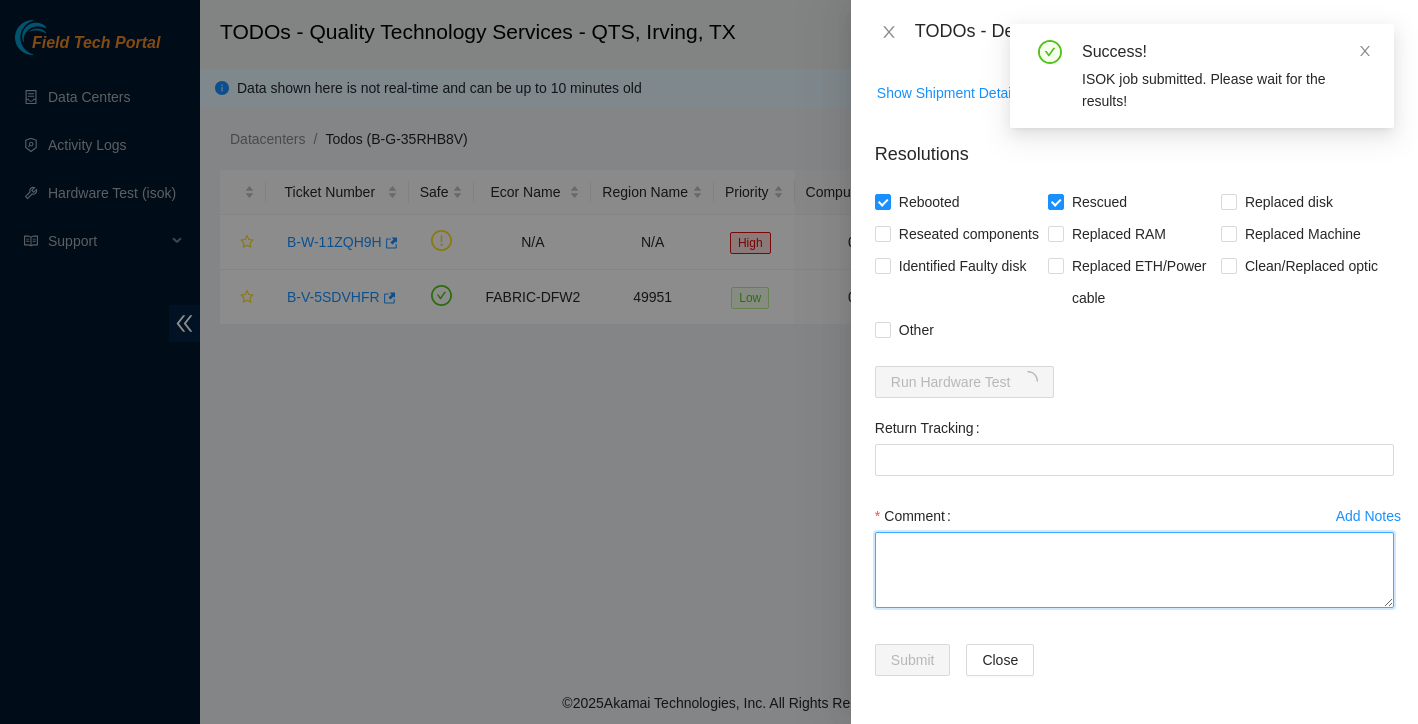 click on "Comment" at bounding box center [1134, 570] 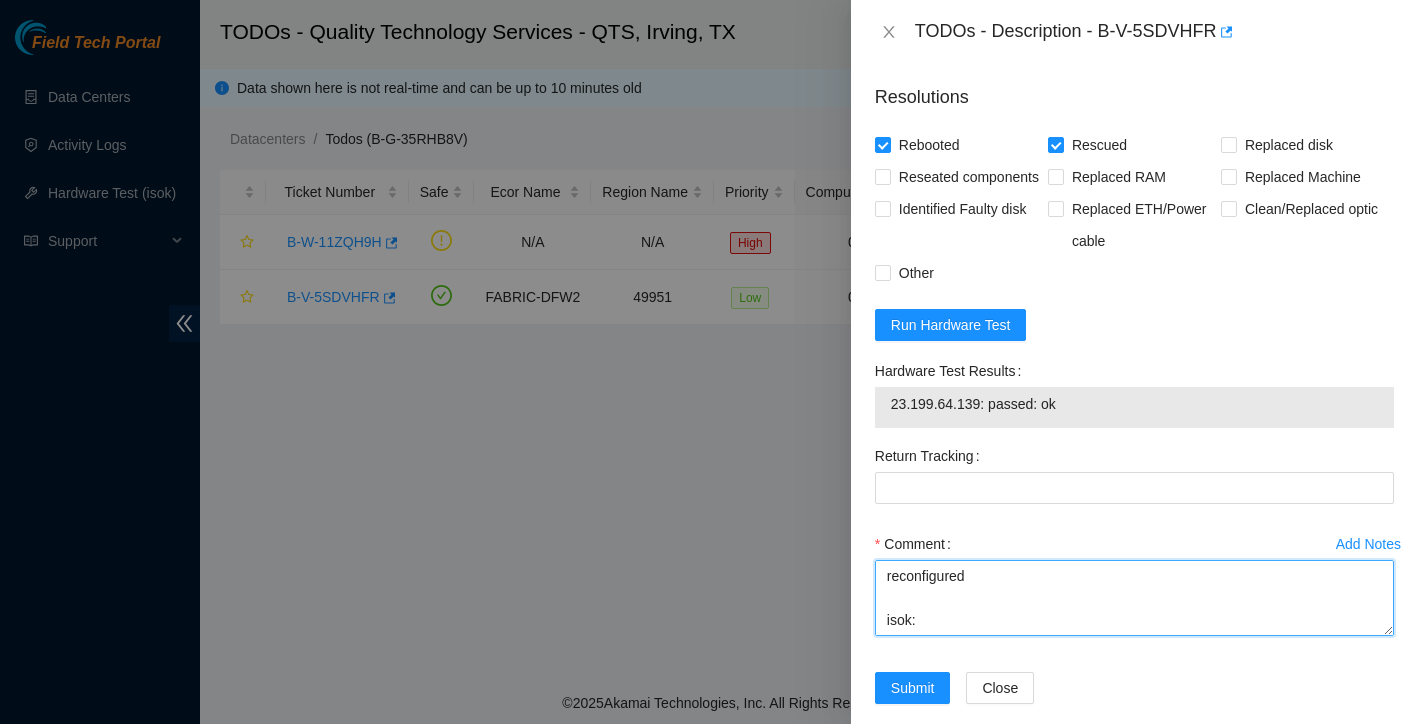scroll, scrollTop: 169, scrollLeft: 0, axis: vertical 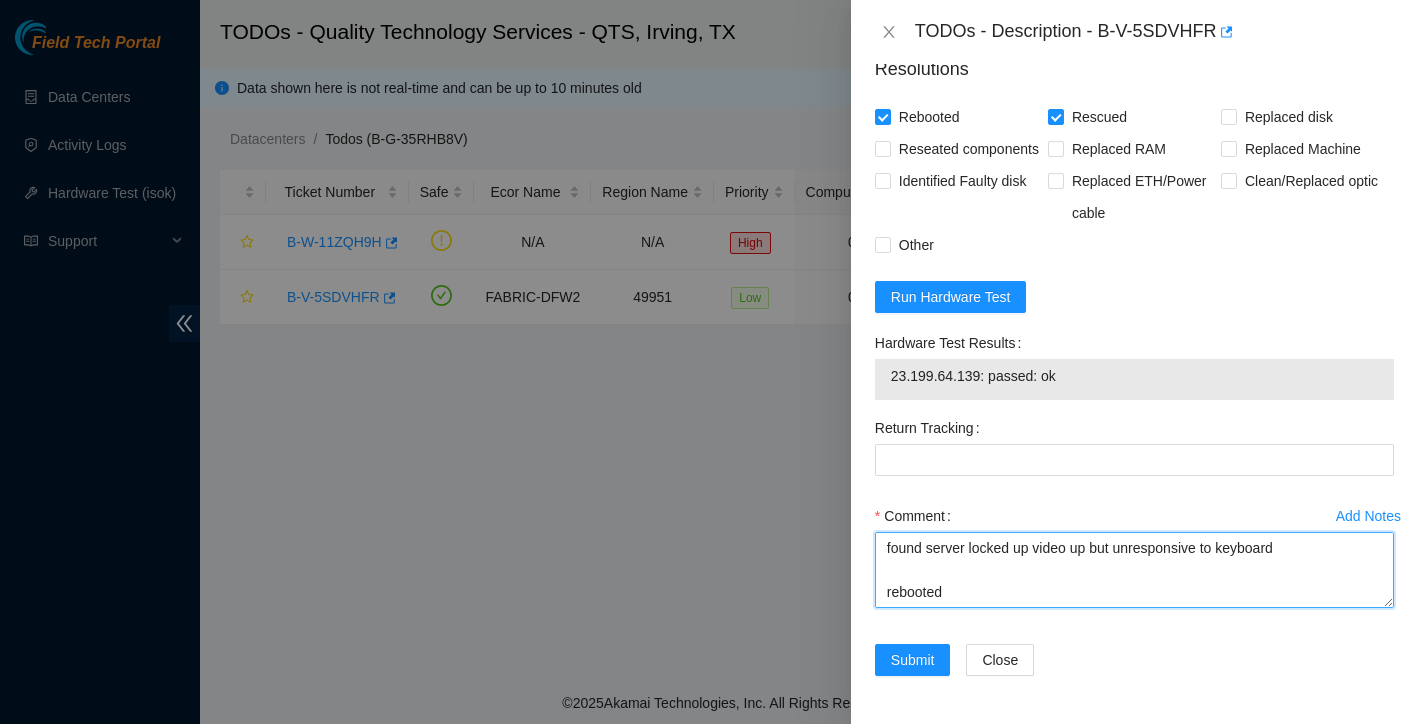 click on "found server locked up video up but unresponsive to keyboard
rebooted
rescued
reconfigured
isok:
passing" at bounding box center (1134, 570) 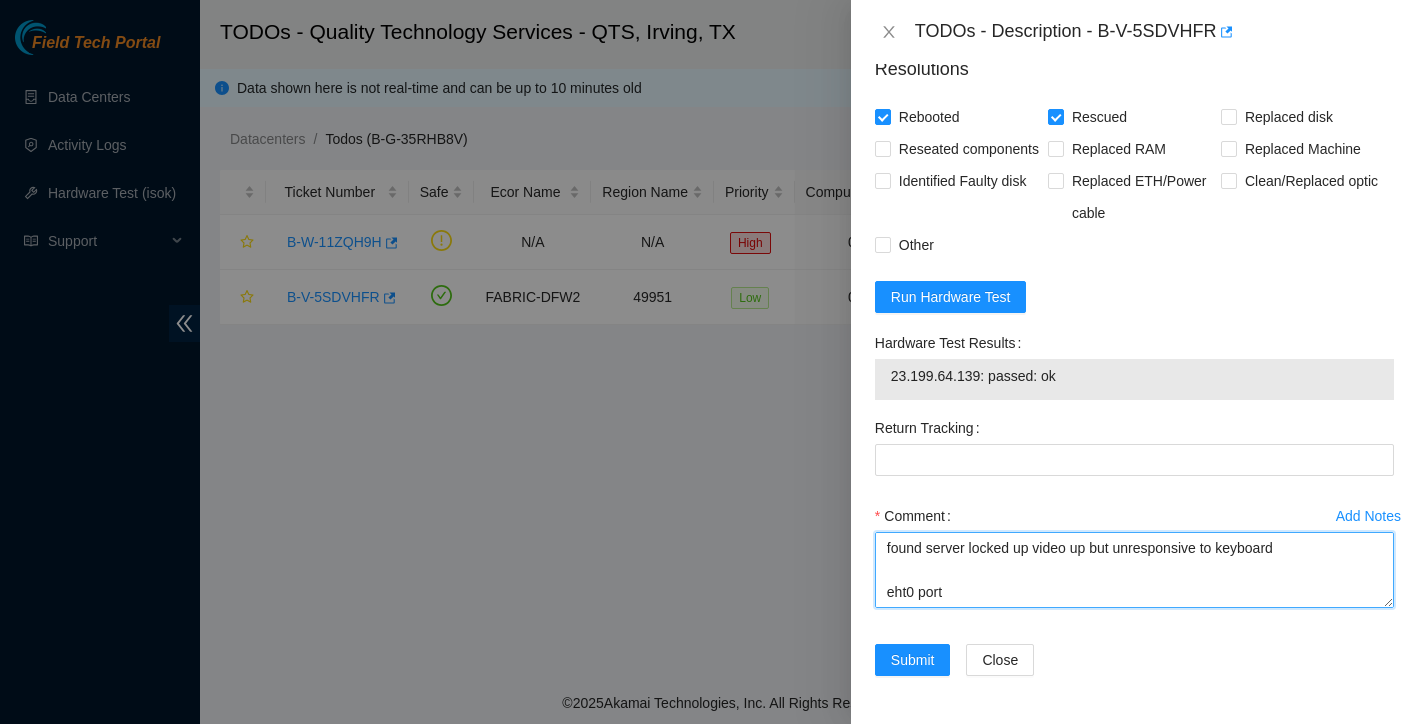 scroll, scrollTop: 886, scrollLeft: 0, axis: vertical 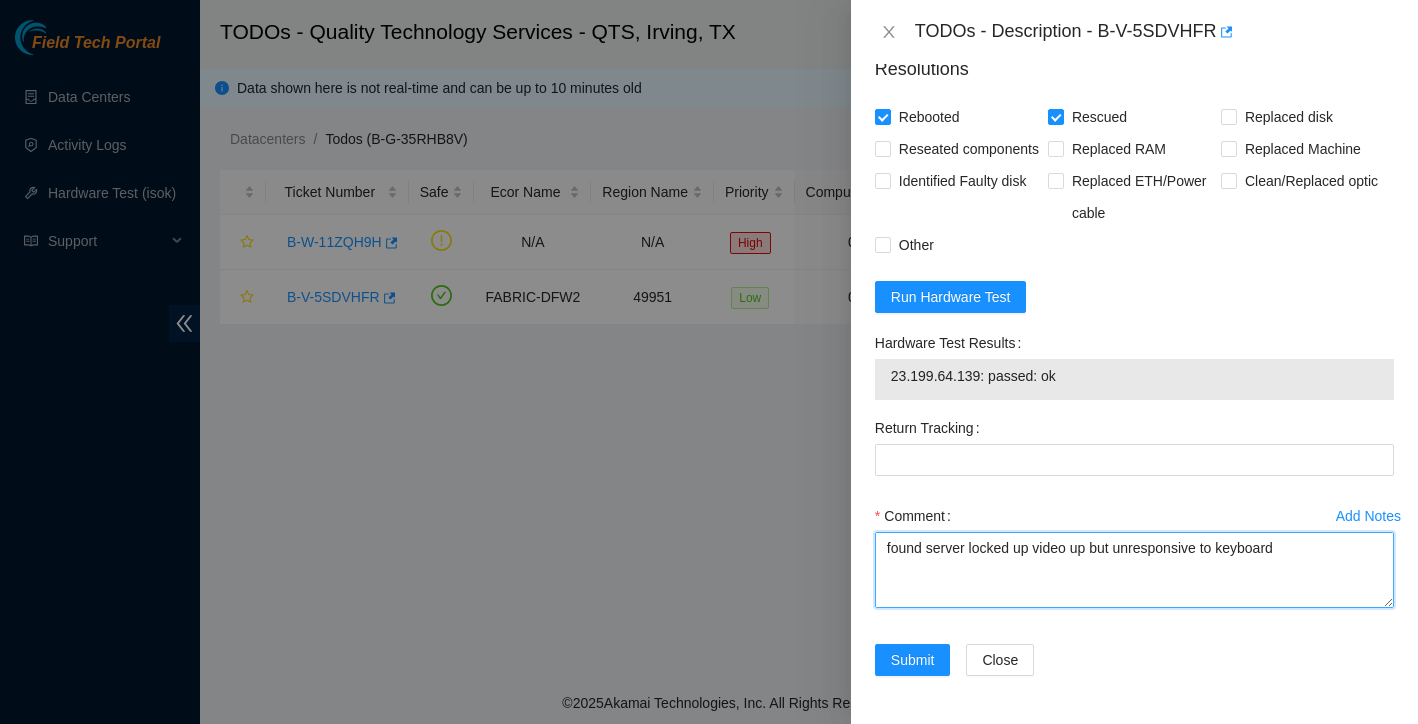 click on "found server locked up video up but unresponsive to keyboard
rebooted
rescued
reconfigured
isok:
passing" at bounding box center (1134, 570) 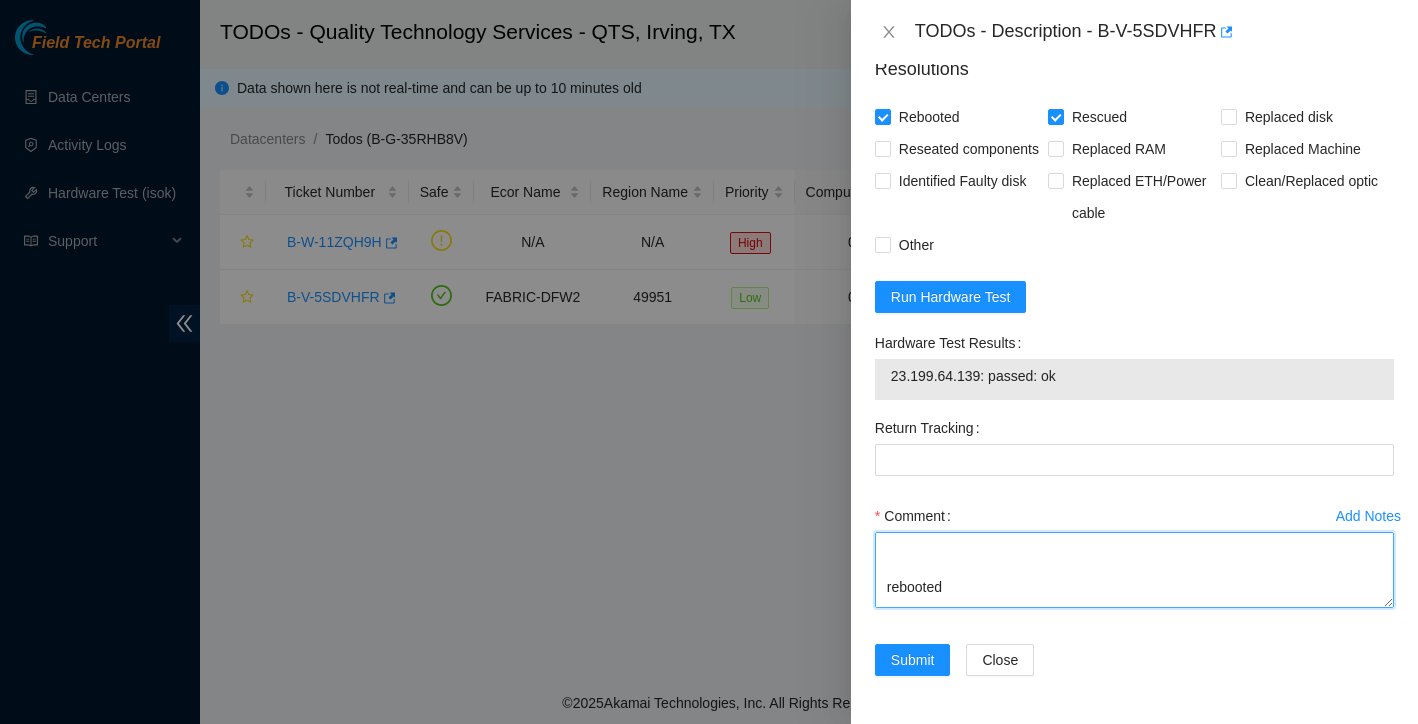 scroll, scrollTop: 67, scrollLeft: 0, axis: vertical 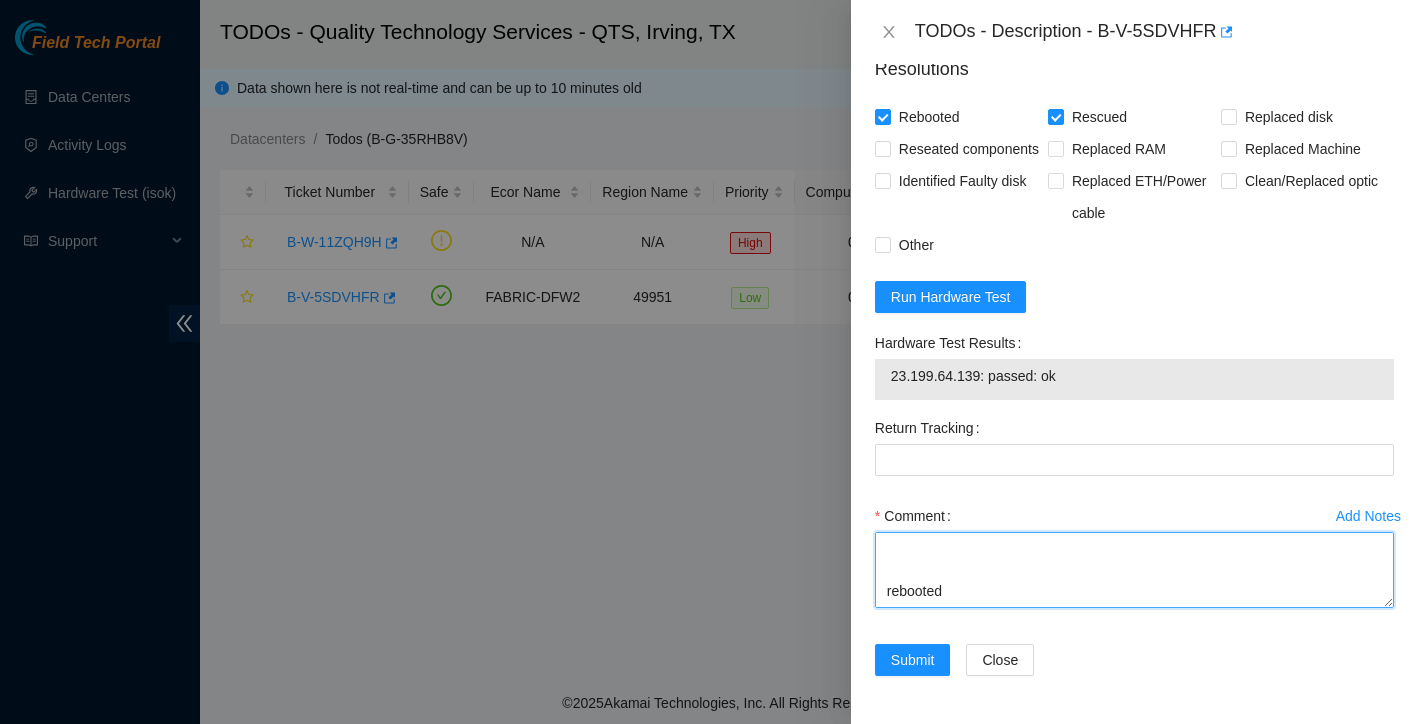 click on "found server locked up
video up but unresponsive to keyboard
rebooted
rescued
reconfigured
isok:
passing" at bounding box center (1134, 570) 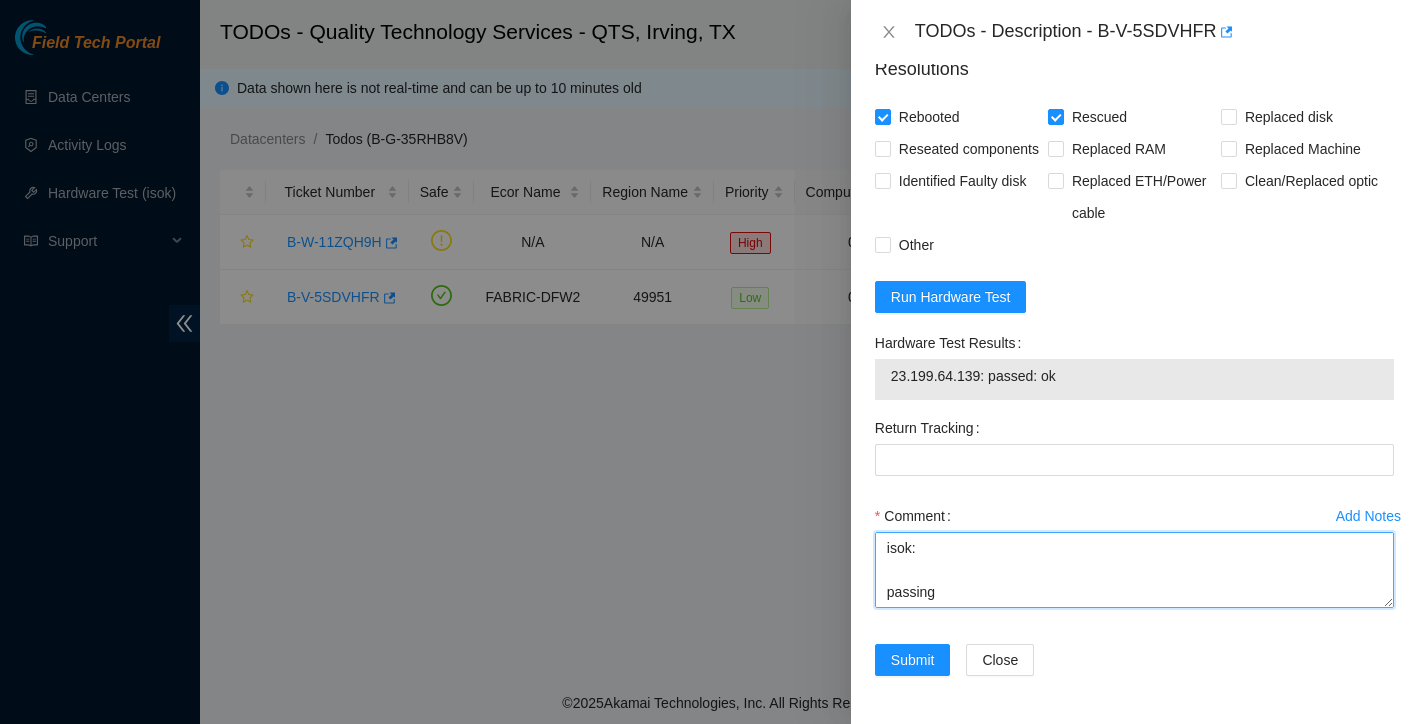 scroll, scrollTop: 220, scrollLeft: 0, axis: vertical 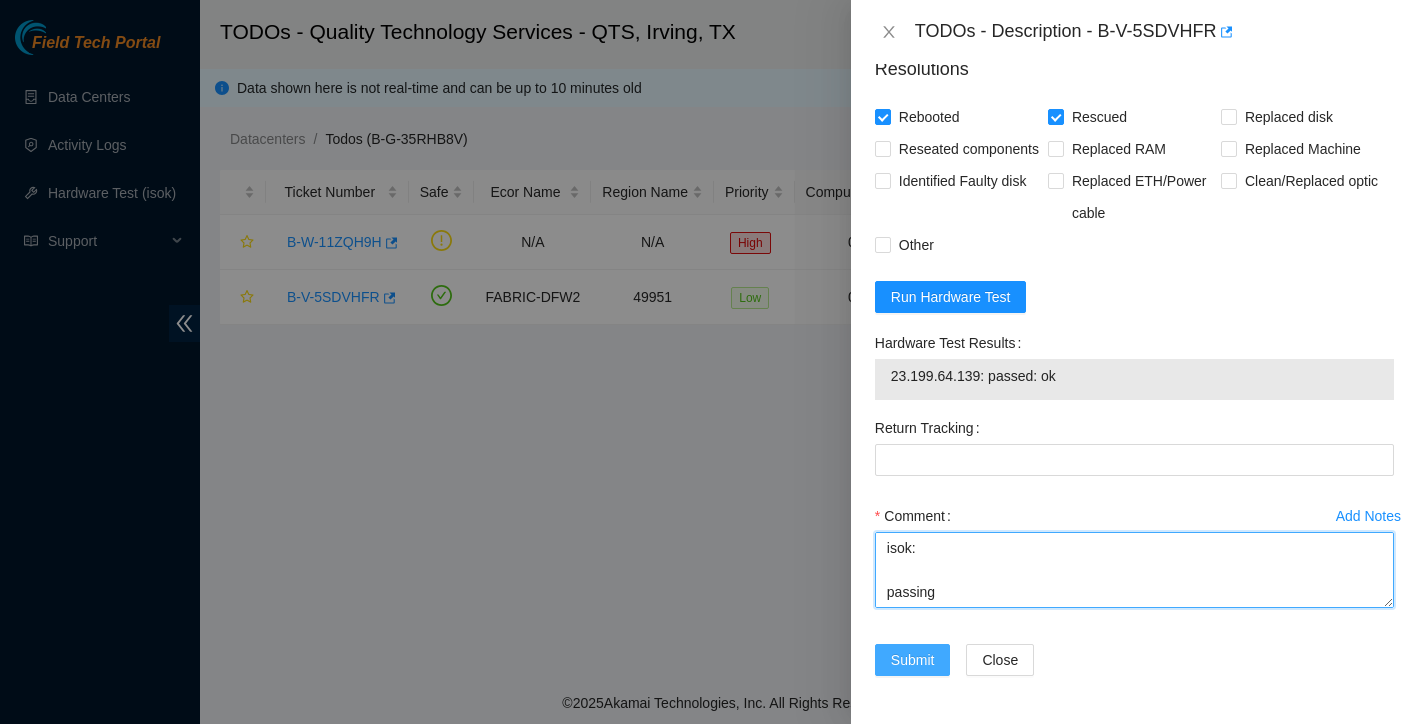 type on "found server locked up
video up but unresponsive to keyboard
rebooted
rescued
reconfigured
isok:
passing" 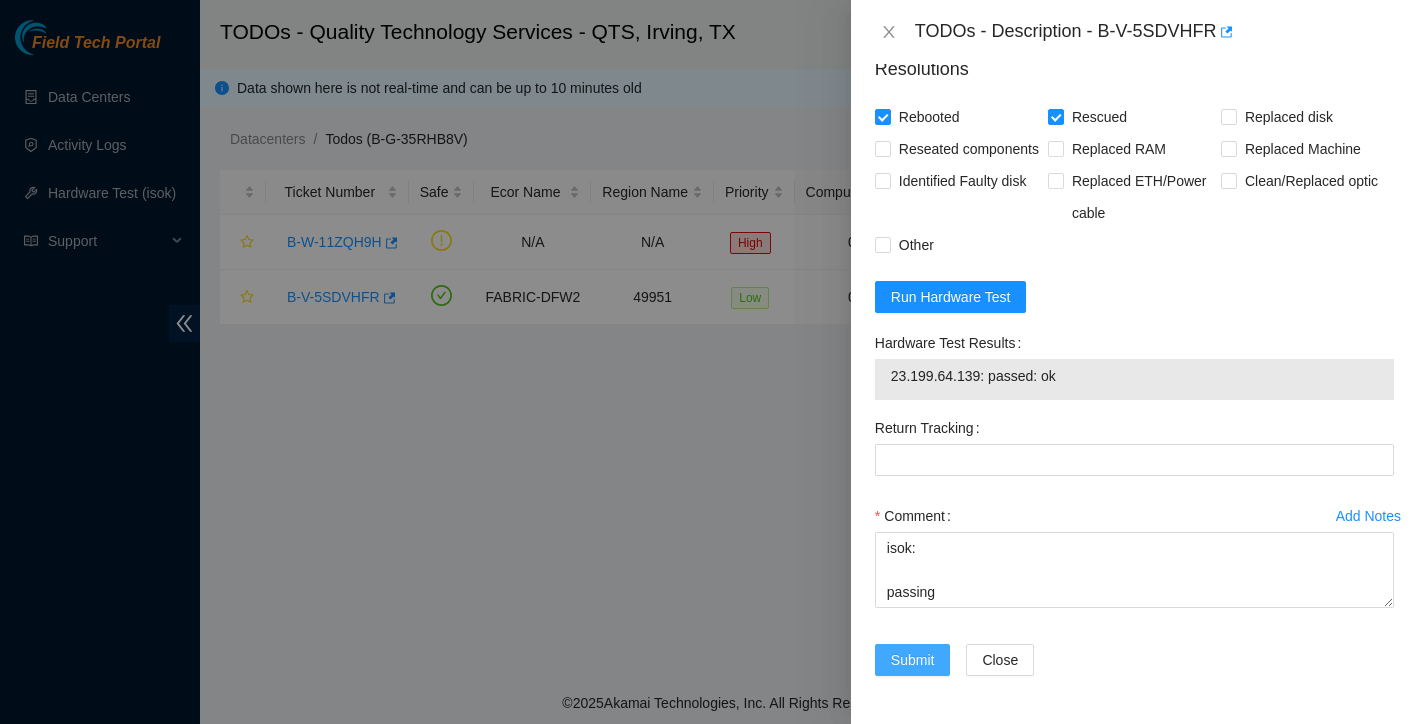 click on "Submit" at bounding box center [913, 660] 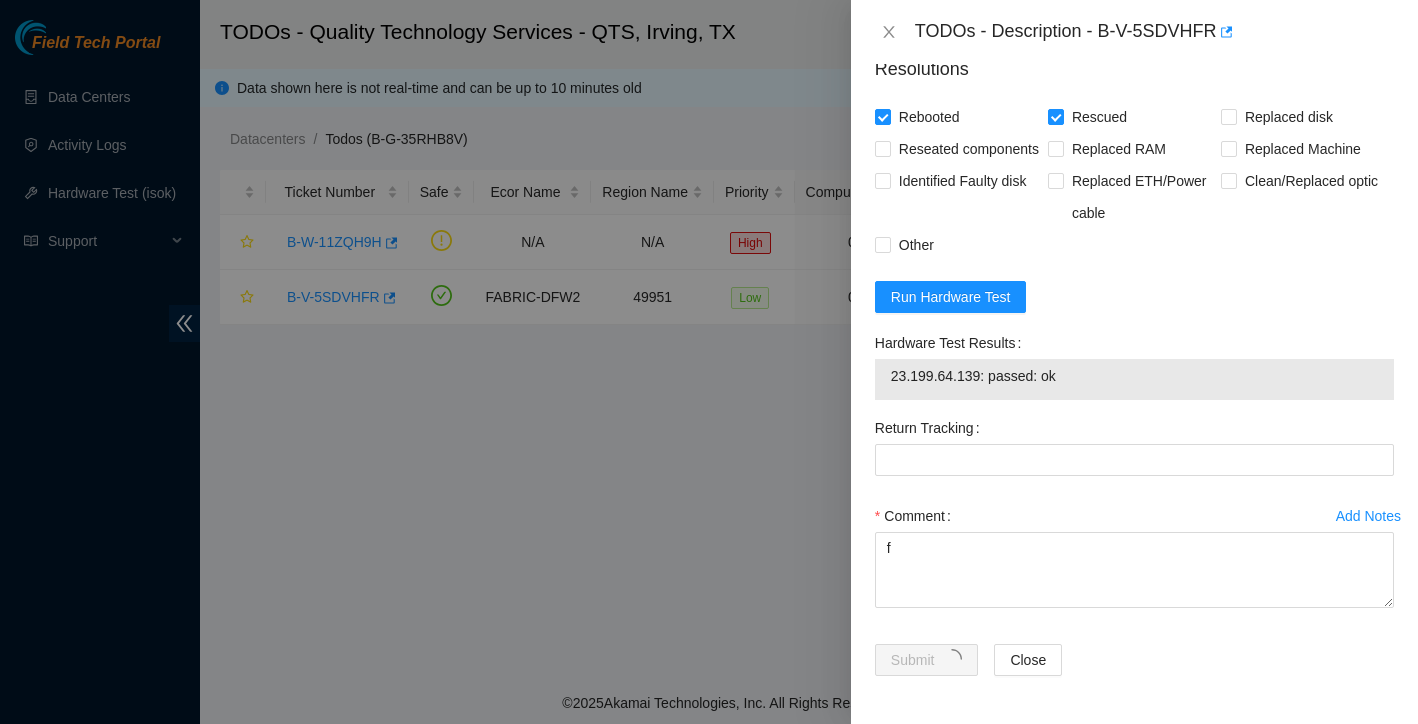 scroll, scrollTop: 0, scrollLeft: 0, axis: both 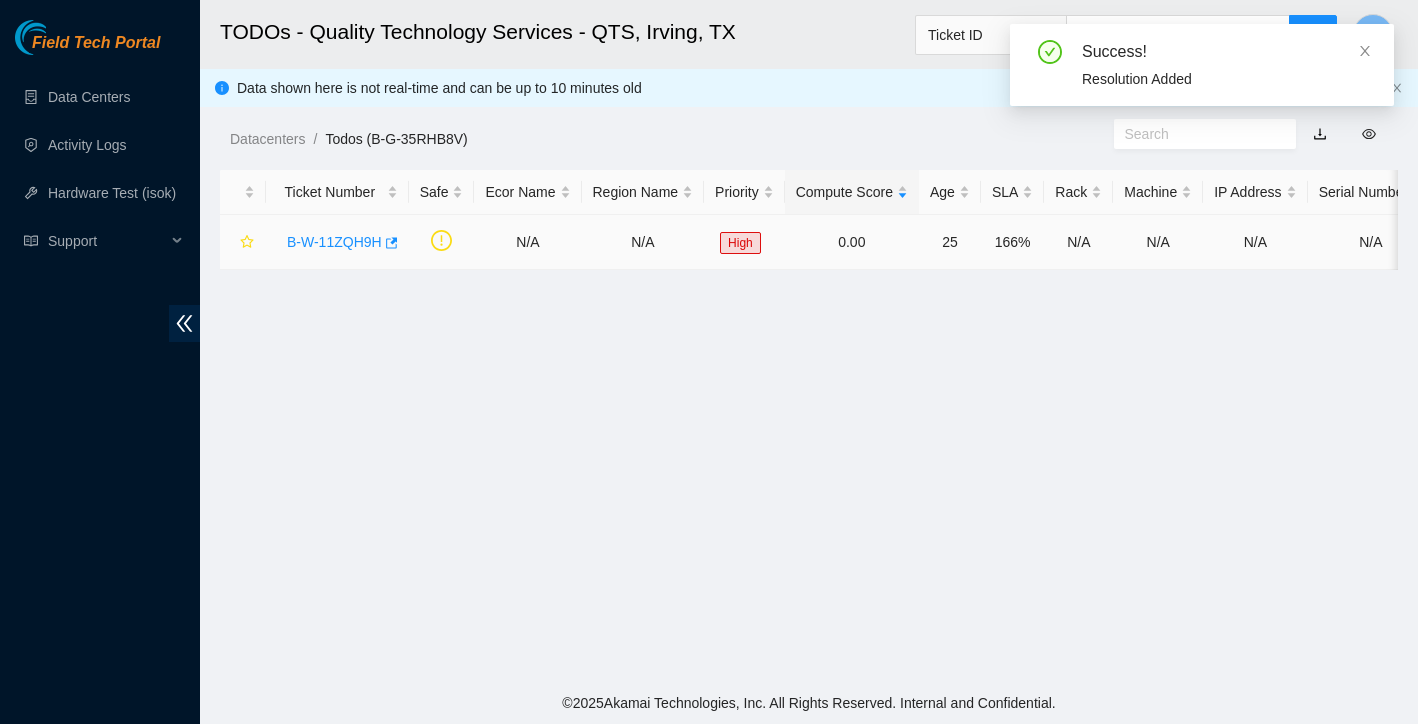 click on "B-W-11ZQH9H" at bounding box center (334, 242) 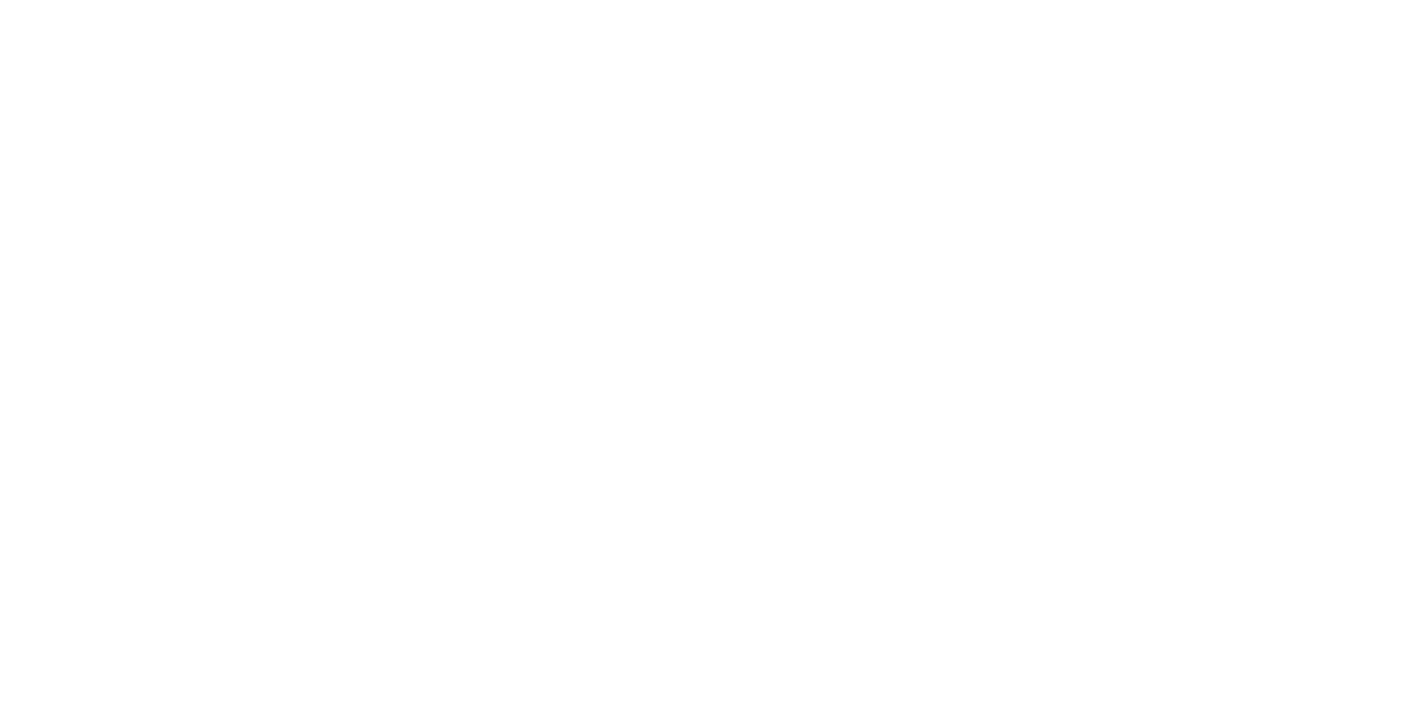 scroll, scrollTop: 0, scrollLeft: 0, axis: both 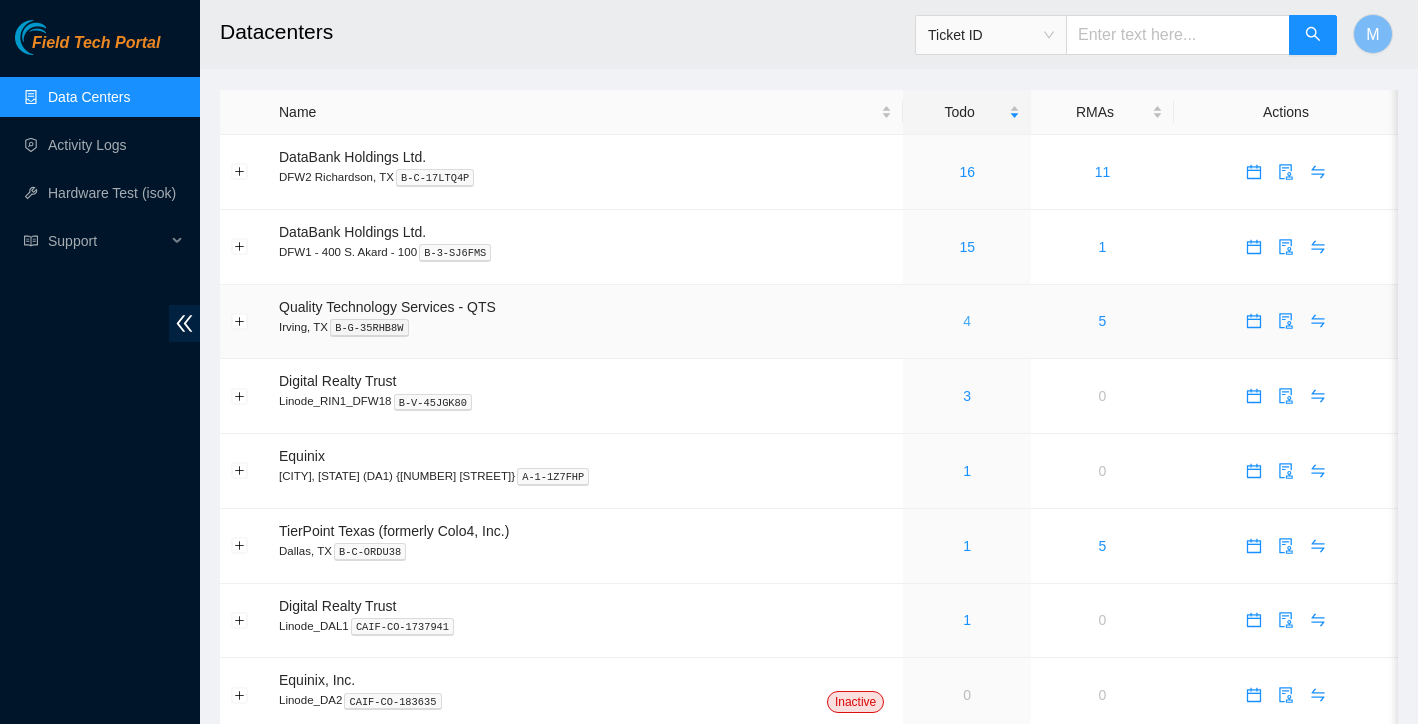 click on "4" at bounding box center [967, 321] 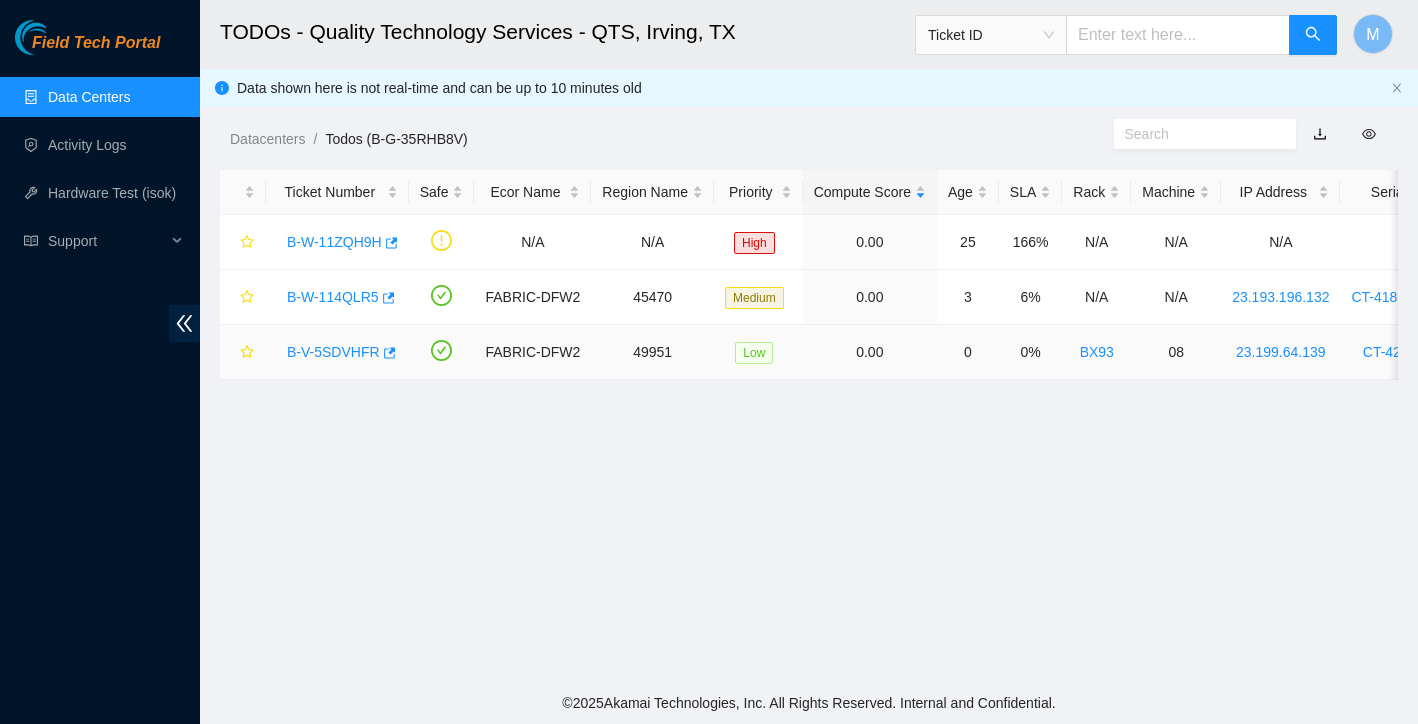 click on "B-V-5SDVHFR" at bounding box center [333, 352] 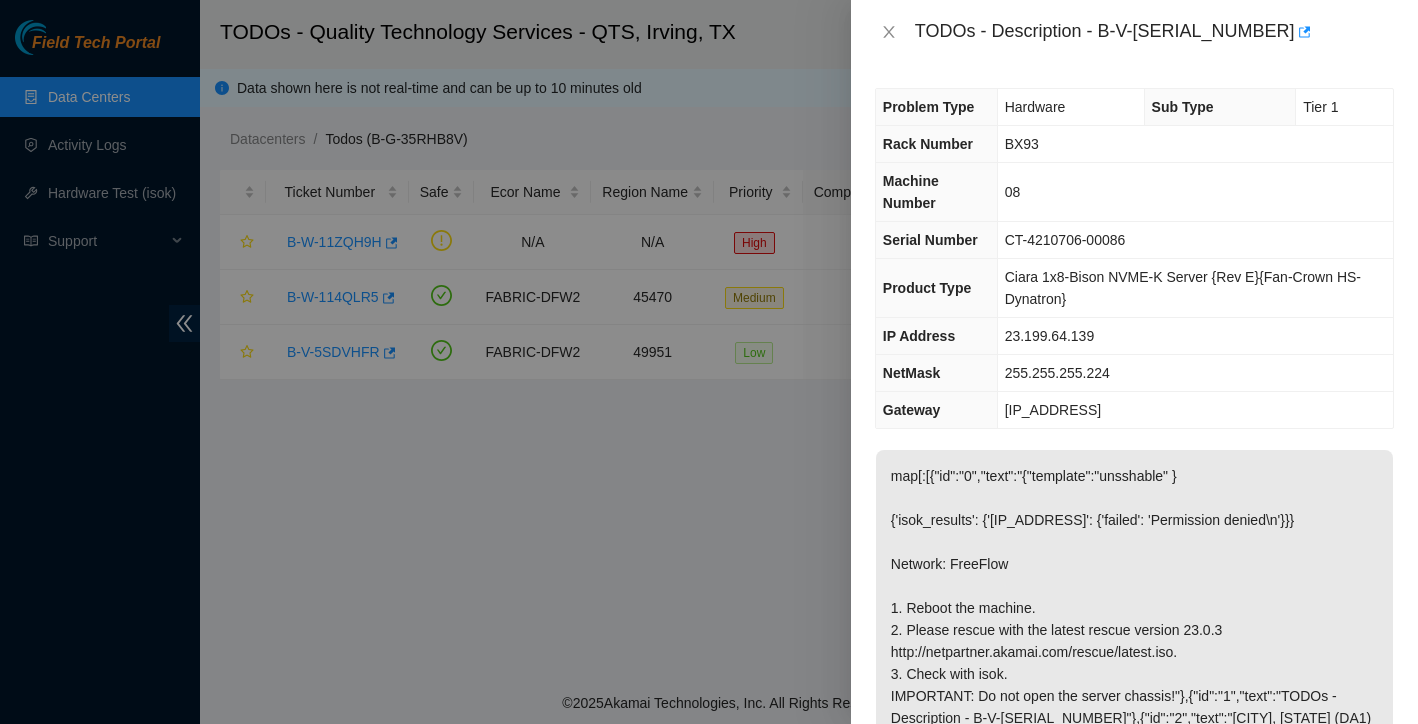 scroll, scrollTop: 0, scrollLeft: 0, axis: both 